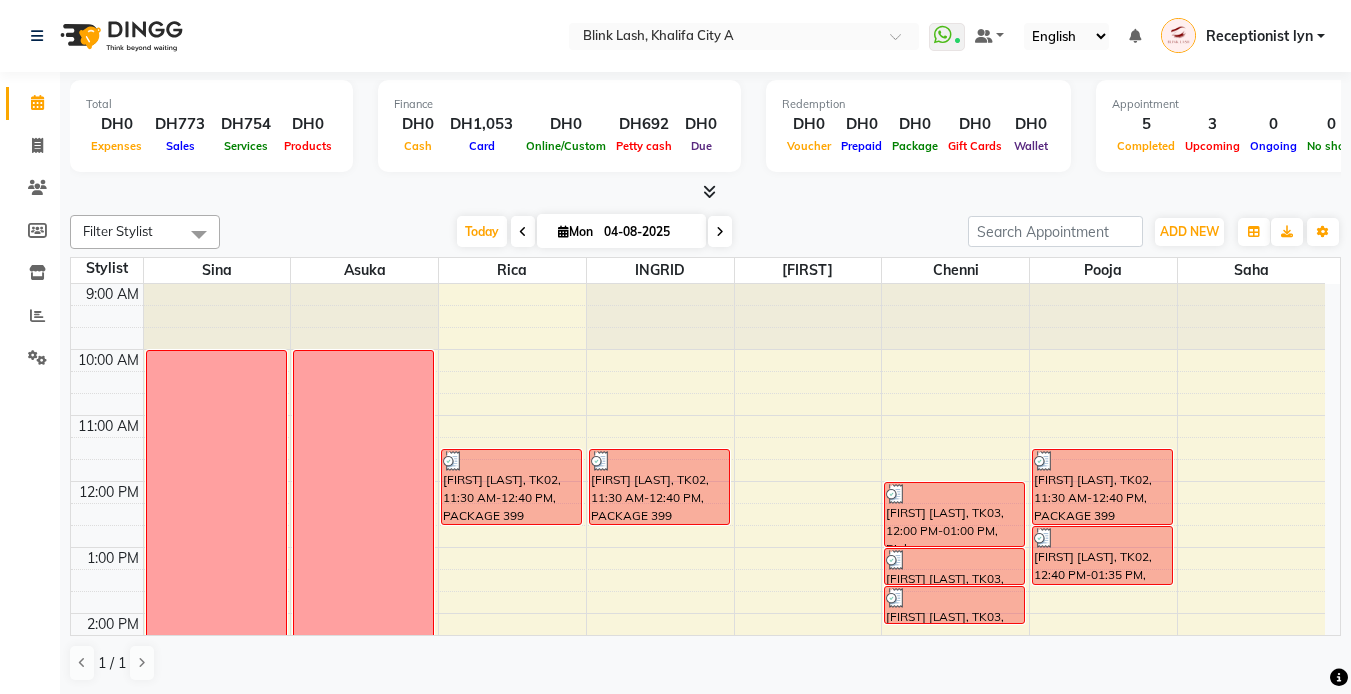 scroll, scrollTop: 0, scrollLeft: 0, axis: both 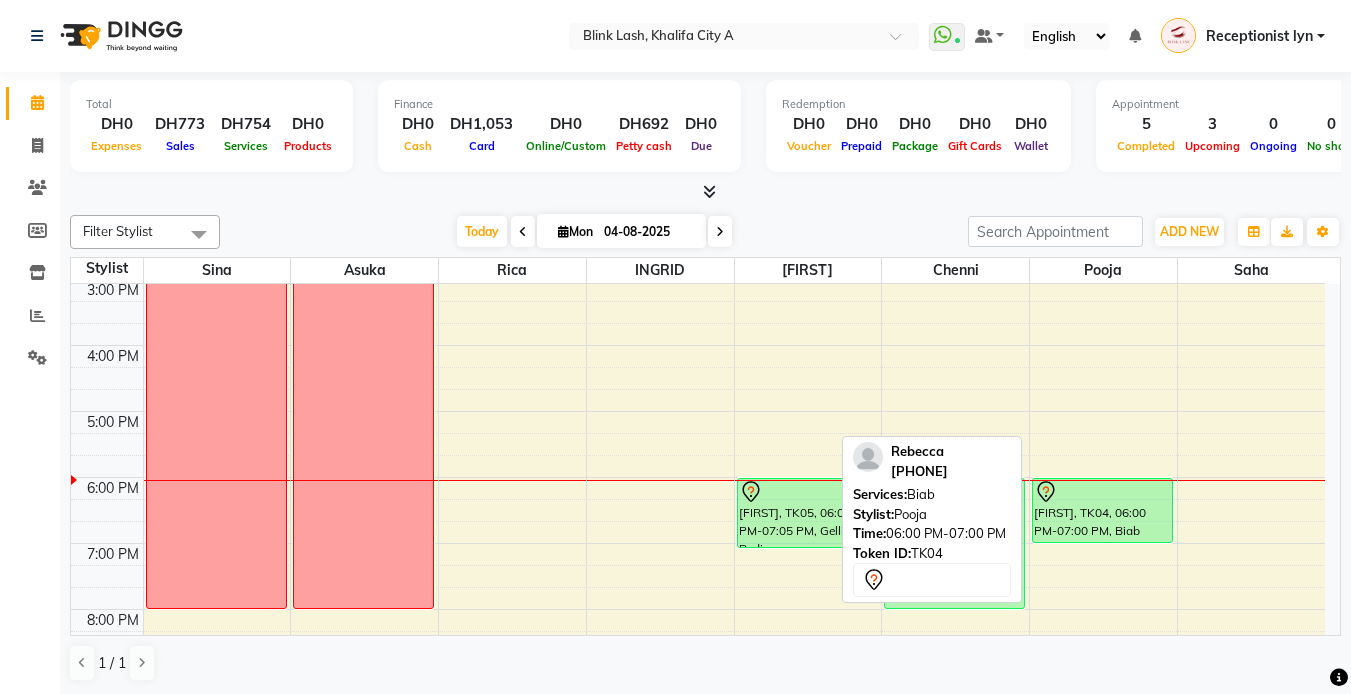 click on "[FIRST], TK04, 06:00 PM-07:00 PM, Biab" at bounding box center (1102, 510) 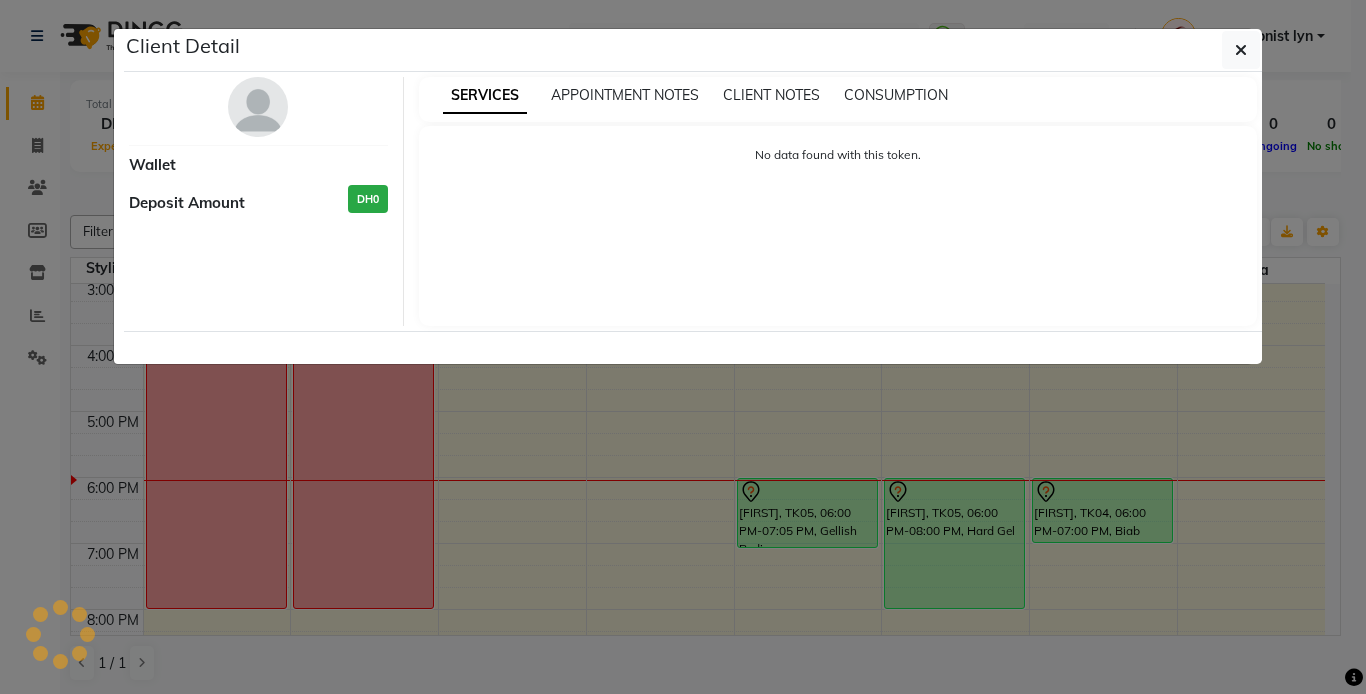 select on "7" 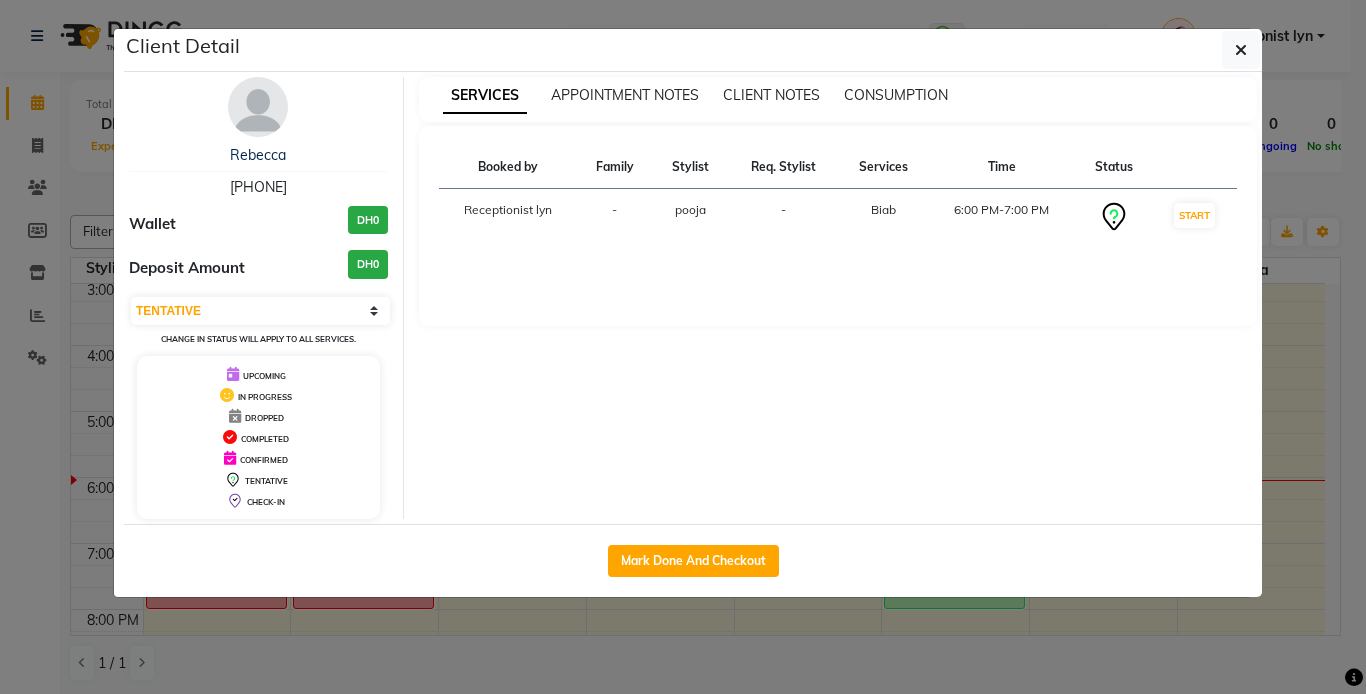 click at bounding box center (258, 107) 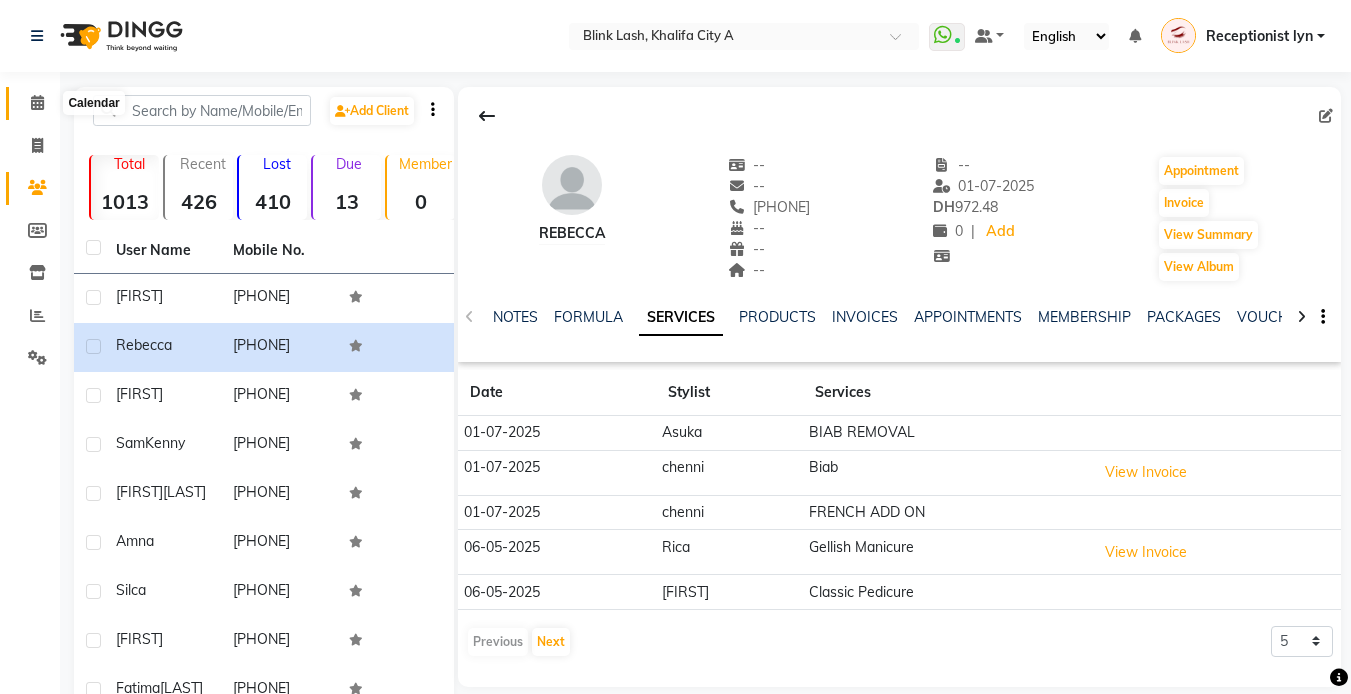 click 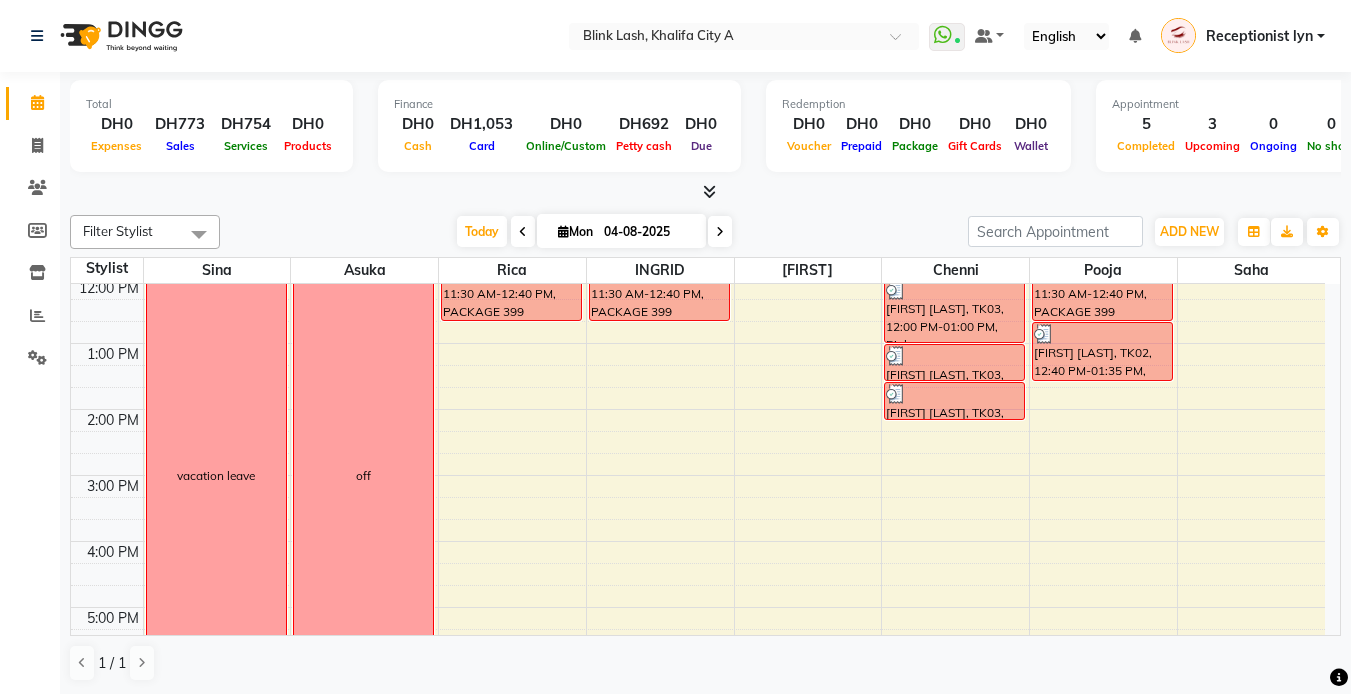 scroll, scrollTop: 400, scrollLeft: 0, axis: vertical 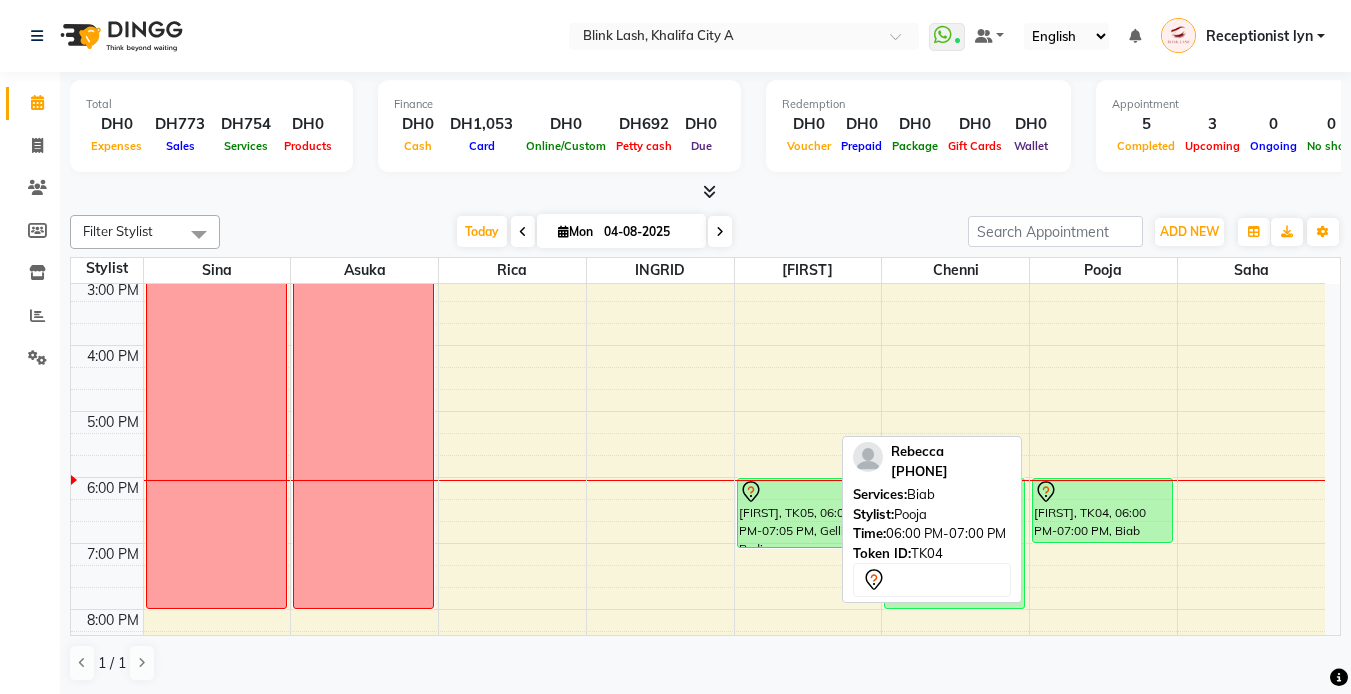 click at bounding box center [1102, 492] 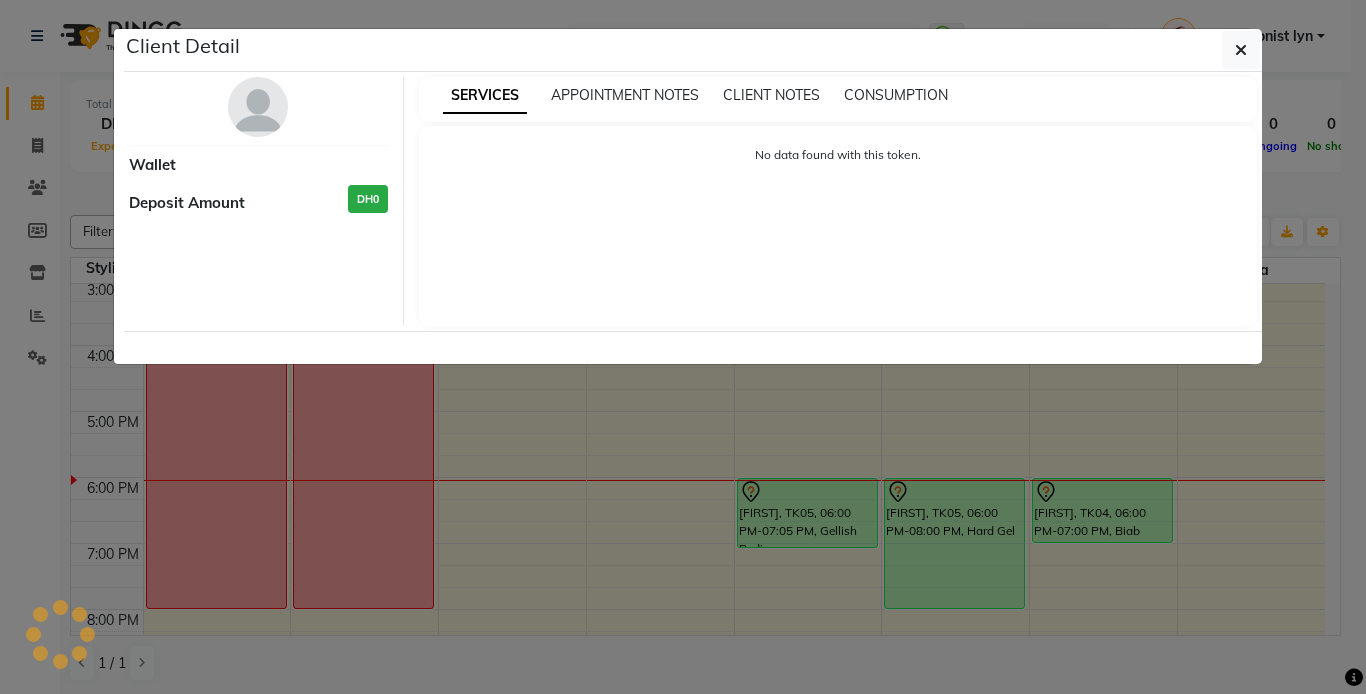 select on "7" 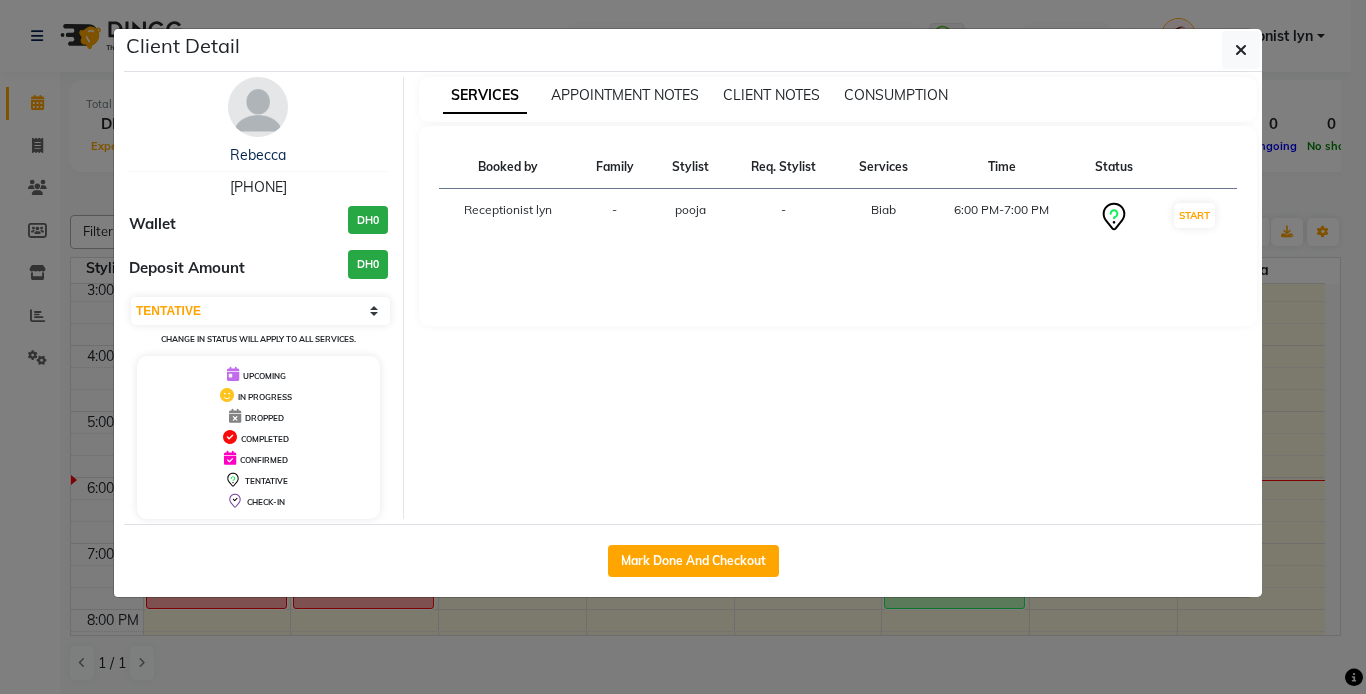 click at bounding box center (258, 107) 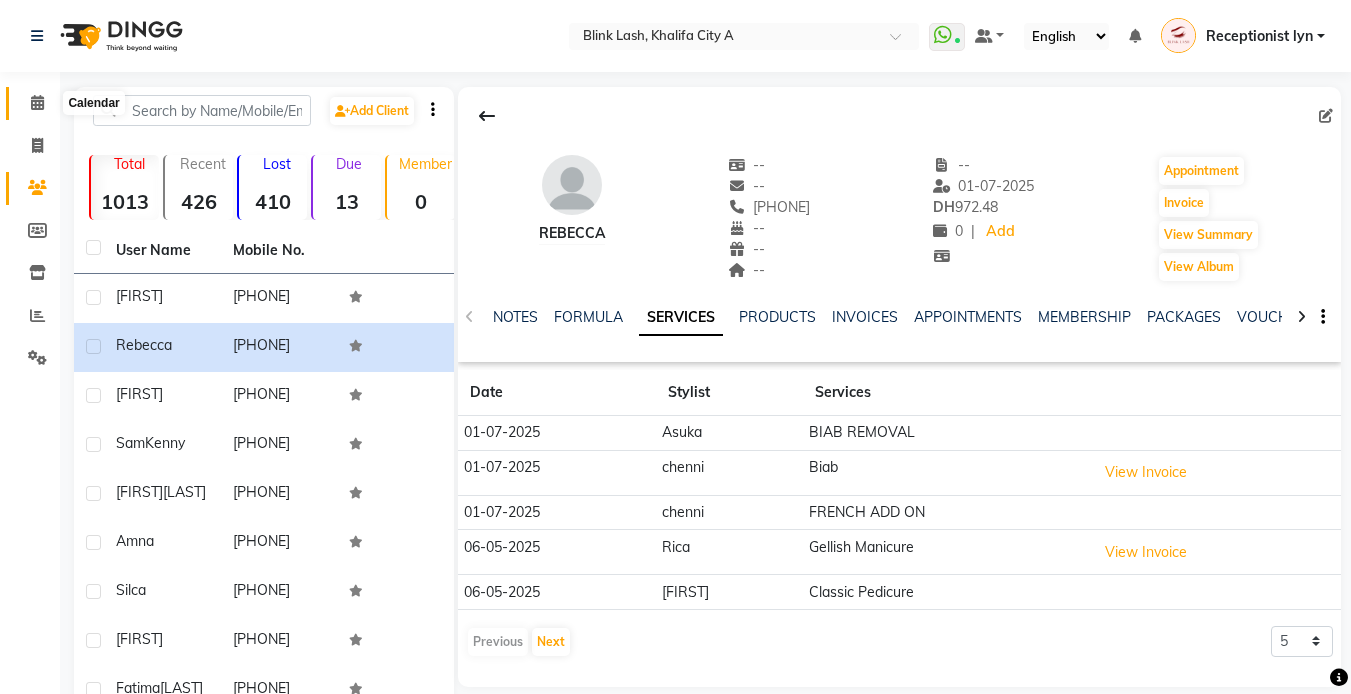 click 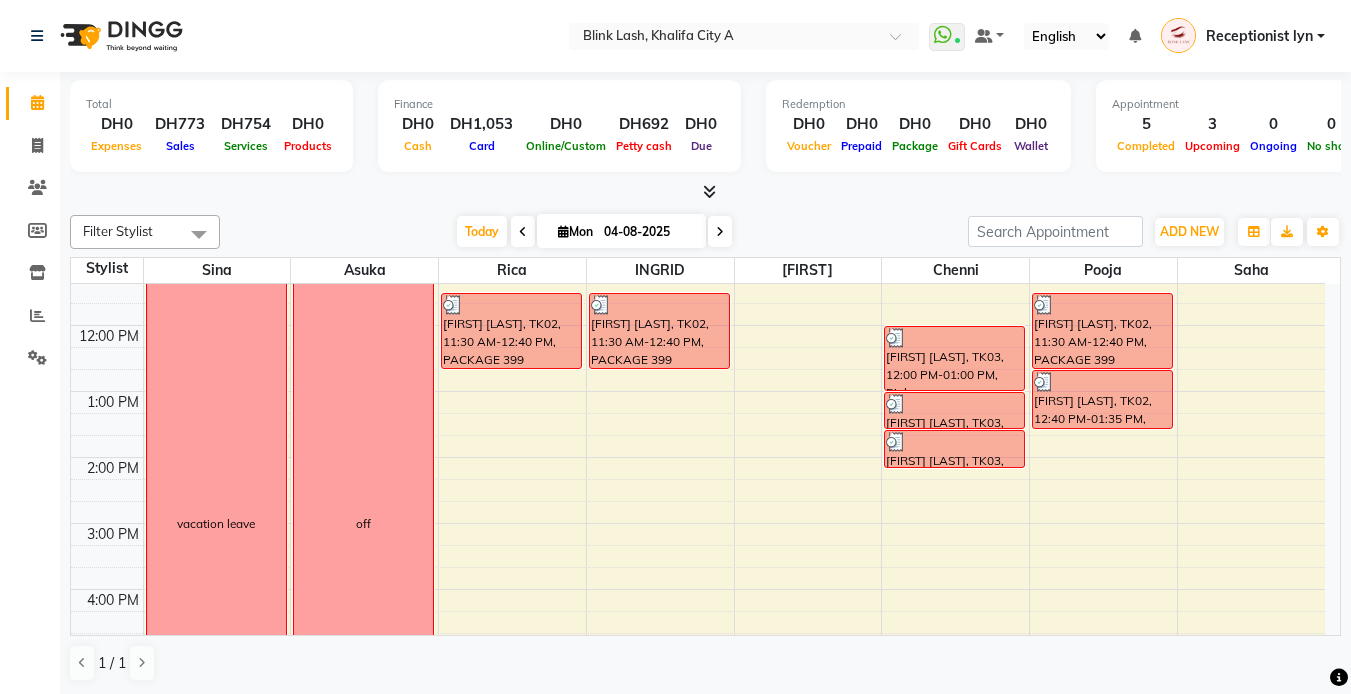 scroll, scrollTop: 0, scrollLeft: 0, axis: both 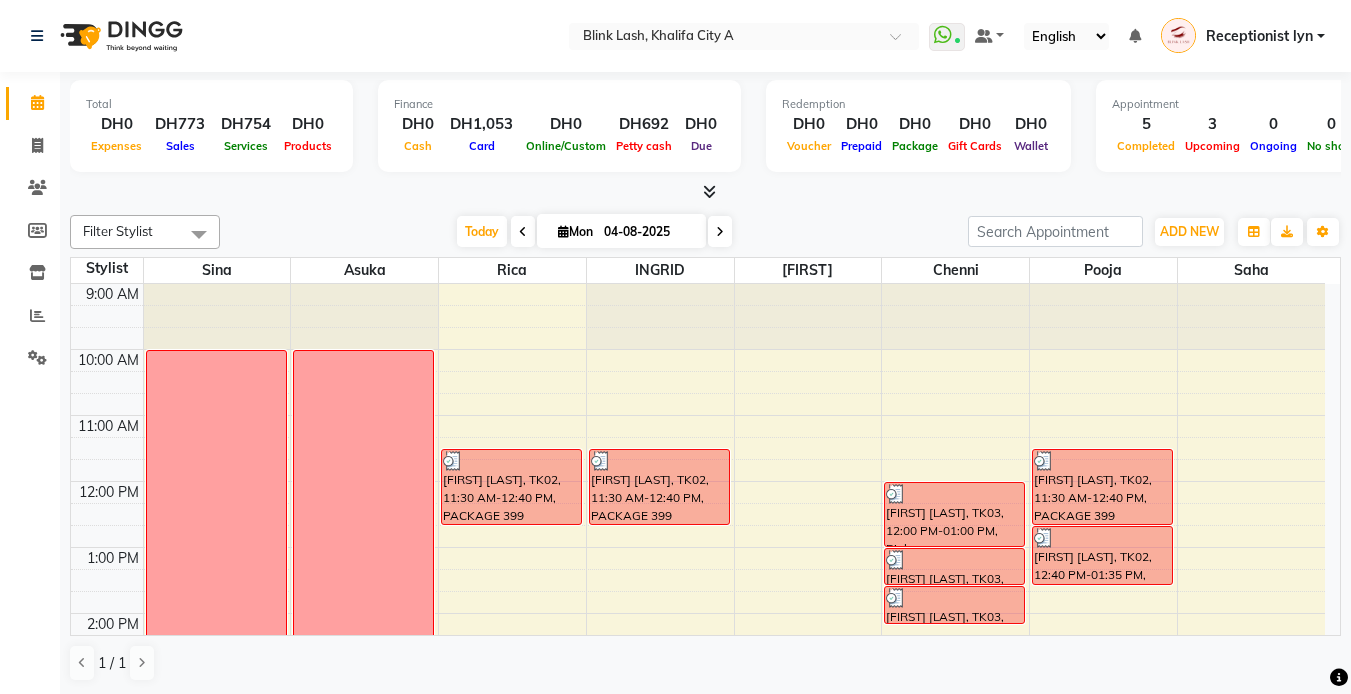 click at bounding box center (720, 231) 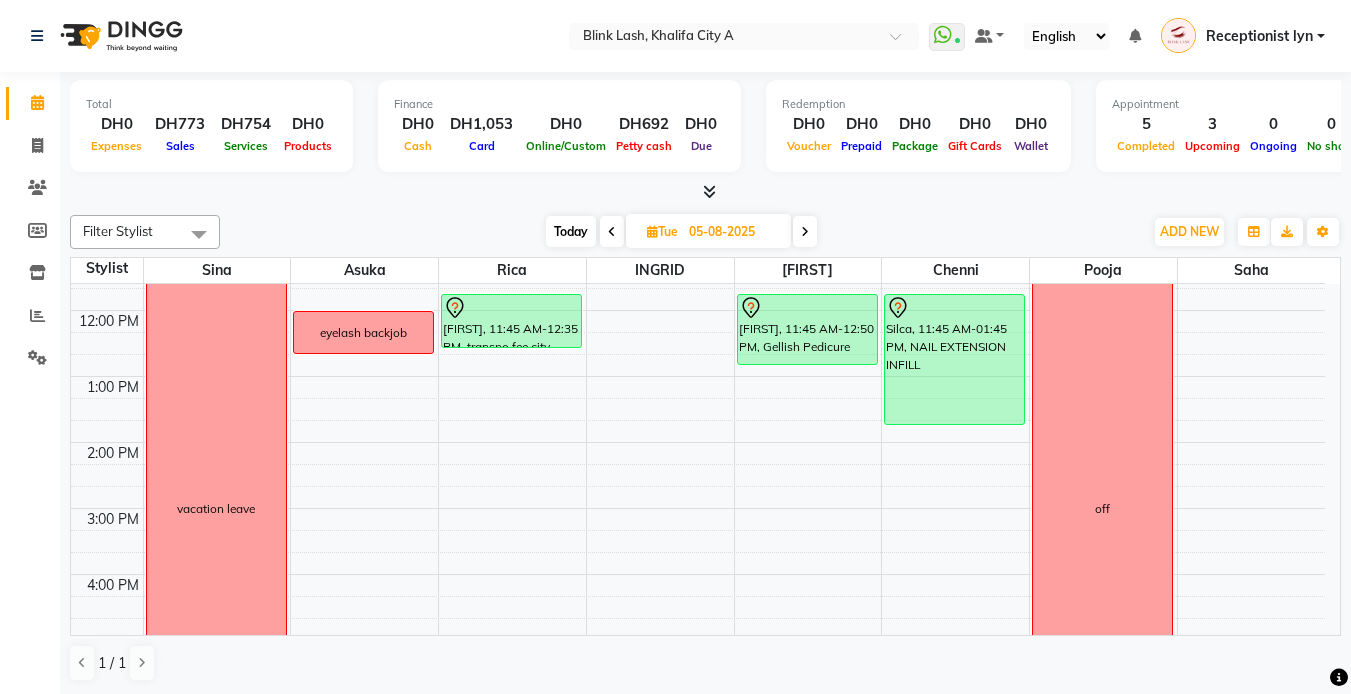 scroll, scrollTop: 0, scrollLeft: 0, axis: both 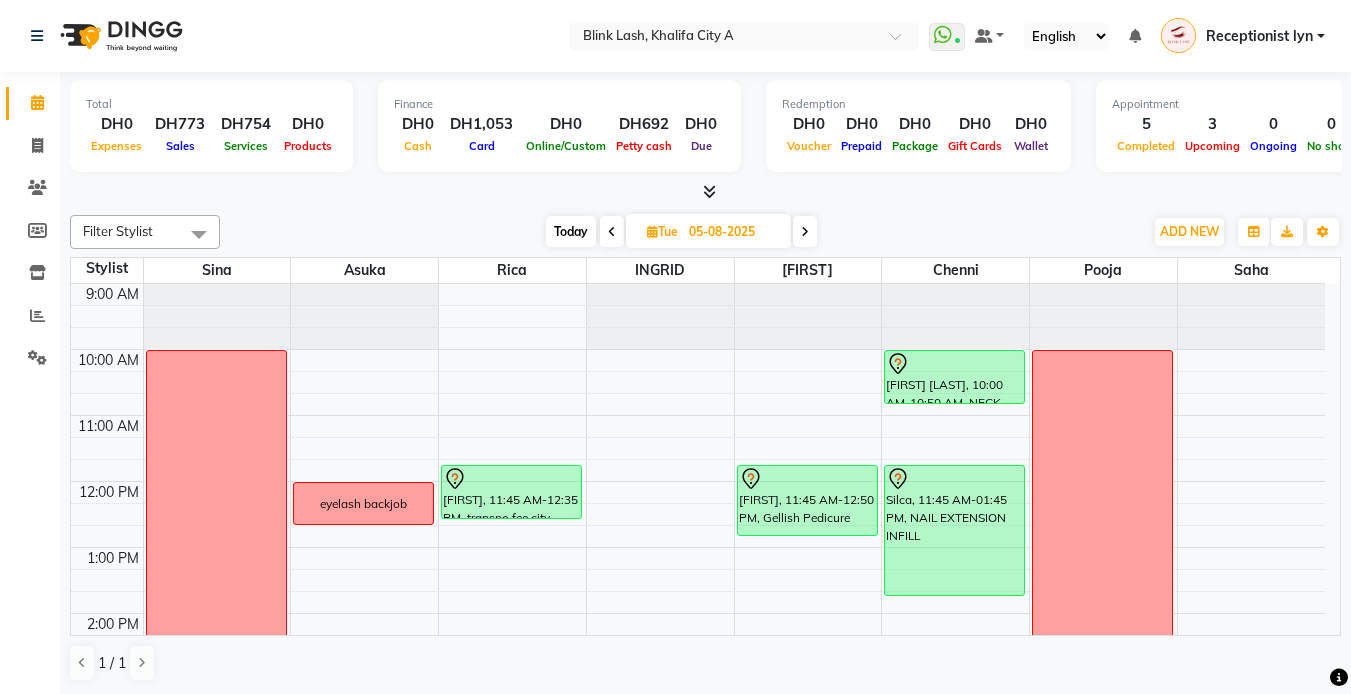 click at bounding box center (805, 231) 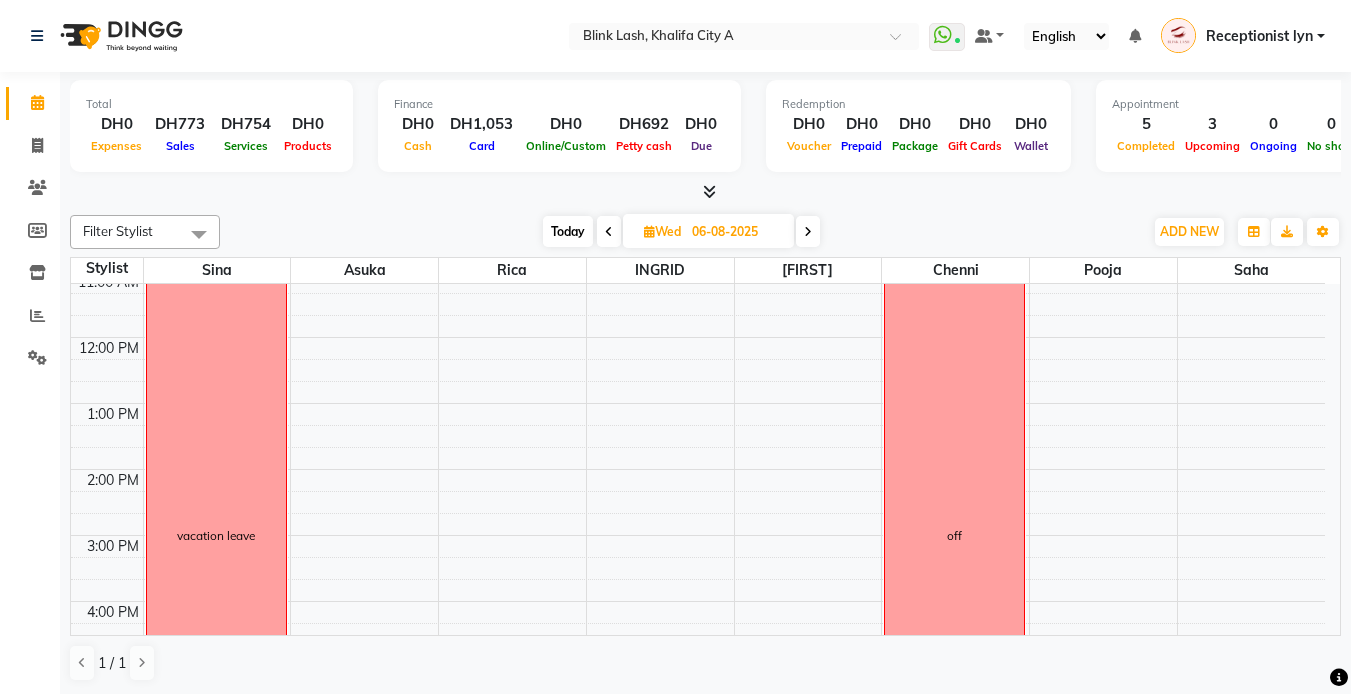 scroll, scrollTop: 95, scrollLeft: 0, axis: vertical 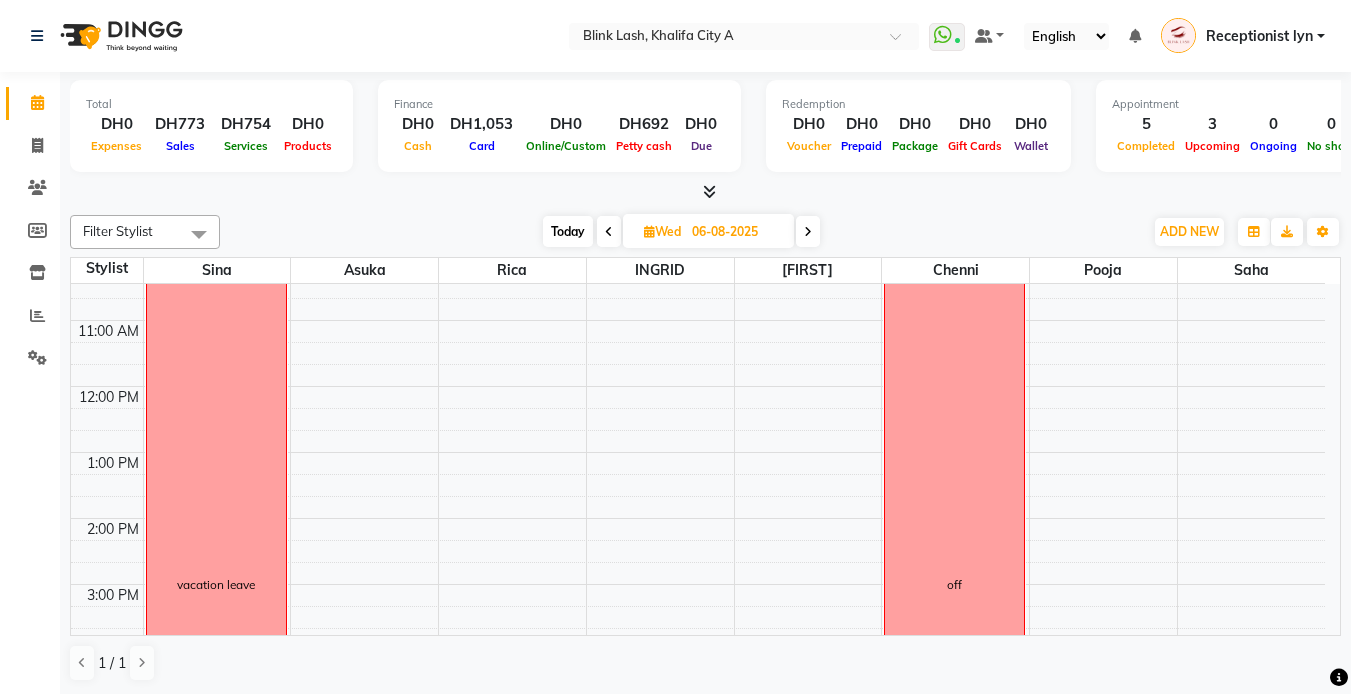 click at bounding box center (808, 231) 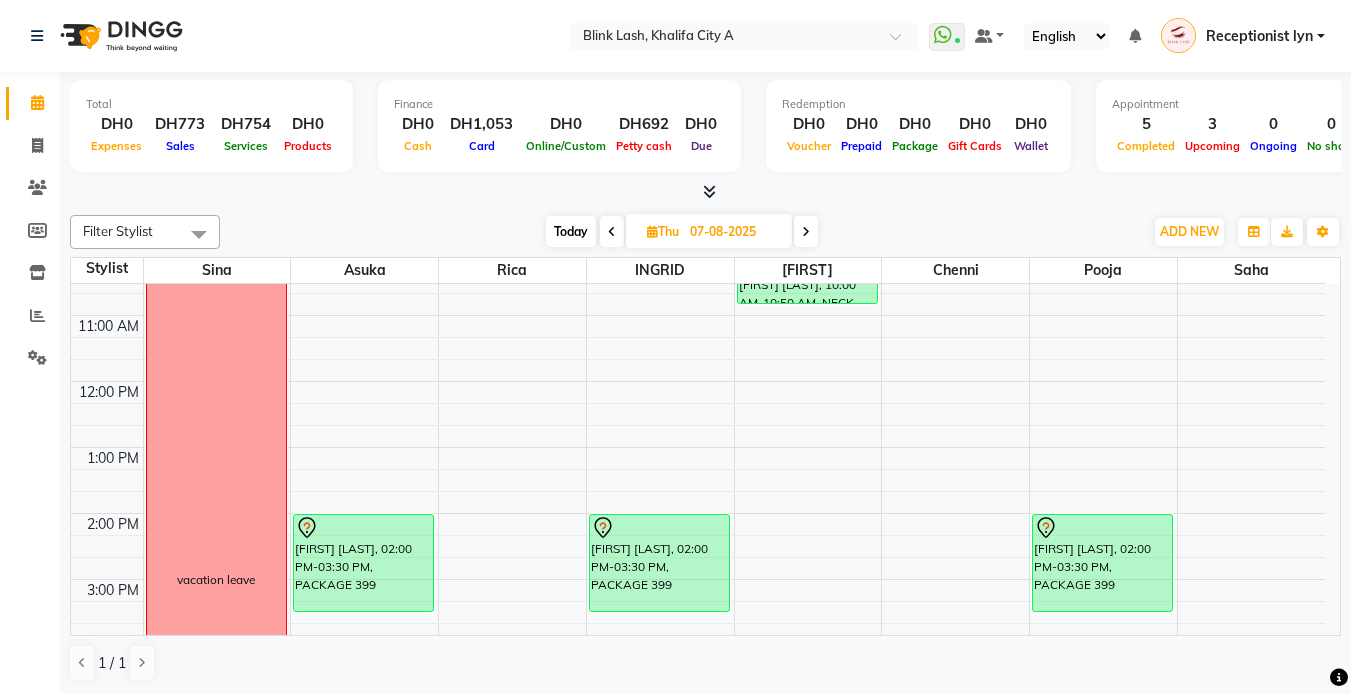scroll, scrollTop: 200, scrollLeft: 0, axis: vertical 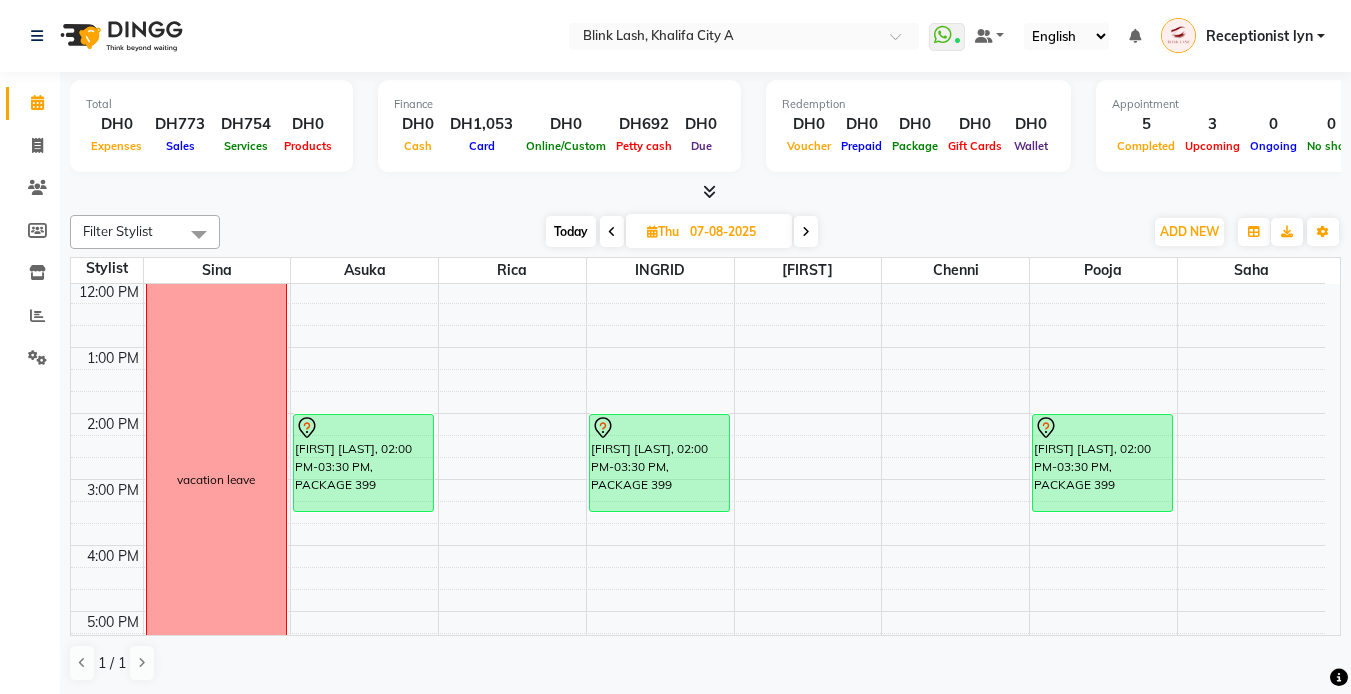 click at bounding box center [806, 232] 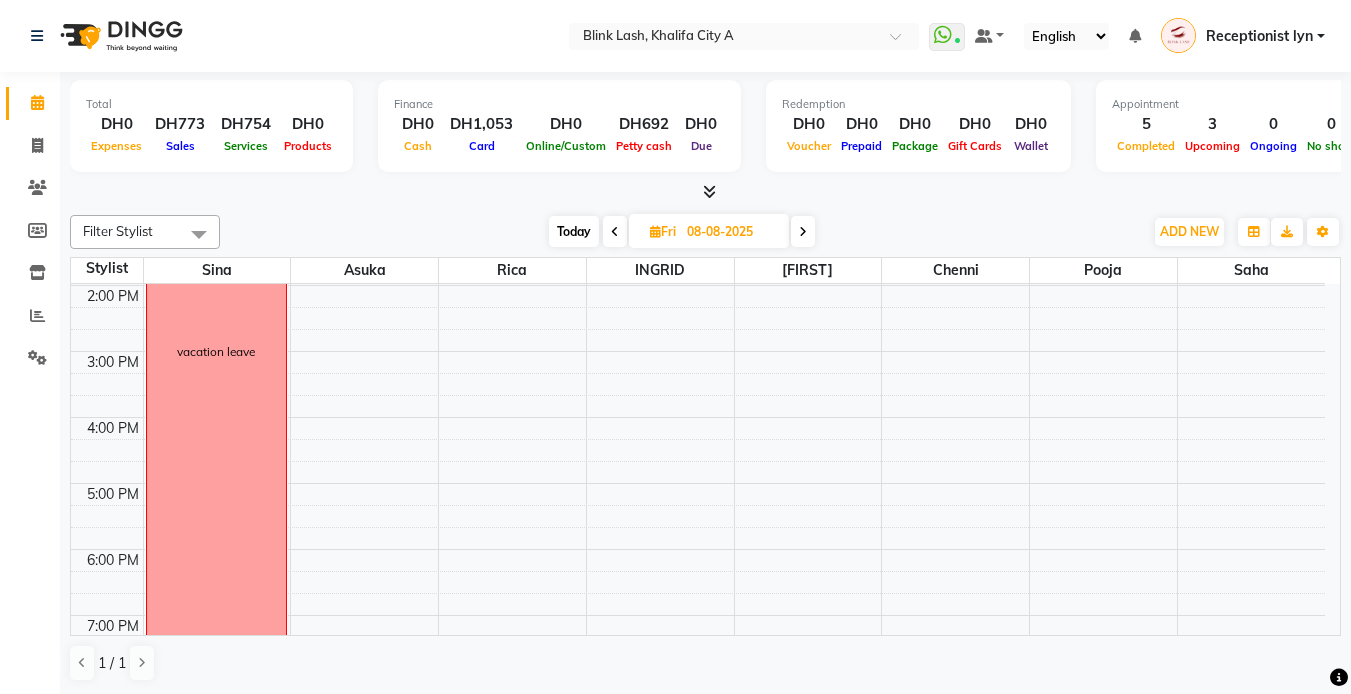 scroll, scrollTop: 0, scrollLeft: 0, axis: both 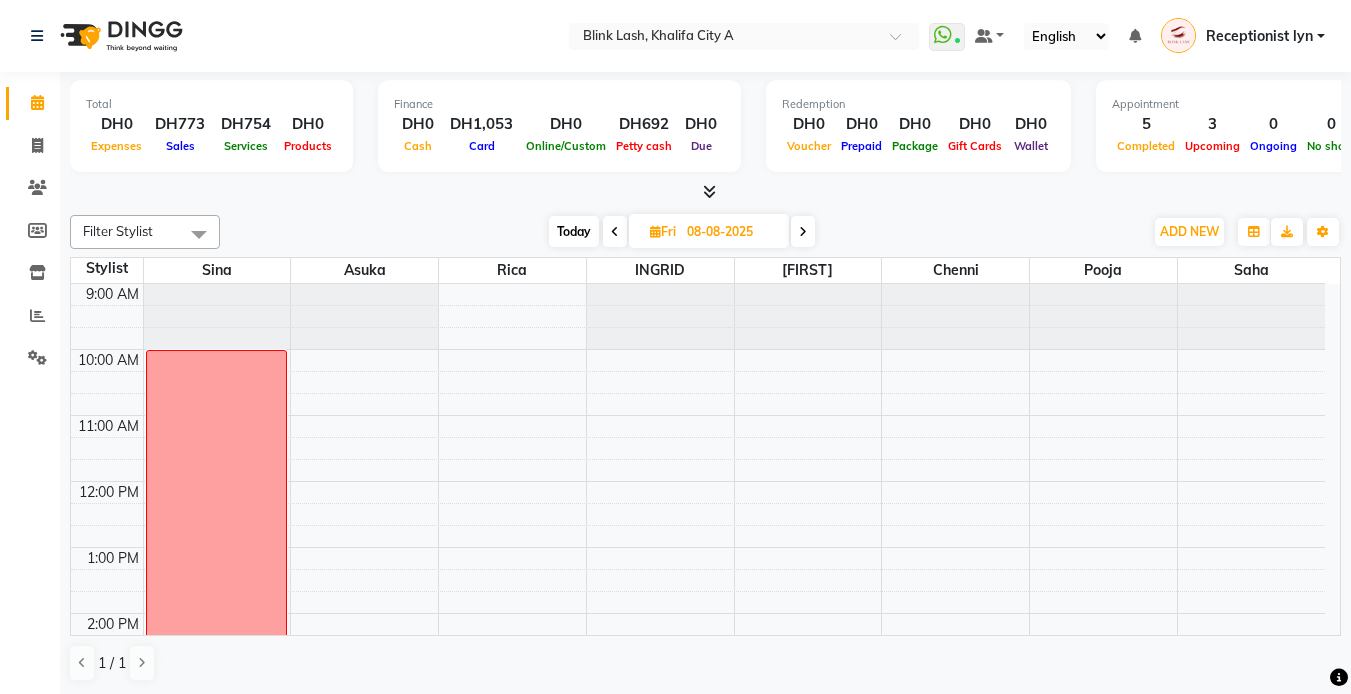 click at bounding box center [803, 231] 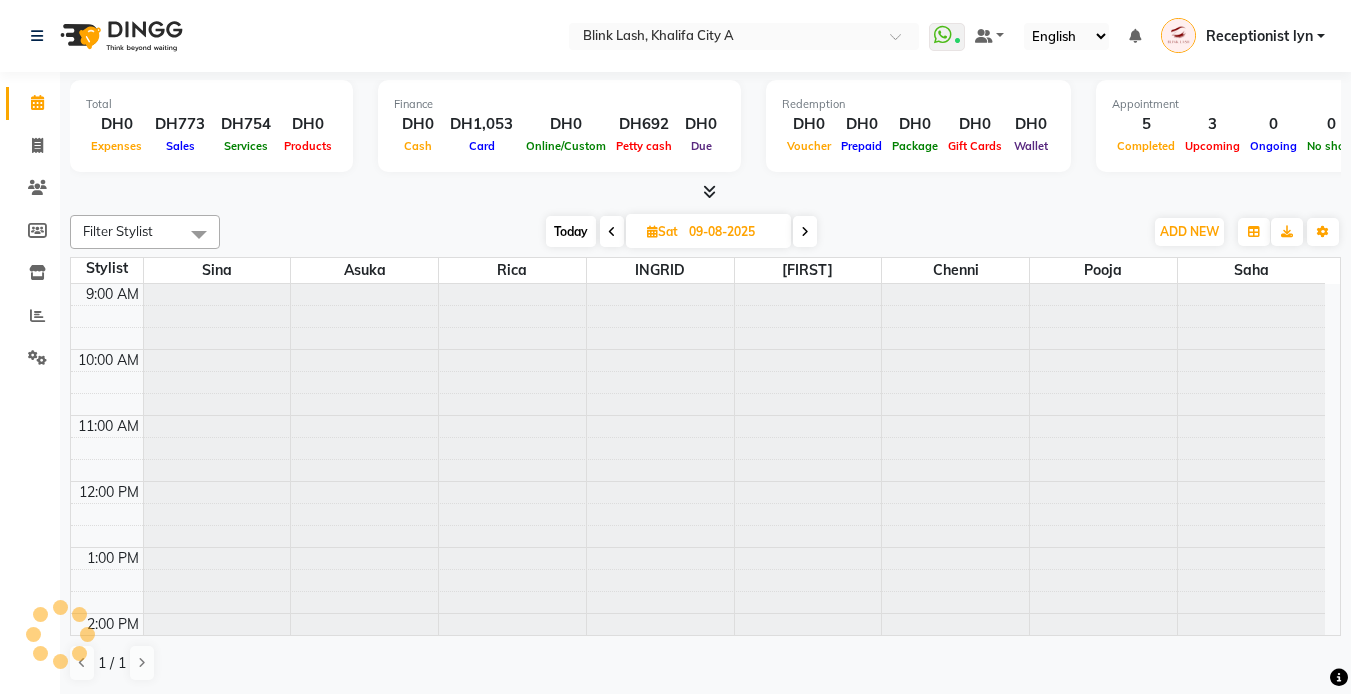 scroll, scrollTop: 595, scrollLeft: 0, axis: vertical 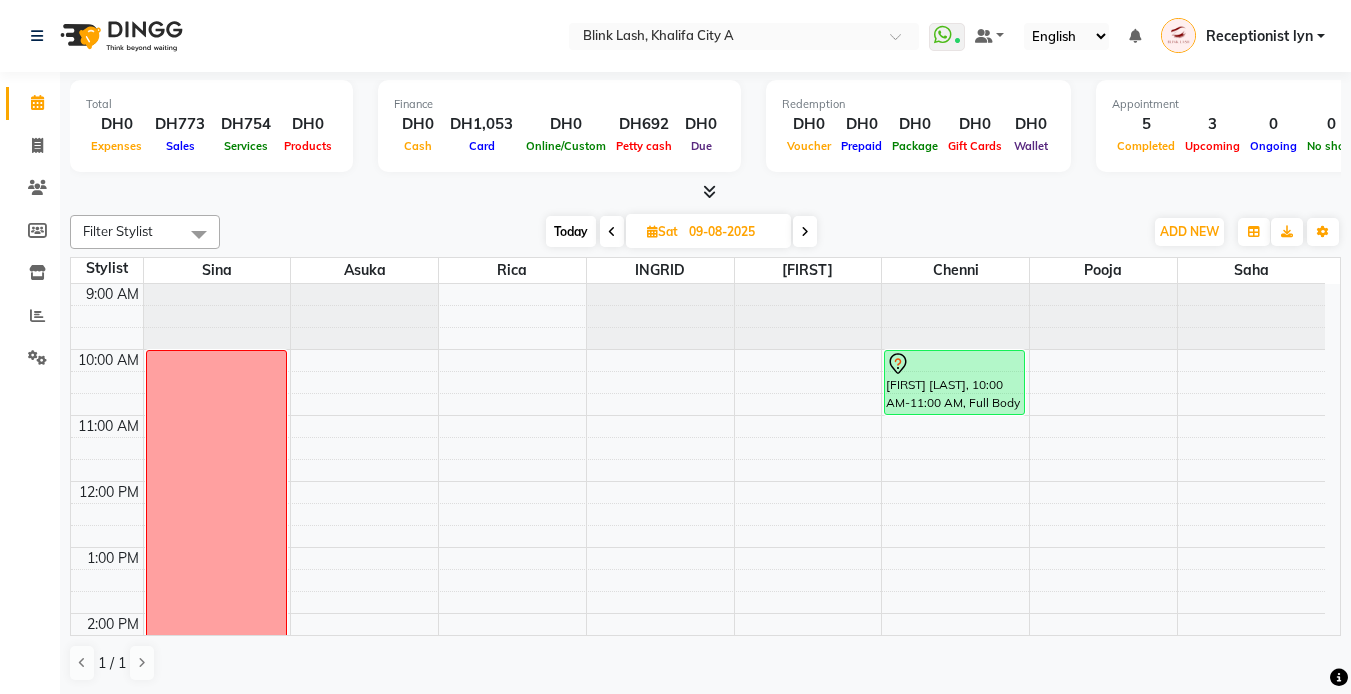 click at bounding box center (805, 231) 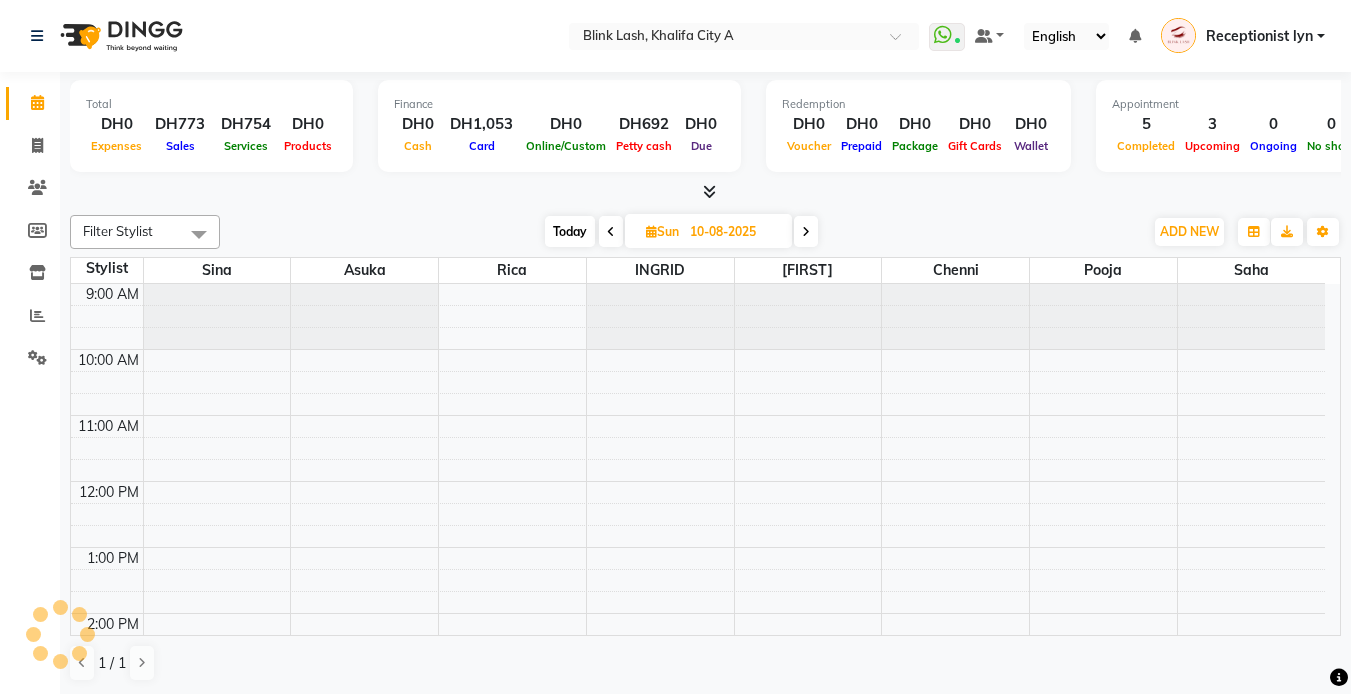 scroll, scrollTop: 595, scrollLeft: 0, axis: vertical 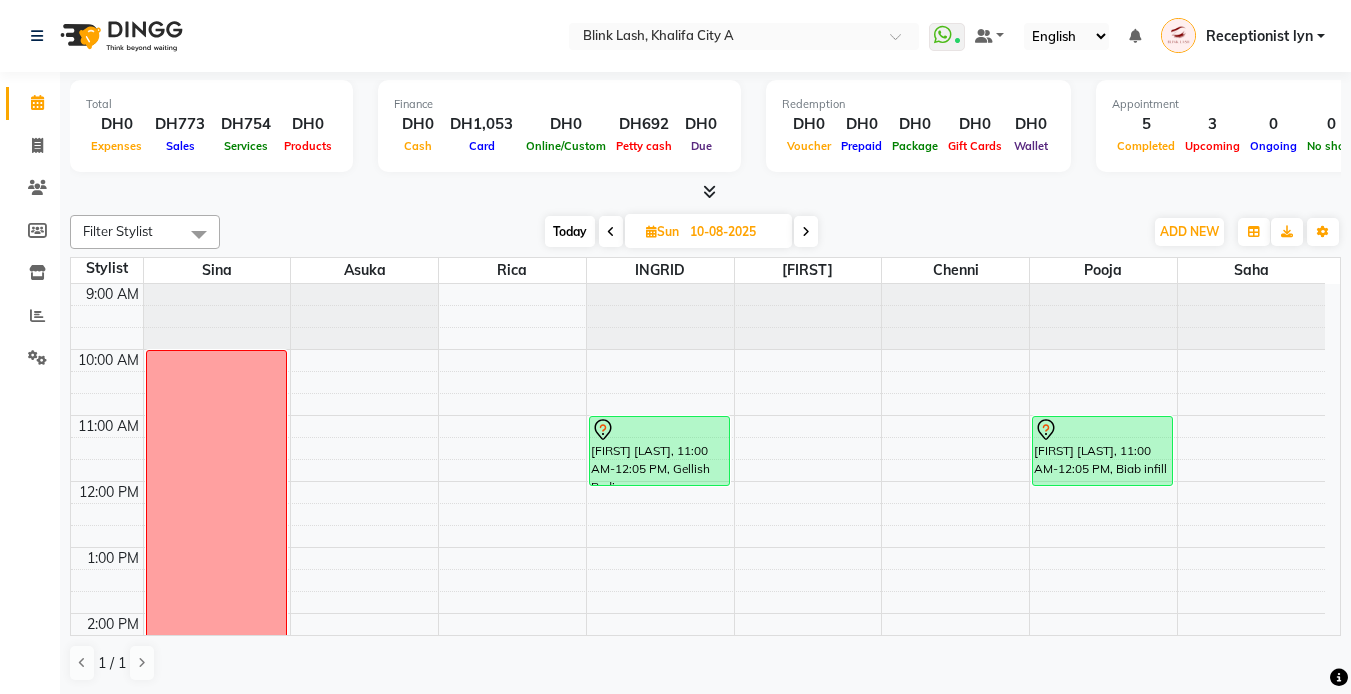 click on "Today" at bounding box center (570, 231) 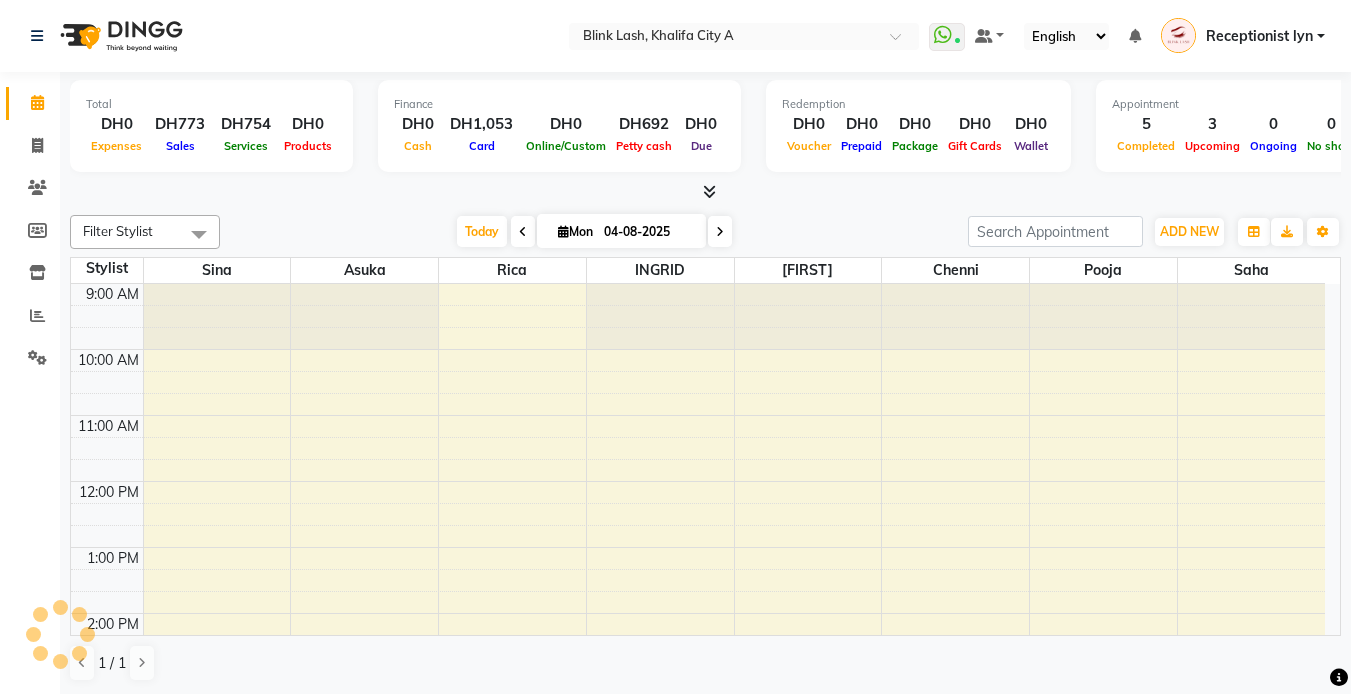 scroll, scrollTop: 595, scrollLeft: 0, axis: vertical 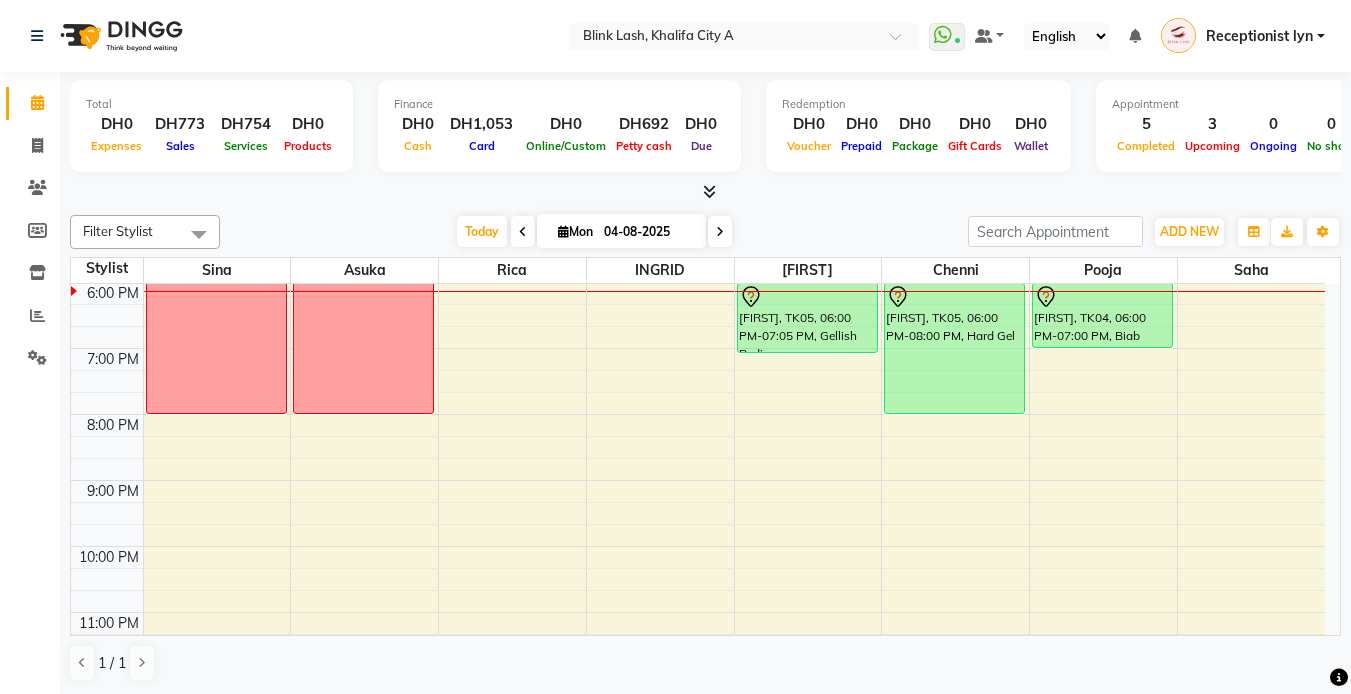 click at bounding box center (709, 191) 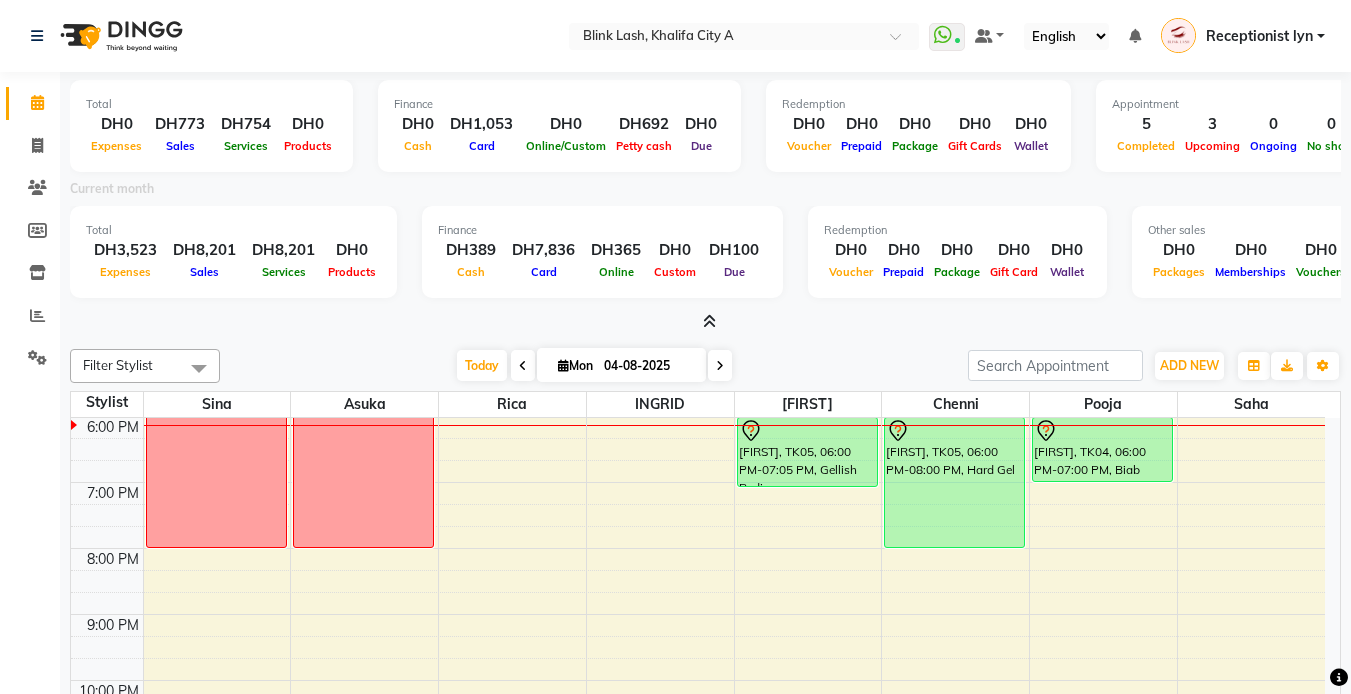 scroll, scrollTop: 28, scrollLeft: 0, axis: vertical 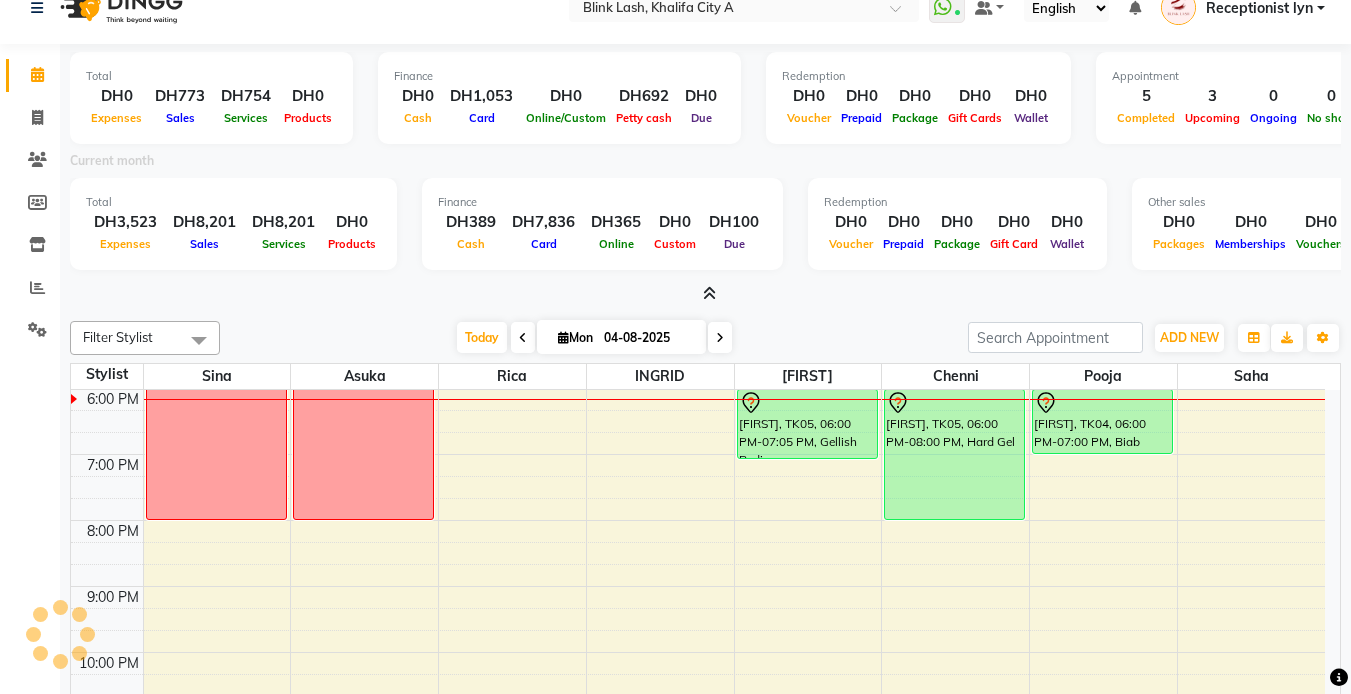 click at bounding box center [709, 293] 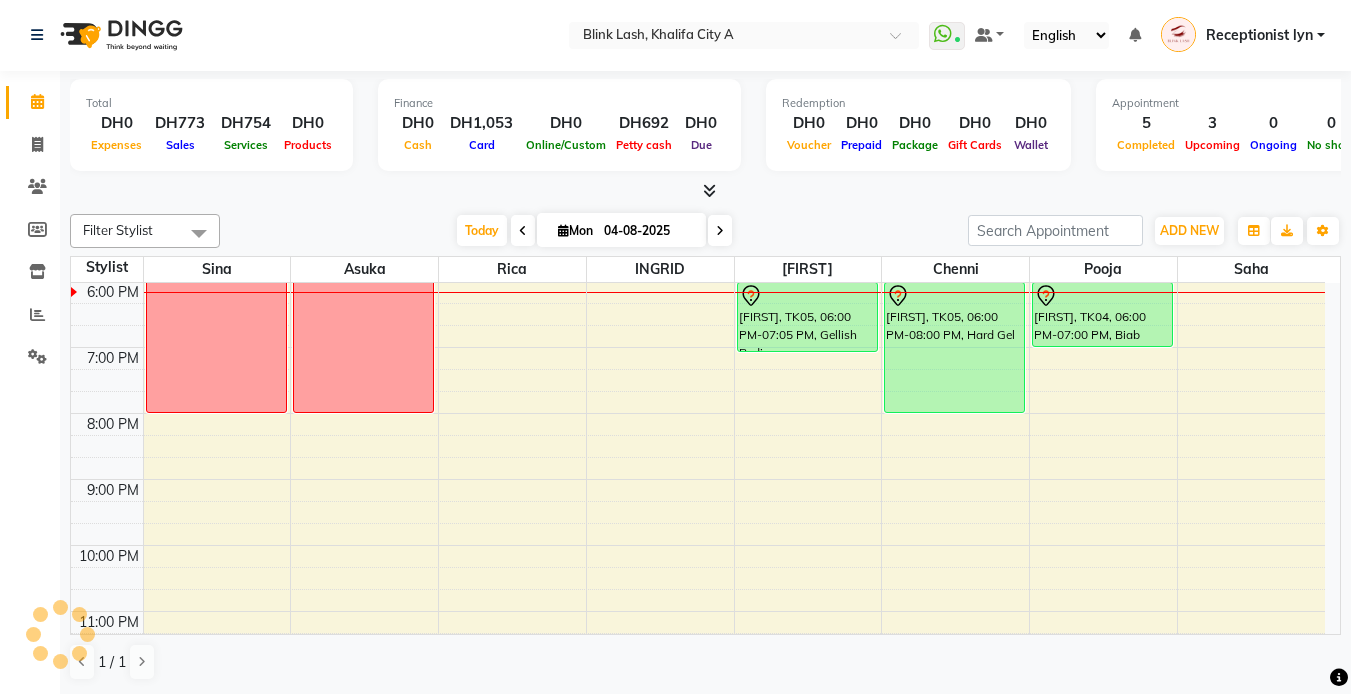 scroll, scrollTop: 1, scrollLeft: 0, axis: vertical 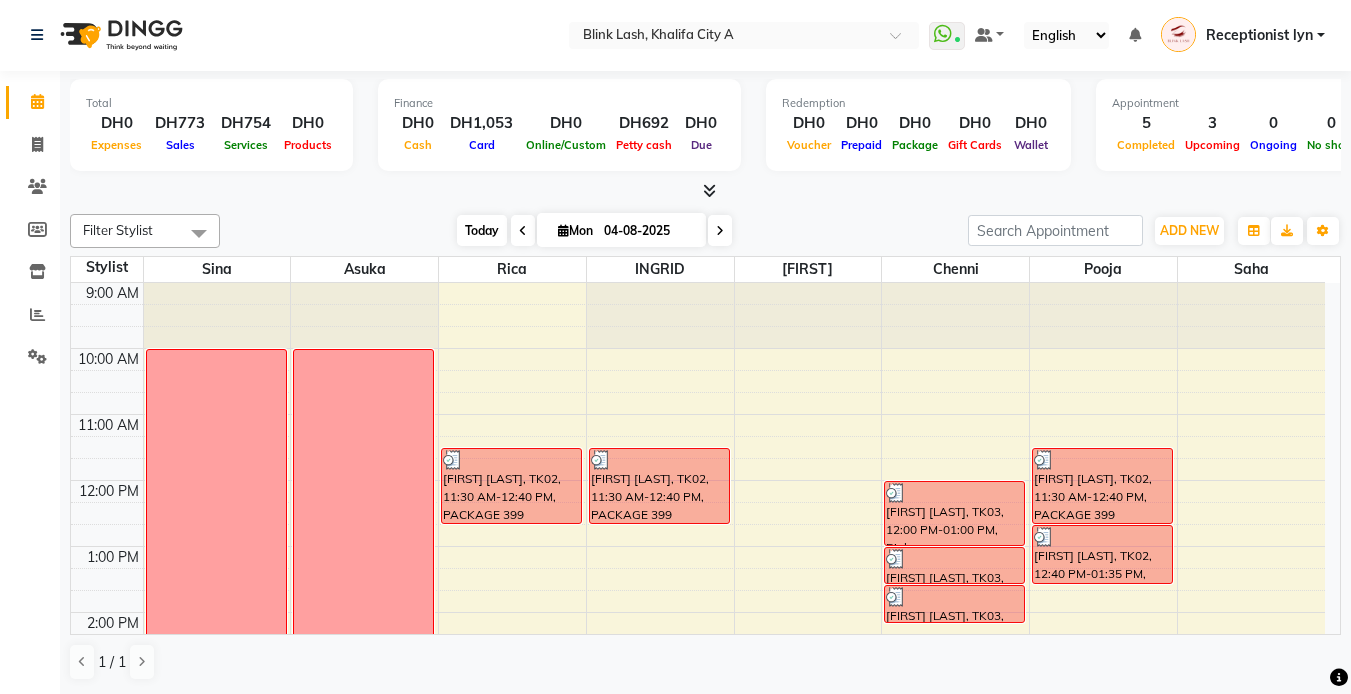 click on "Today" at bounding box center [482, 230] 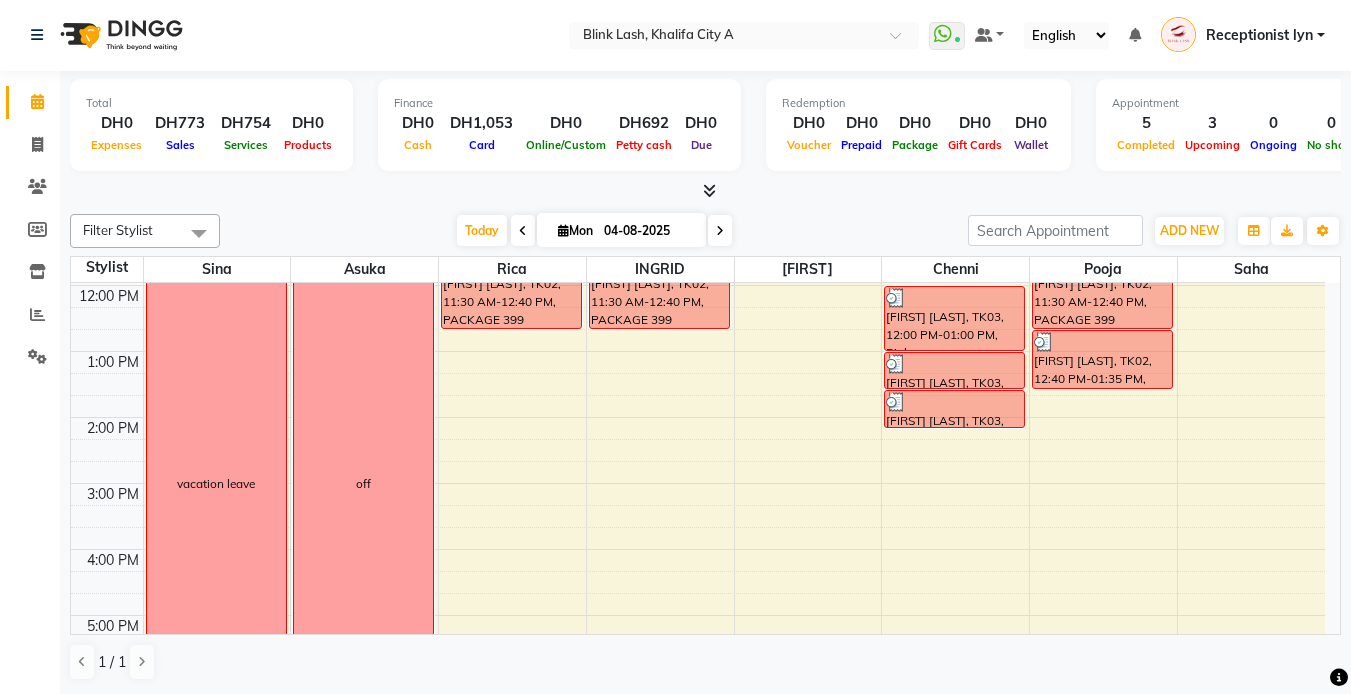 scroll, scrollTop: 0, scrollLeft: 0, axis: both 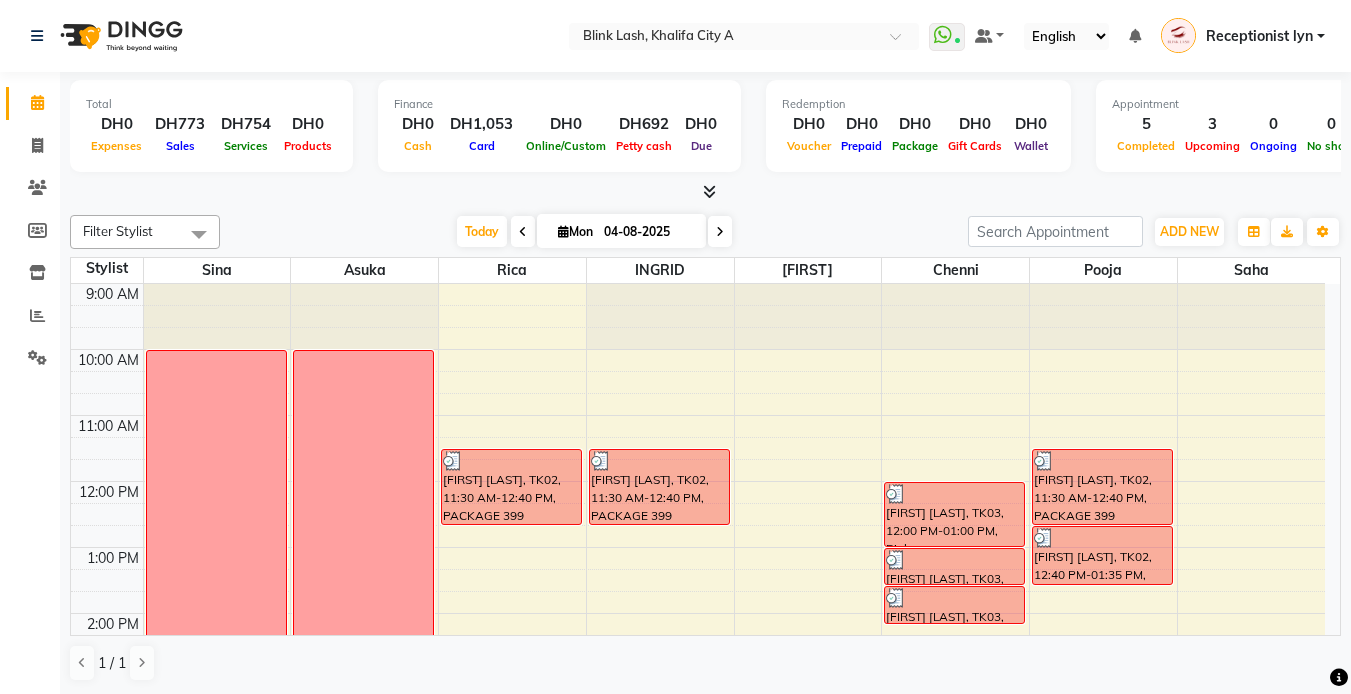 click at bounding box center [720, 232] 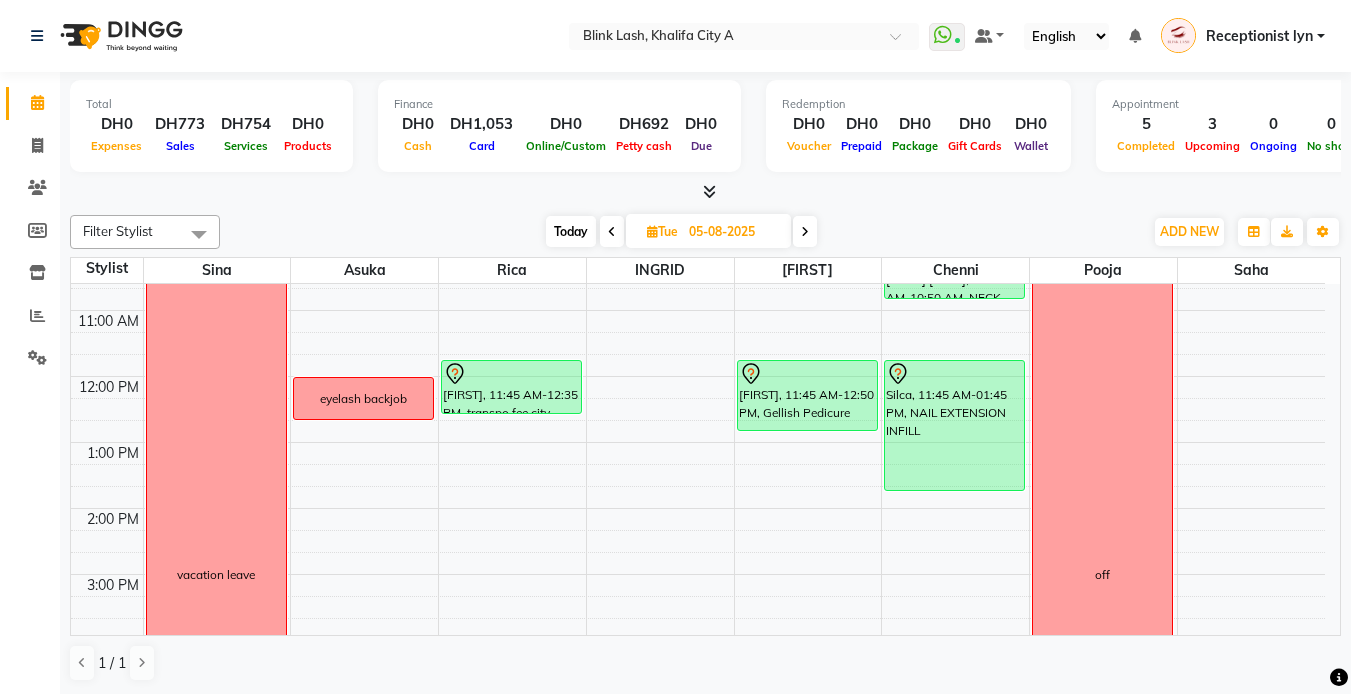 scroll, scrollTop: 0, scrollLeft: 0, axis: both 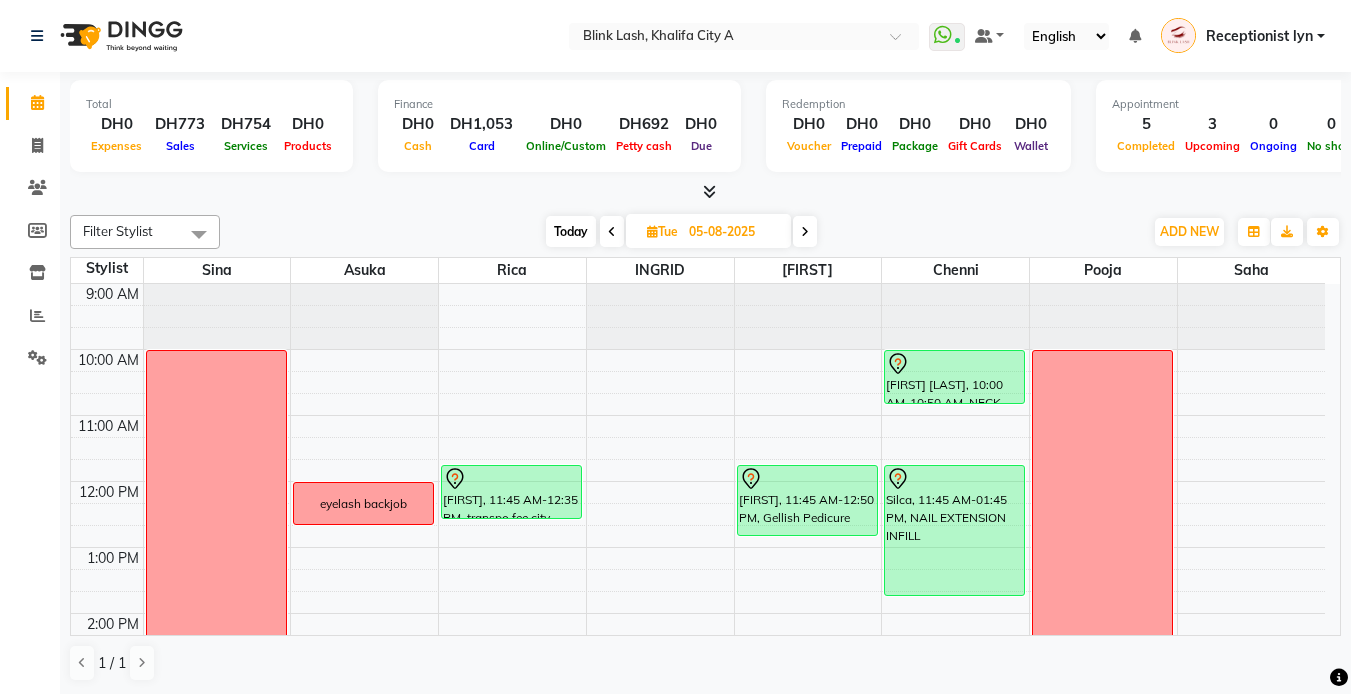 click on "Today" at bounding box center [571, 231] 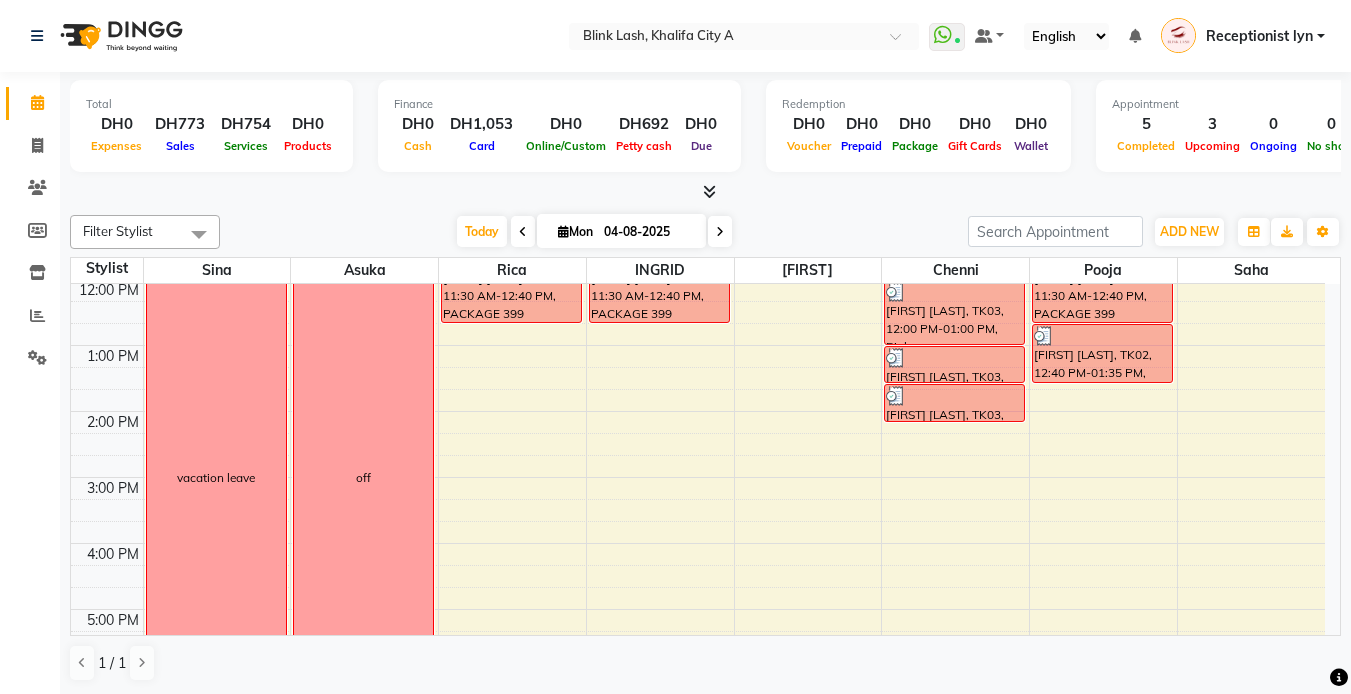 scroll, scrollTop: 195, scrollLeft: 0, axis: vertical 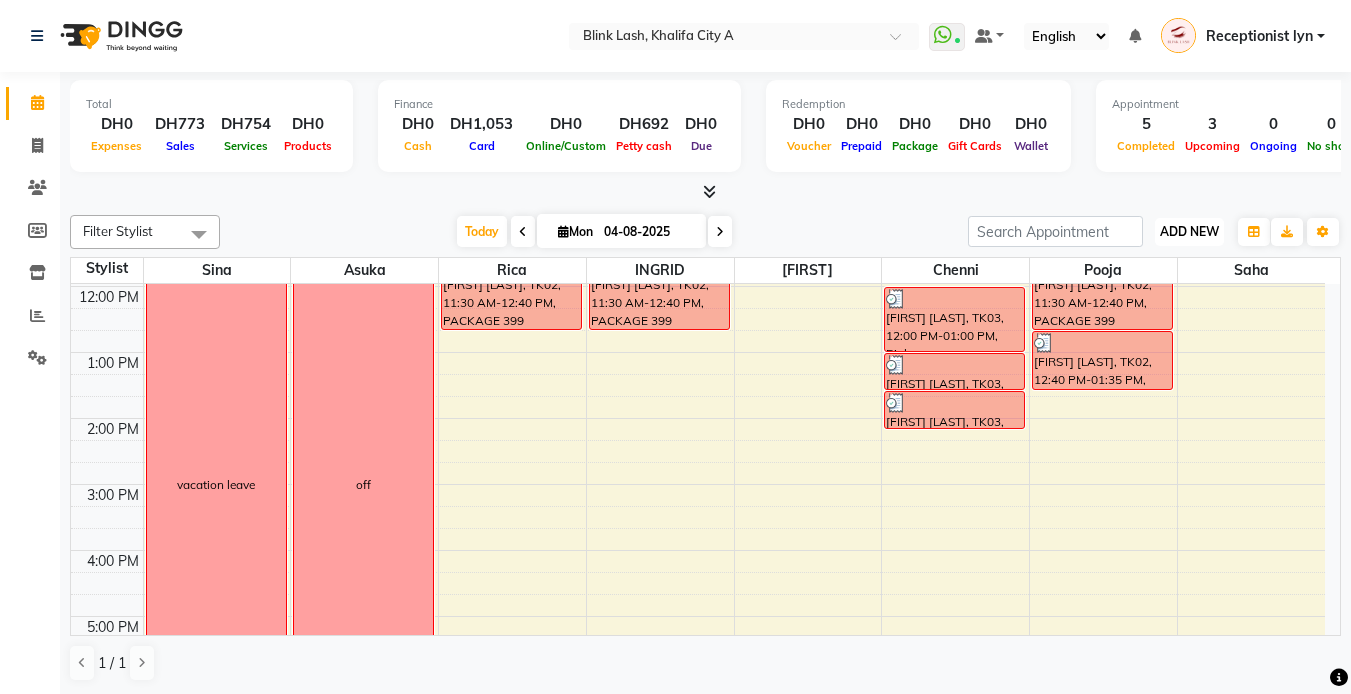 click on "ADD NEW" at bounding box center [1189, 231] 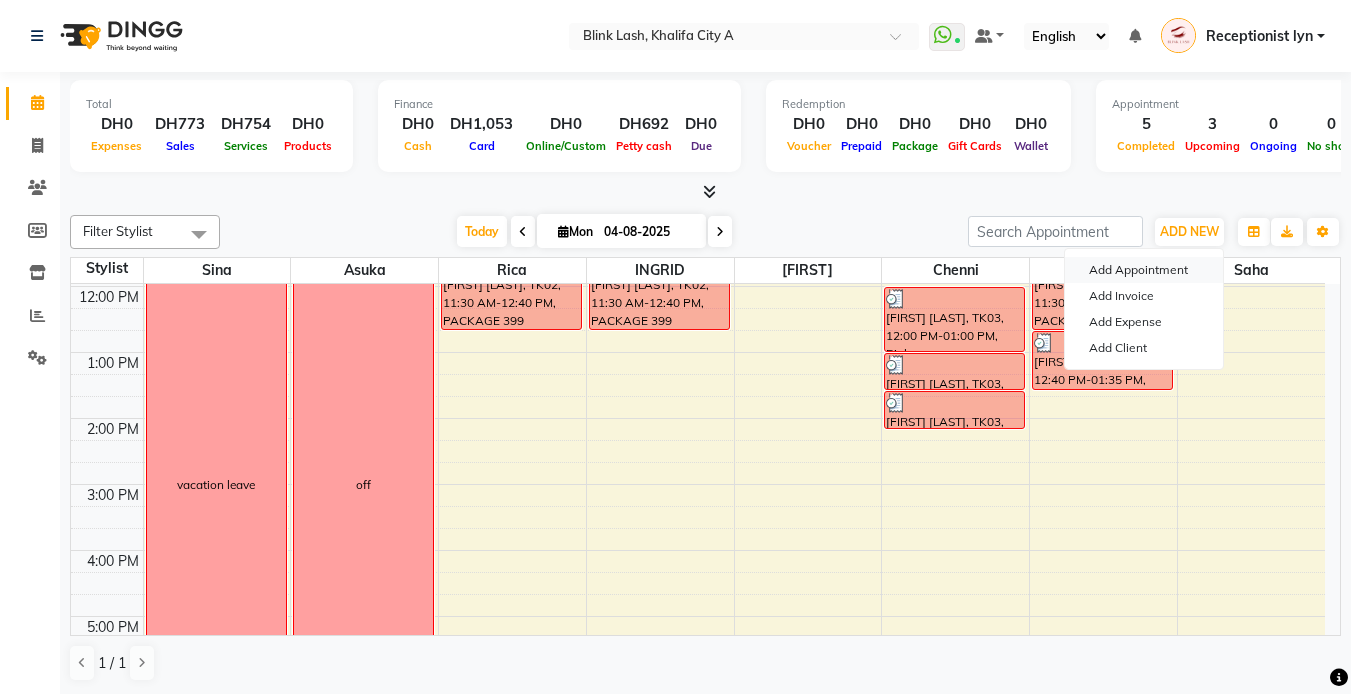 click on "Add Appointment" at bounding box center (1144, 270) 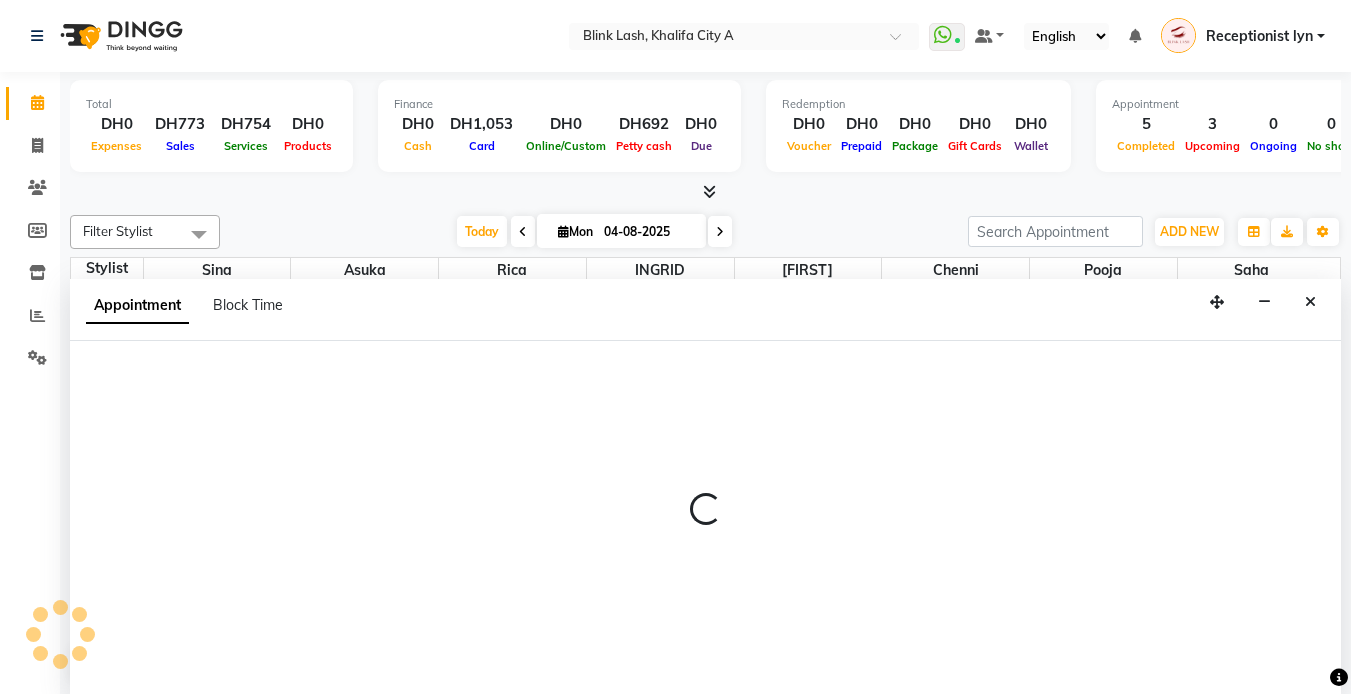 select on "tentative" 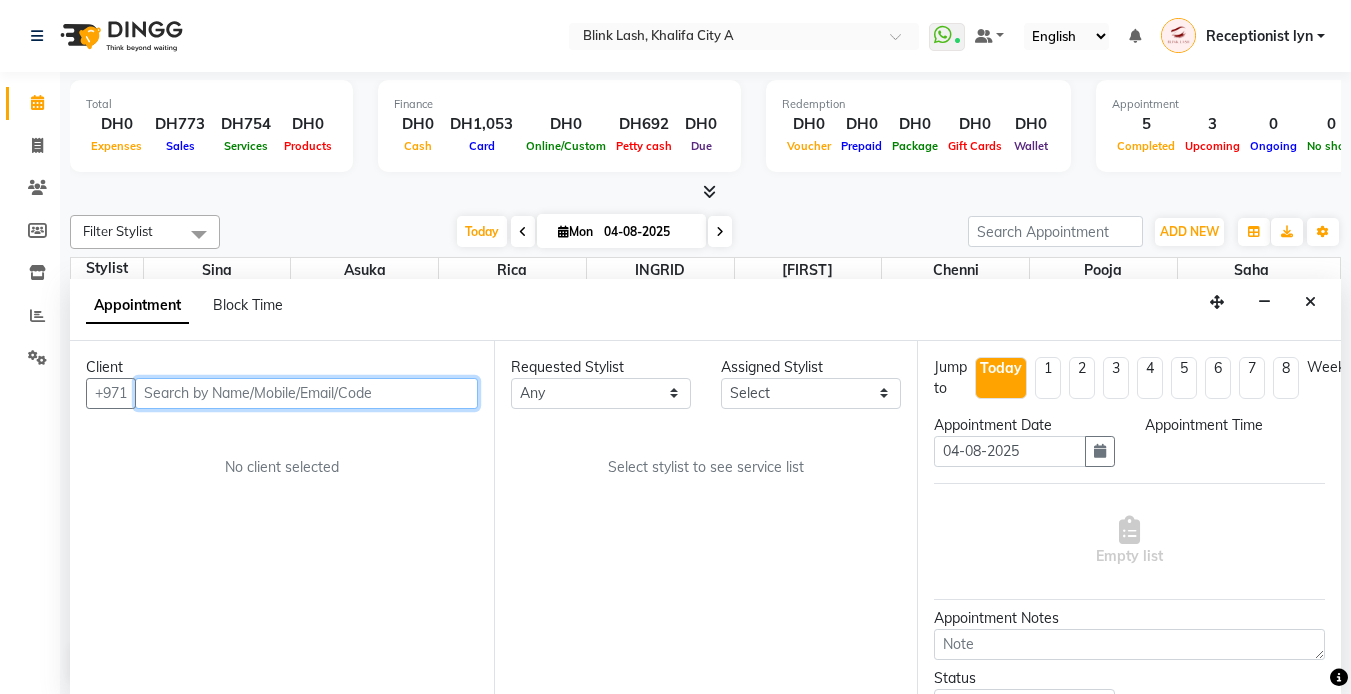 scroll, scrollTop: 1, scrollLeft: 0, axis: vertical 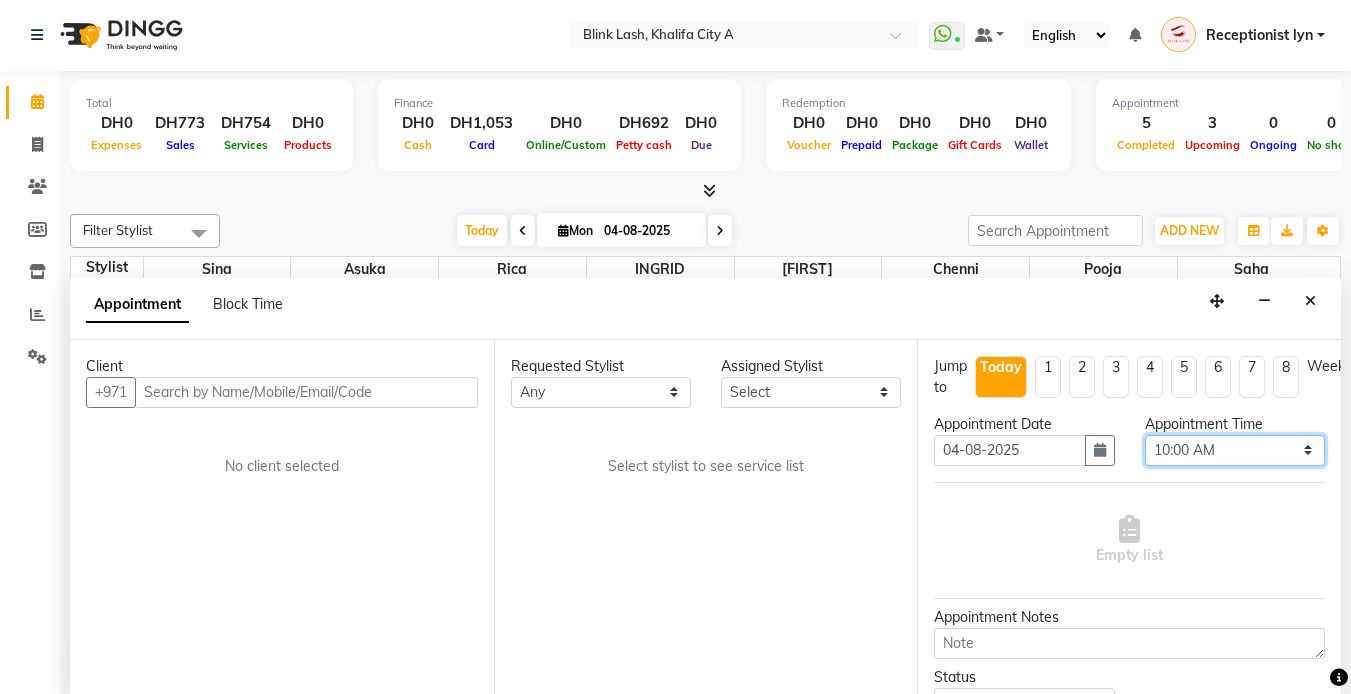 click on "Select 10:00 AM 10:05 AM 10:10 AM 10:15 AM 10:20 AM 10:25 AM 10:30 AM 10:35 AM 10:40 AM 10:45 AM 10:50 AM 10:55 AM 11:00 AM 11:05 AM 11:10 AM 11:15 AM 11:20 AM 11:25 AM 11:30 AM 11:35 AM 11:40 AM 11:45 AM 11:50 AM 11:55 AM 12:00 PM 12:05 PM 12:10 PM 12:15 PM 12:20 PM 12:25 PM 12:30 PM 12:35 PM 12:40 PM 12:45 PM 12:50 PM 12:55 PM 01:00 PM 01:05 PM 01:10 PM 01:15 PM 01:20 PM 01:25 PM 01:30 PM 01:35 PM 01:40 PM 01:45 PM 01:50 PM 01:55 PM 02:00 PM 02:05 PM 02:10 PM 02:15 PM 02:20 PM 02:25 PM 02:30 PM 02:35 PM 02:40 PM 02:45 PM 02:50 PM 02:55 PM 03:00 PM 03:05 PM 03:10 PM 03:15 PM 03:20 PM 03:25 PM 03:30 PM 03:35 PM 03:40 PM 03:45 PM 03:50 PM 03:55 PM 04:00 PM 04:05 PM 04:10 PM 04:15 PM 04:20 PM 04:25 PM 04:30 PM 04:35 PM 04:40 PM 04:45 PM 04:50 PM 04:55 PM 05:00 PM 05:05 PM 05:10 PM 05:15 PM 05:20 PM 05:25 PM 05:30 PM 05:35 PM 05:40 PM 05:45 PM 05:50 PM 05:55 PM 06:00 PM 06:05 PM 06:10 PM 06:15 PM 06:20 PM 06:25 PM 06:30 PM 06:35 PM 06:40 PM 06:45 PM 06:50 PM 06:55 PM 07:00 PM 07:05 PM 07:10 PM 07:15 PM 07:20 PM" at bounding box center (1235, 450) 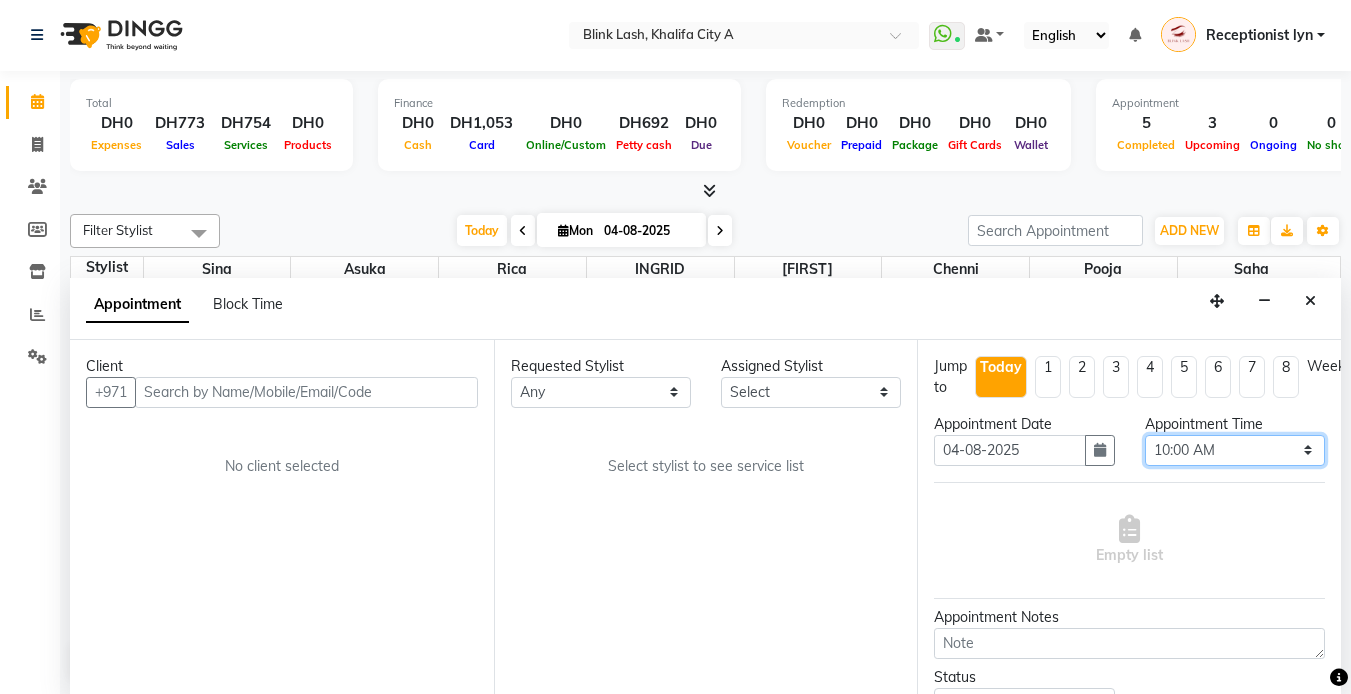 select on "1145" 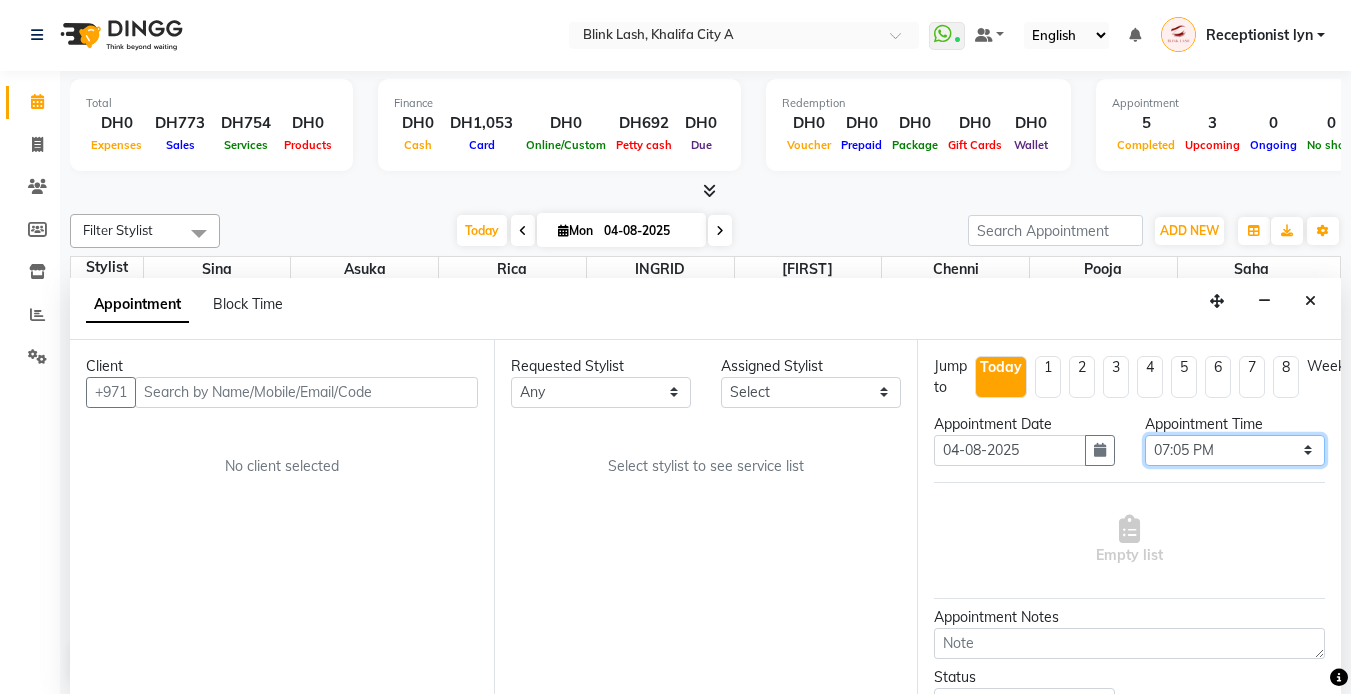 click on "Select 10:00 AM 10:05 AM 10:10 AM 10:15 AM 10:20 AM 10:25 AM 10:30 AM 10:35 AM 10:40 AM 10:45 AM 10:50 AM 10:55 AM 11:00 AM 11:05 AM 11:10 AM 11:15 AM 11:20 AM 11:25 AM 11:30 AM 11:35 AM 11:40 AM 11:45 AM 11:50 AM 11:55 AM 12:00 PM 12:05 PM 12:10 PM 12:15 PM 12:20 PM 12:25 PM 12:30 PM 12:35 PM 12:40 PM 12:45 PM 12:50 PM 12:55 PM 01:00 PM 01:05 PM 01:10 PM 01:15 PM 01:20 PM 01:25 PM 01:30 PM 01:35 PM 01:40 PM 01:45 PM 01:50 PM 01:55 PM 02:00 PM 02:05 PM 02:10 PM 02:15 PM 02:20 PM 02:25 PM 02:30 PM 02:35 PM 02:40 PM 02:45 PM 02:50 PM 02:55 PM 03:00 PM 03:05 PM 03:10 PM 03:15 PM 03:20 PM 03:25 PM 03:30 PM 03:35 PM 03:40 PM 03:45 PM 03:50 PM 03:55 PM 04:00 PM 04:05 PM 04:10 PM 04:15 PM 04:20 PM 04:25 PM 04:30 PM 04:35 PM 04:40 PM 04:45 PM 04:50 PM 04:55 PM 05:00 PM 05:05 PM 05:10 PM 05:15 PM 05:20 PM 05:25 PM 05:30 PM 05:35 PM 05:40 PM 05:45 PM 05:50 PM 05:55 PM 06:00 PM 06:05 PM 06:10 PM 06:15 PM 06:20 PM 06:25 PM 06:30 PM 06:35 PM 06:40 PM 06:45 PM 06:50 PM 06:55 PM 07:00 PM 07:05 PM 07:10 PM 07:15 PM 07:20 PM" at bounding box center (1235, 450) 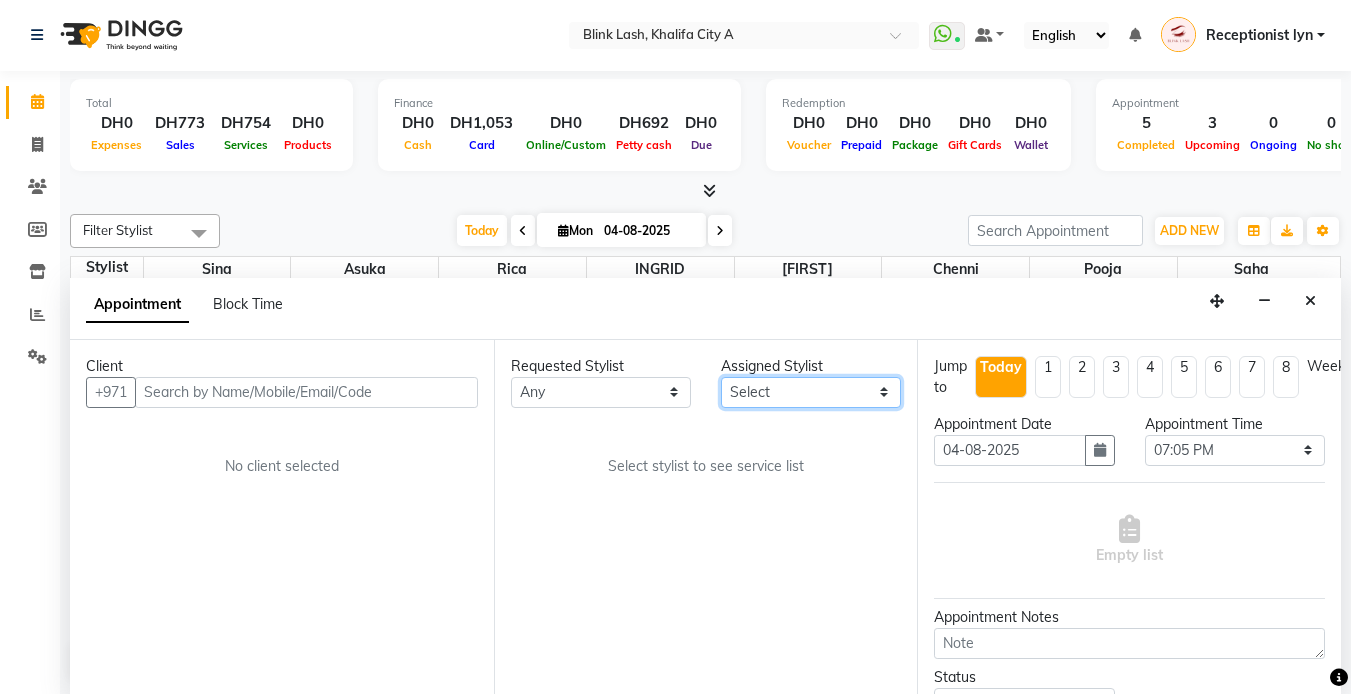 click on "Select Asuka chenni INGRID jumana pooja Rica saha Sina" at bounding box center (811, 392) 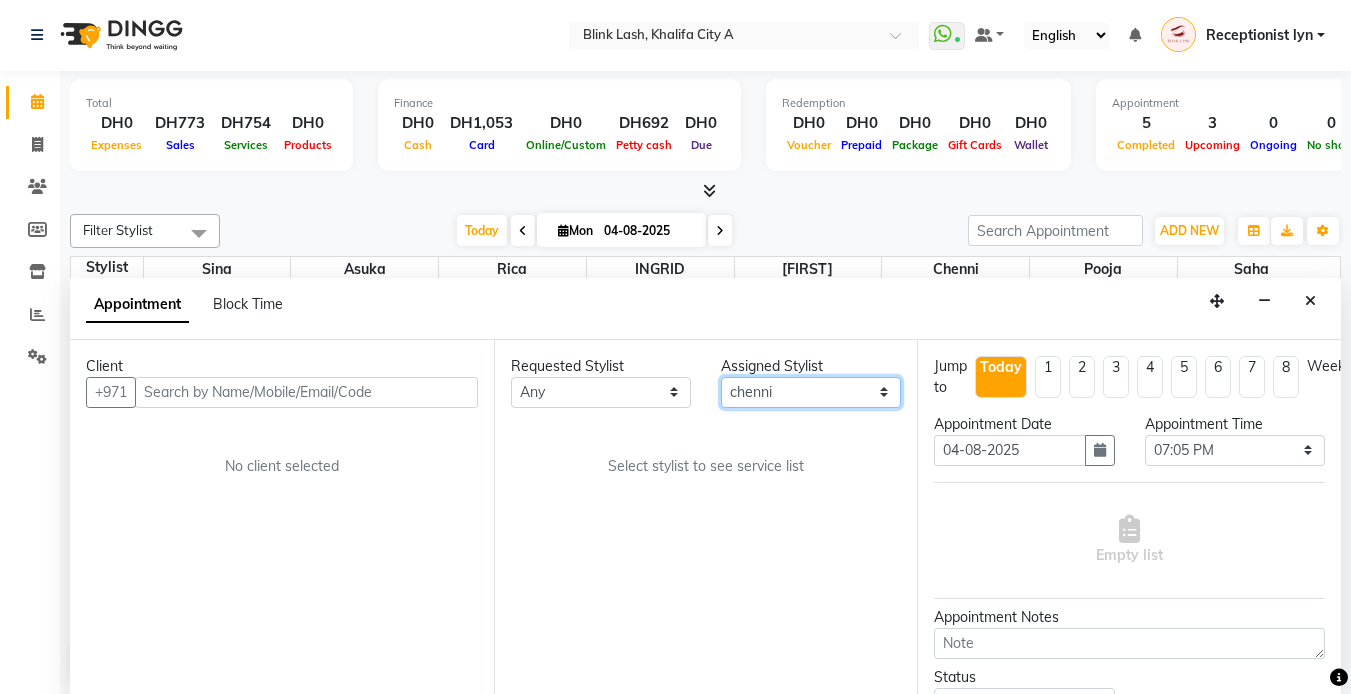 click on "Select Asuka chenni INGRID jumana pooja Rica saha Sina" at bounding box center (811, 392) 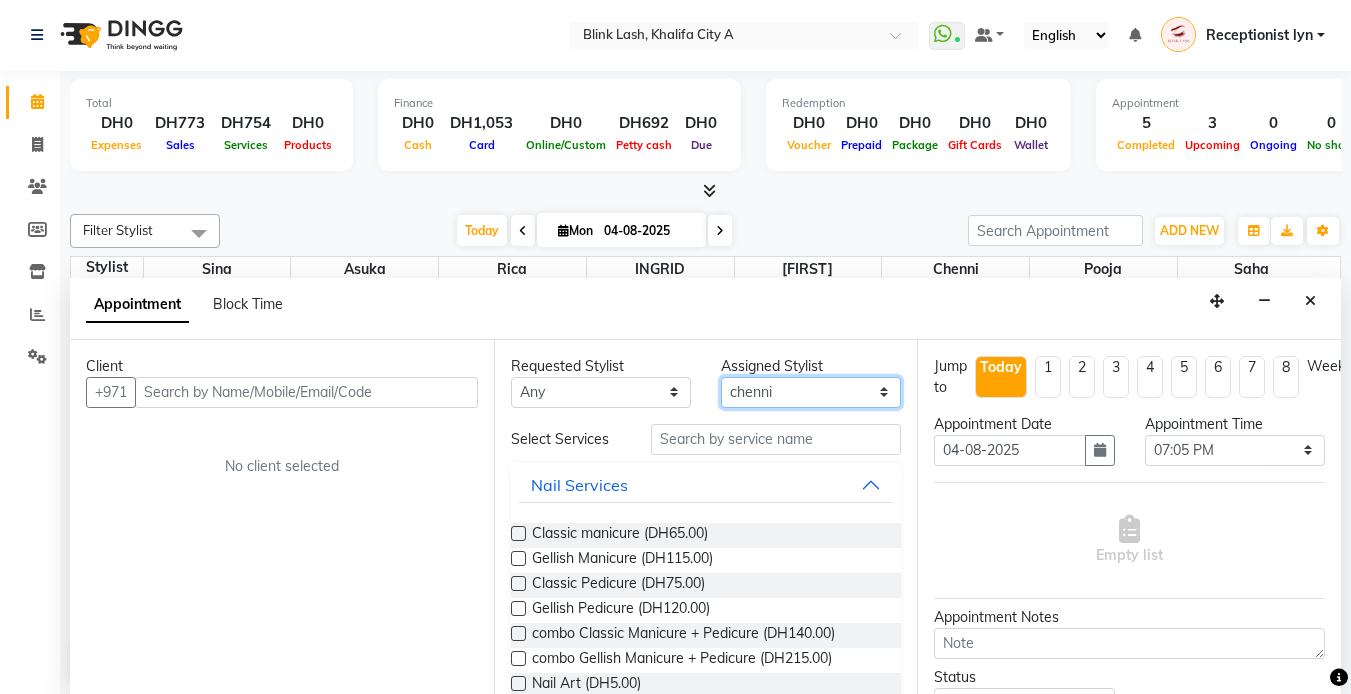 click on "Select Asuka chenni INGRID jumana pooja Rica saha Sina" at bounding box center (811, 392) 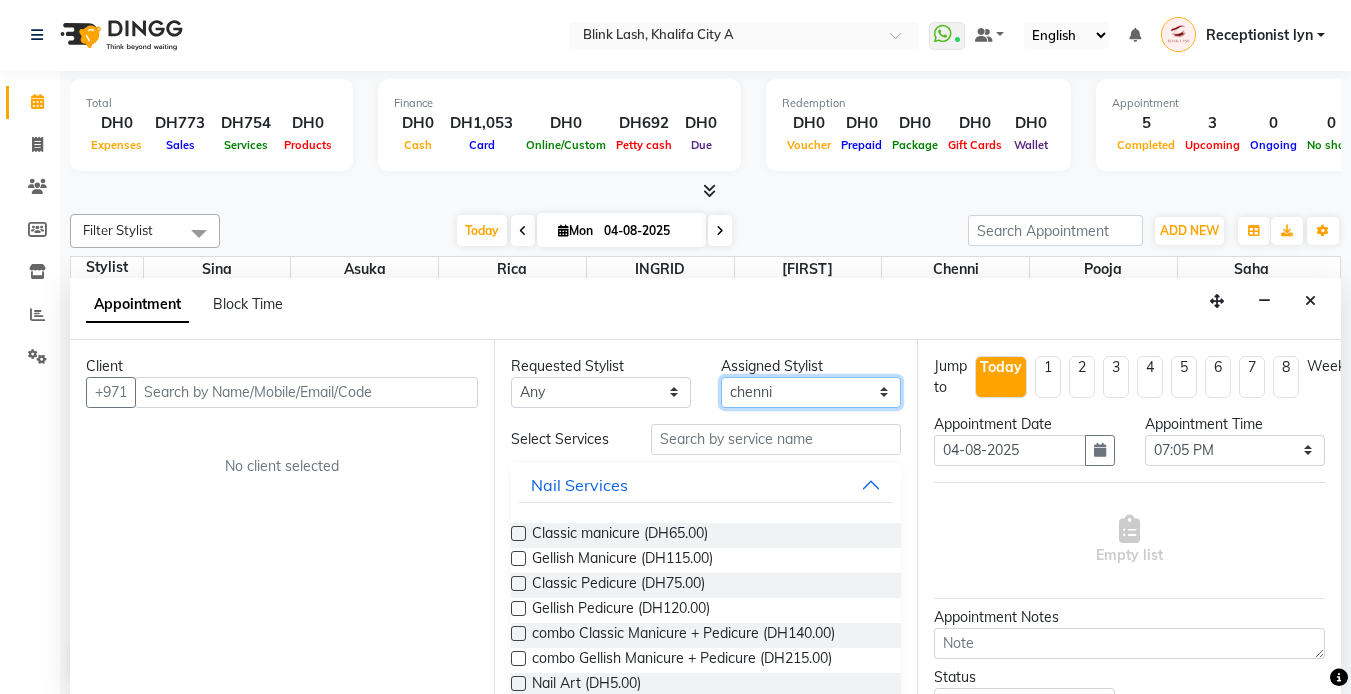 select on "63341" 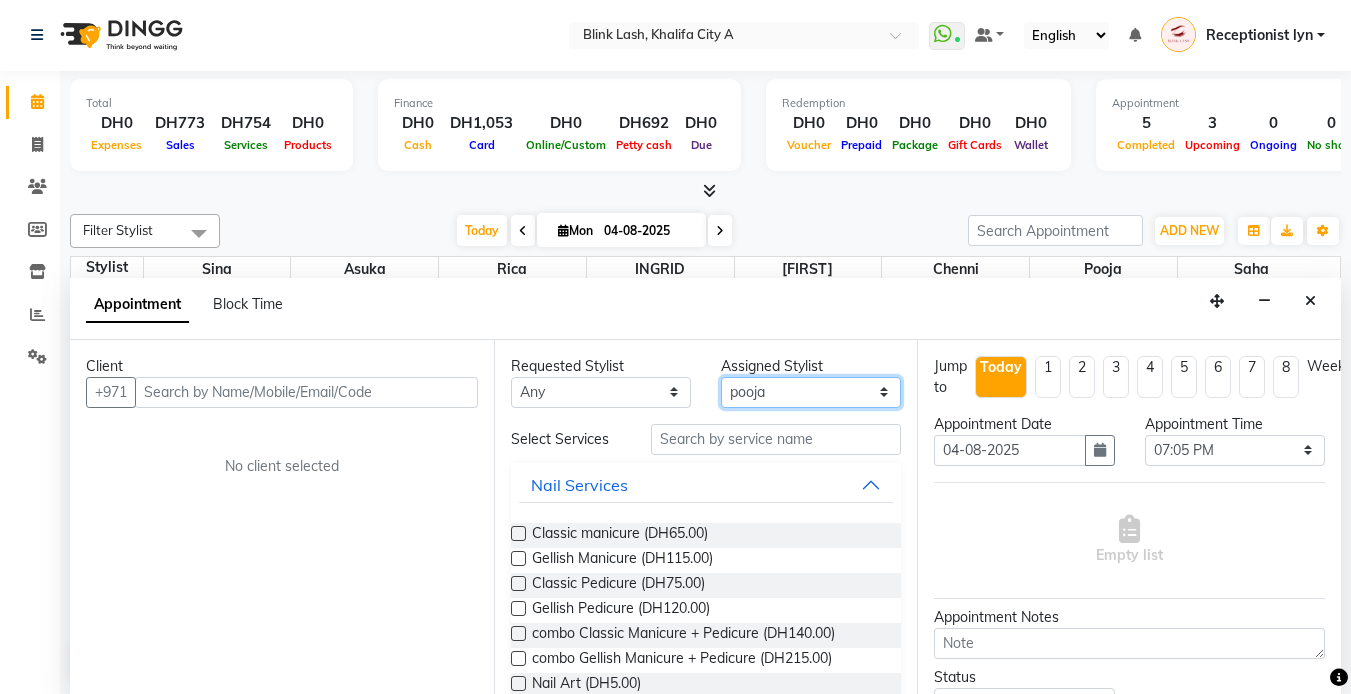 click on "Select Asuka chenni INGRID jumana pooja Rica saha Sina" at bounding box center [811, 392] 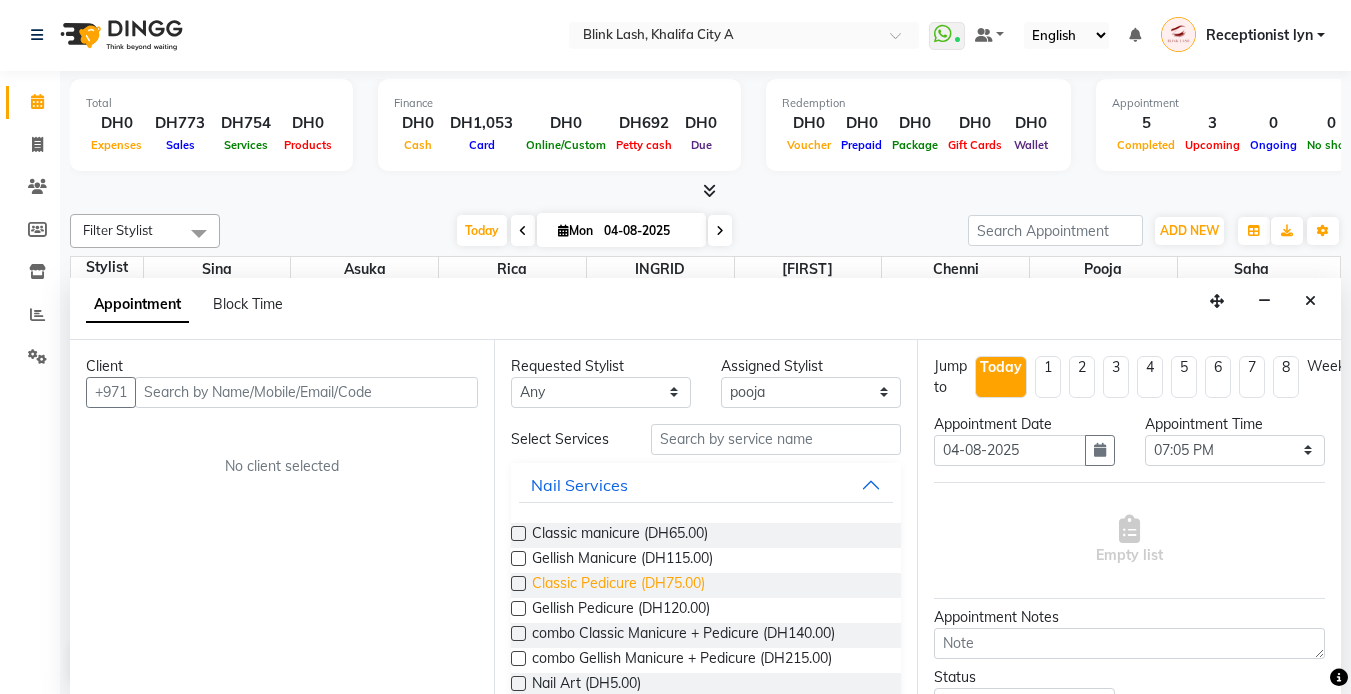 click on "Classic Pedicure (DH75.00)" at bounding box center [618, 585] 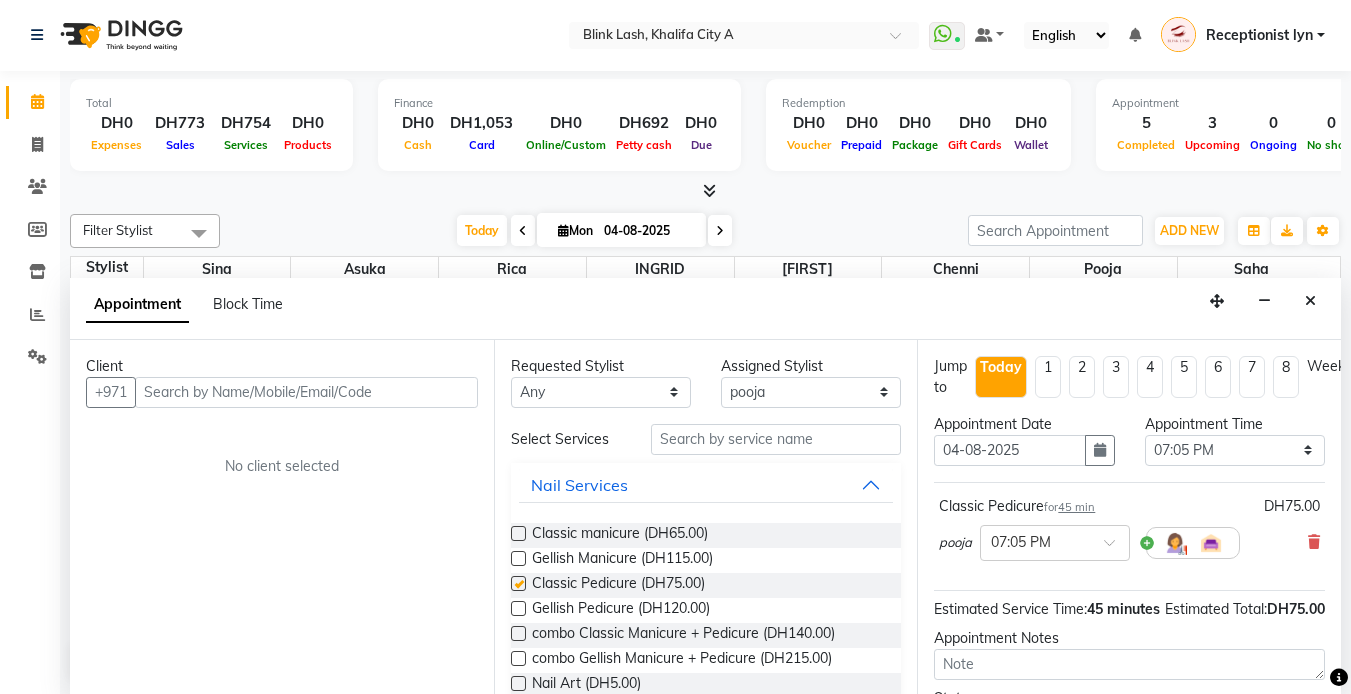 checkbox on "false" 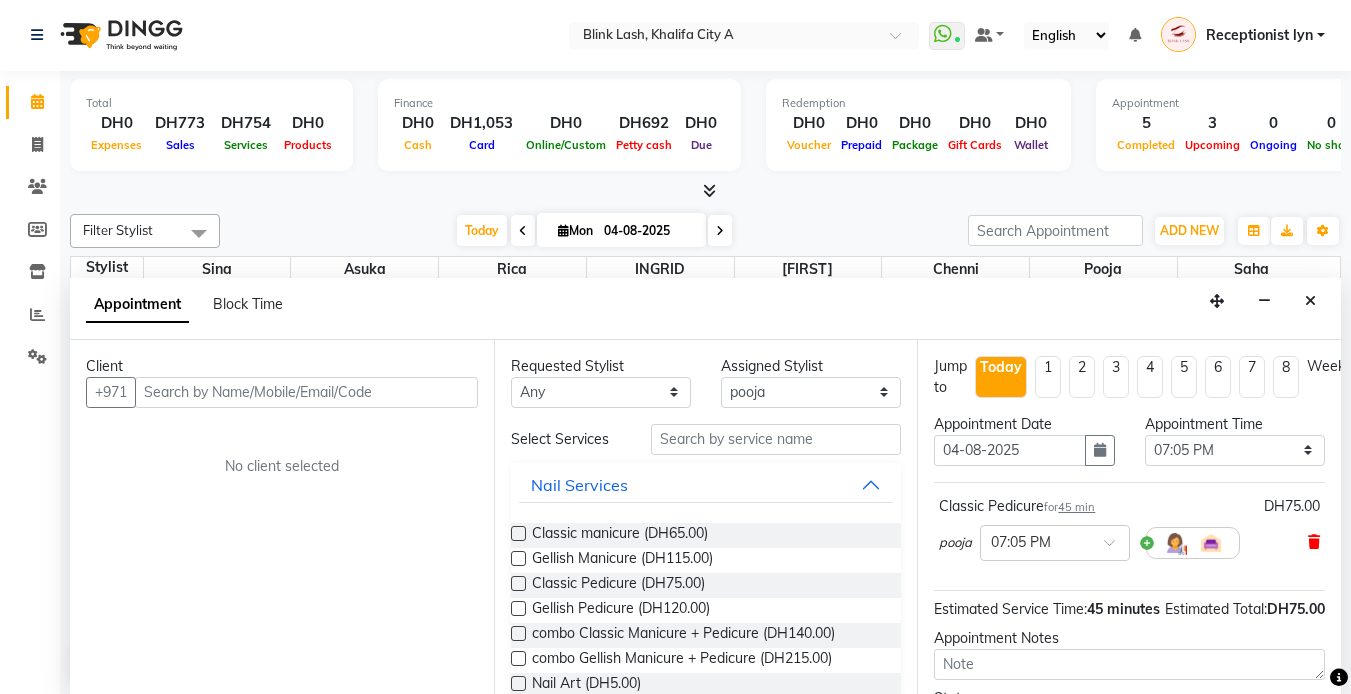 click at bounding box center [1314, 542] 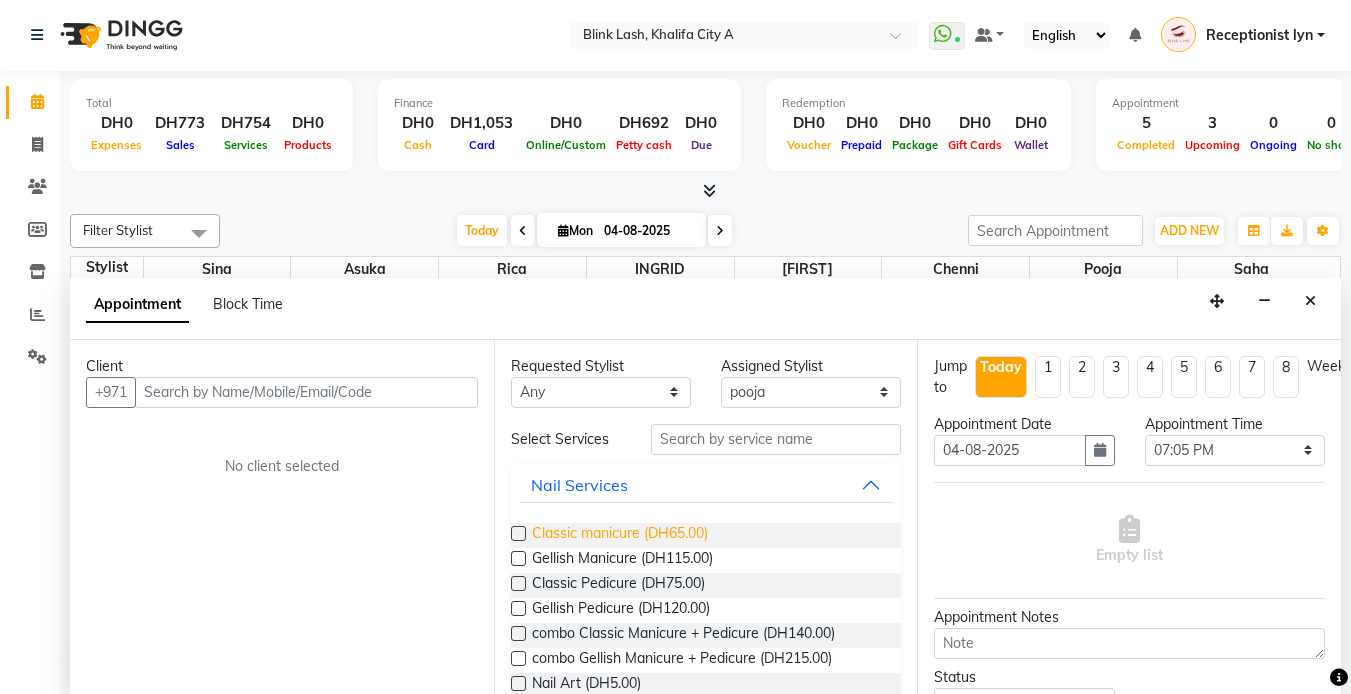 click on "Classic manicure (DH65.00)" at bounding box center [620, 535] 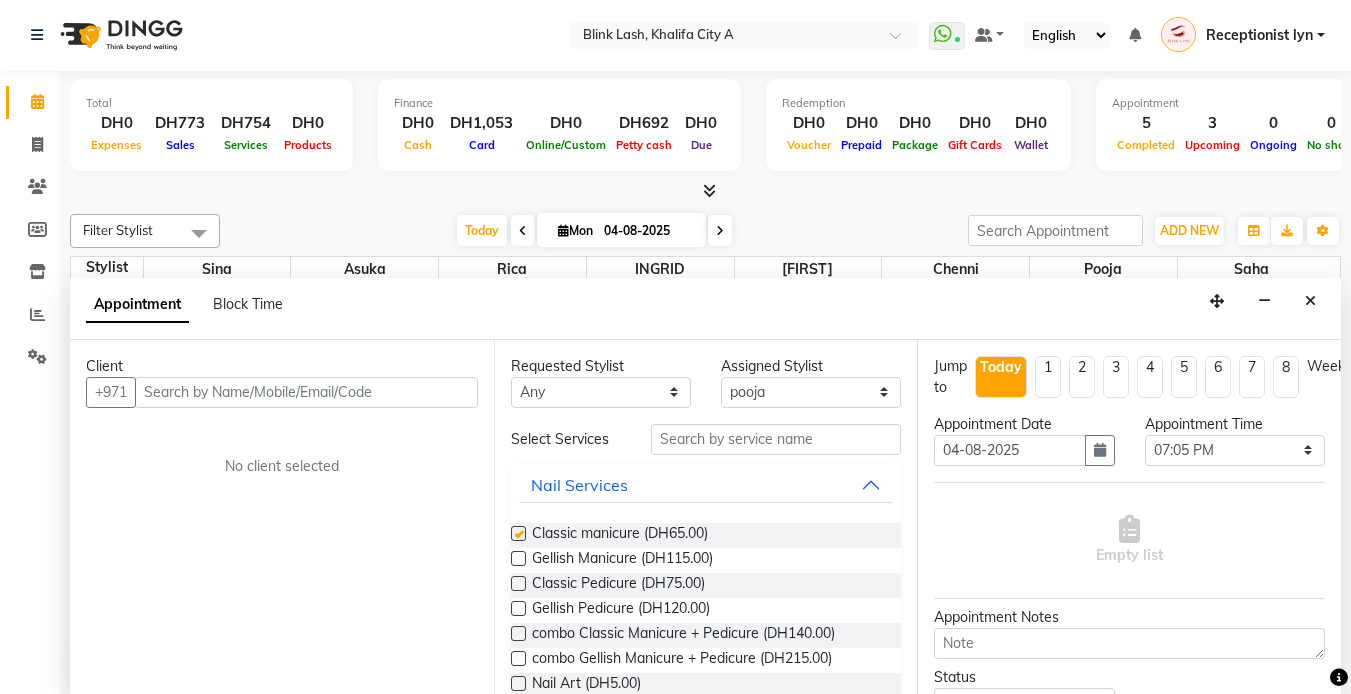 checkbox on "false" 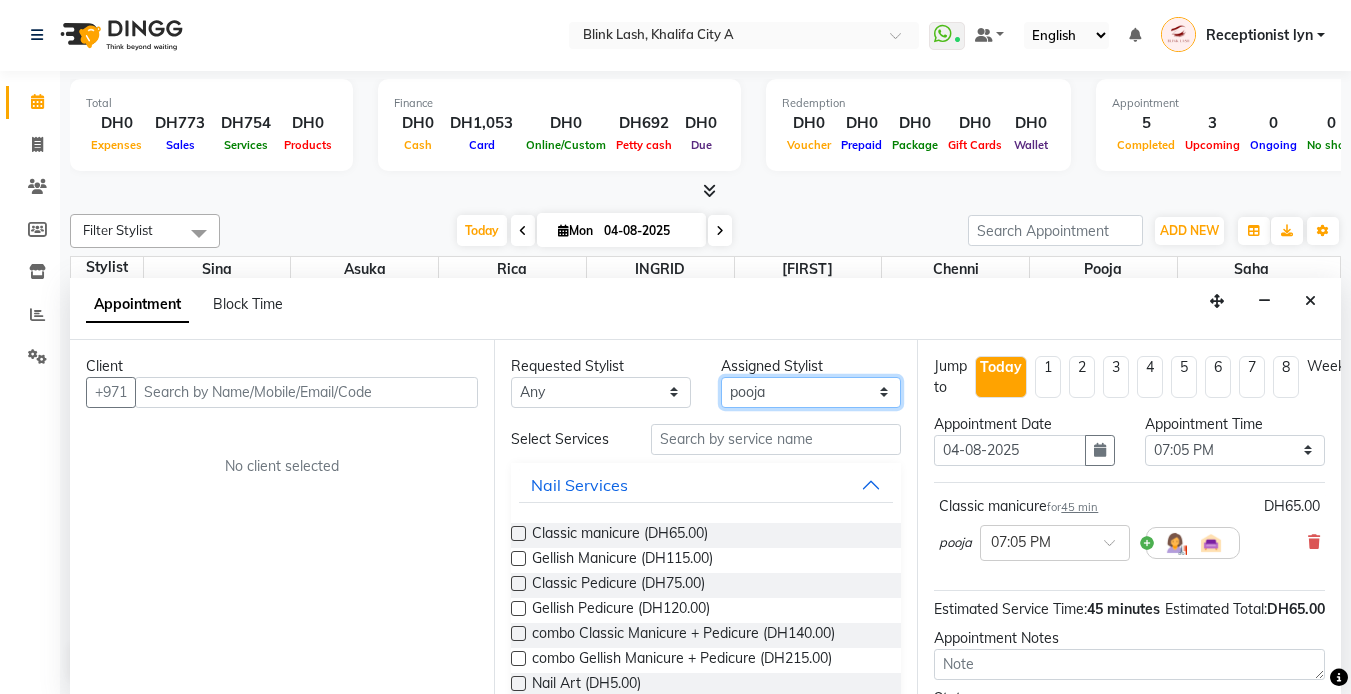 click on "Select Asuka chenni INGRID jumana pooja Rica saha Sina" at bounding box center (811, 392) 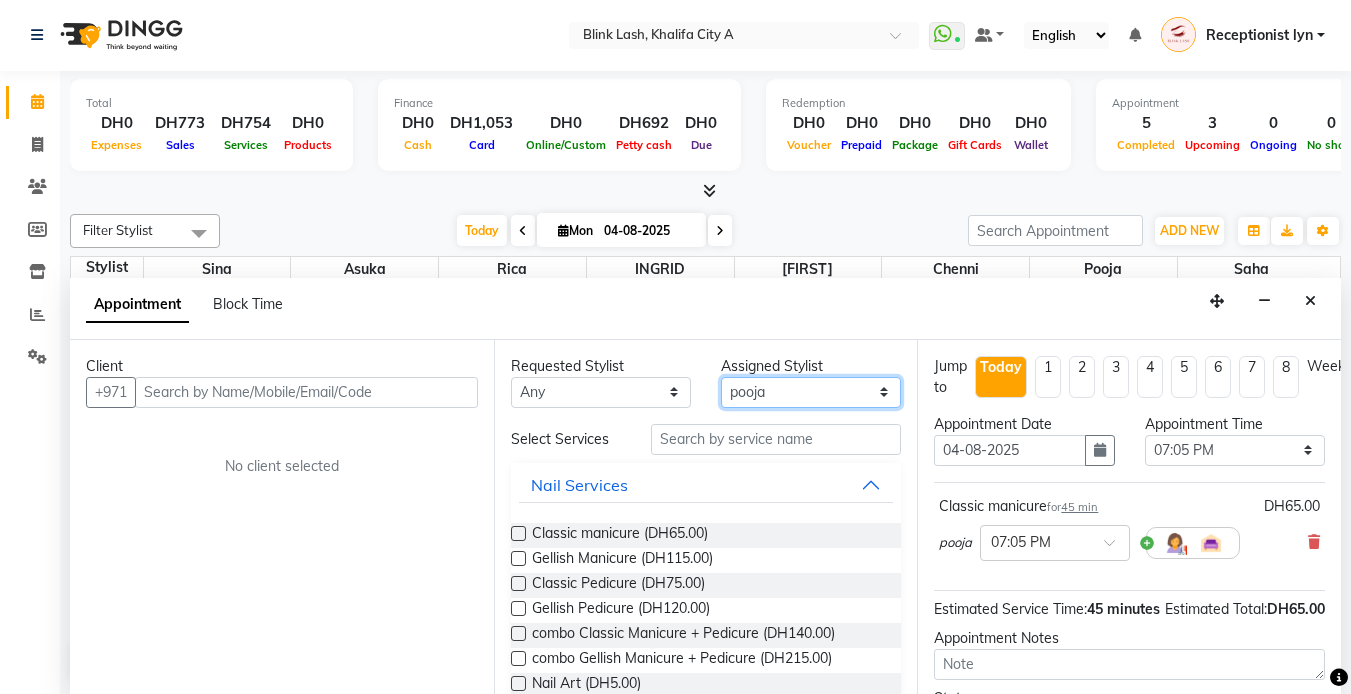 select on "46934" 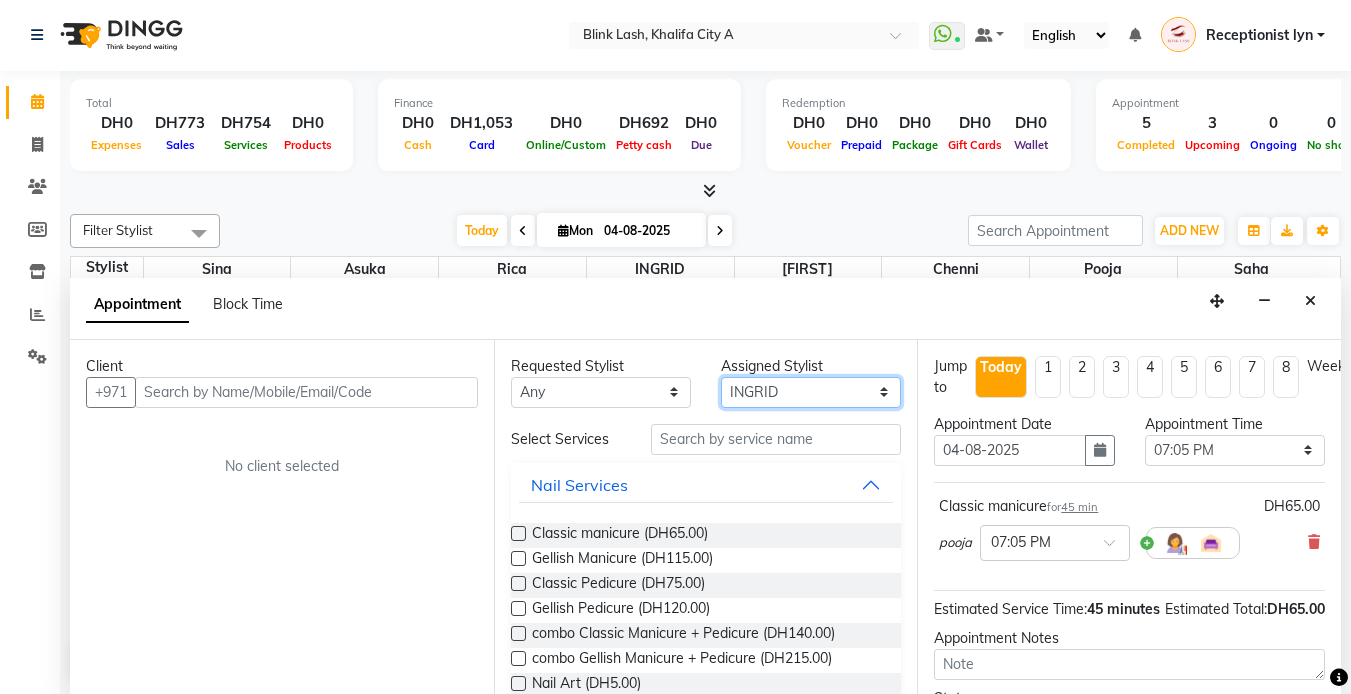 click on "Select Asuka chenni INGRID jumana pooja Rica saha Sina" at bounding box center [811, 392] 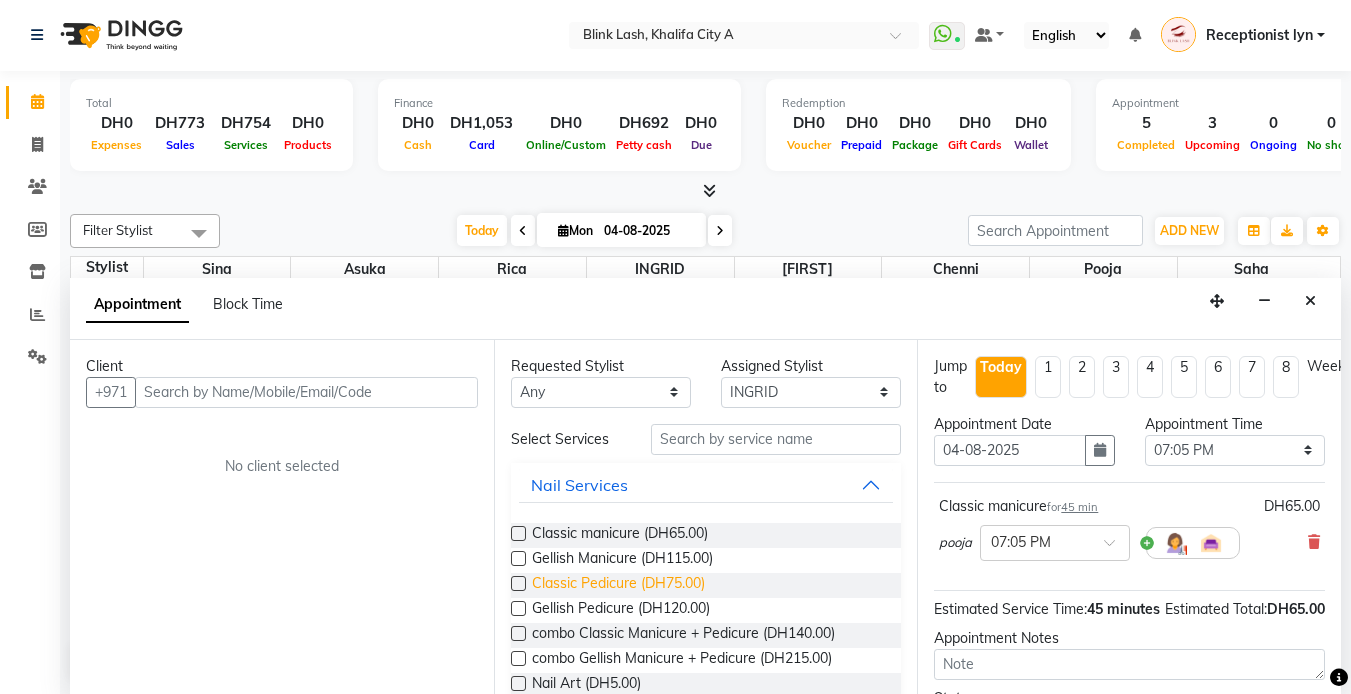 click on "Classic Pedicure (DH75.00)" at bounding box center (618, 585) 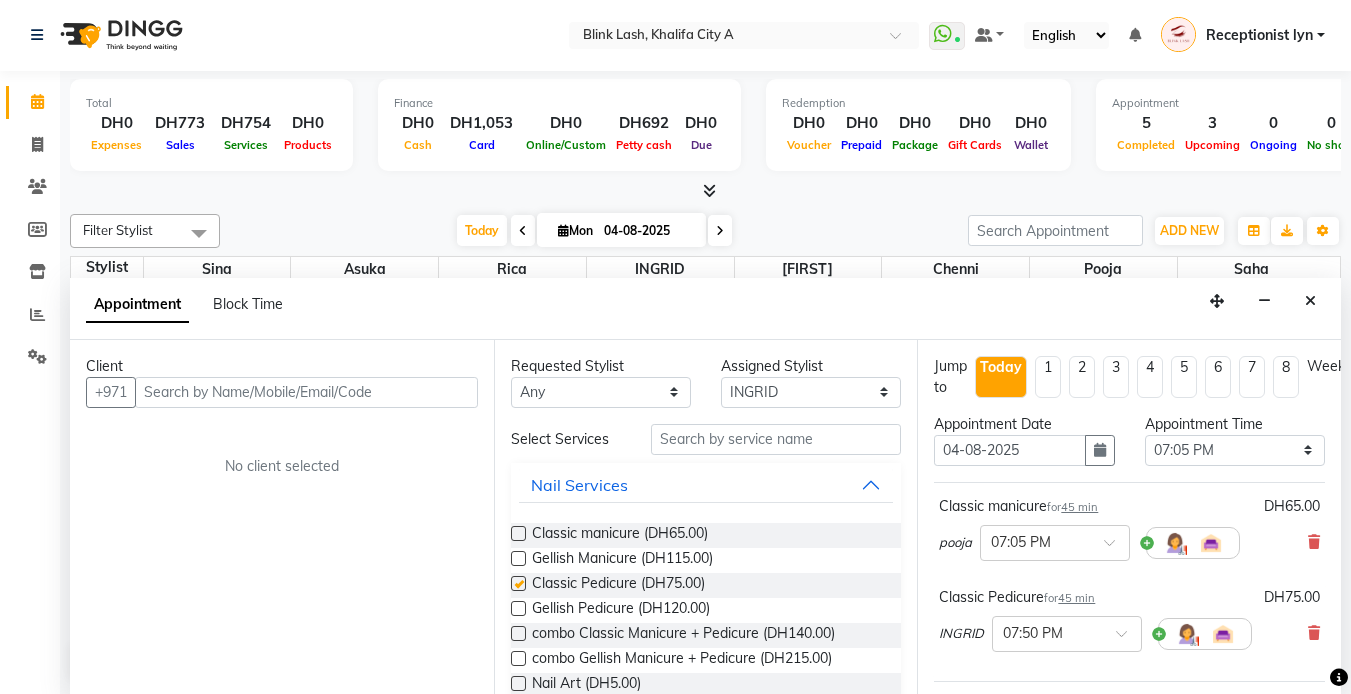 checkbox on "false" 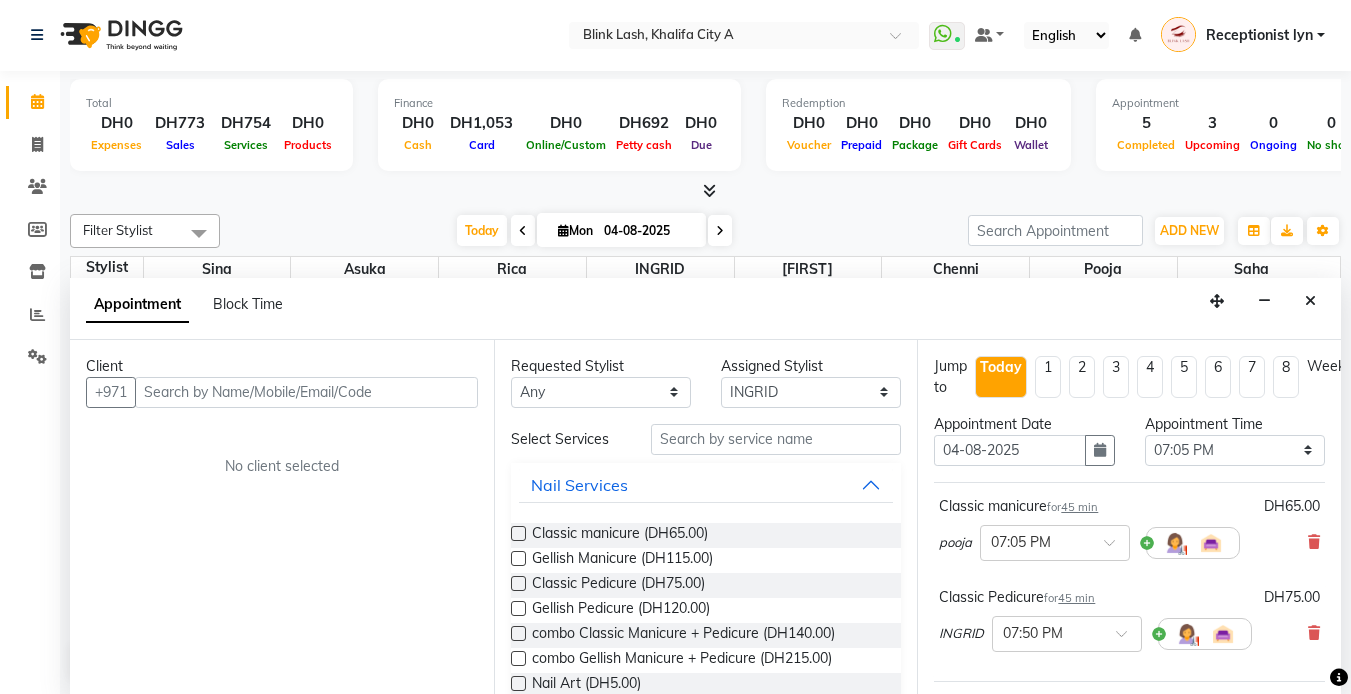 scroll, scrollTop: 100, scrollLeft: 0, axis: vertical 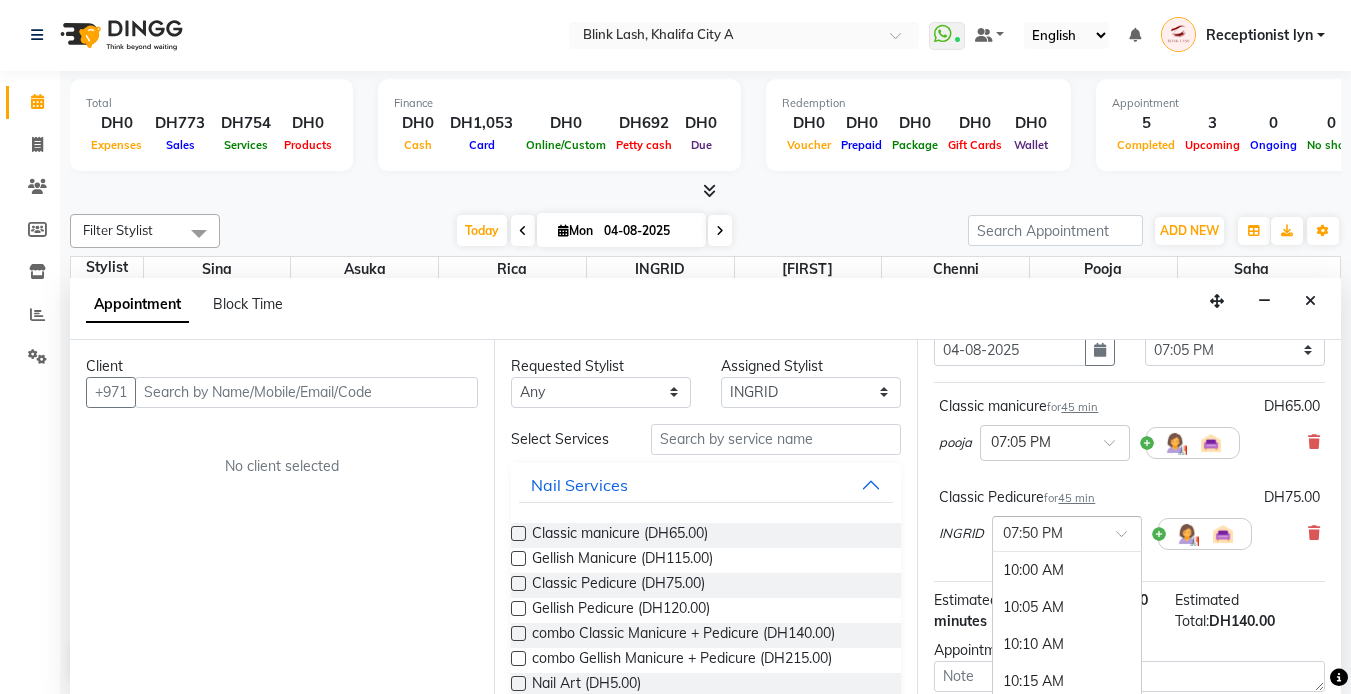 click at bounding box center (1067, 532) 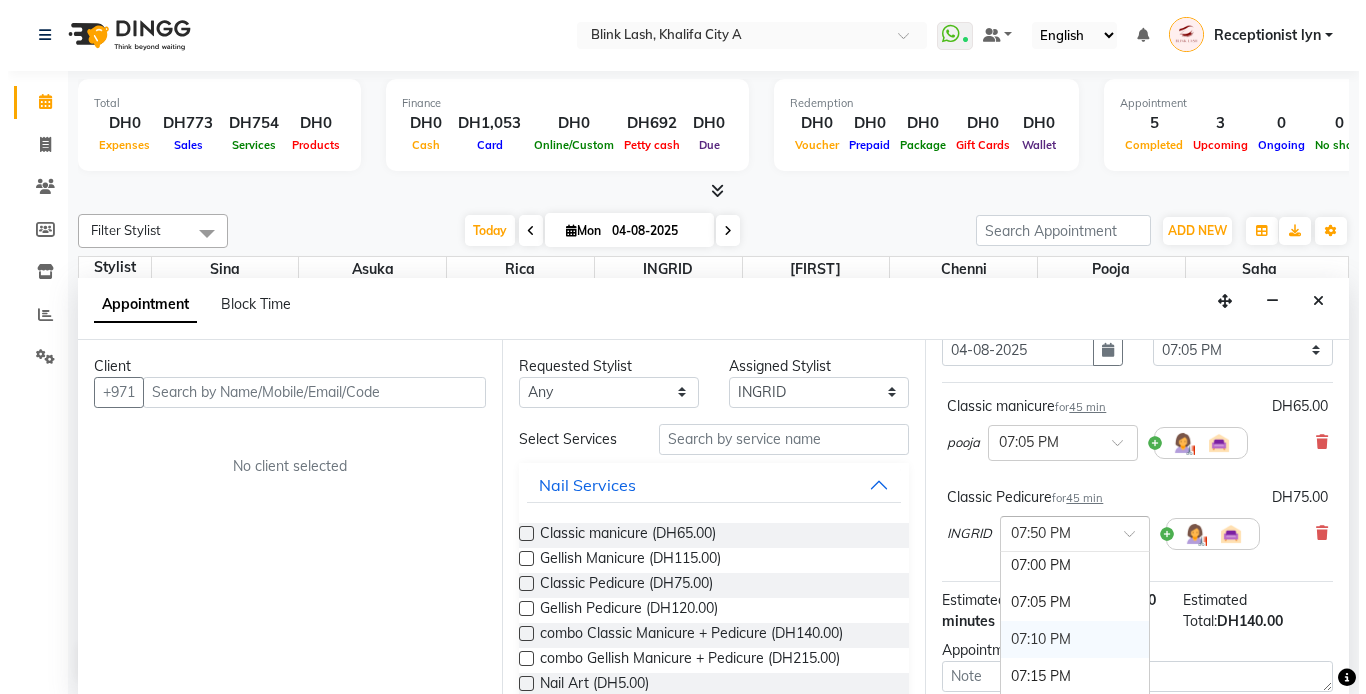 scroll, scrollTop: 3966, scrollLeft: 0, axis: vertical 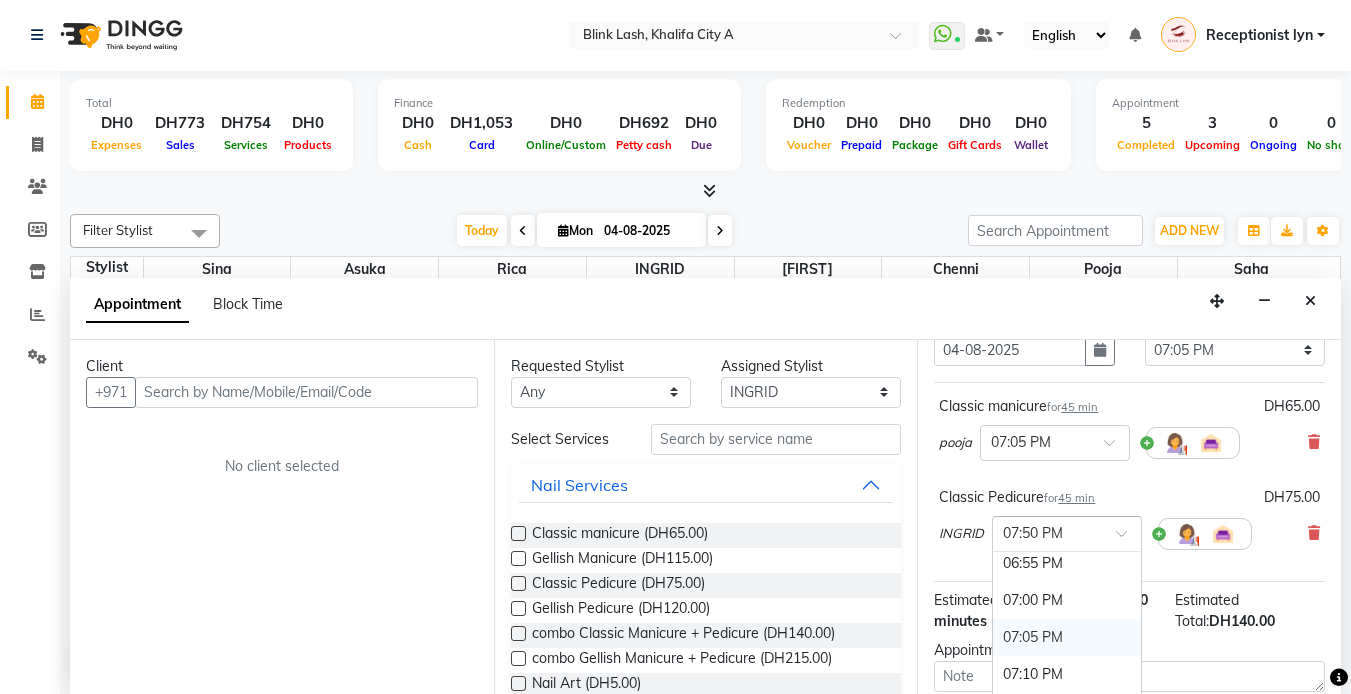 click on "07:05 PM" at bounding box center (1067, 637) 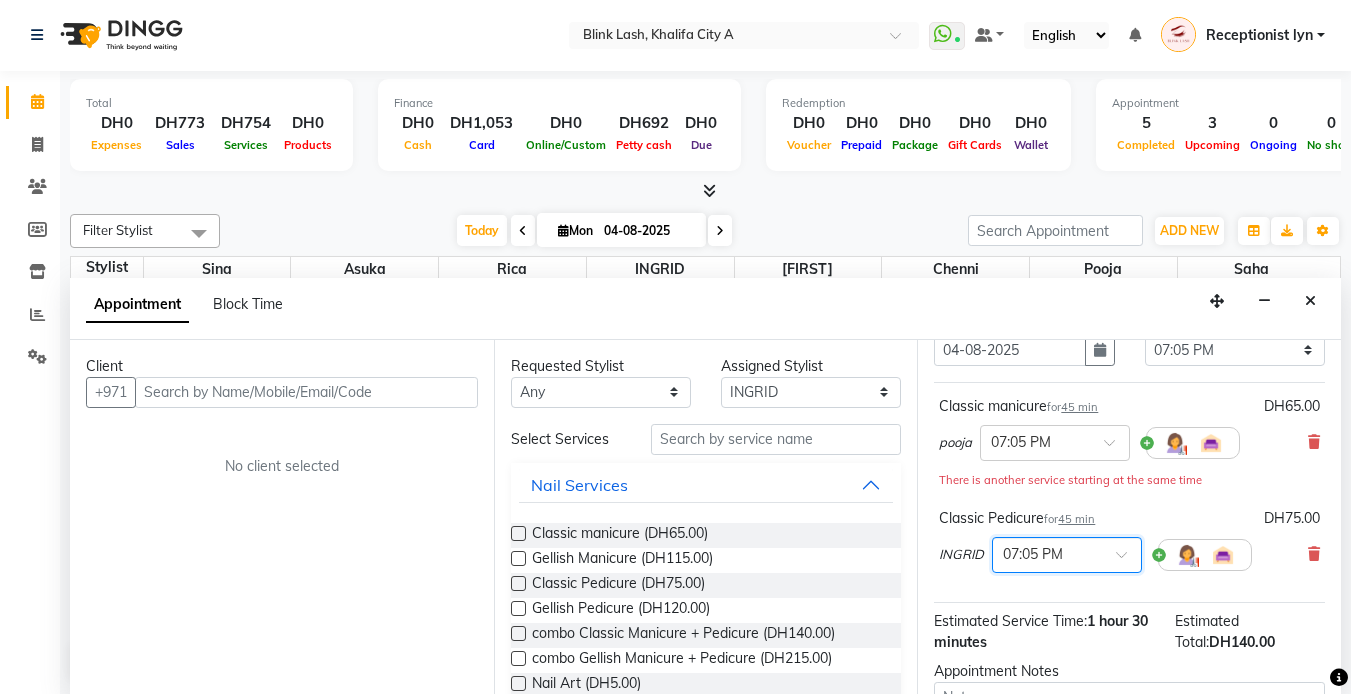 click on "Client" at bounding box center [282, 366] 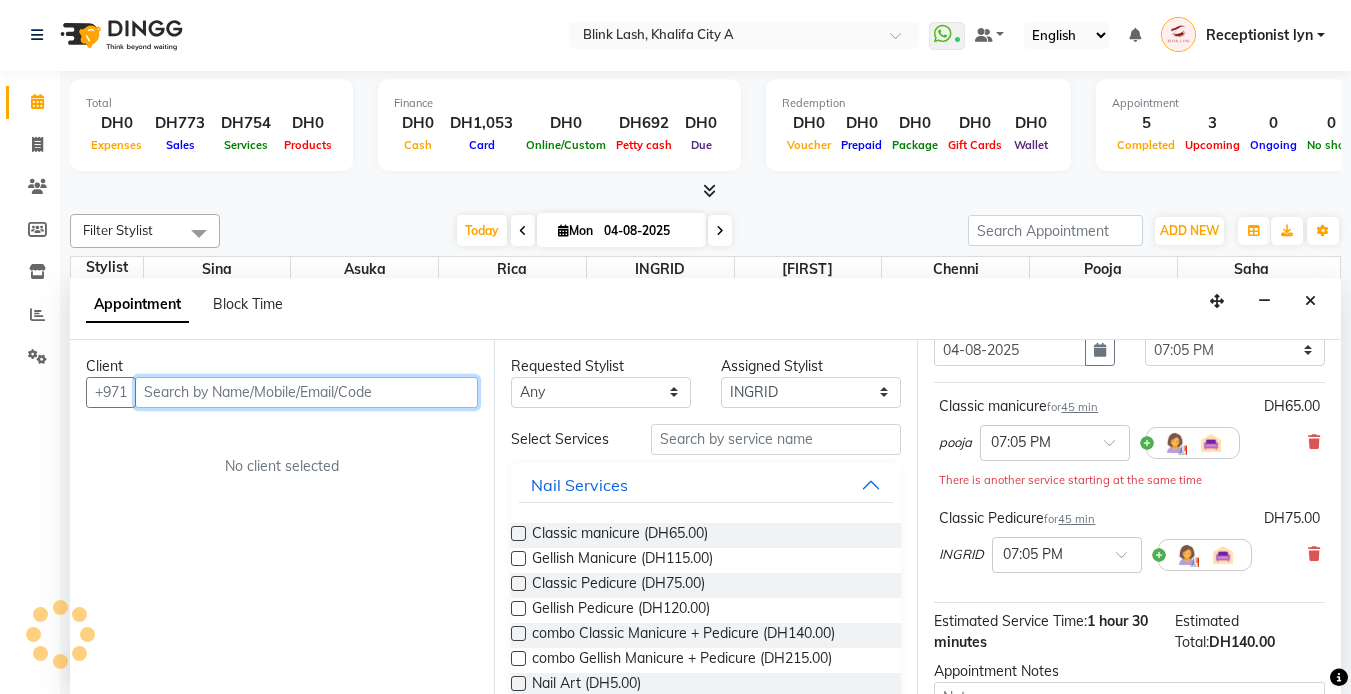 click at bounding box center (306, 392) 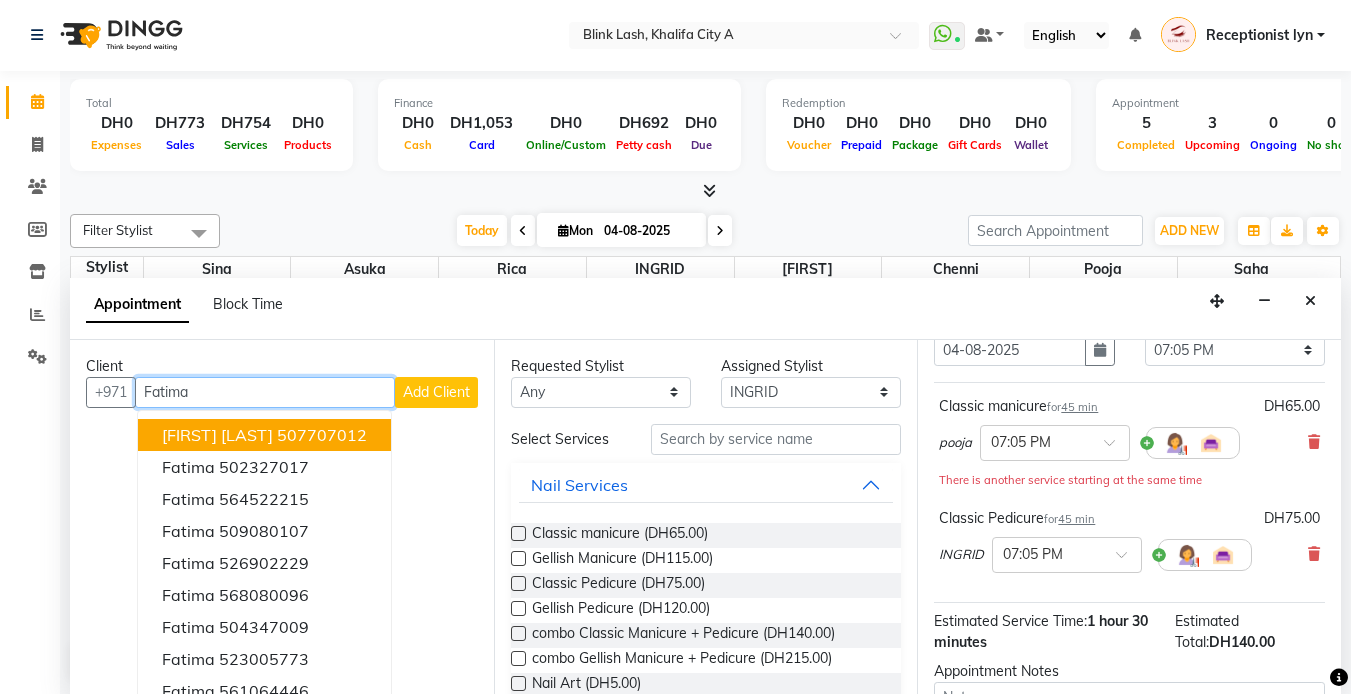 type on "Fatima" 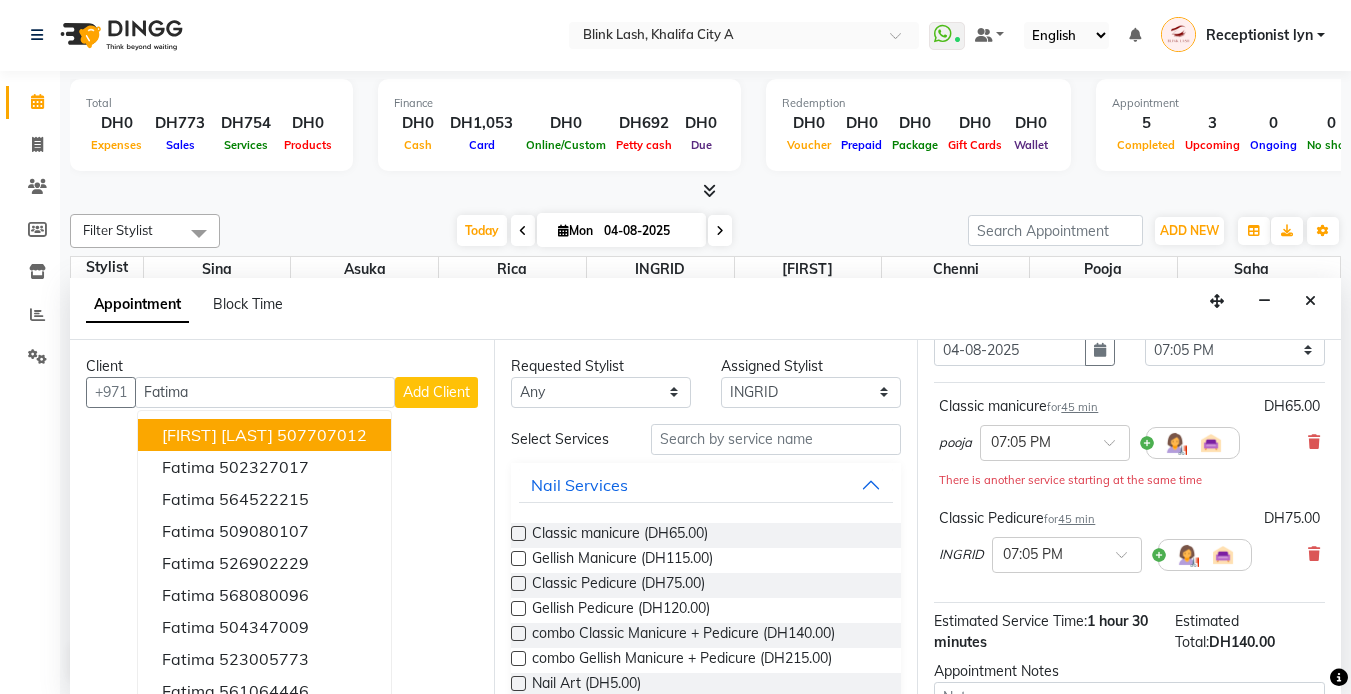 click on "Add Client" at bounding box center (436, 392) 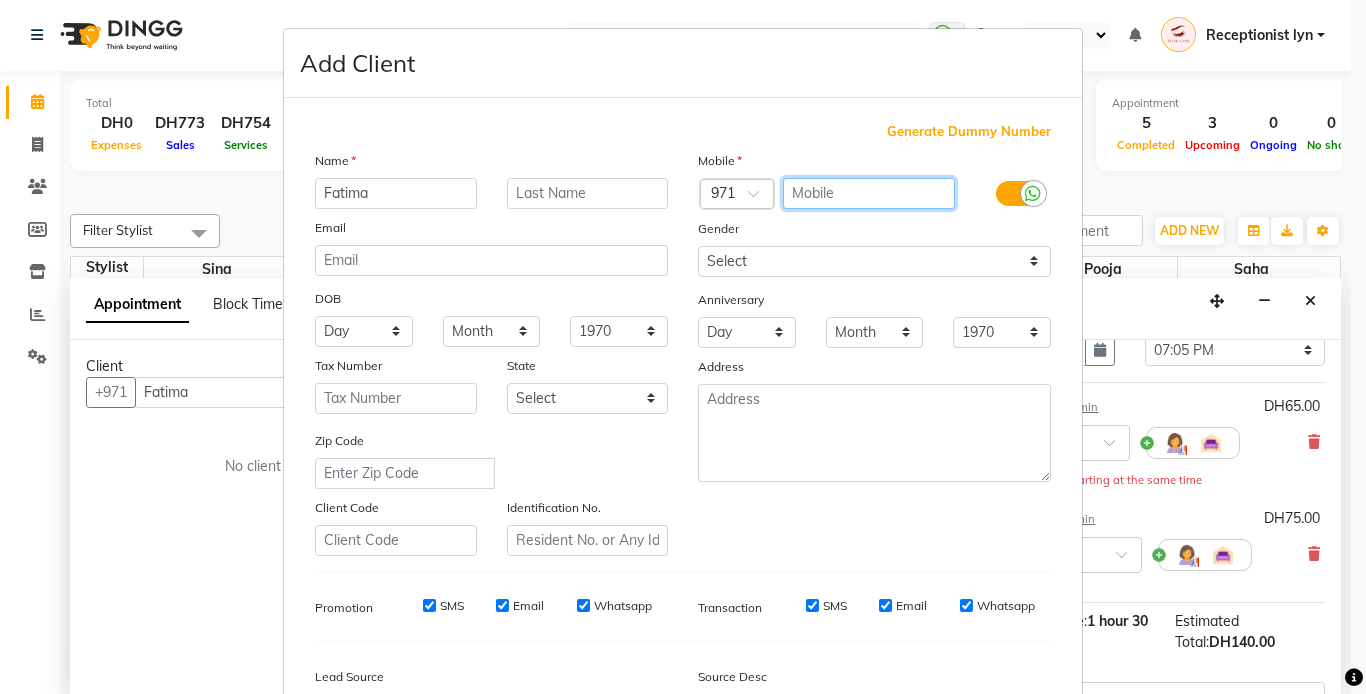 click at bounding box center (869, 193) 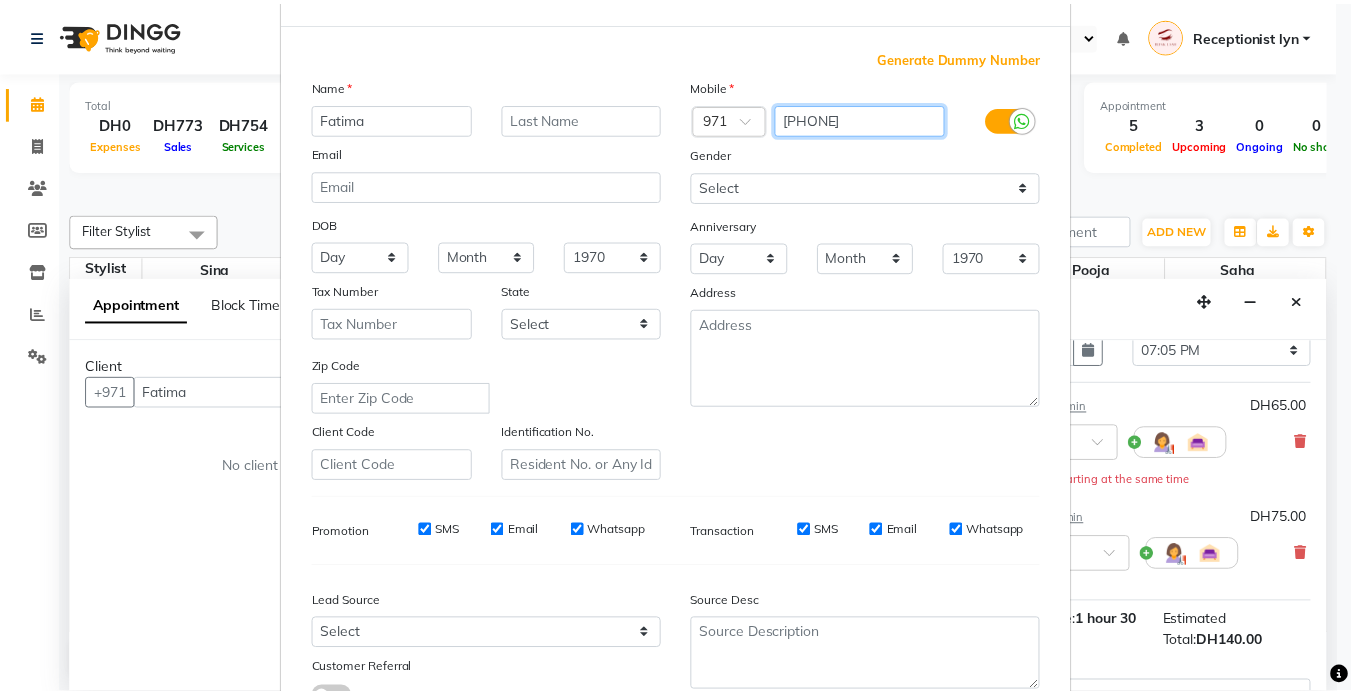 scroll, scrollTop: 229, scrollLeft: 0, axis: vertical 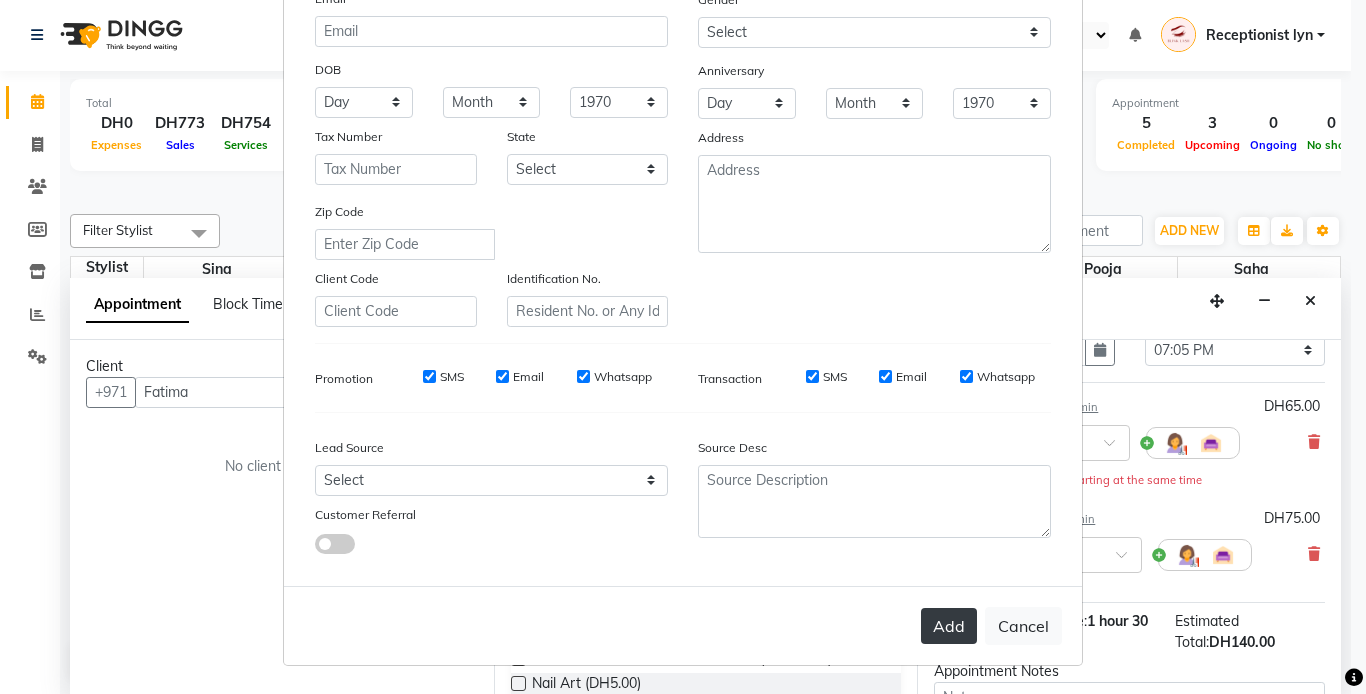 type on "[PHONE]" 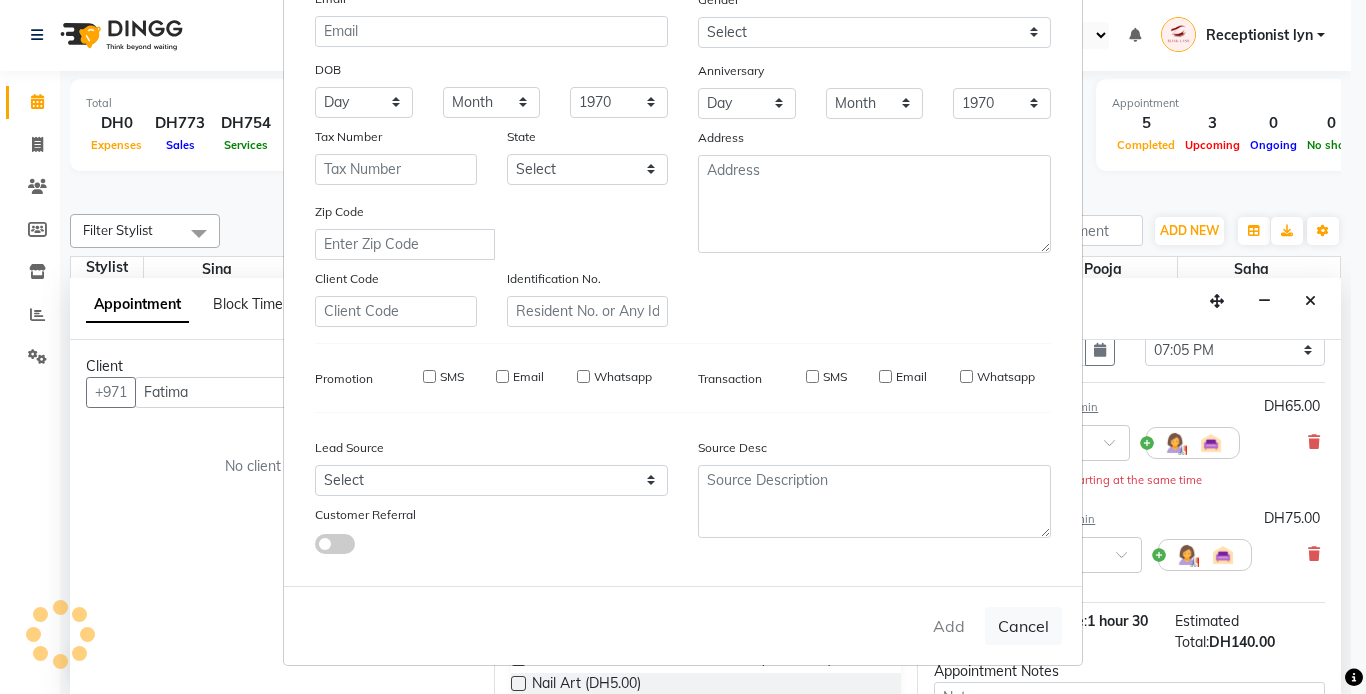type on "[PHONE]" 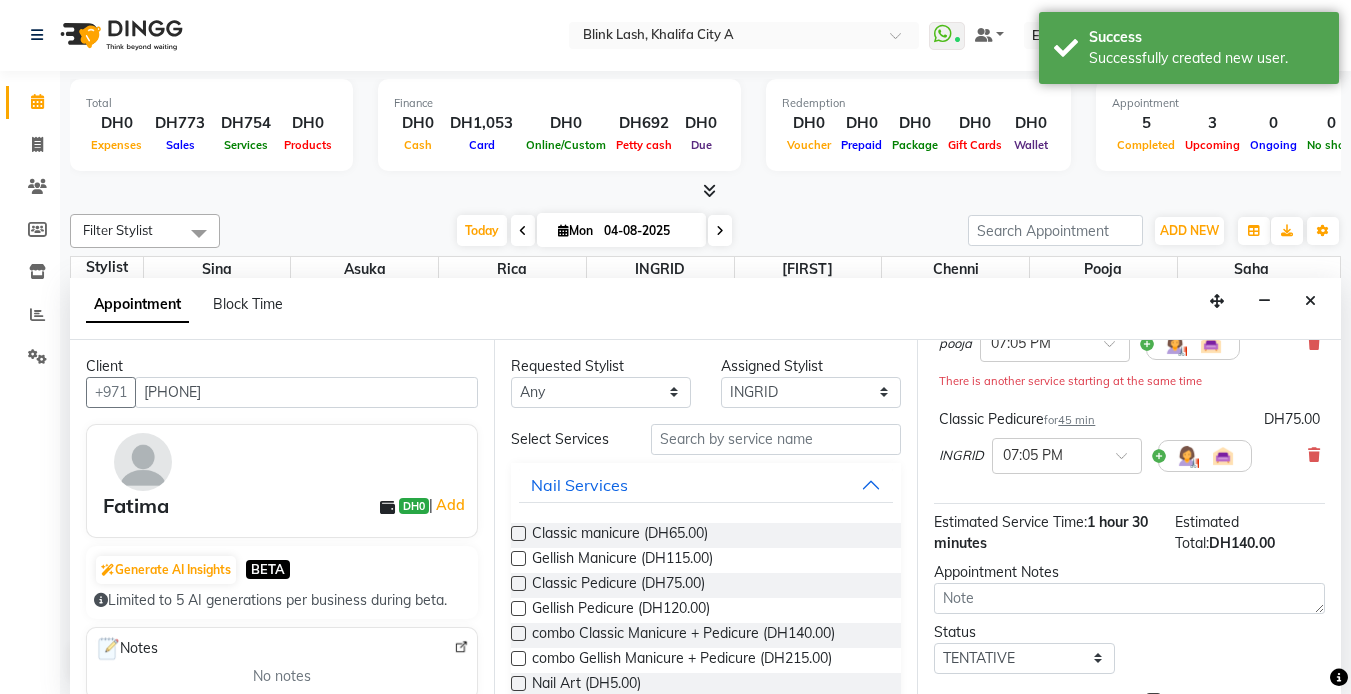 scroll, scrollTop: 320, scrollLeft: 0, axis: vertical 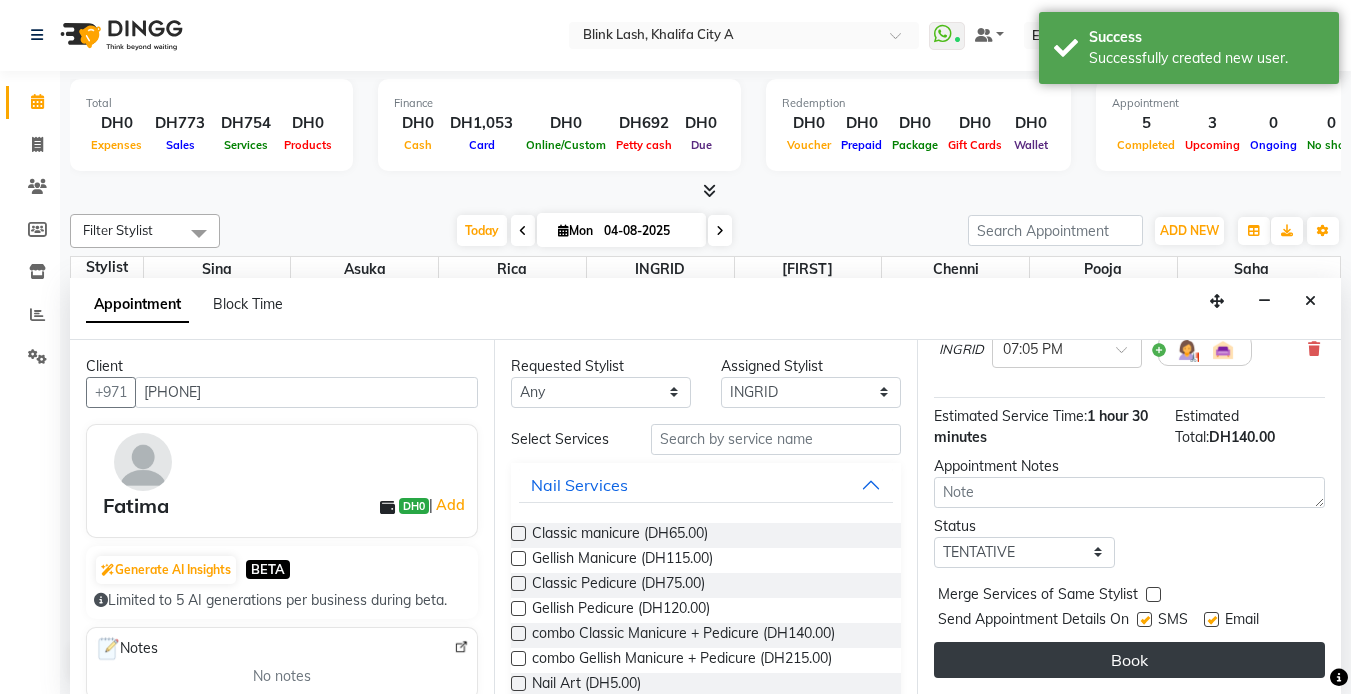 click on "Book" at bounding box center (1129, 660) 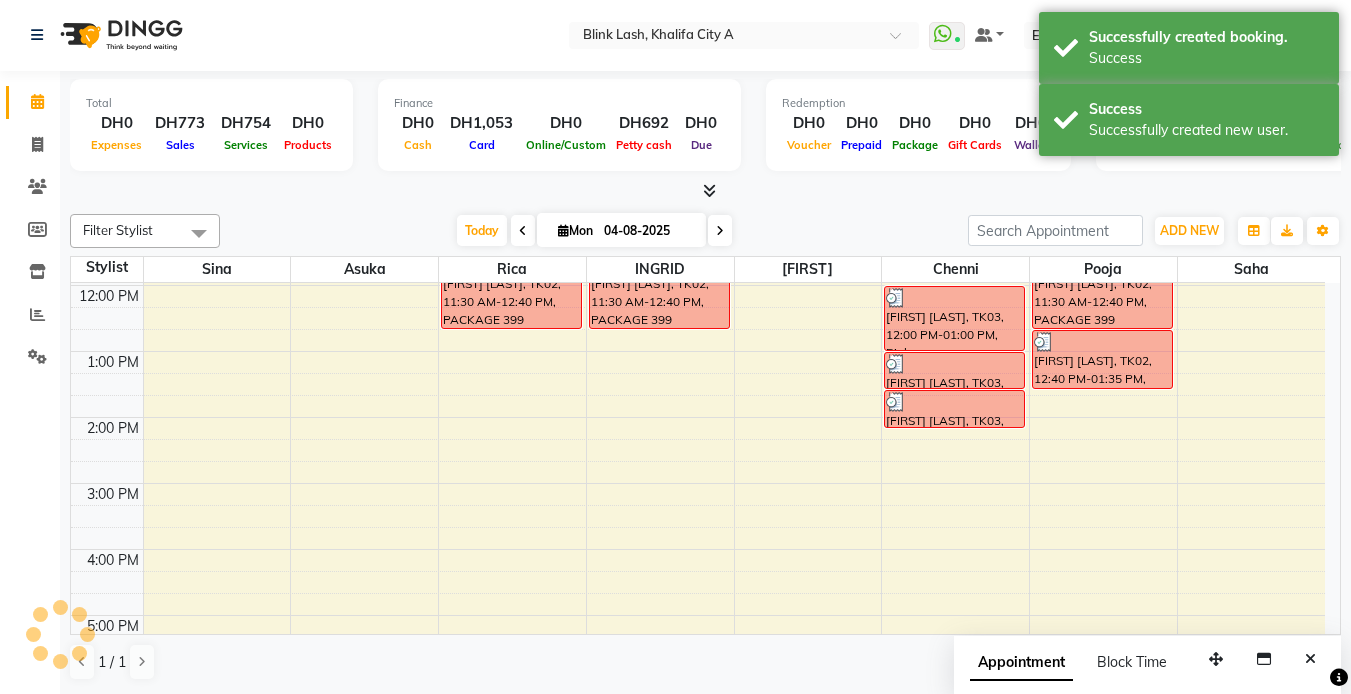 scroll, scrollTop: 0, scrollLeft: 0, axis: both 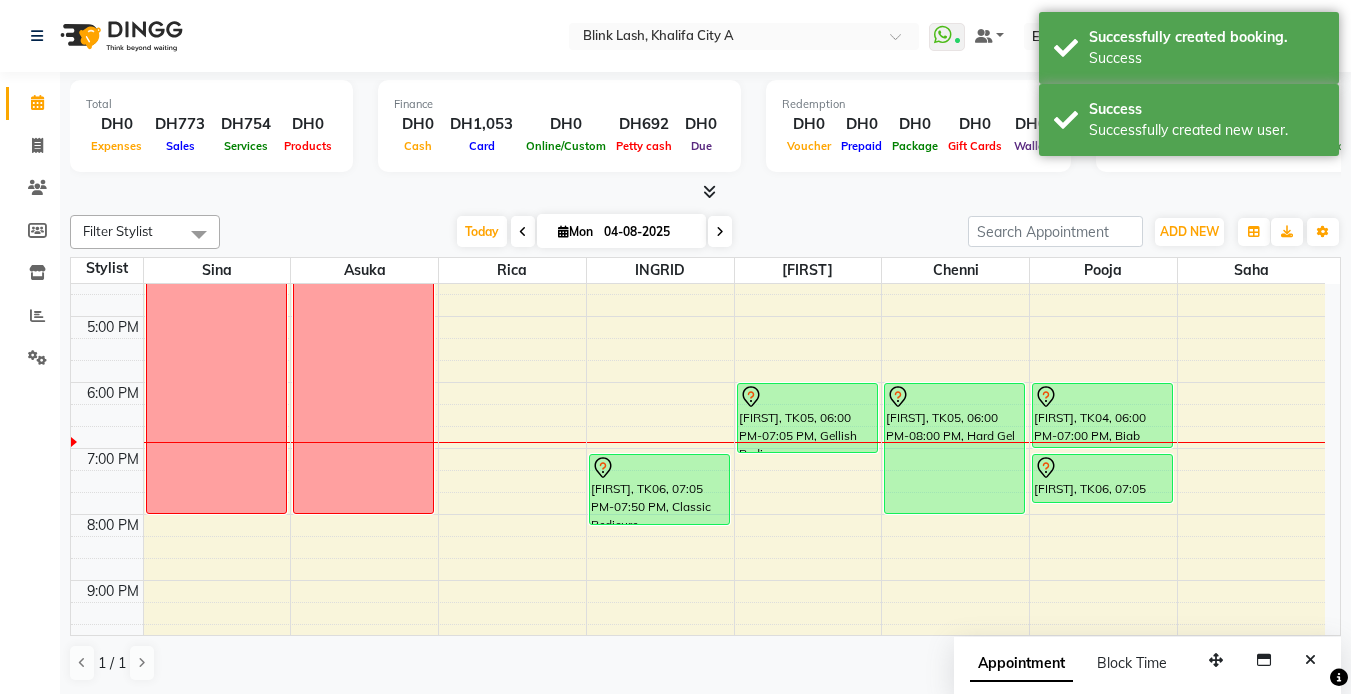 drag, startPoint x: 659, startPoint y: 505, endPoint x: 659, endPoint y: 517, distance: 12 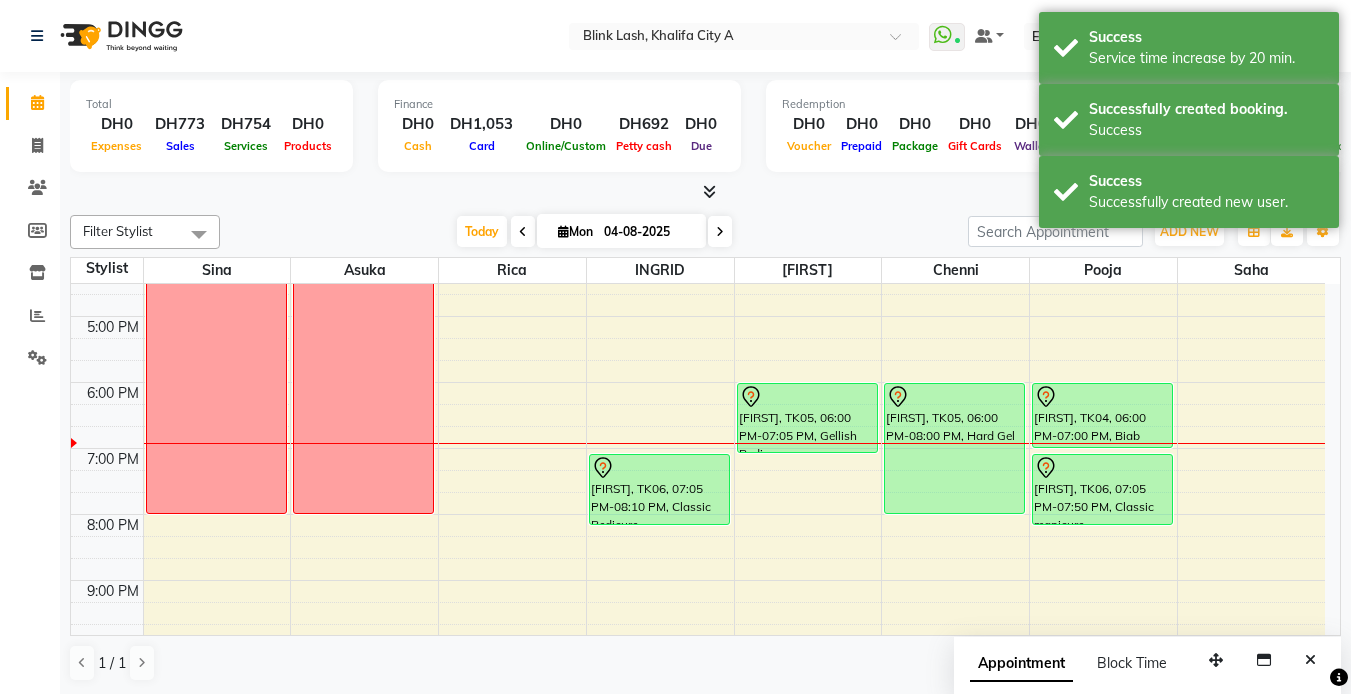 drag, startPoint x: 1124, startPoint y: 501, endPoint x: 1126, endPoint y: 515, distance: 14.142136 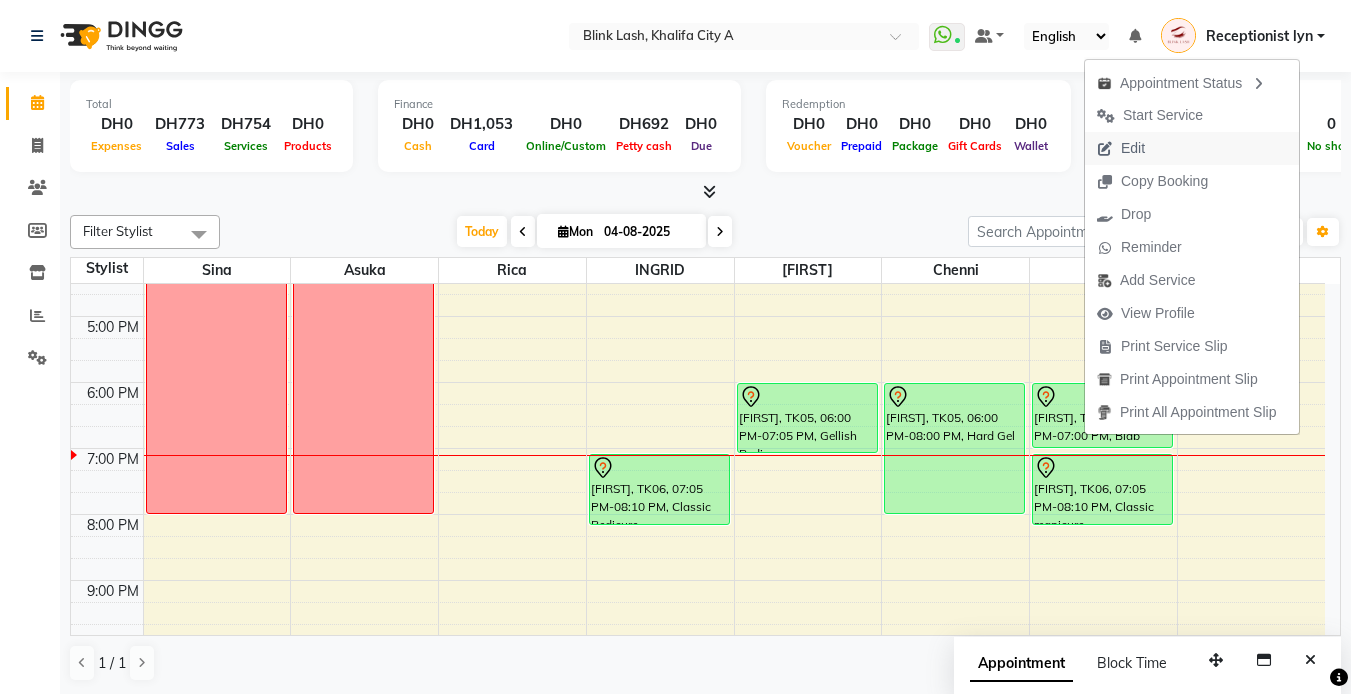 click on "Edit" at bounding box center (1121, 148) 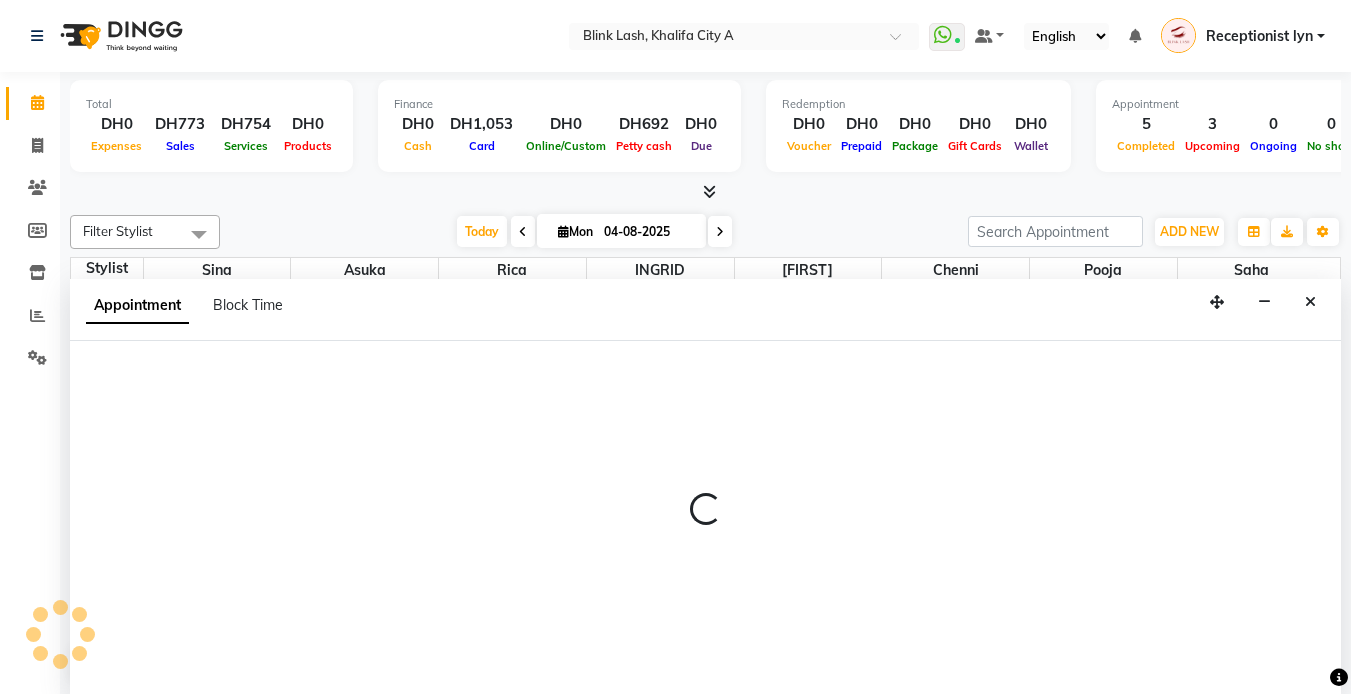 select on "tentative" 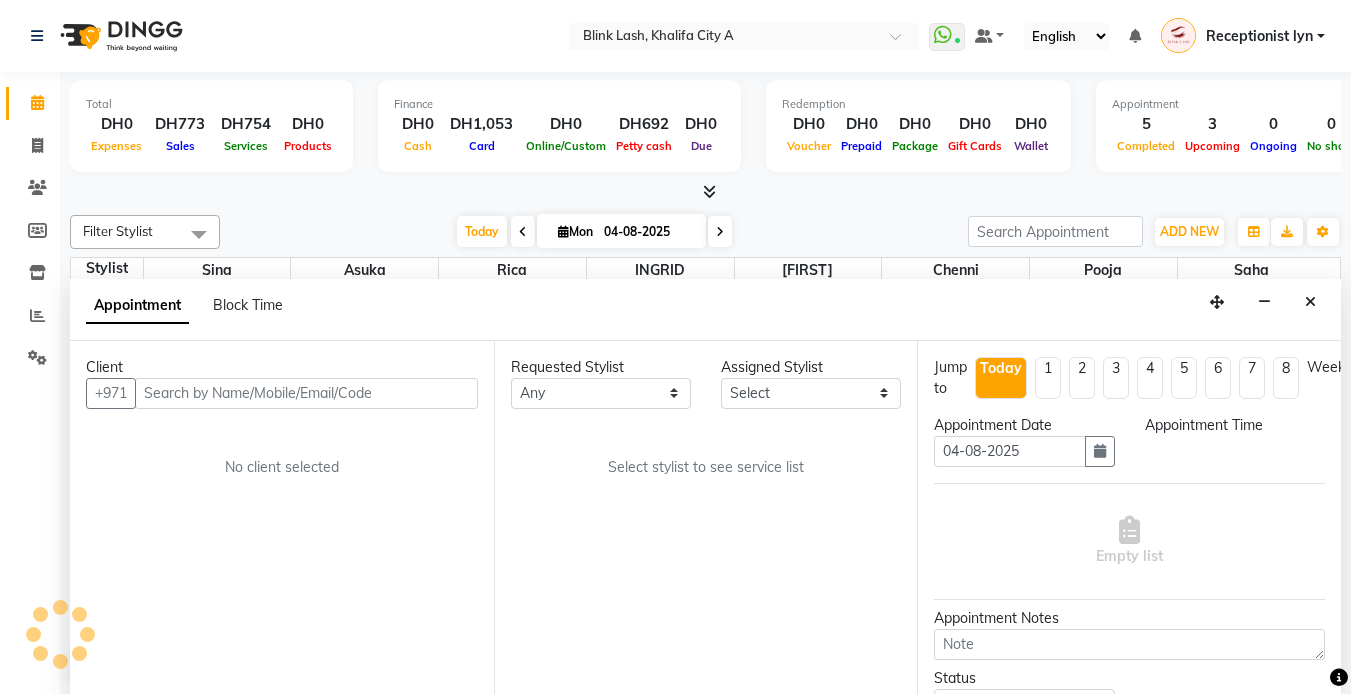 select on "1080" 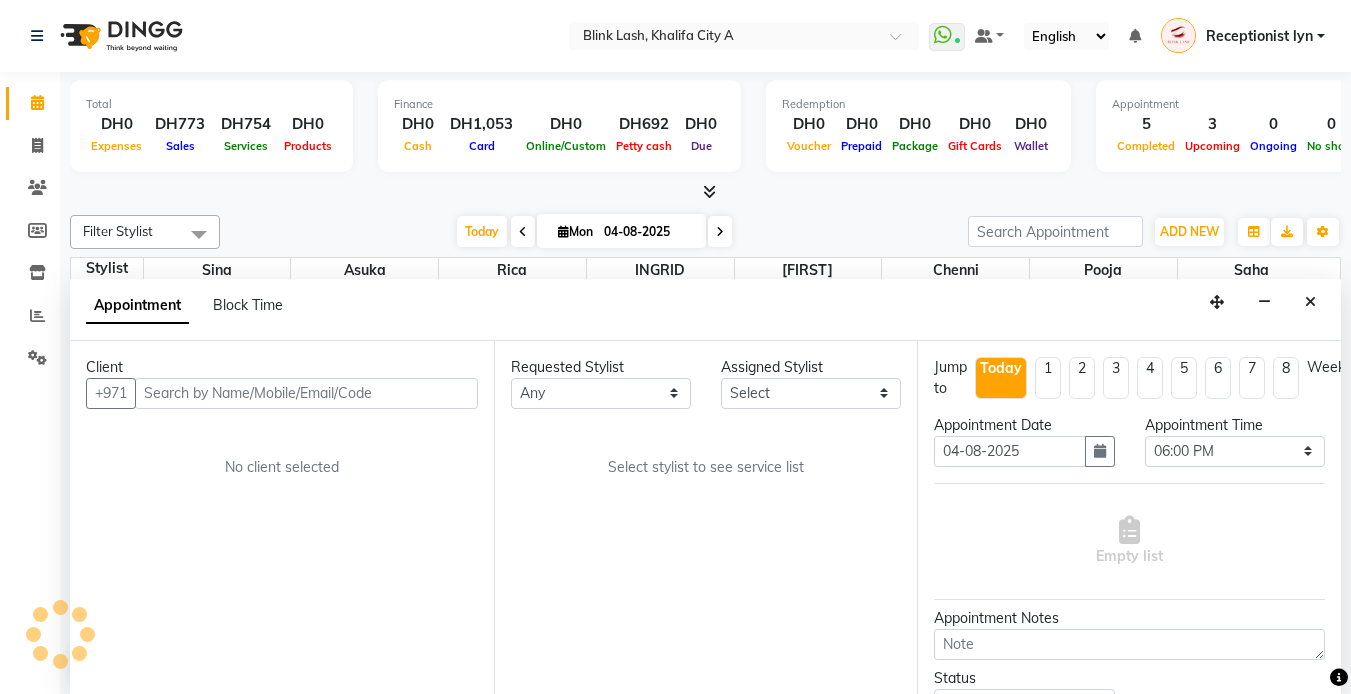 scroll, scrollTop: 1, scrollLeft: 0, axis: vertical 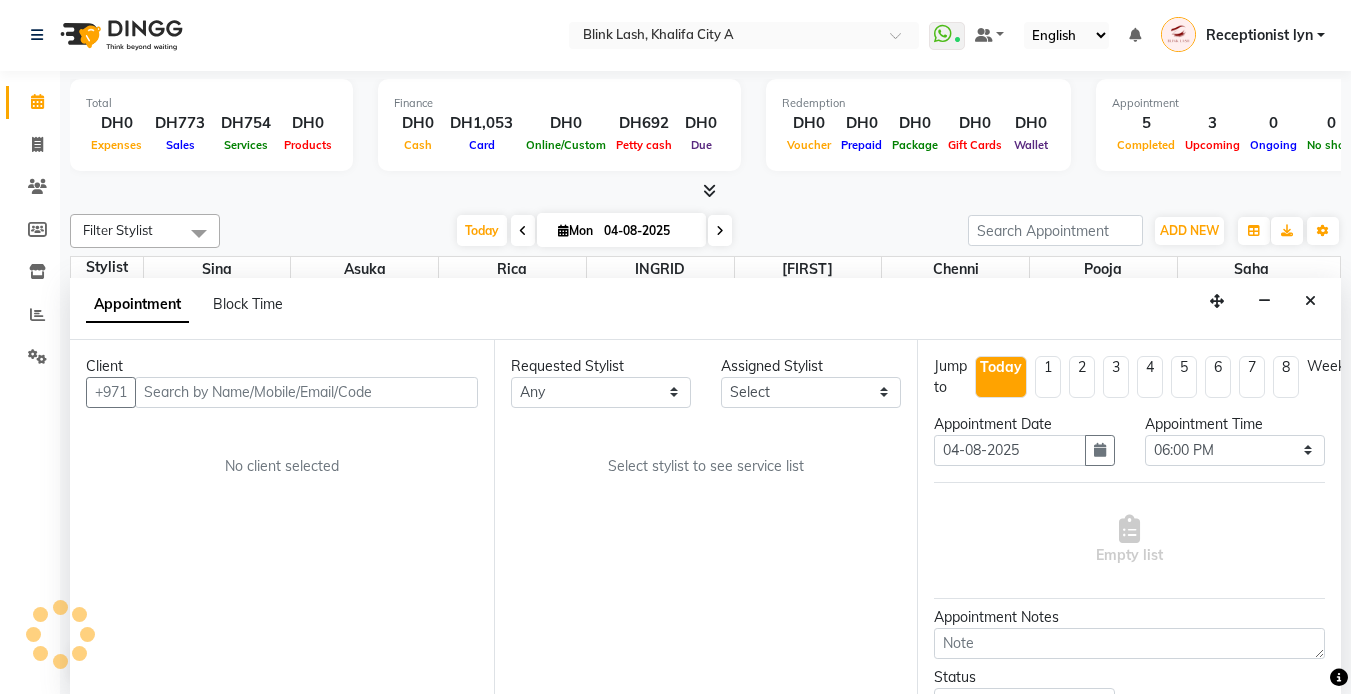 select on "63341" 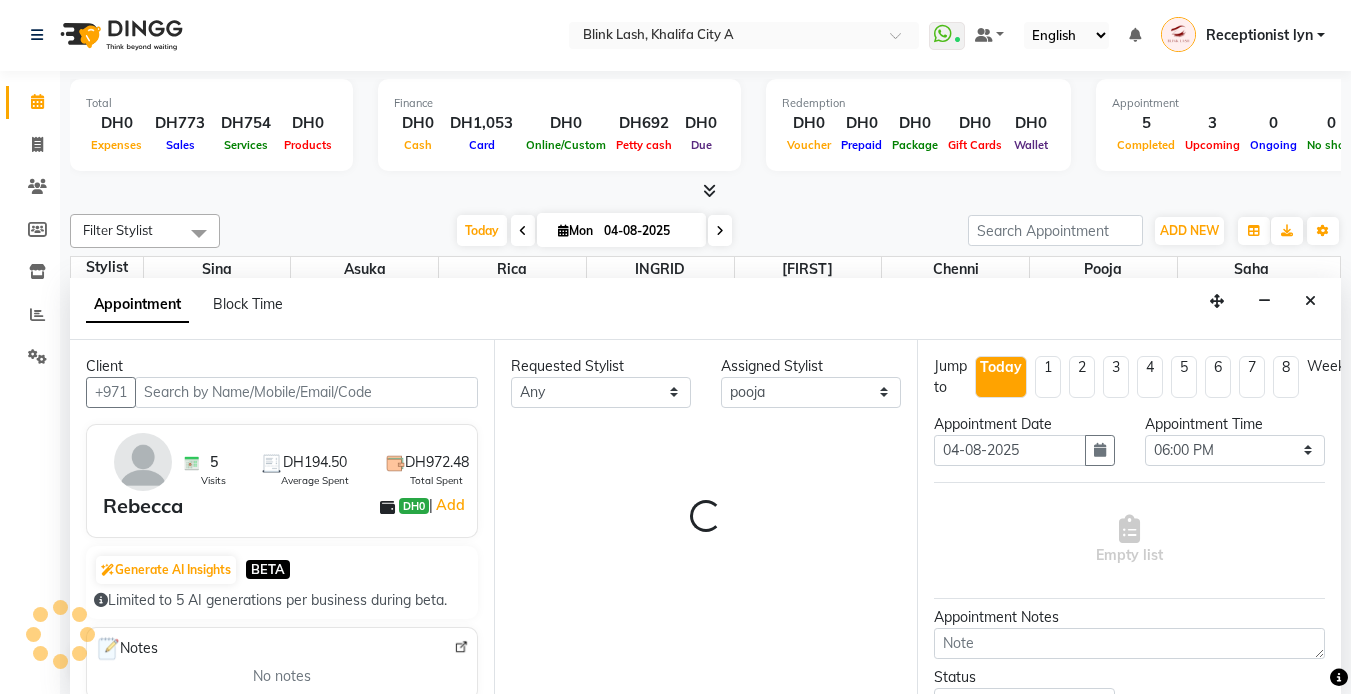 scroll, scrollTop: 638, scrollLeft: 0, axis: vertical 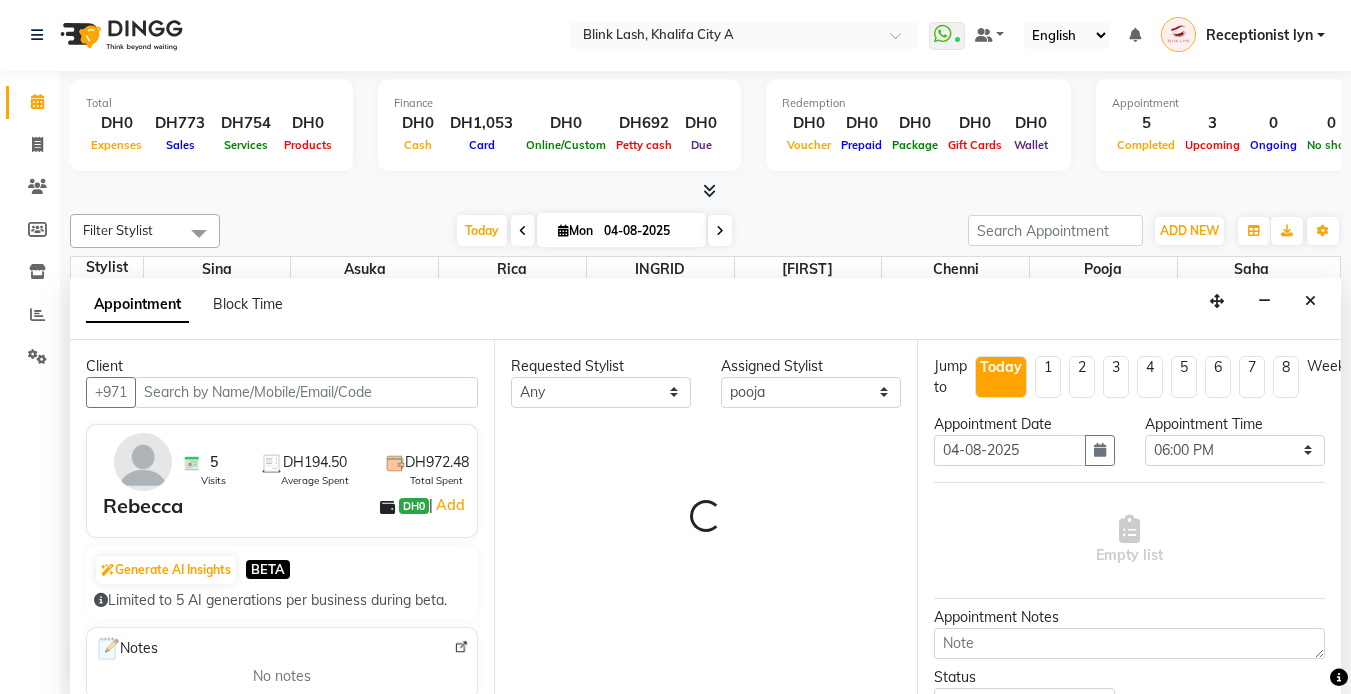 select on "2892" 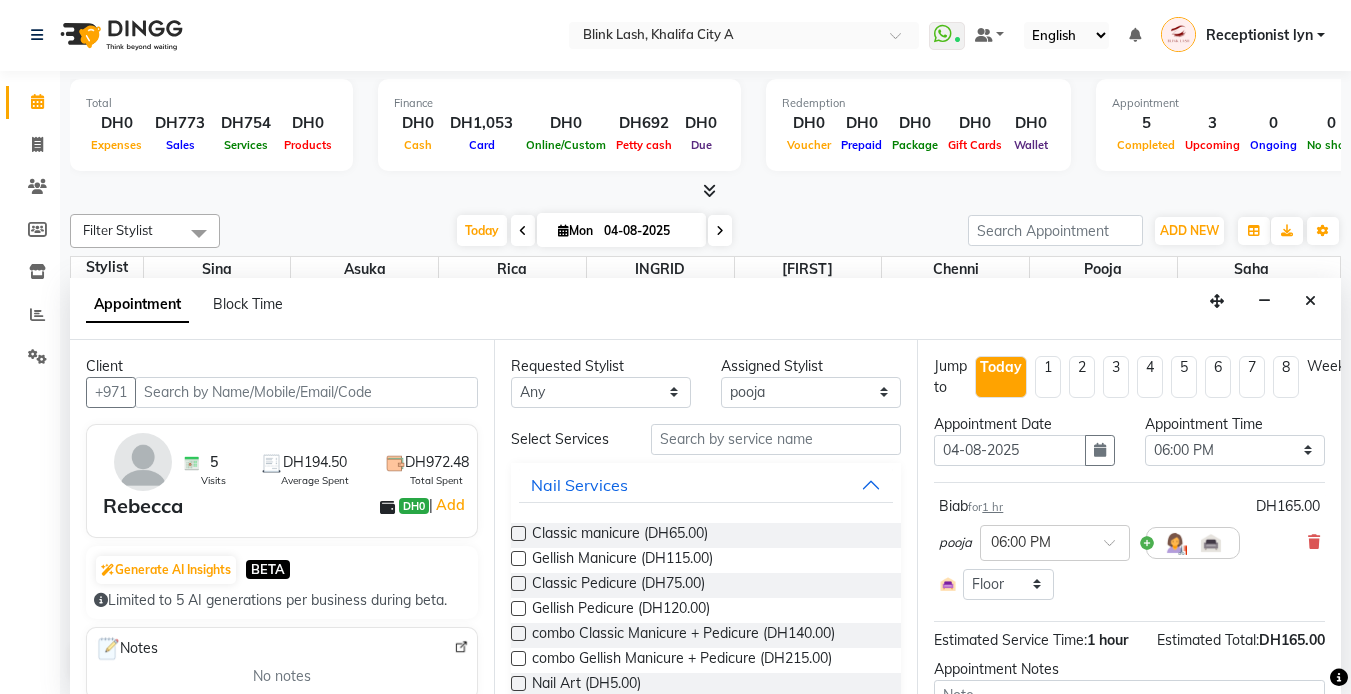 click on "Biav   for  1 hr DH165.00 [FIRST] × 06:00 PM Select Room Floor" at bounding box center (1129, 548) 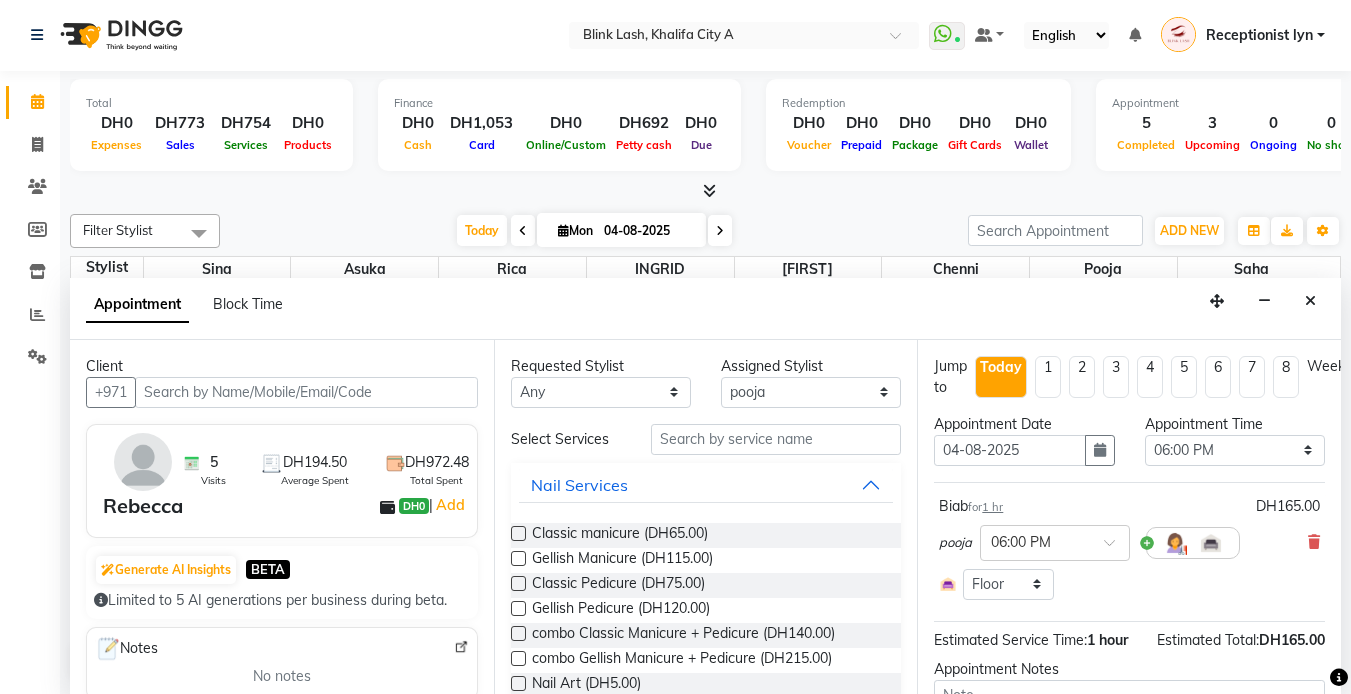 click at bounding box center [1314, 542] 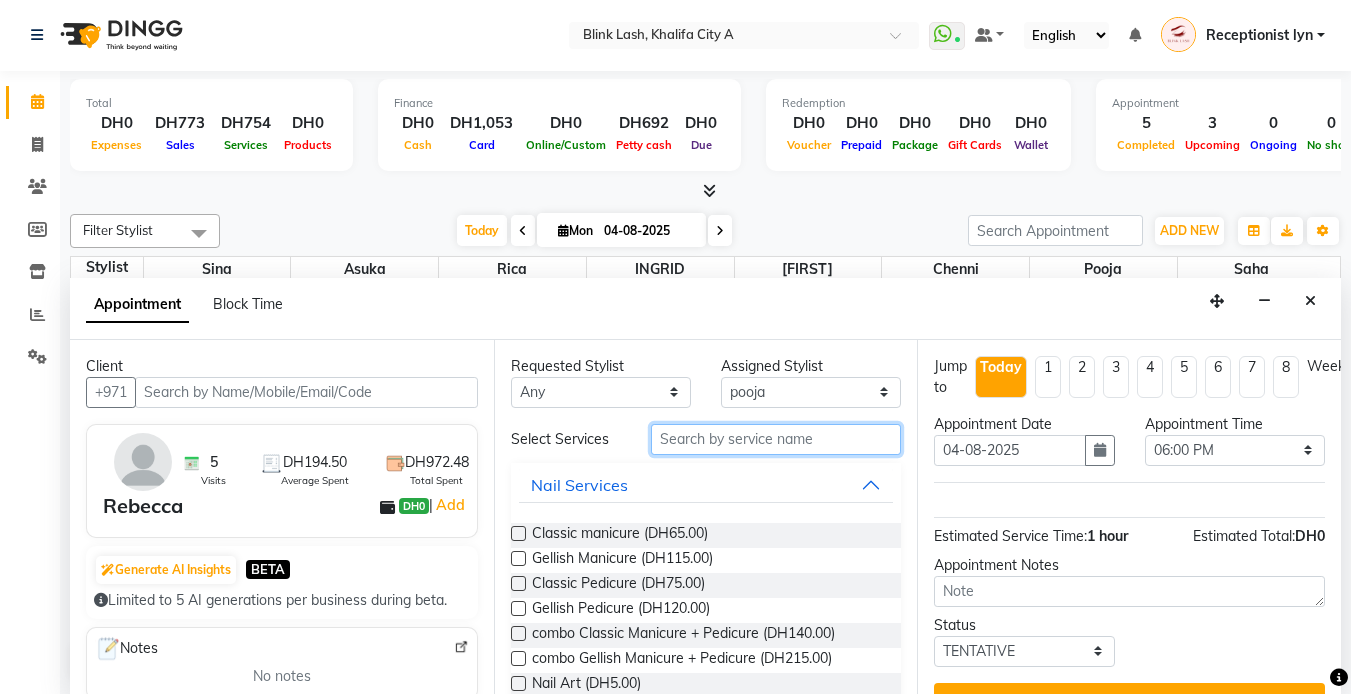 click at bounding box center [776, 439] 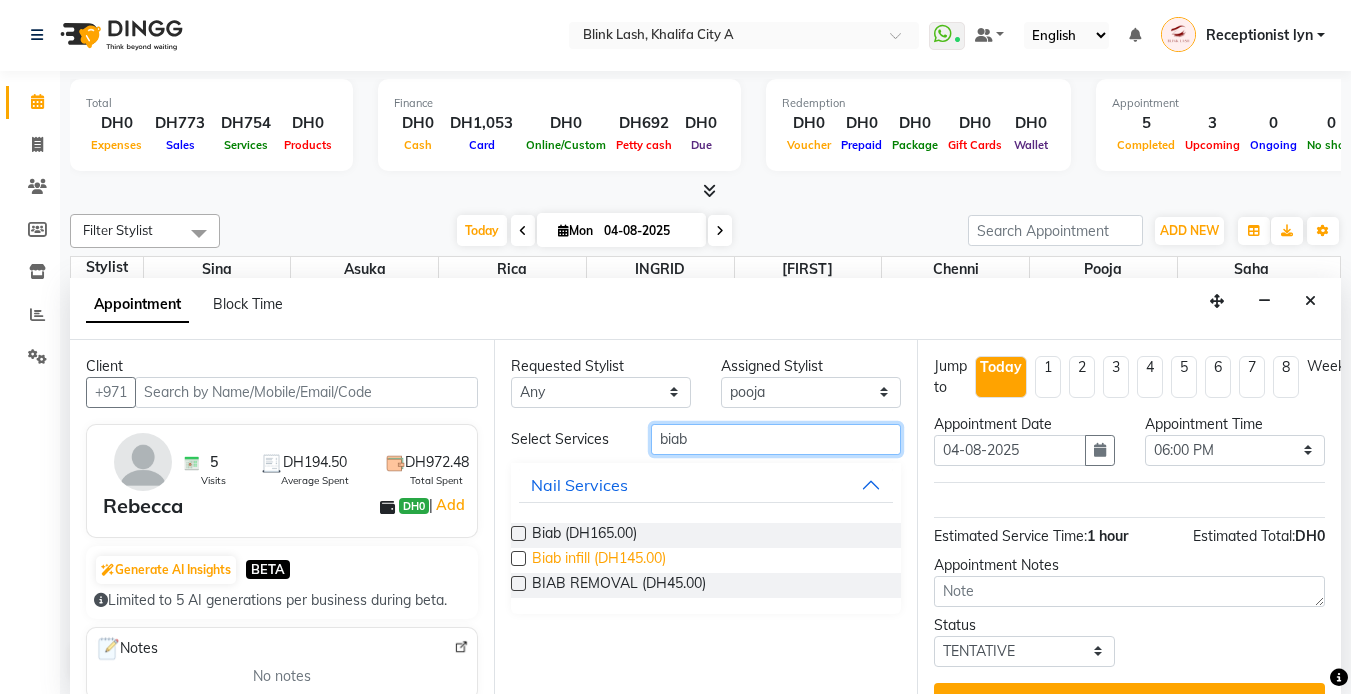 type on "biab" 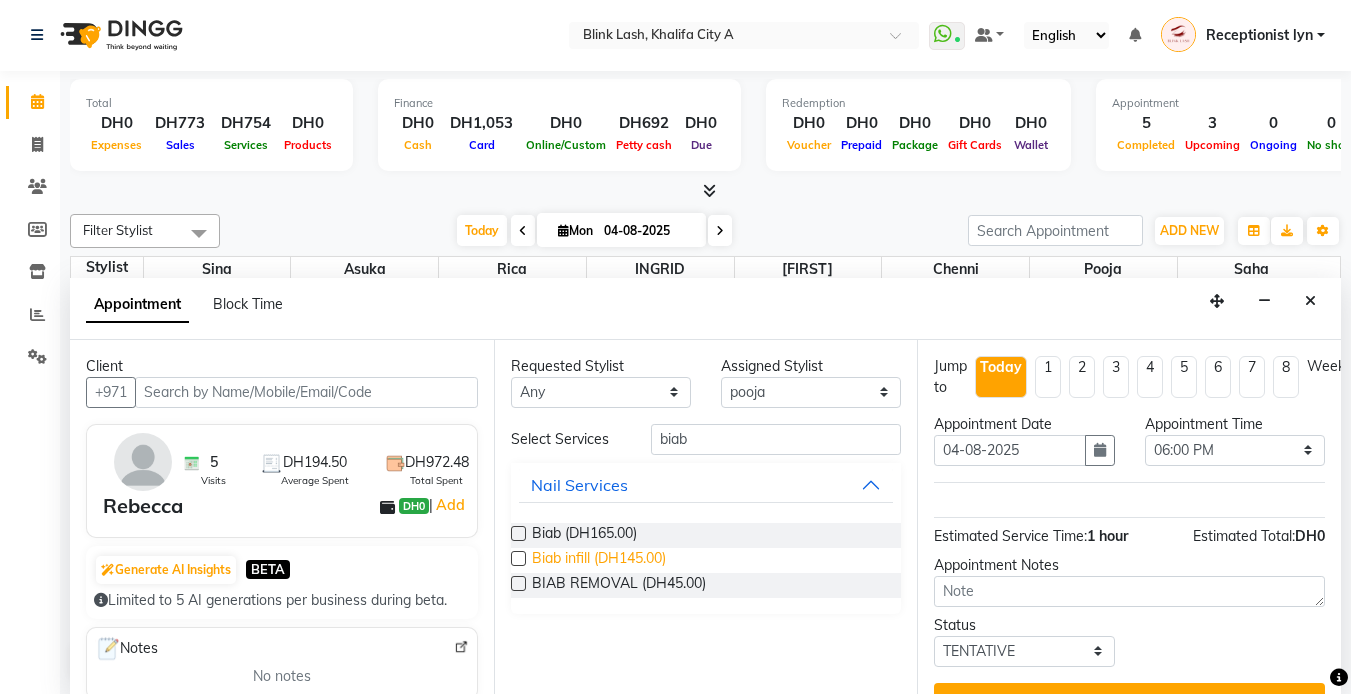 click on "Biab infill (DH145.00)" at bounding box center [599, 560] 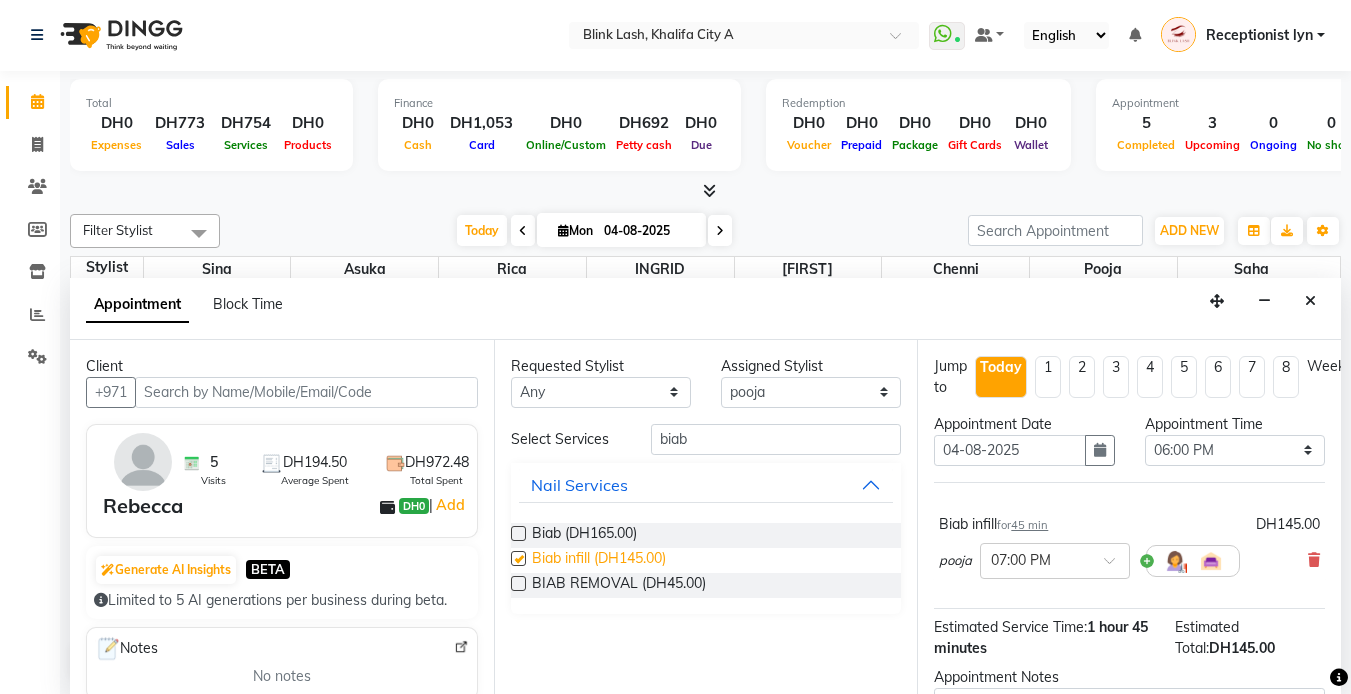checkbox on "false" 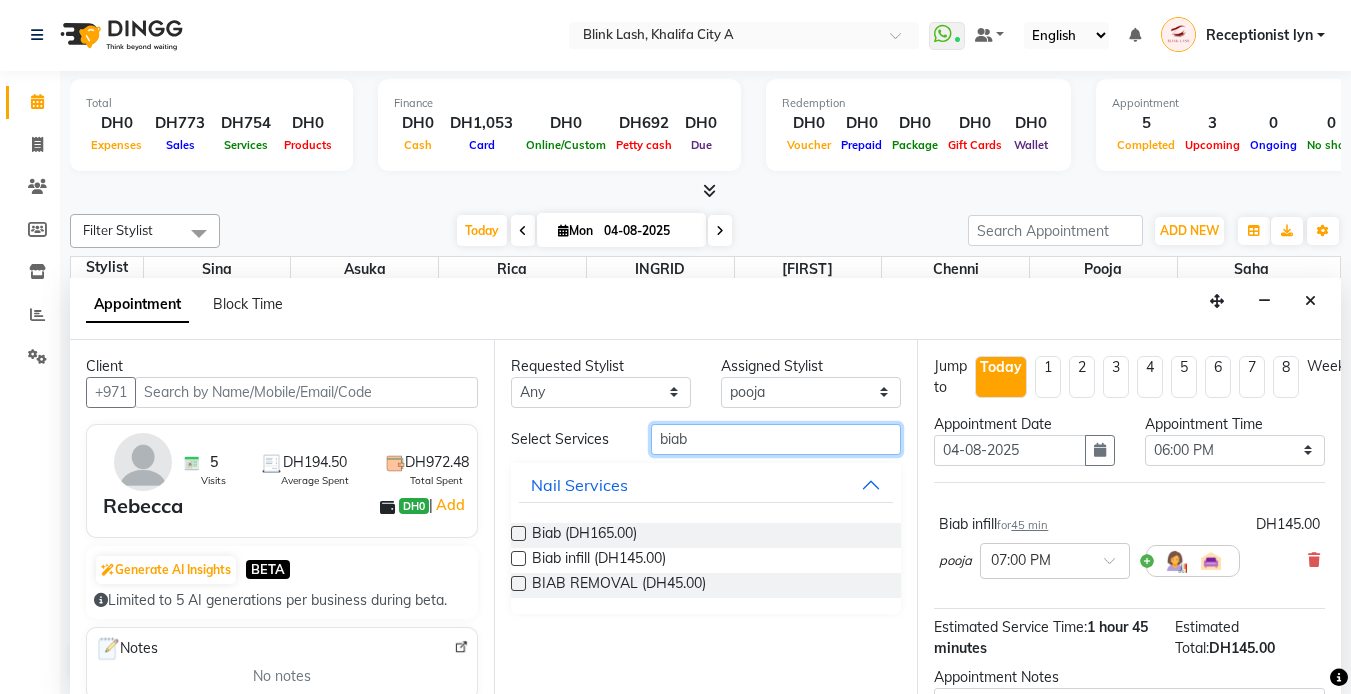click on "biab" at bounding box center (776, 439) 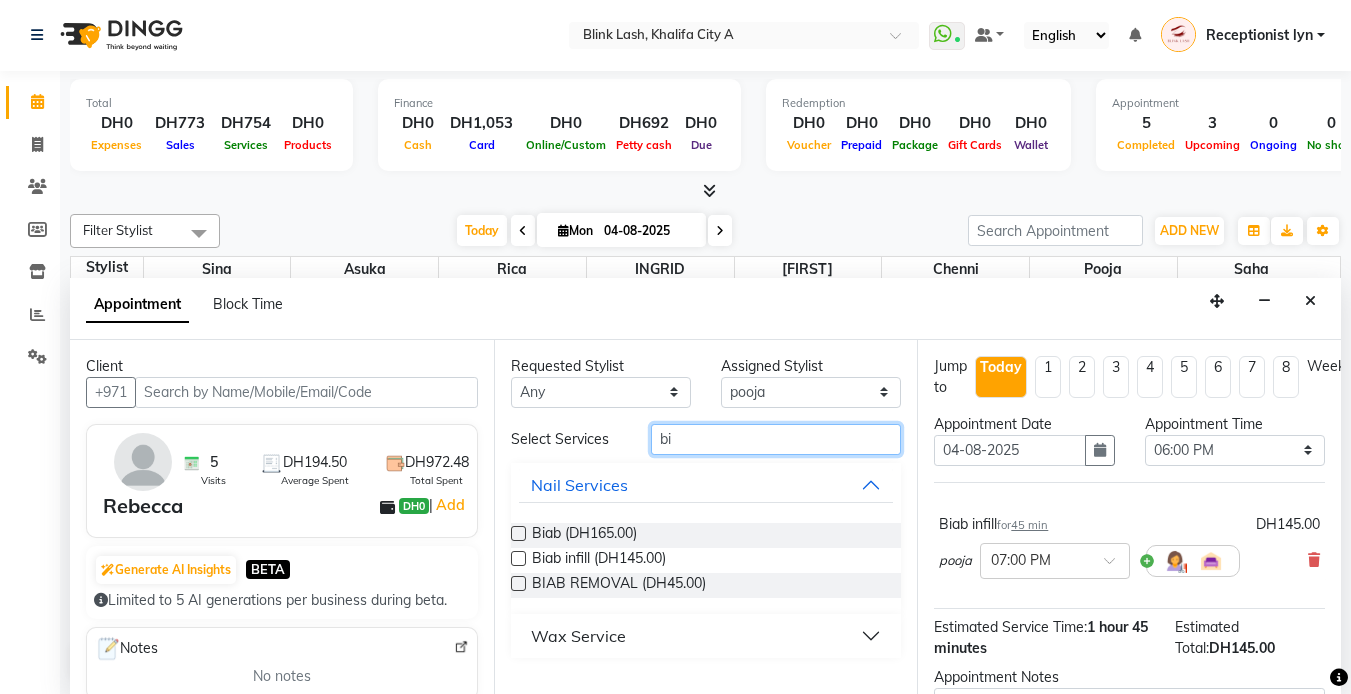 type on "b" 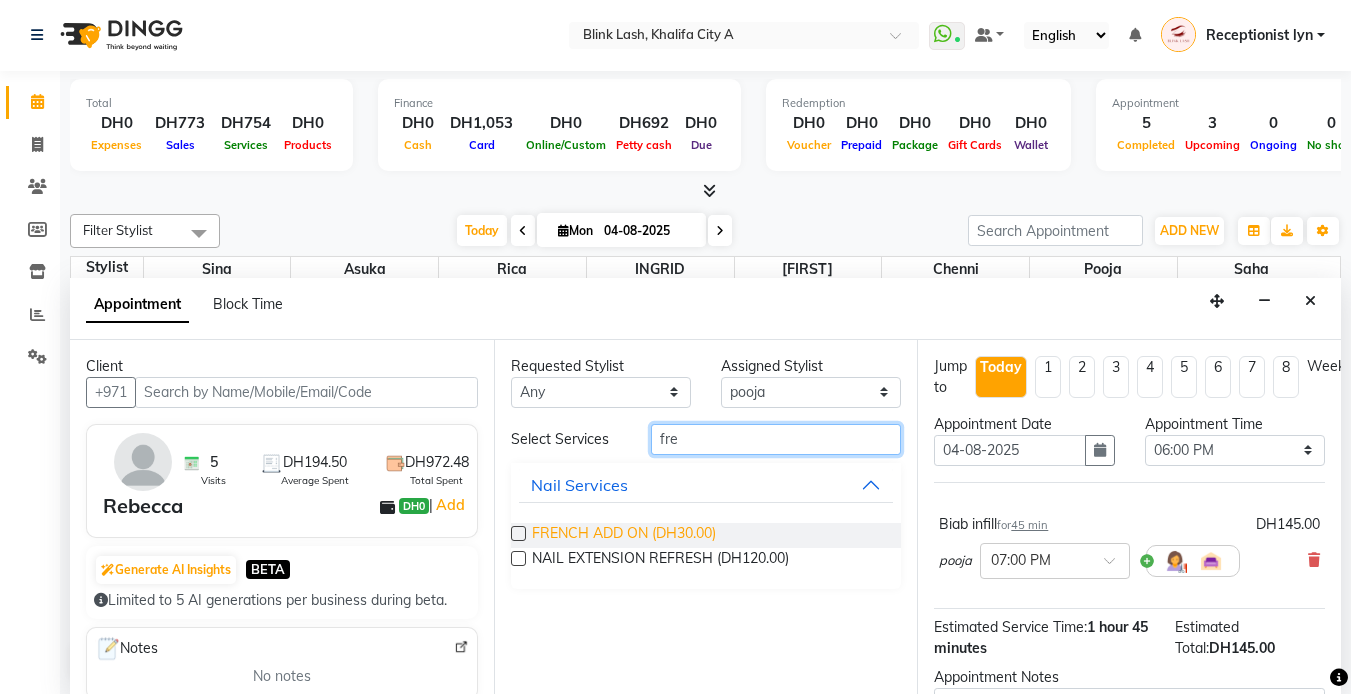 type on "fre" 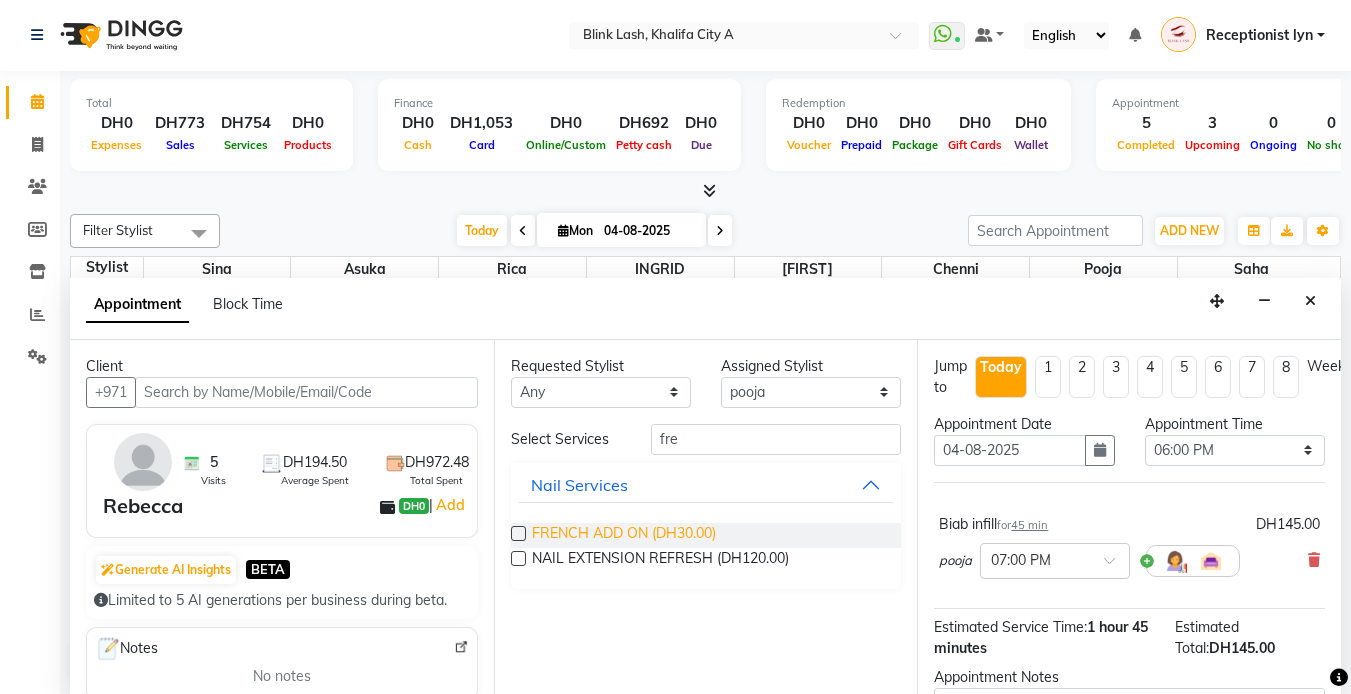 click on "FRENCH ADD ON (DH30.00)" at bounding box center (624, 535) 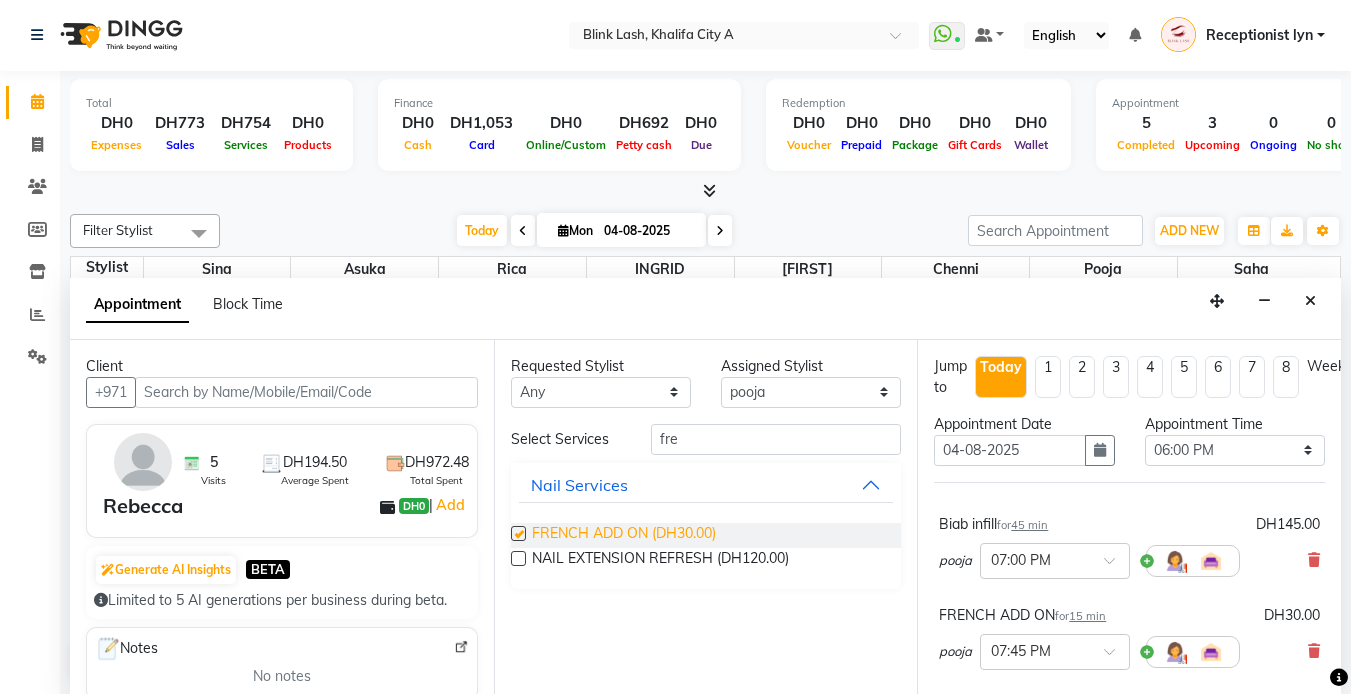 checkbox on "false" 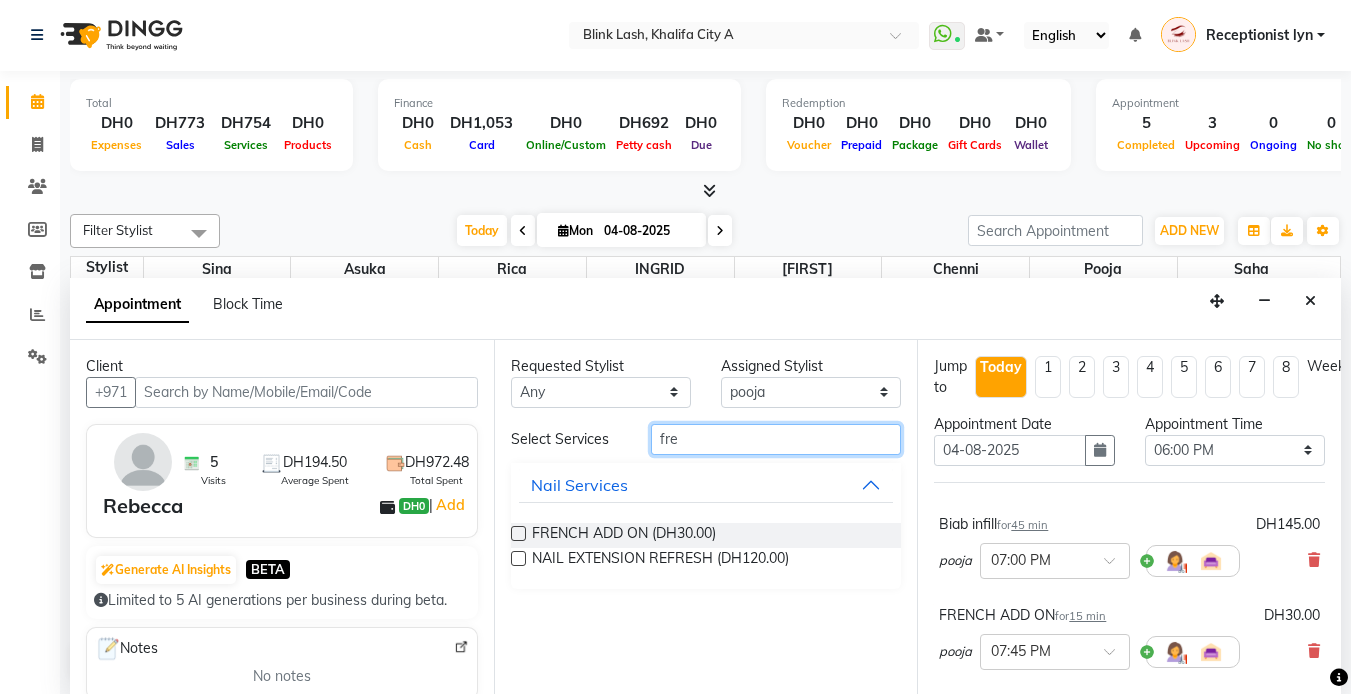 click on "fre" at bounding box center [776, 439] 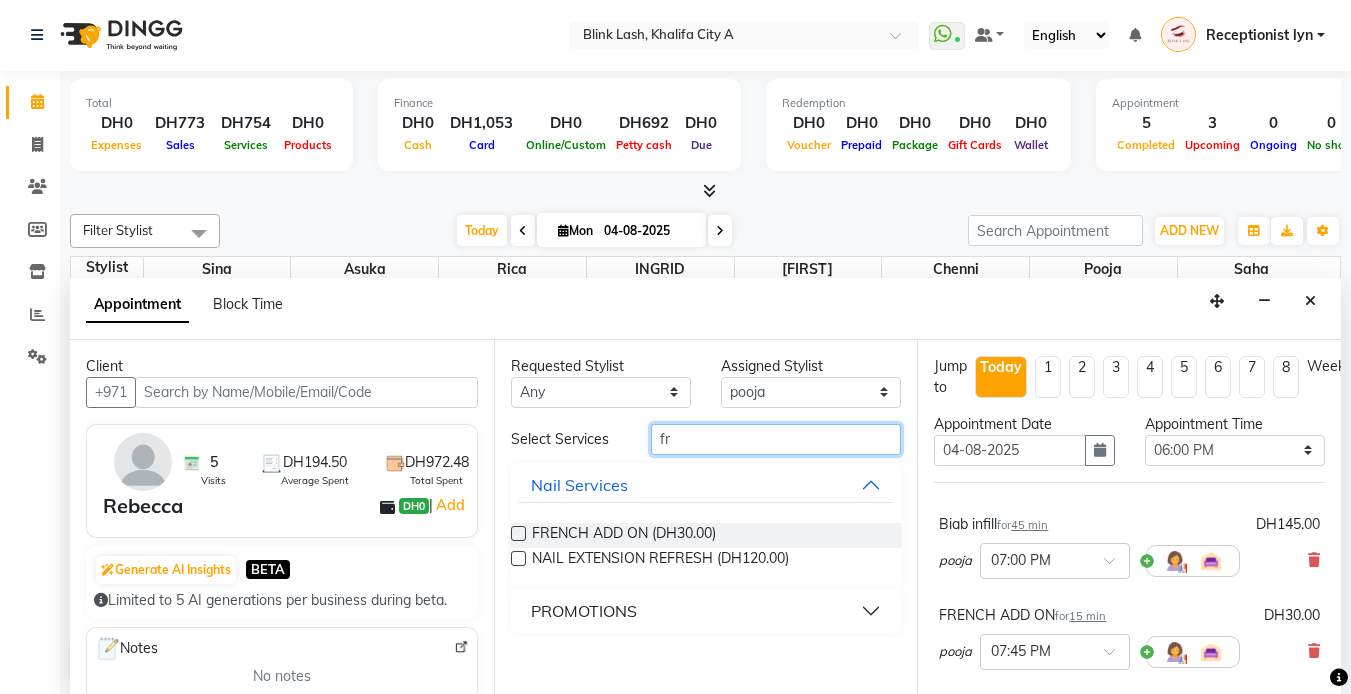 type on "f" 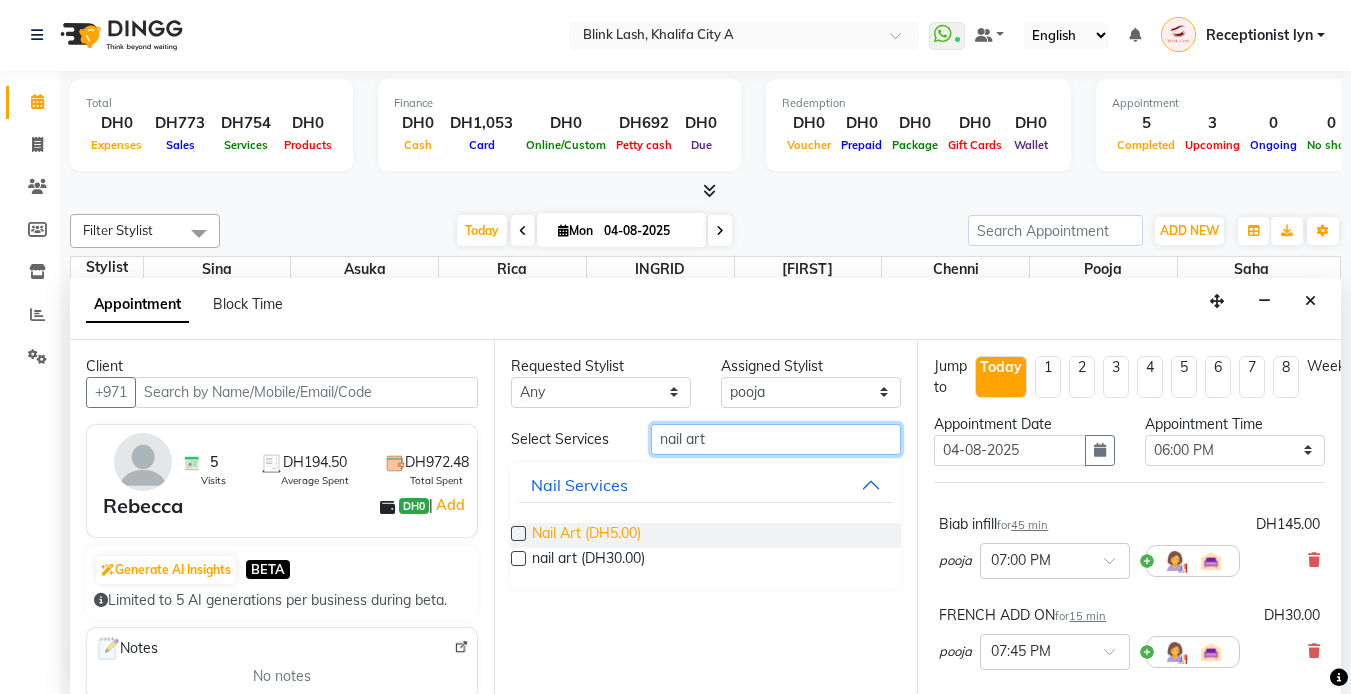 type on "nail art" 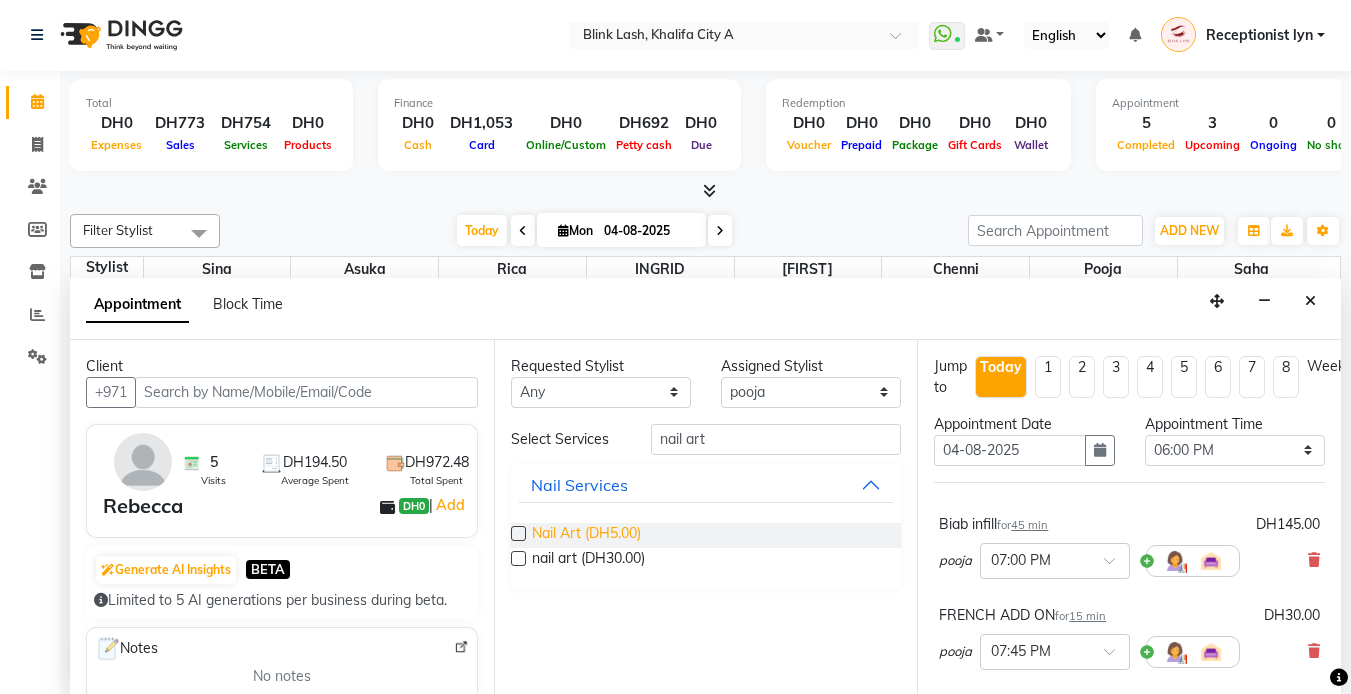 click on "Nail Art (DH5.00)" at bounding box center (586, 535) 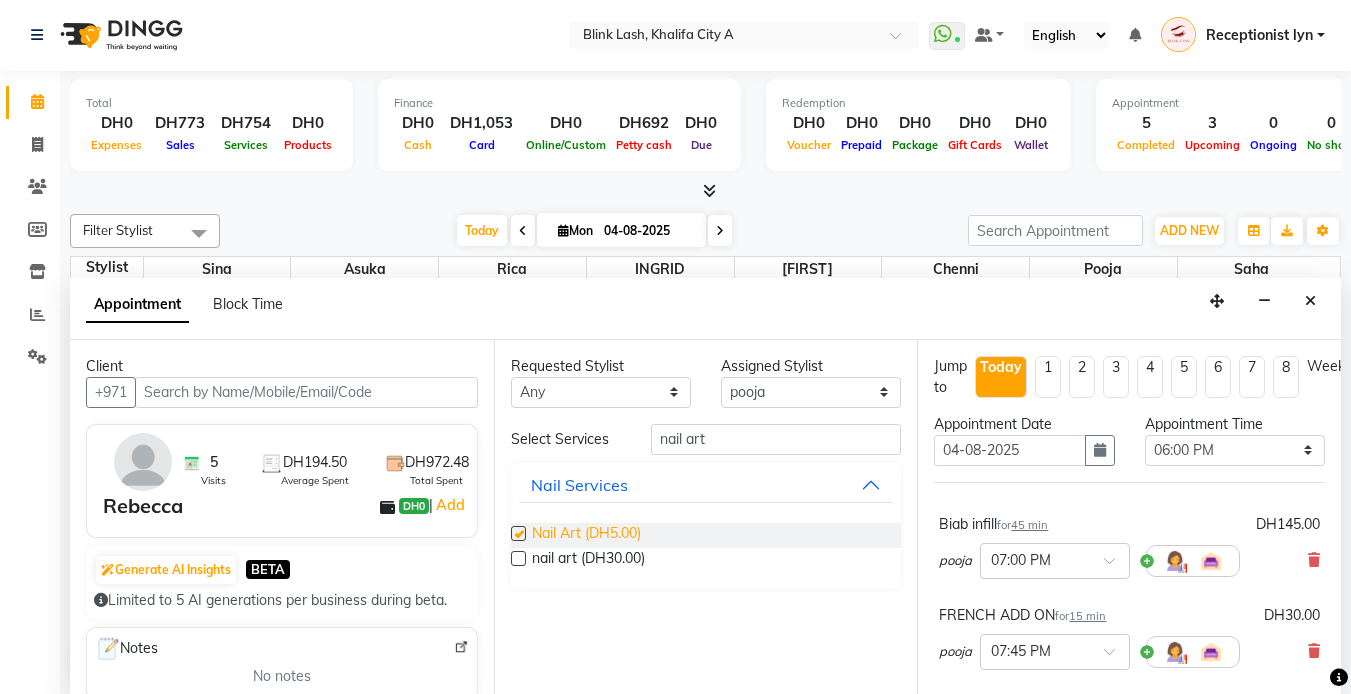 checkbox on "false" 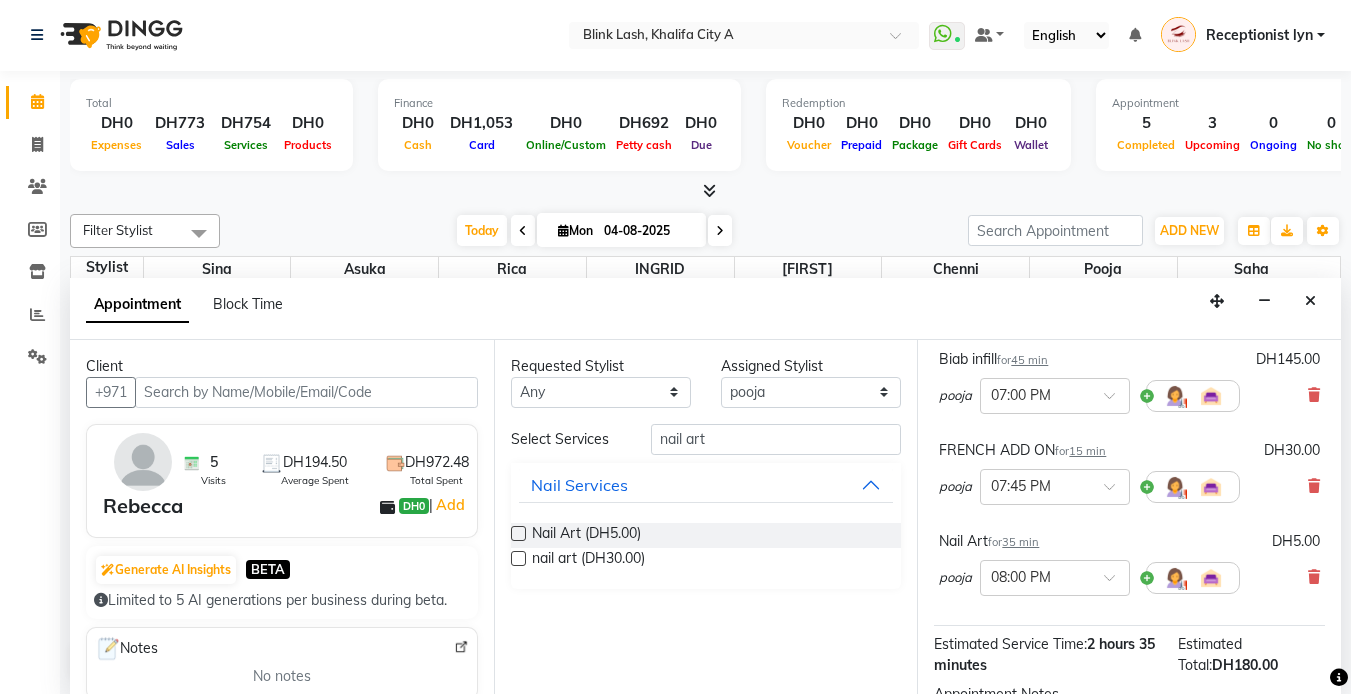 scroll, scrollTop: 350, scrollLeft: 0, axis: vertical 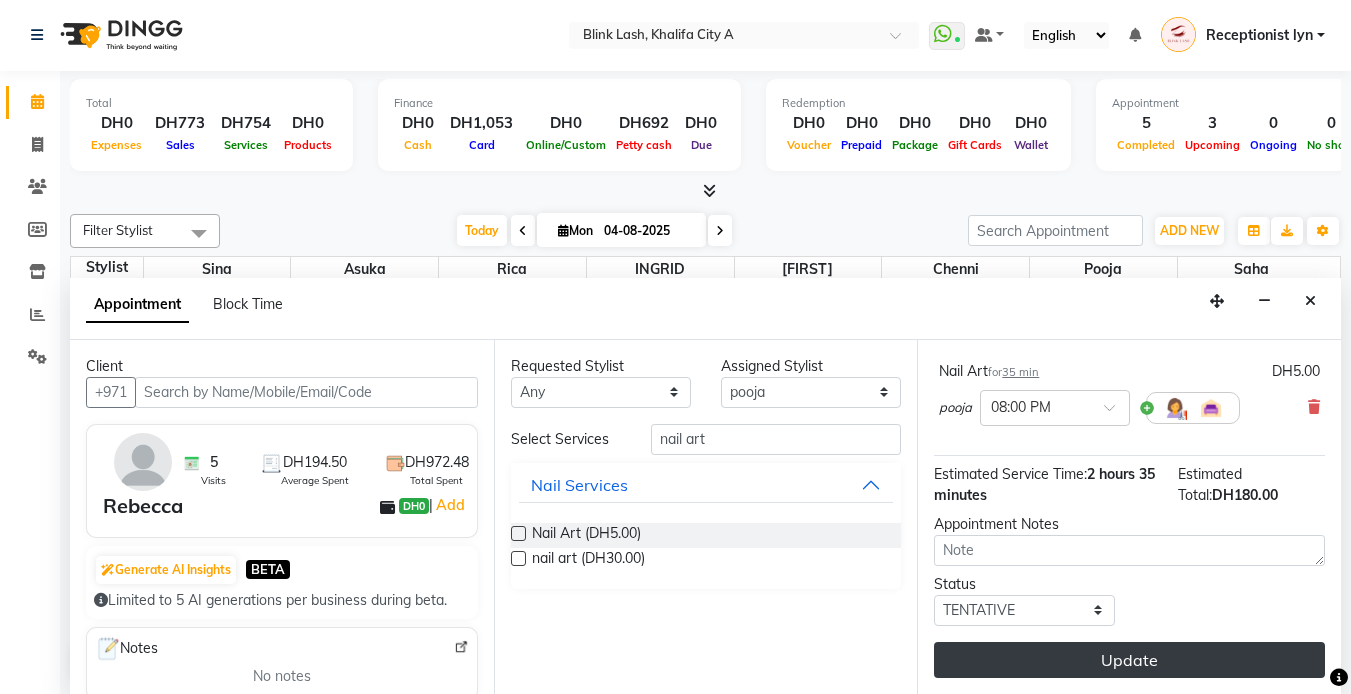 click on "Update" at bounding box center [1129, 660] 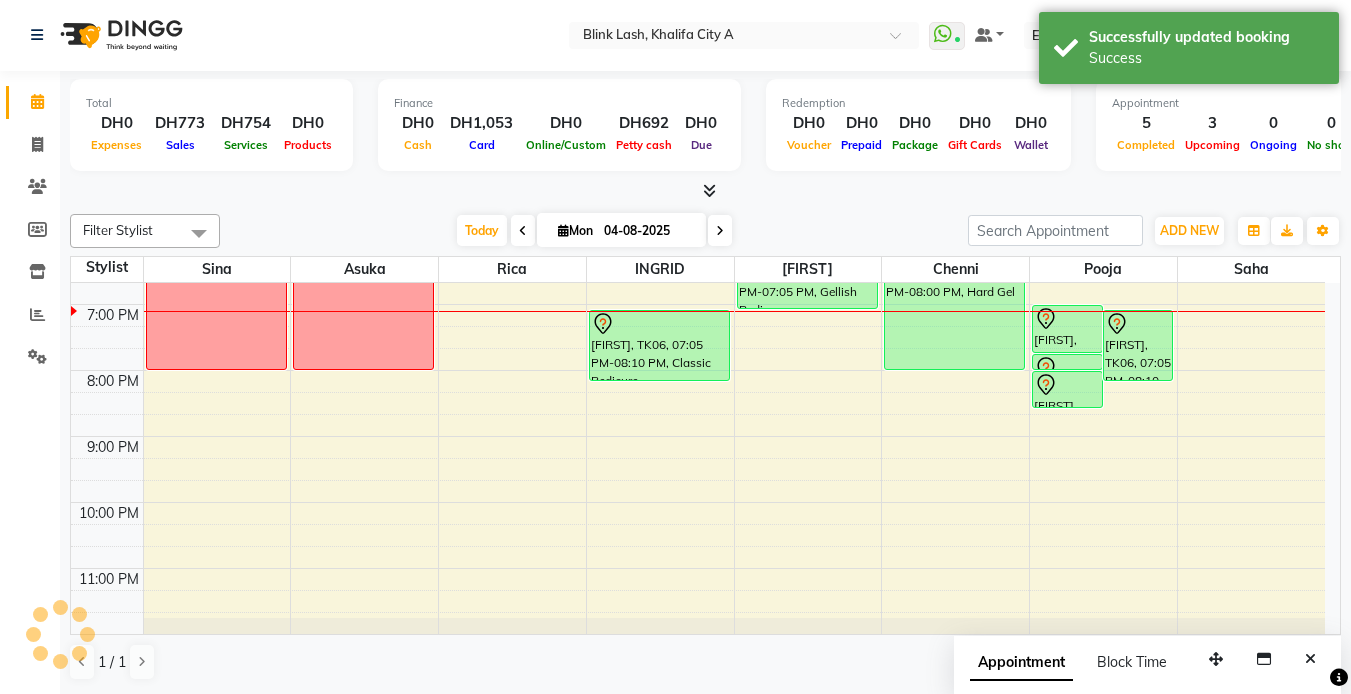 scroll, scrollTop: 0, scrollLeft: 0, axis: both 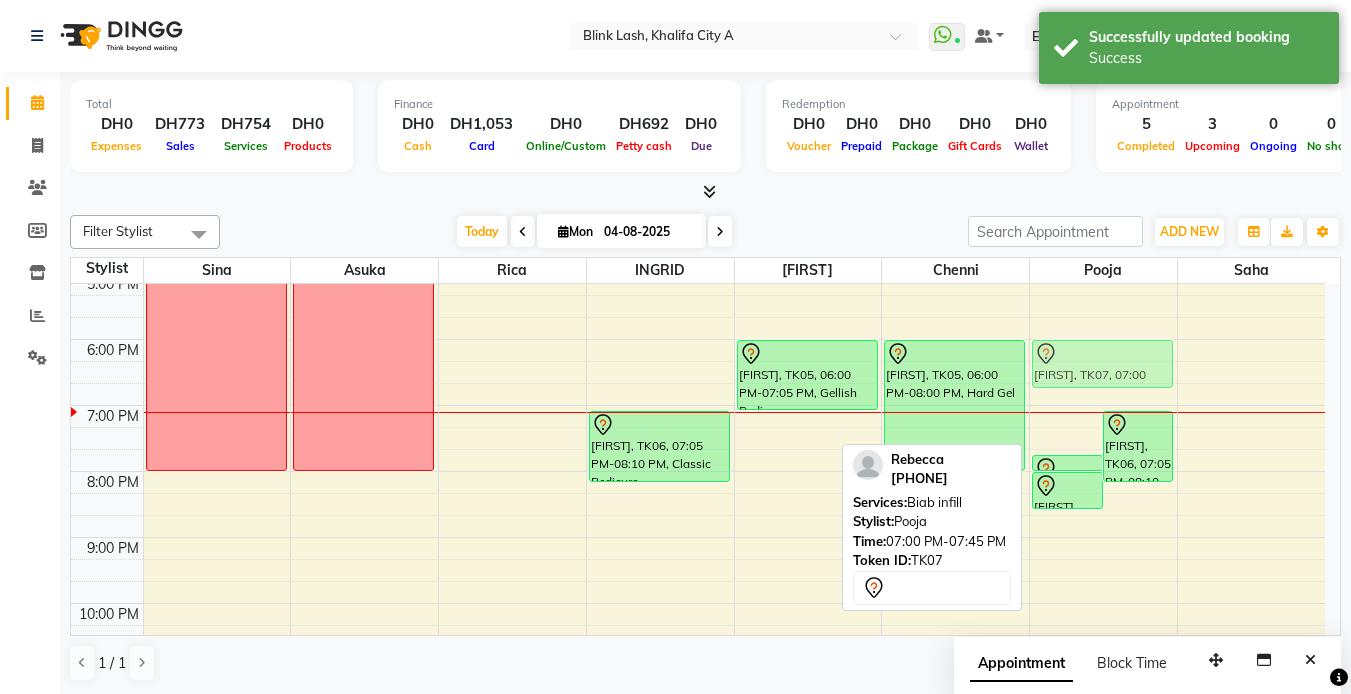 drag, startPoint x: 1068, startPoint y: 421, endPoint x: 1067, endPoint y: 359, distance: 62.008064 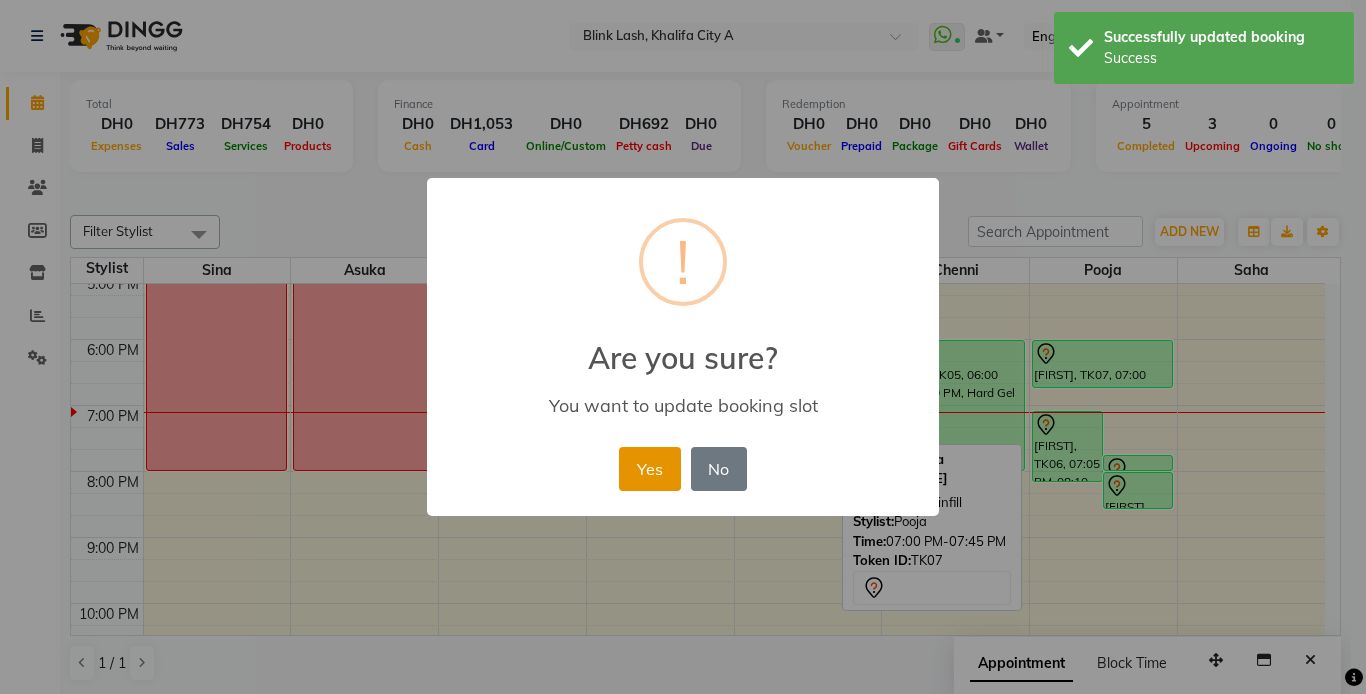 click on "Yes" at bounding box center [649, 469] 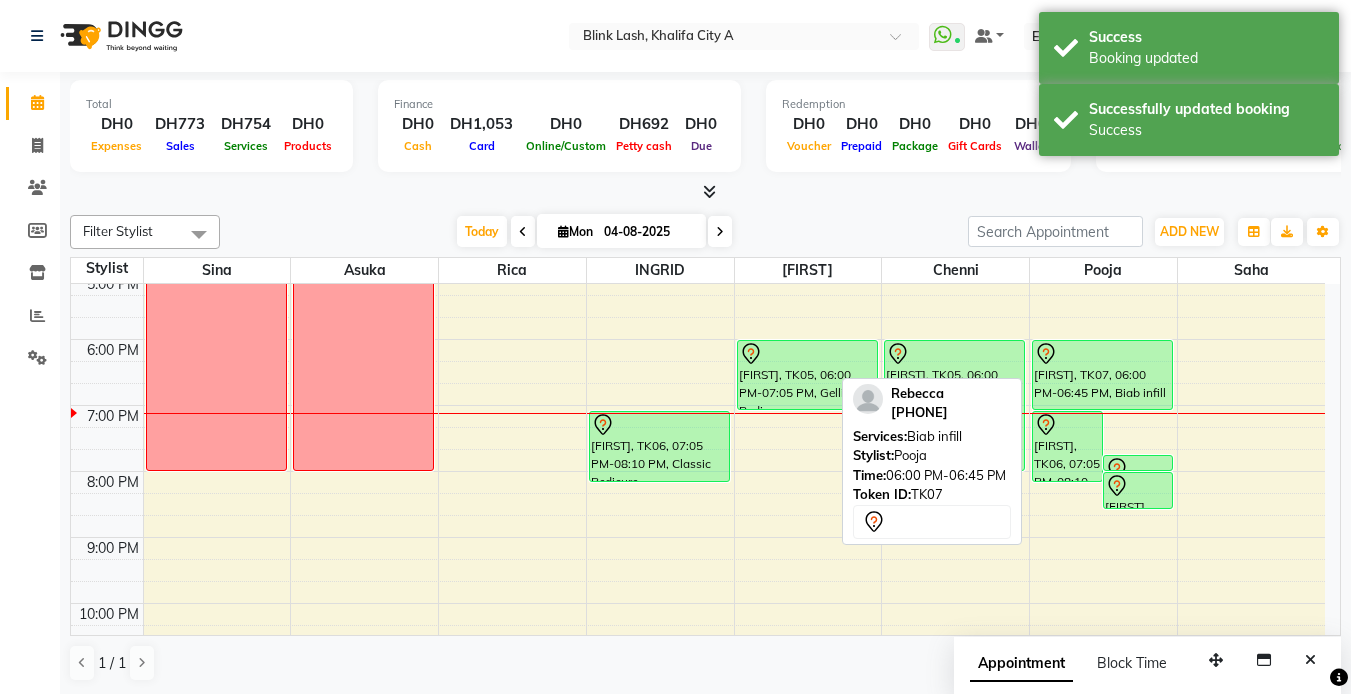 click on "[FIRST], TK06, 07:05 PM-08:10 PM, Classic manicure             [FIRST], TK07, 07:45 PM-08:00 PM, FRENCH ADD ON             [FIRST], TK07, 08:00 PM-08:35 PM, Nail Art     [FIRST] [LAST], TK02, 11:30 AM-12:40 PM, PACKAGE 399     [FIRST] [LAST], TK02, 12:40 PM-01:35 PM, FRENCH ADD ON             [FIRST], TK07, 06:00 PM-06:45 PM, Biab infill             [FIRST], TK07, 06:00 PM-06:45 PM, Biab infill" at bounding box center (1103, 240) 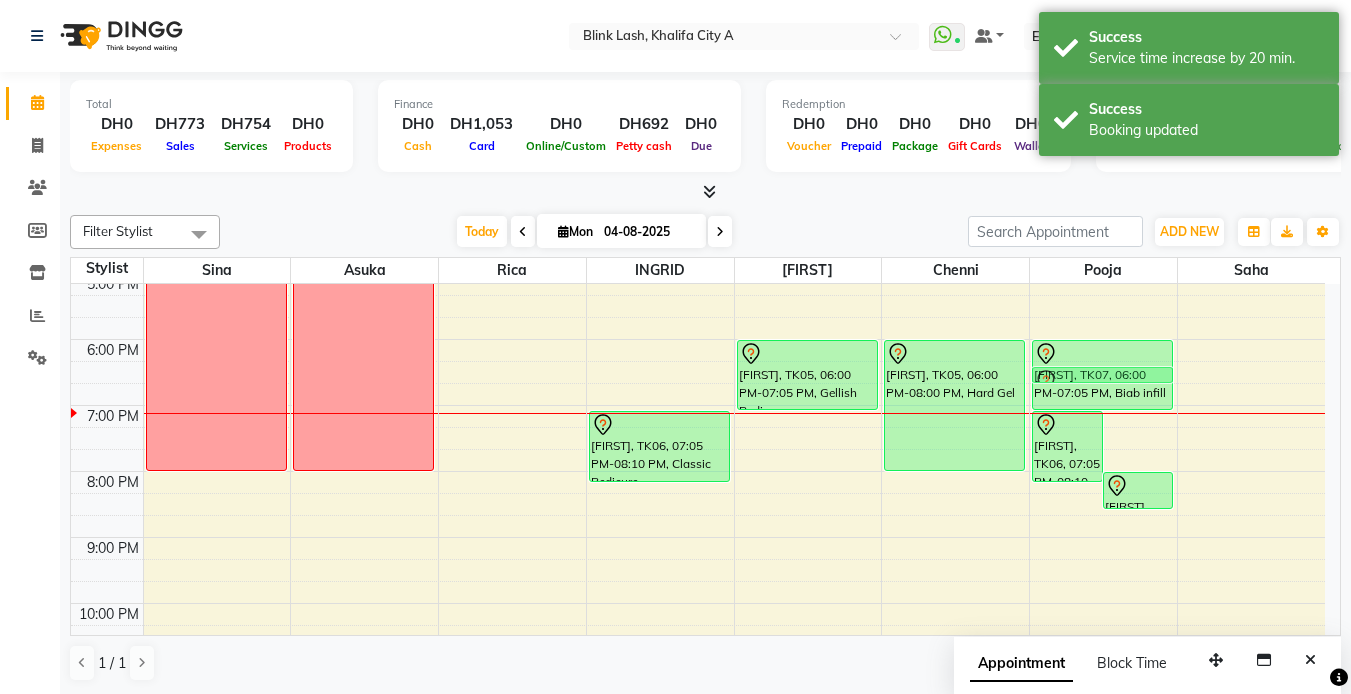 drag, startPoint x: 1136, startPoint y: 459, endPoint x: 1117, endPoint y: 365, distance: 95.90099 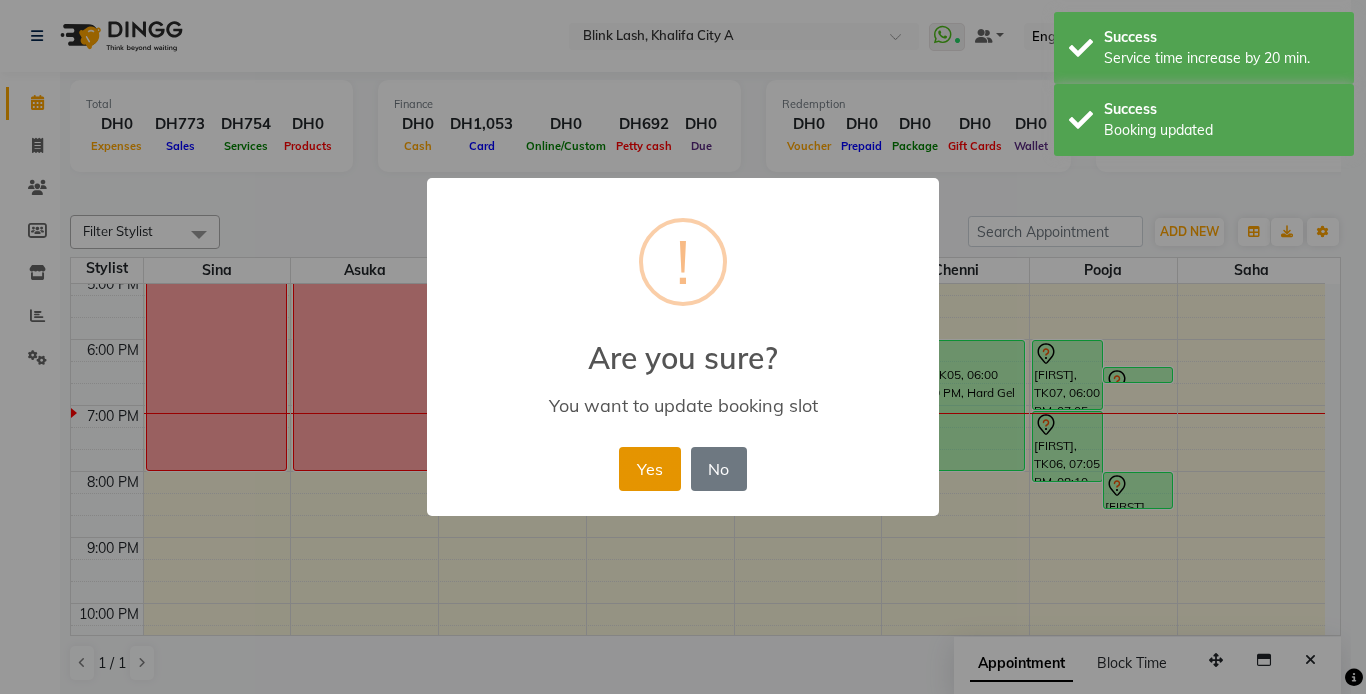 click on "Yes" at bounding box center (649, 469) 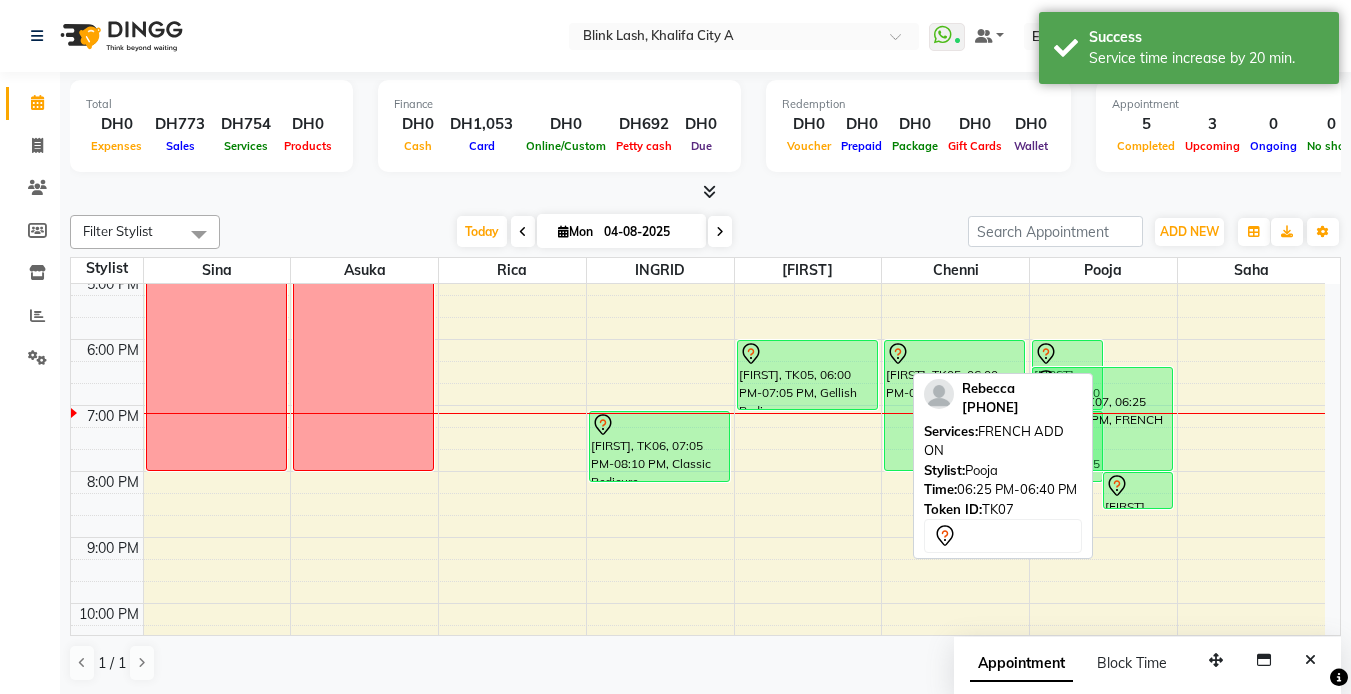 drag, startPoint x: 1144, startPoint y: 377, endPoint x: 1144, endPoint y: 458, distance: 81 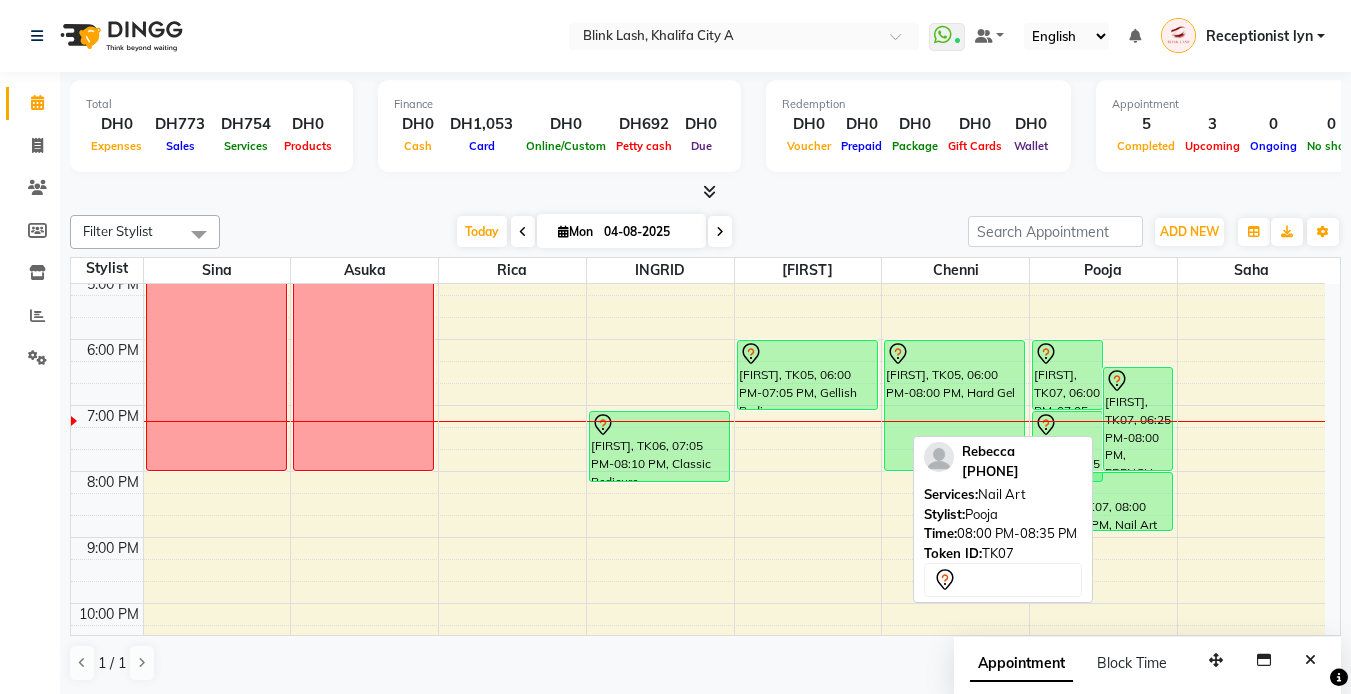 drag, startPoint x: 1152, startPoint y: 504, endPoint x: 1151, endPoint y: 518, distance: 14.035668 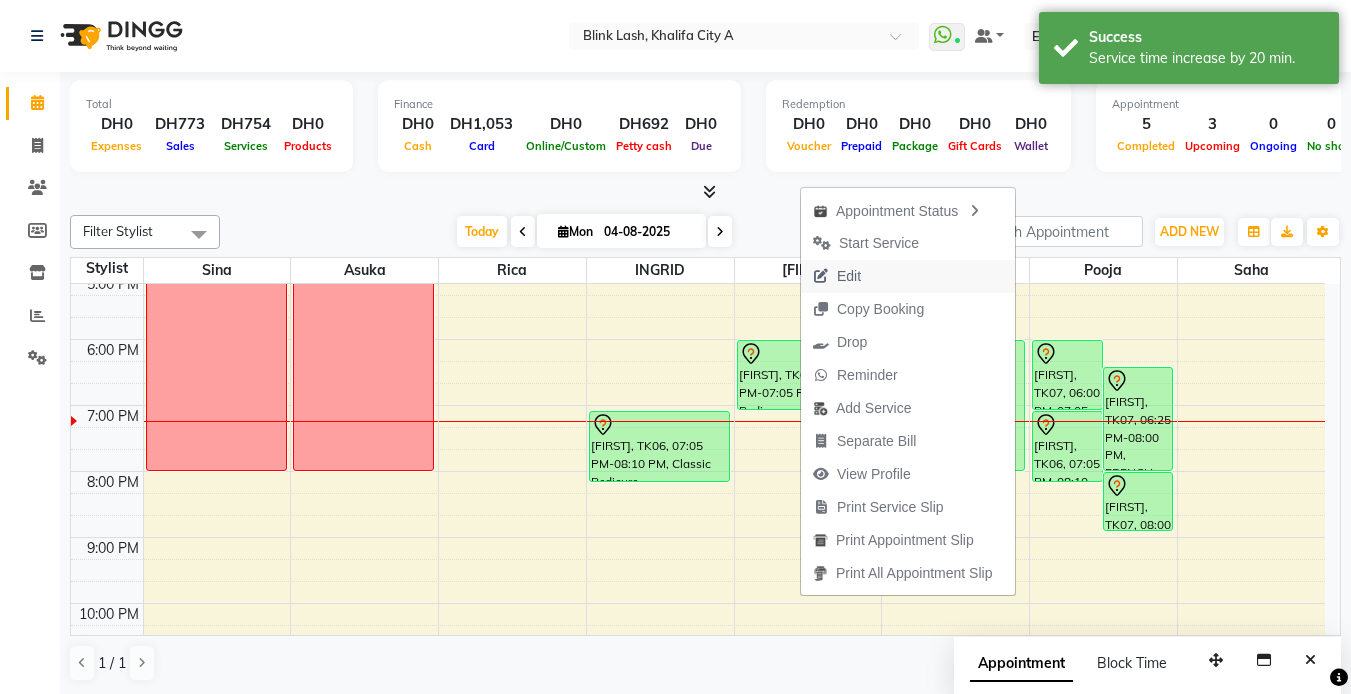 click on "Edit" at bounding box center (849, 276) 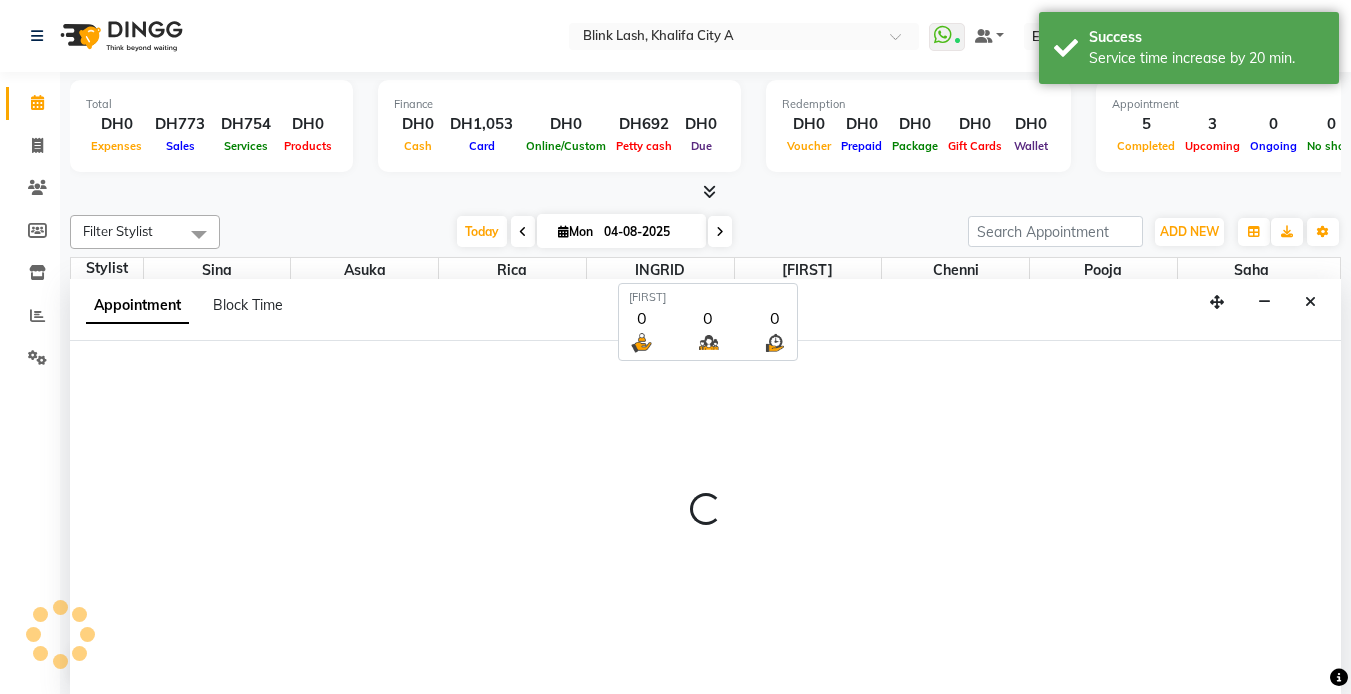 select on "tentative" 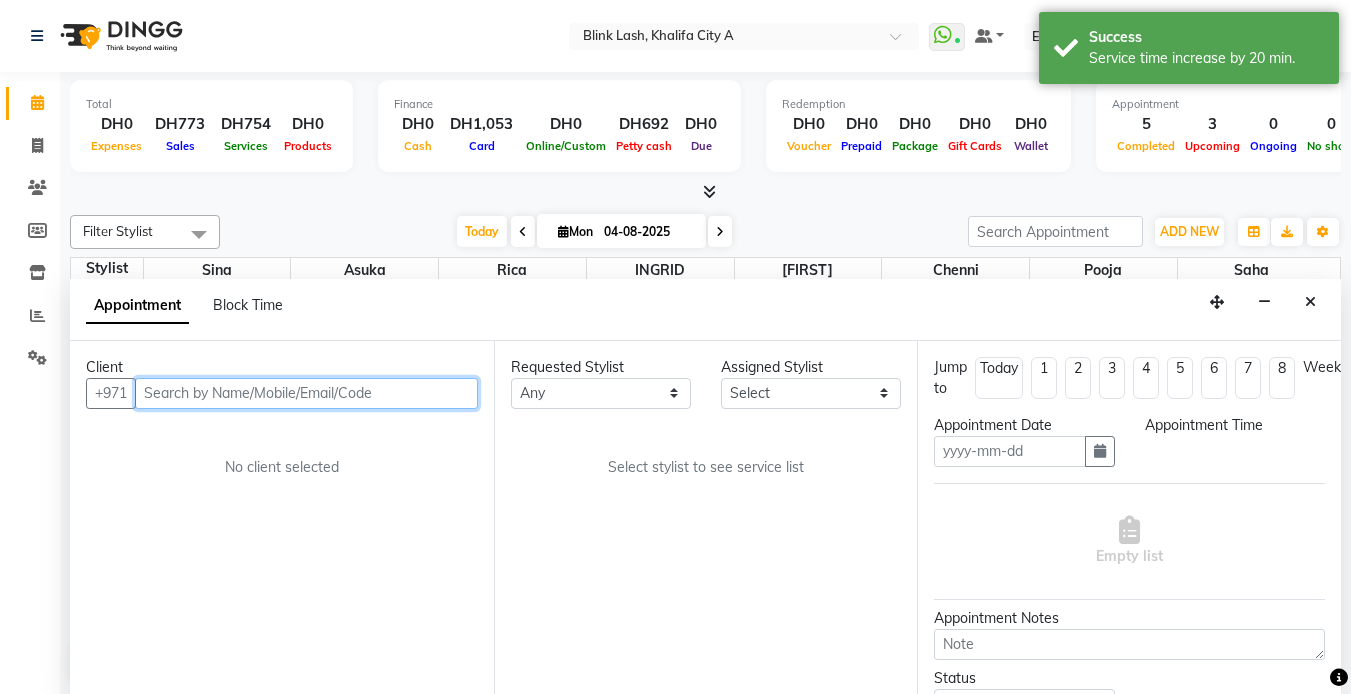 type on "04-08-2025" 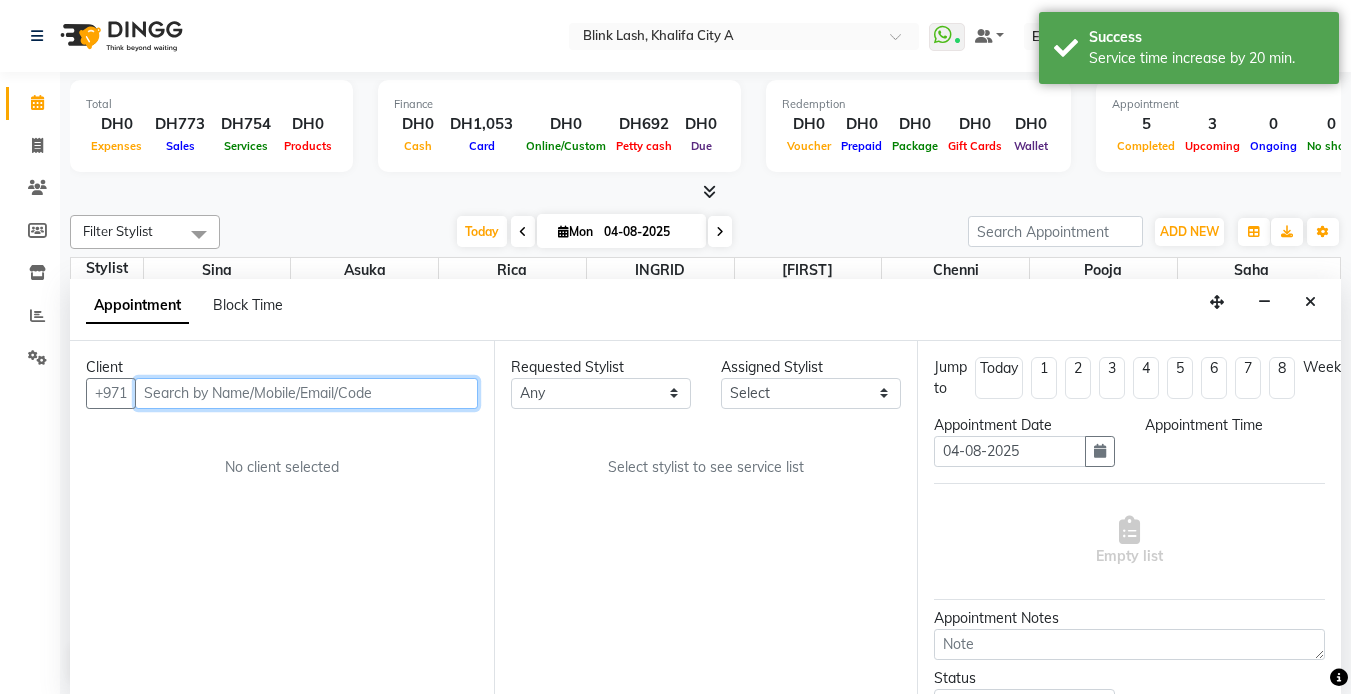 scroll, scrollTop: 1, scrollLeft: 0, axis: vertical 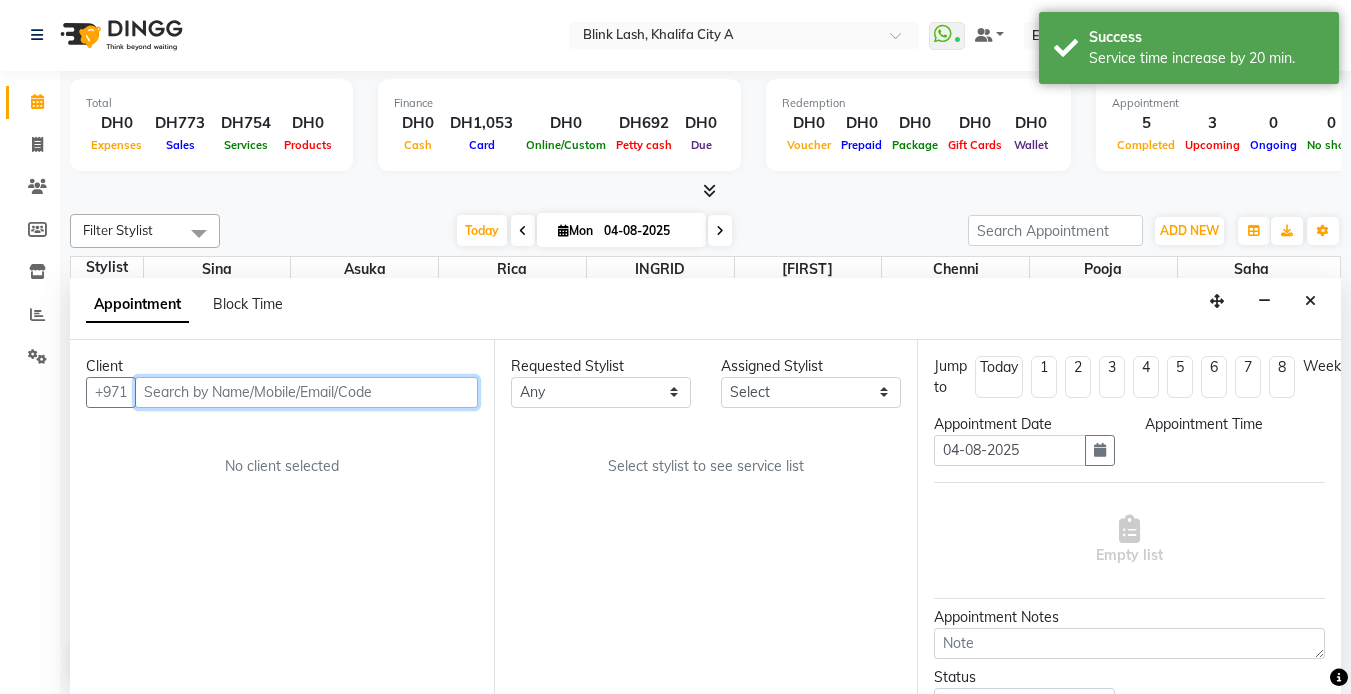 select on "1080" 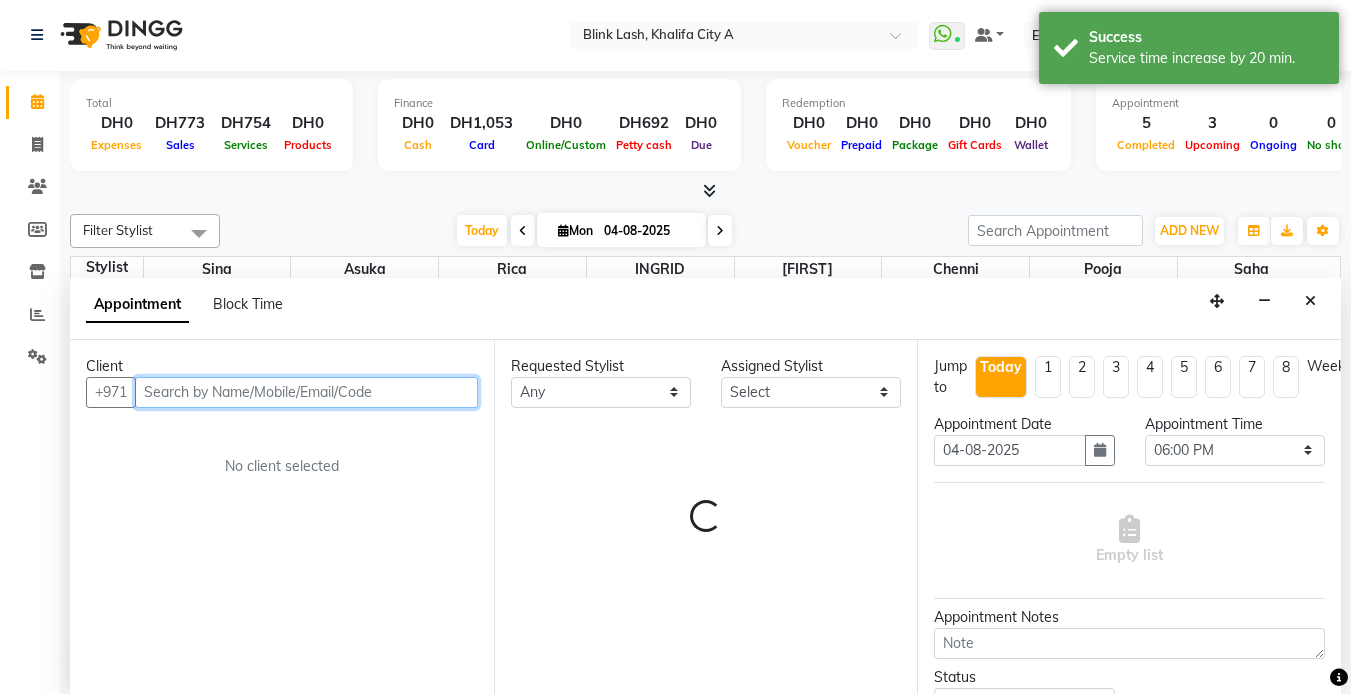 select on "51148" 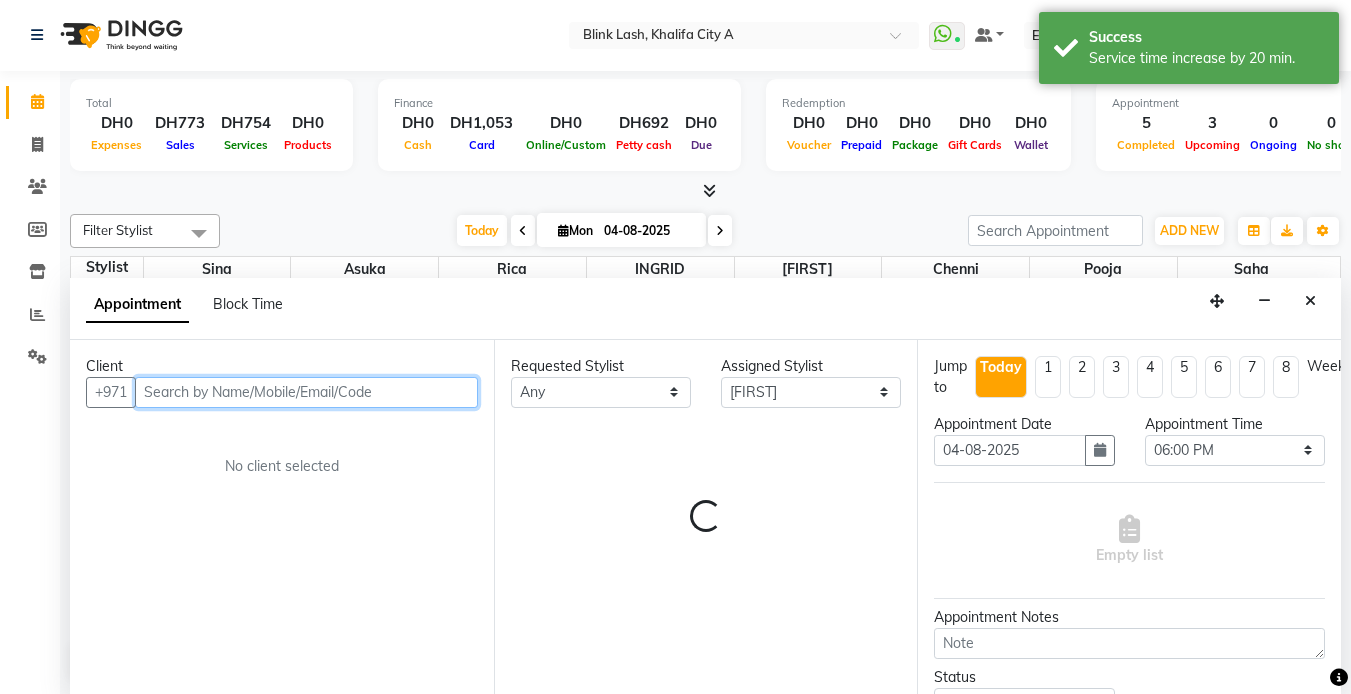 scroll, scrollTop: 638, scrollLeft: 0, axis: vertical 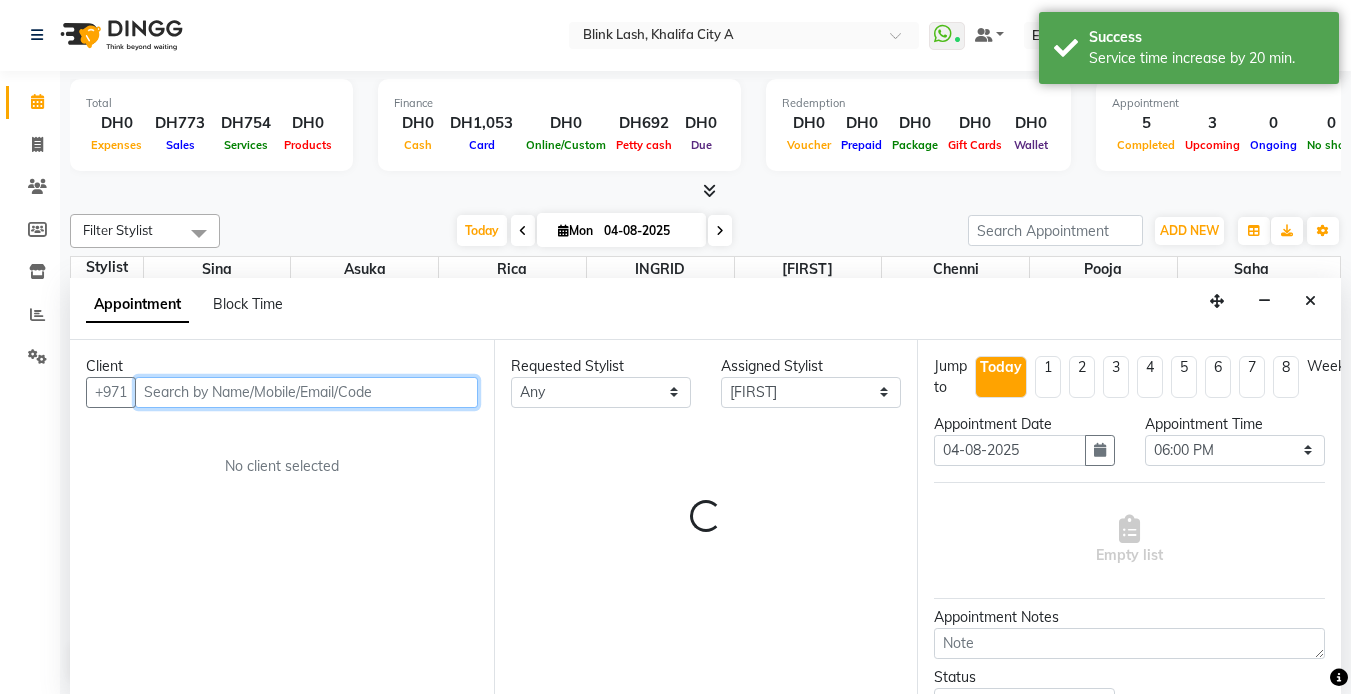 select on "2892" 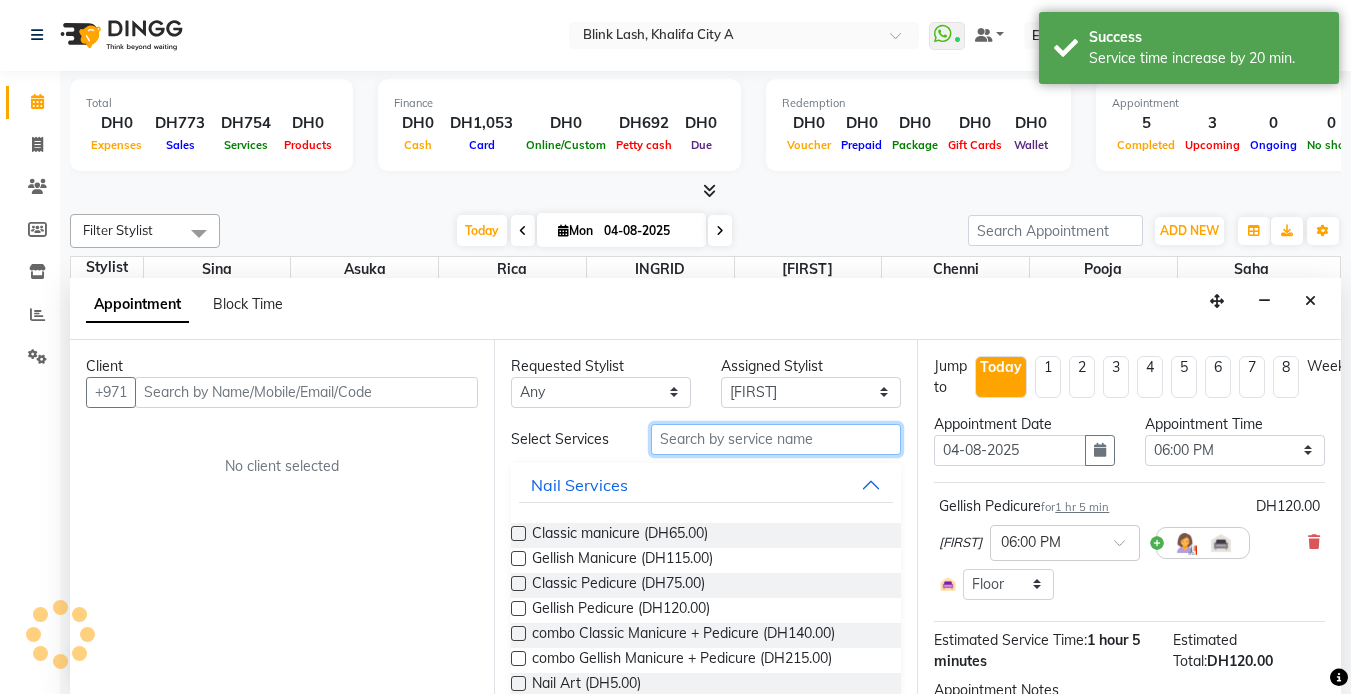 click at bounding box center (776, 439) 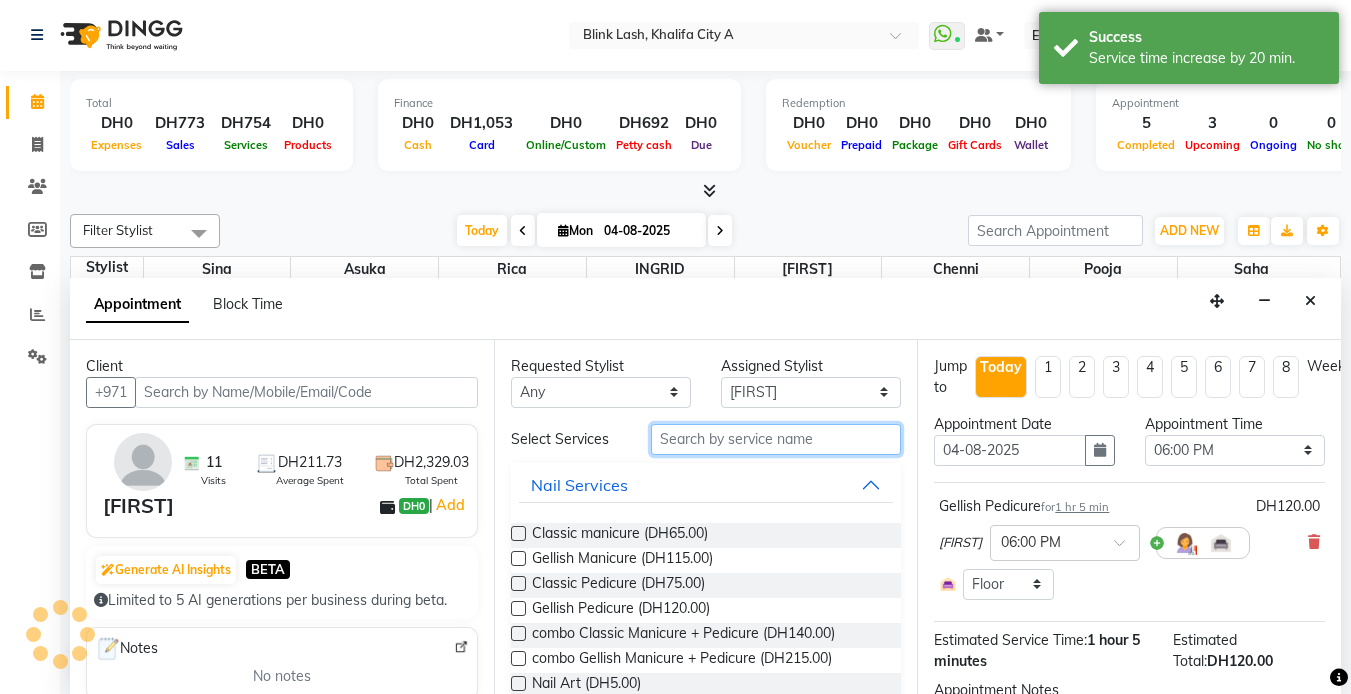 select on "2892" 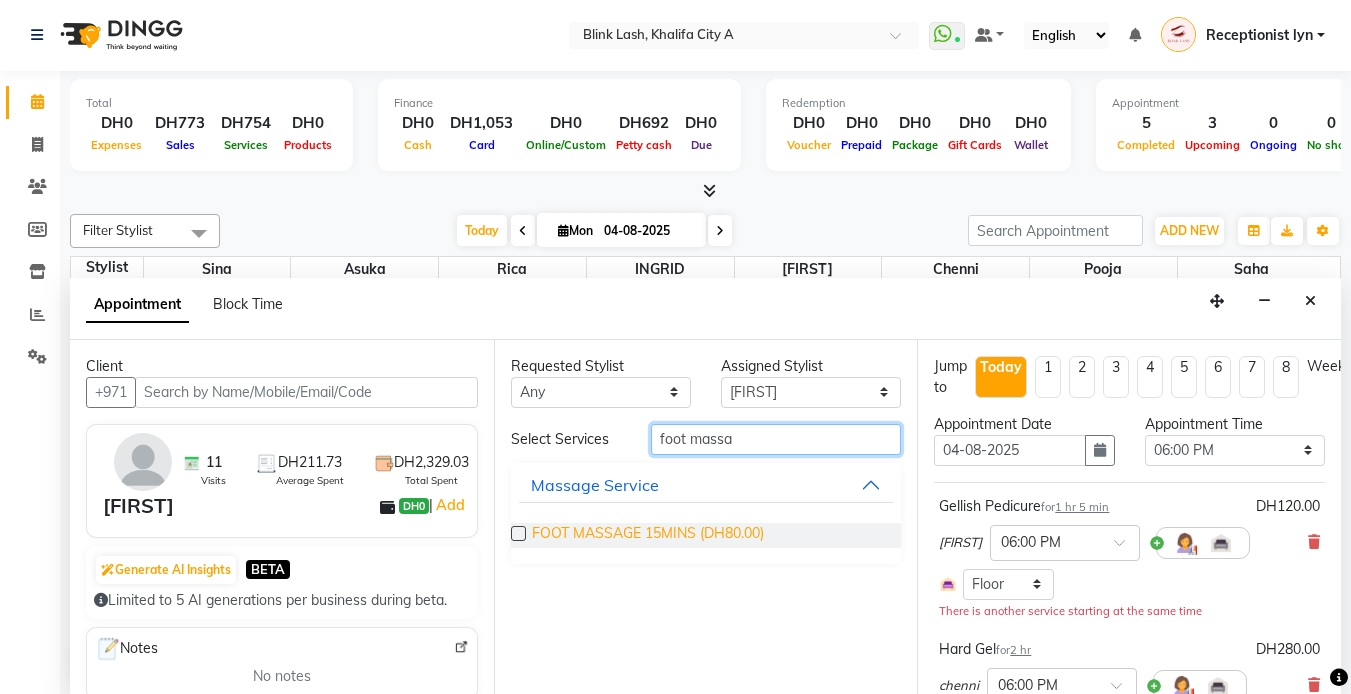 type on "foot massa" 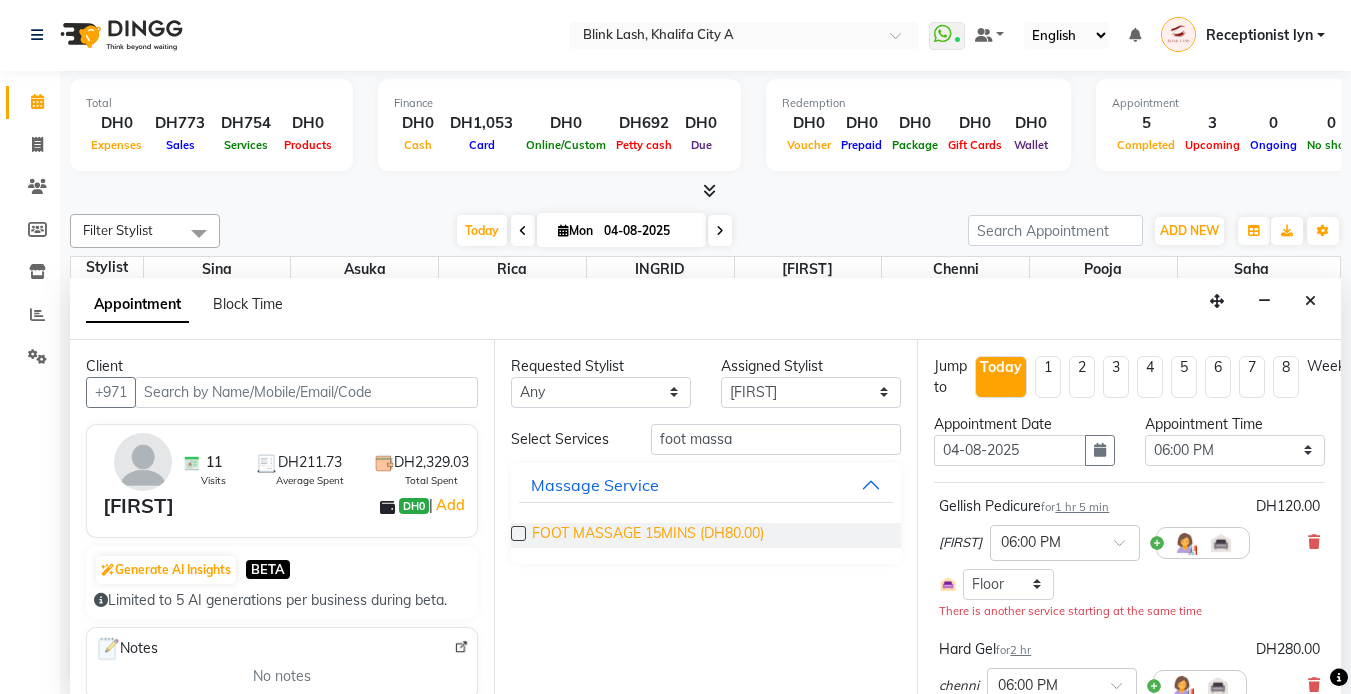 click on "FOOT MASSAGE 15MINS (DH80.00)" at bounding box center (648, 535) 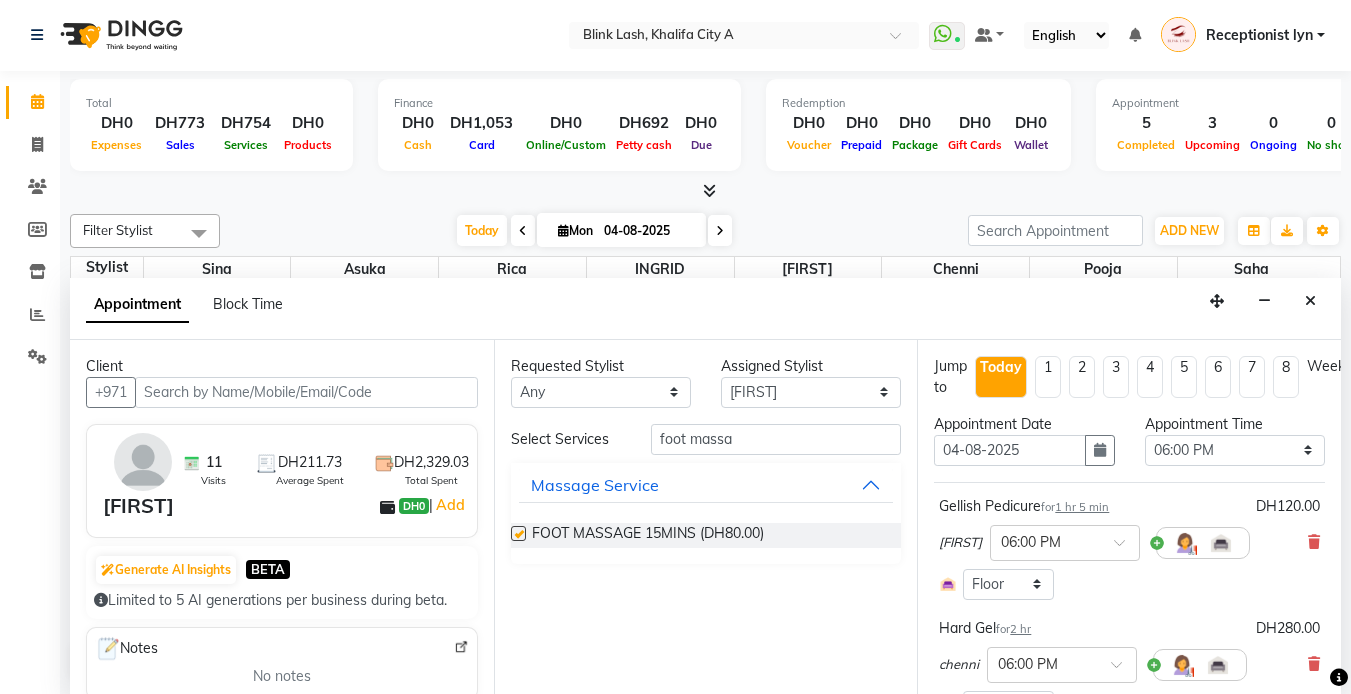 checkbox on "false" 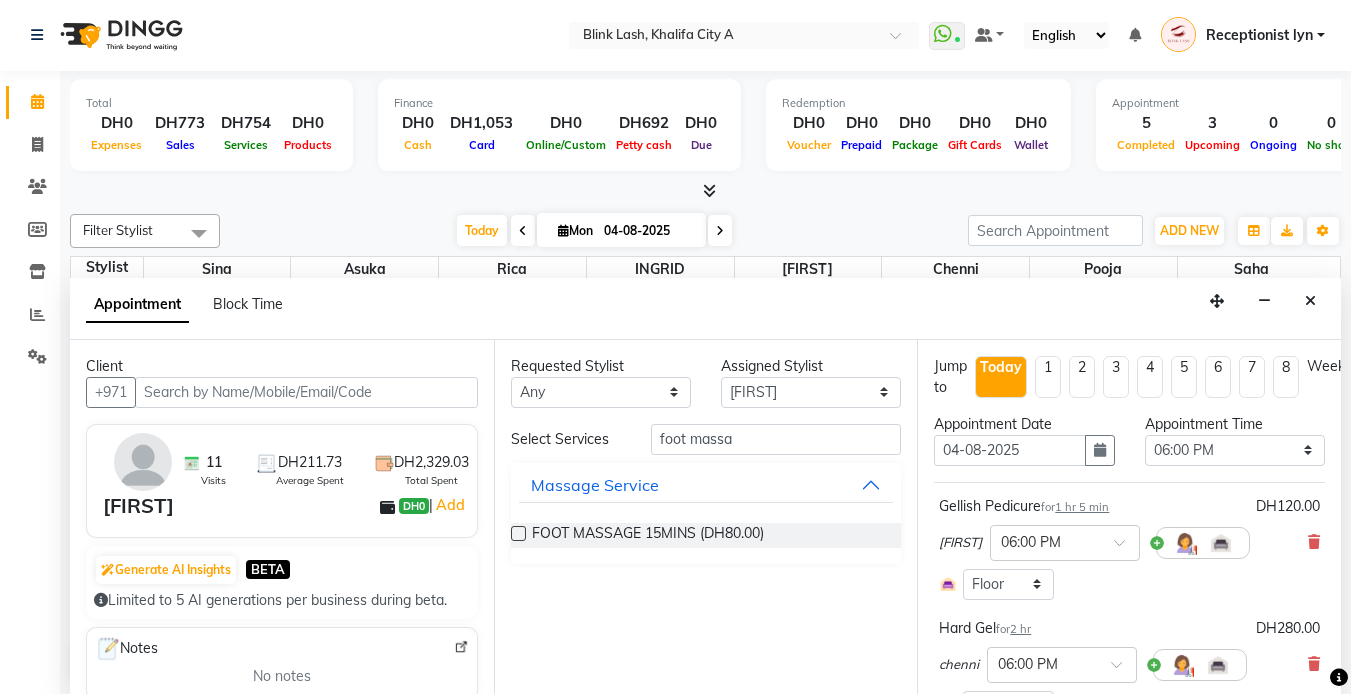 scroll, scrollTop: 394, scrollLeft: 0, axis: vertical 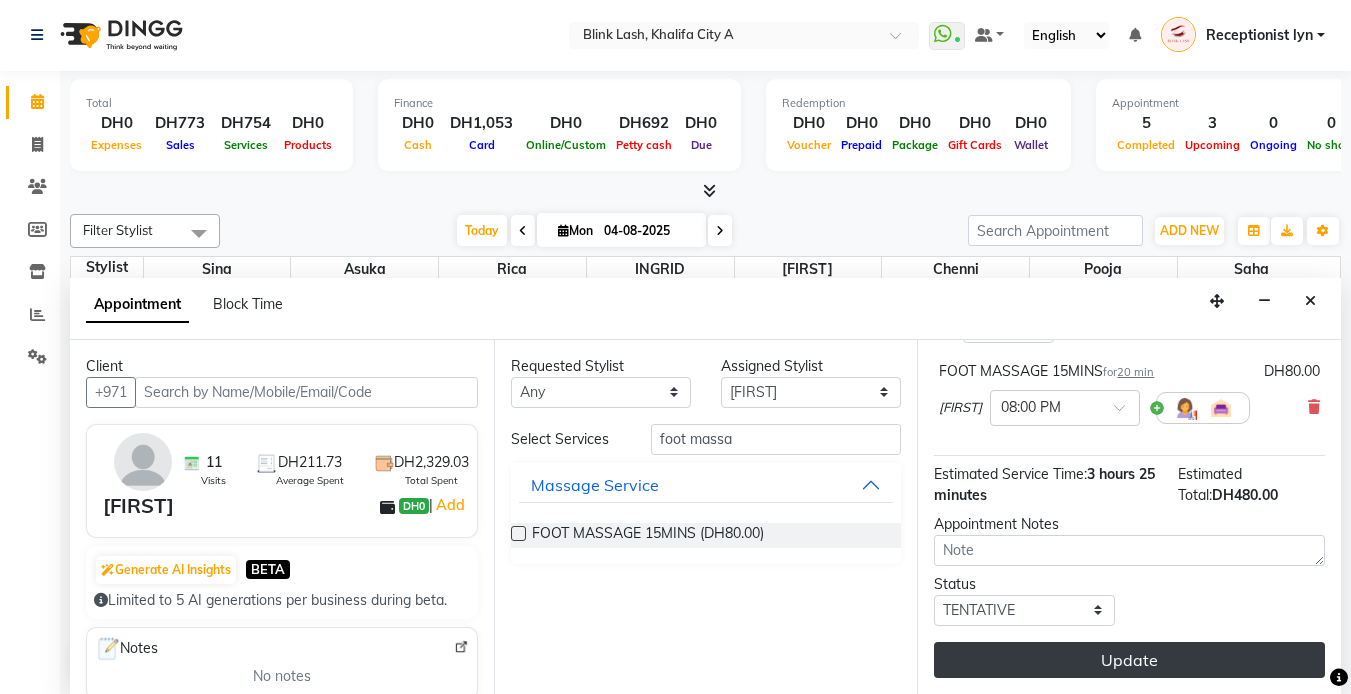 click on "Update" at bounding box center [1129, 660] 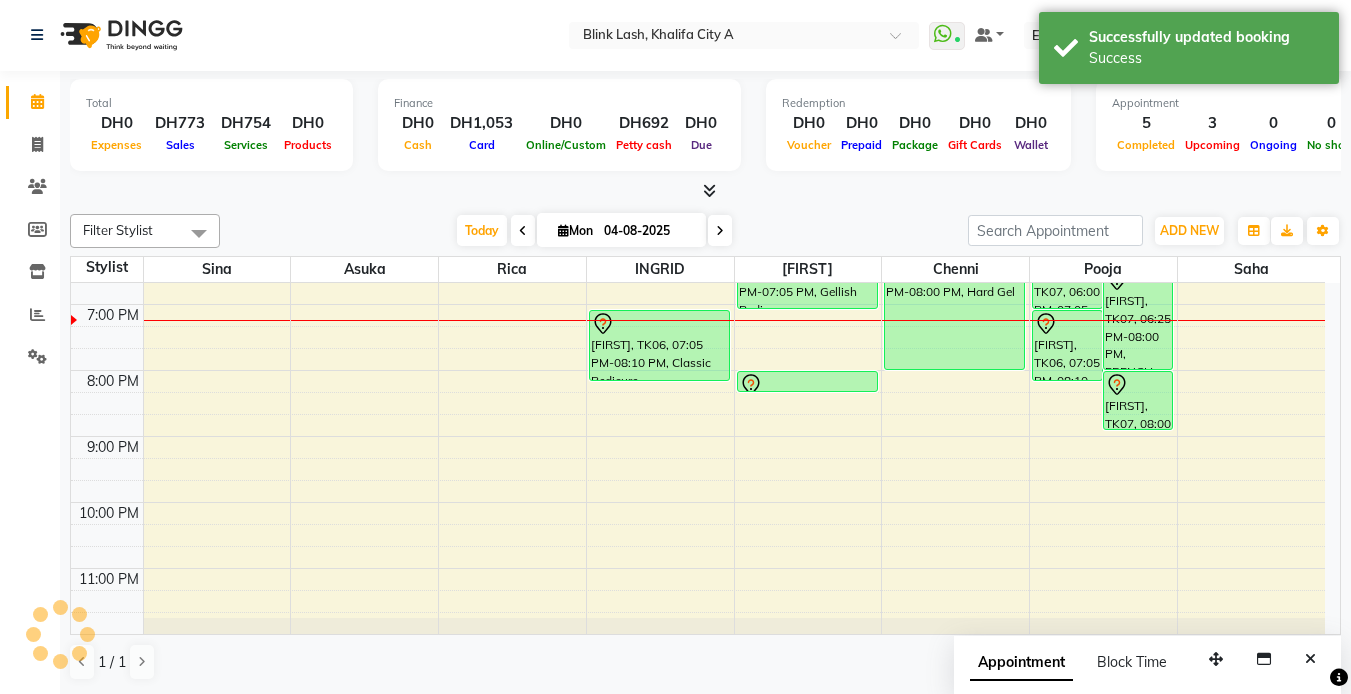 scroll, scrollTop: 0, scrollLeft: 0, axis: both 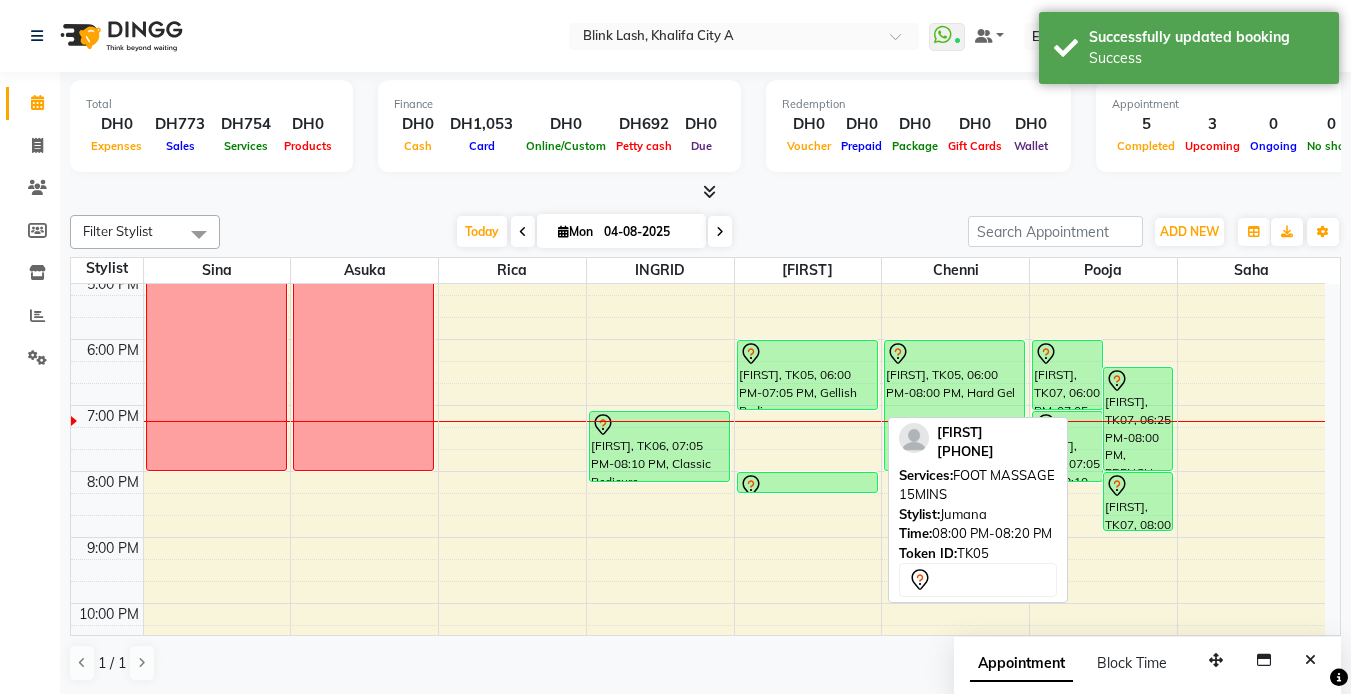 drag, startPoint x: 855, startPoint y: 495, endPoint x: 861, endPoint y: 485, distance: 11.661903 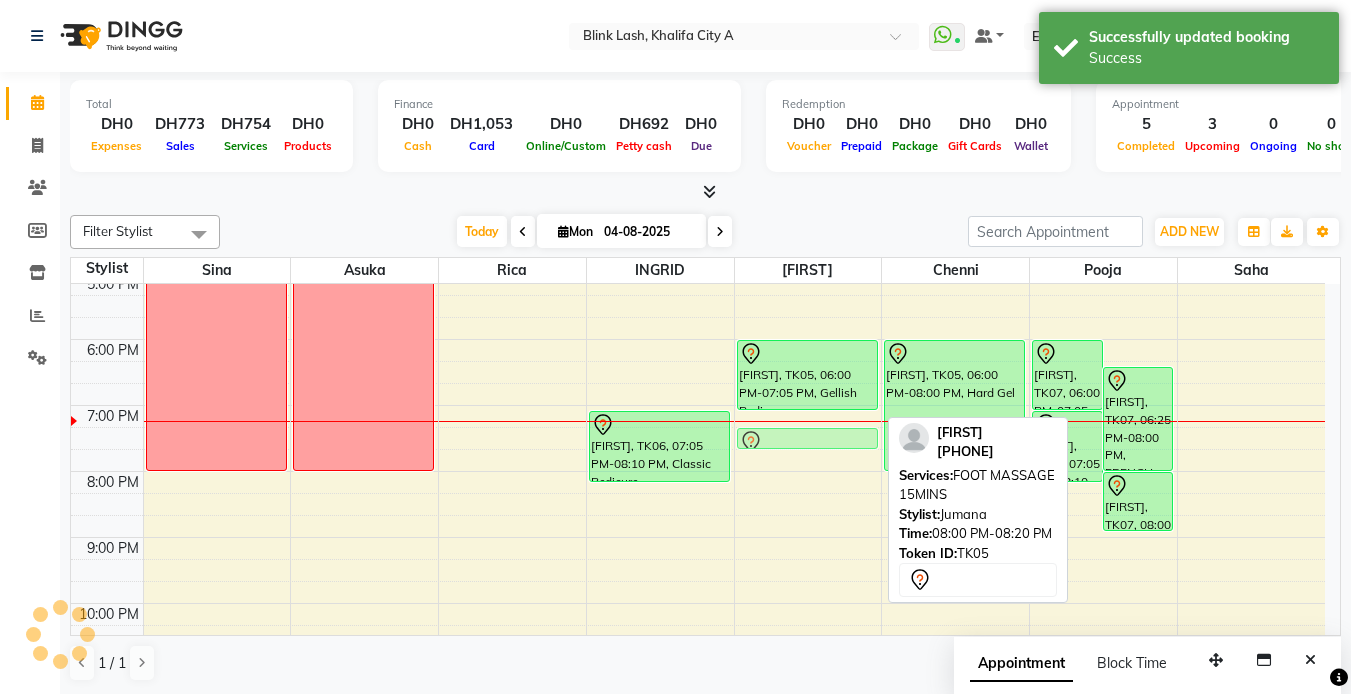 drag, startPoint x: 861, startPoint y: 478, endPoint x: 854, endPoint y: 426, distance: 52.46904 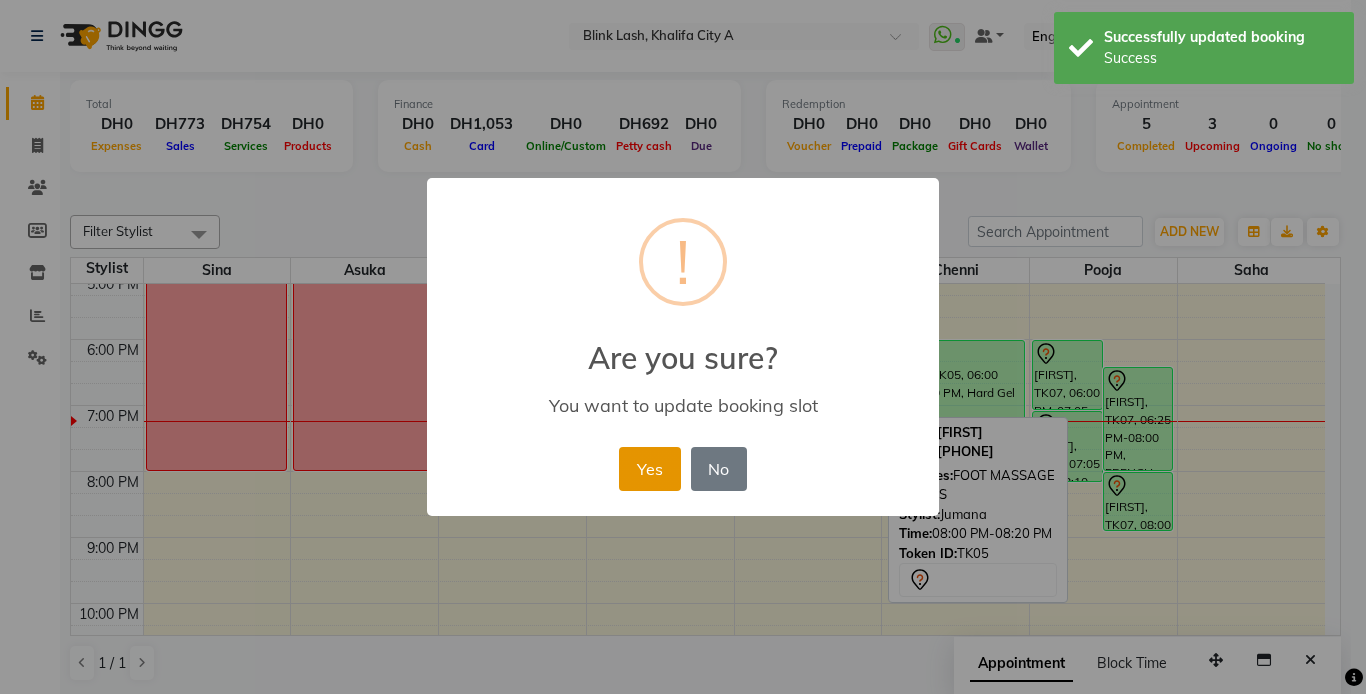 click on "Yes" at bounding box center [649, 469] 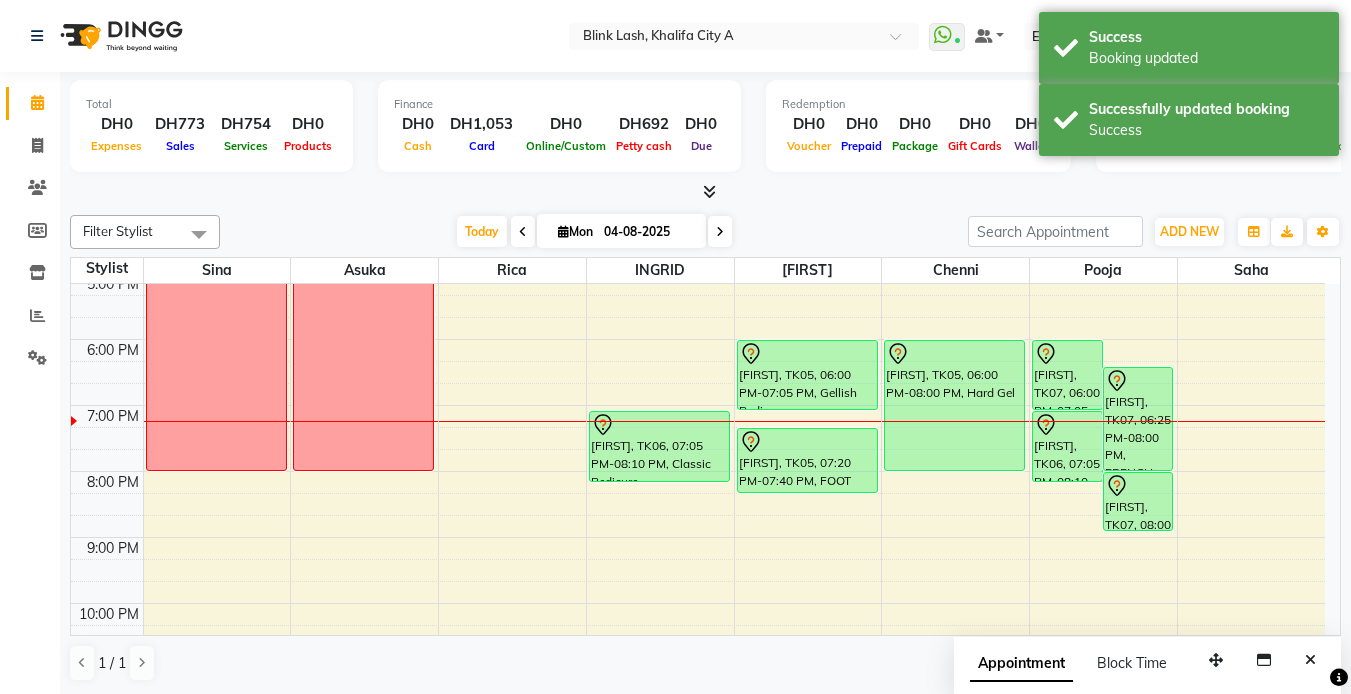drag, startPoint x: 792, startPoint y: 446, endPoint x: 778, endPoint y: 481, distance: 37.696156 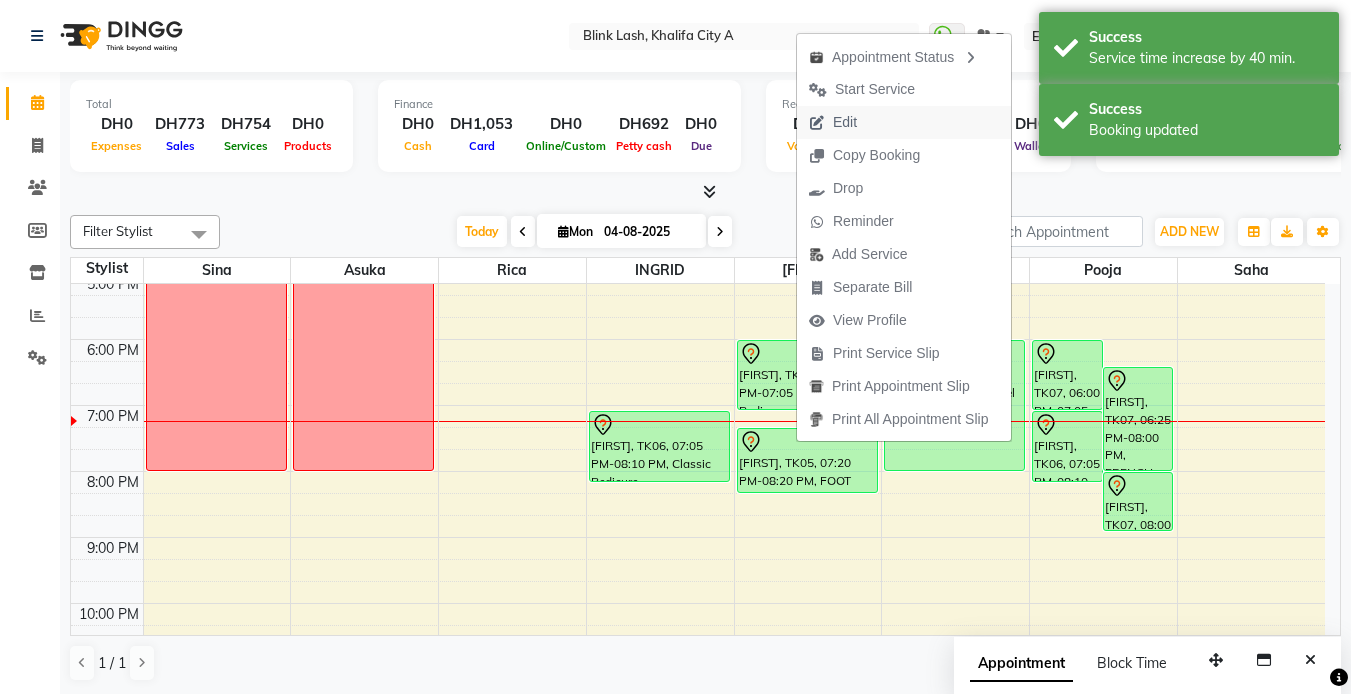 click on "Edit" at bounding box center (904, 122) 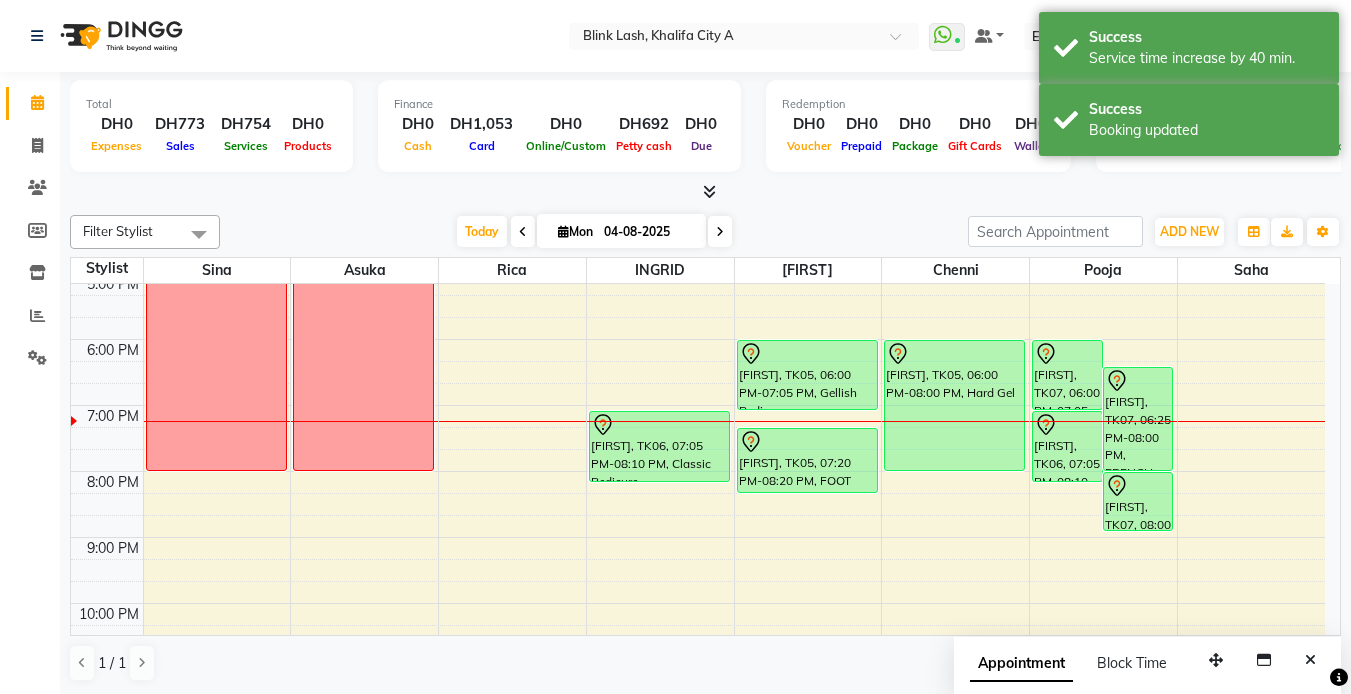 select on "tentative" 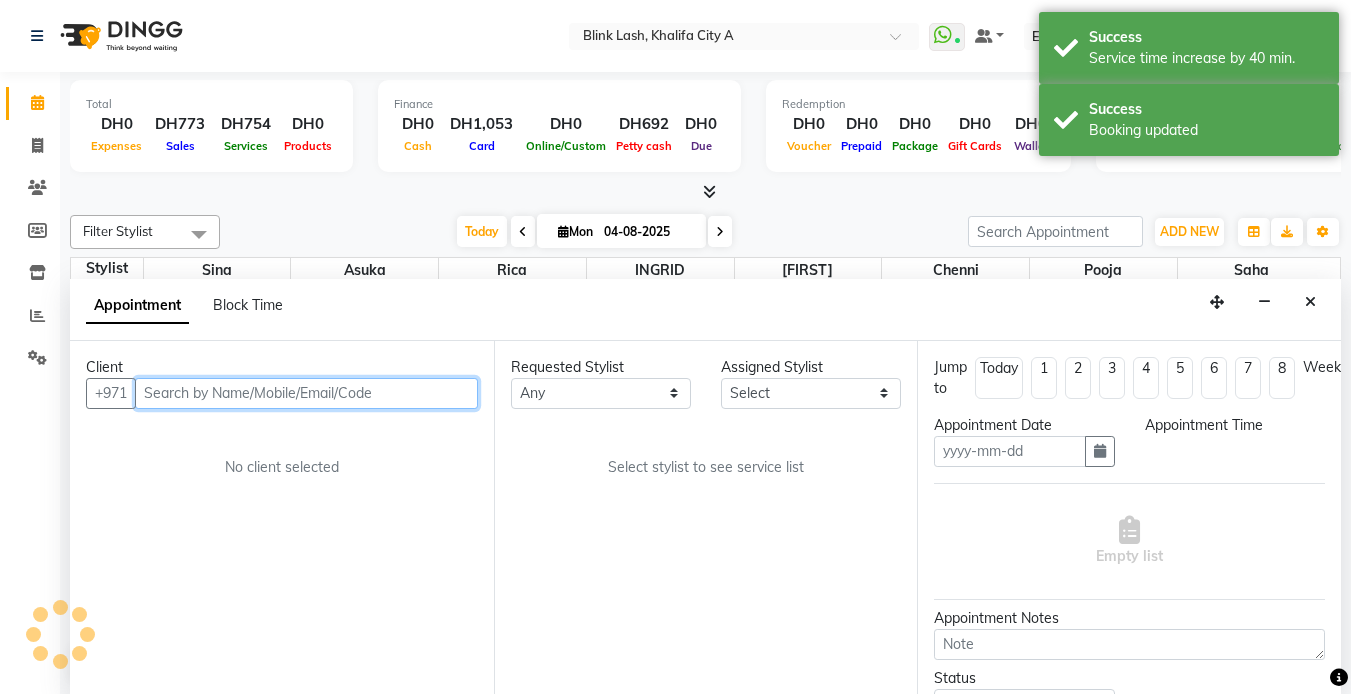 type on "04-08-2025" 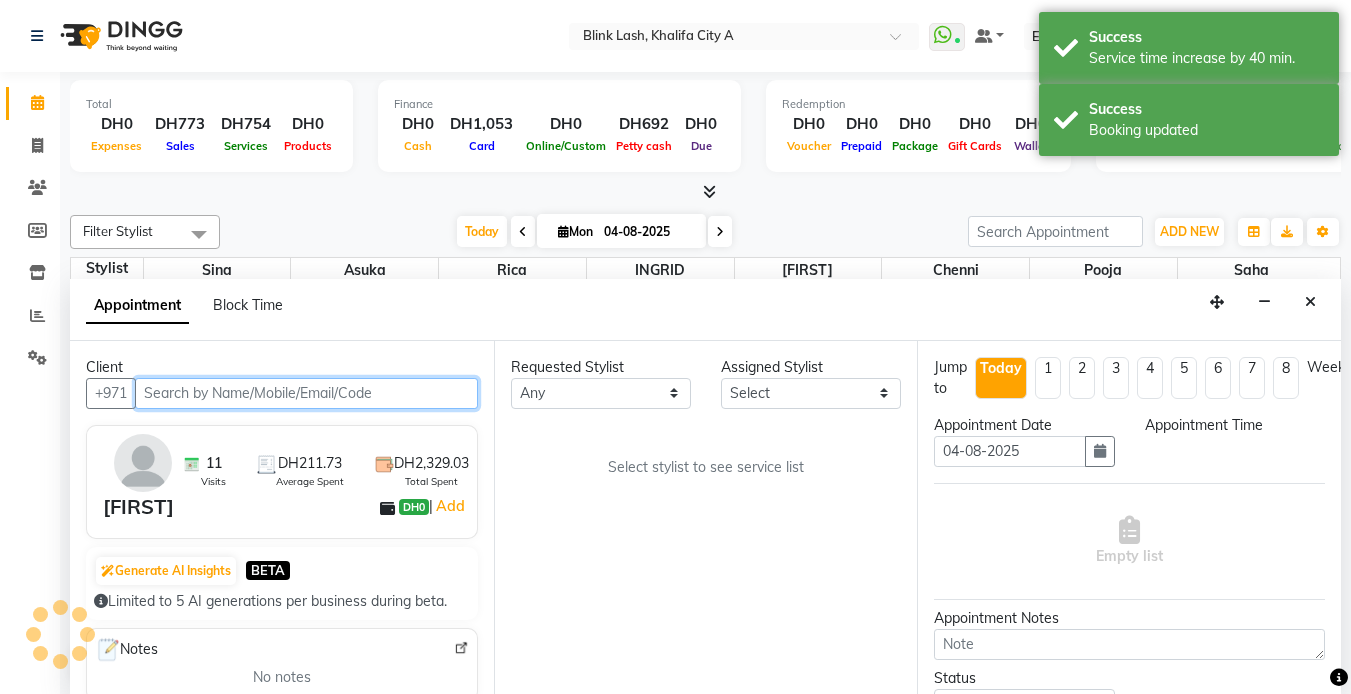 scroll, scrollTop: 1, scrollLeft: 0, axis: vertical 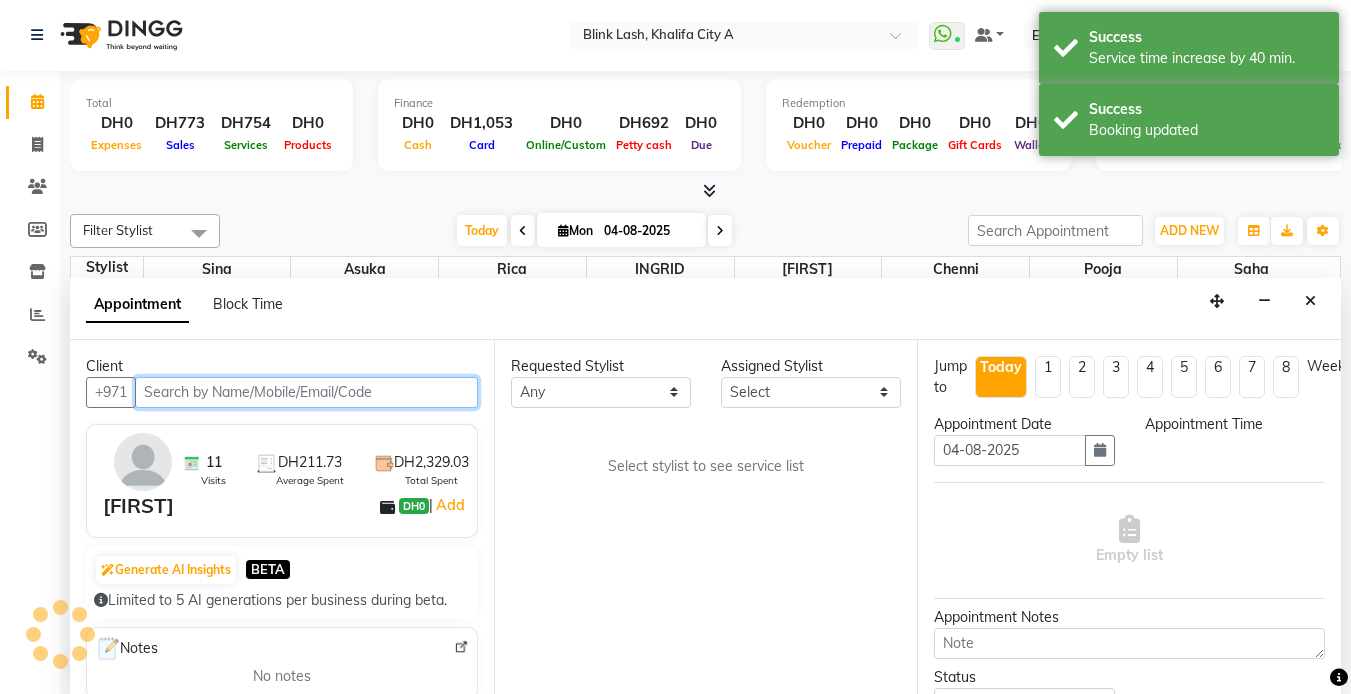 select on "1080" 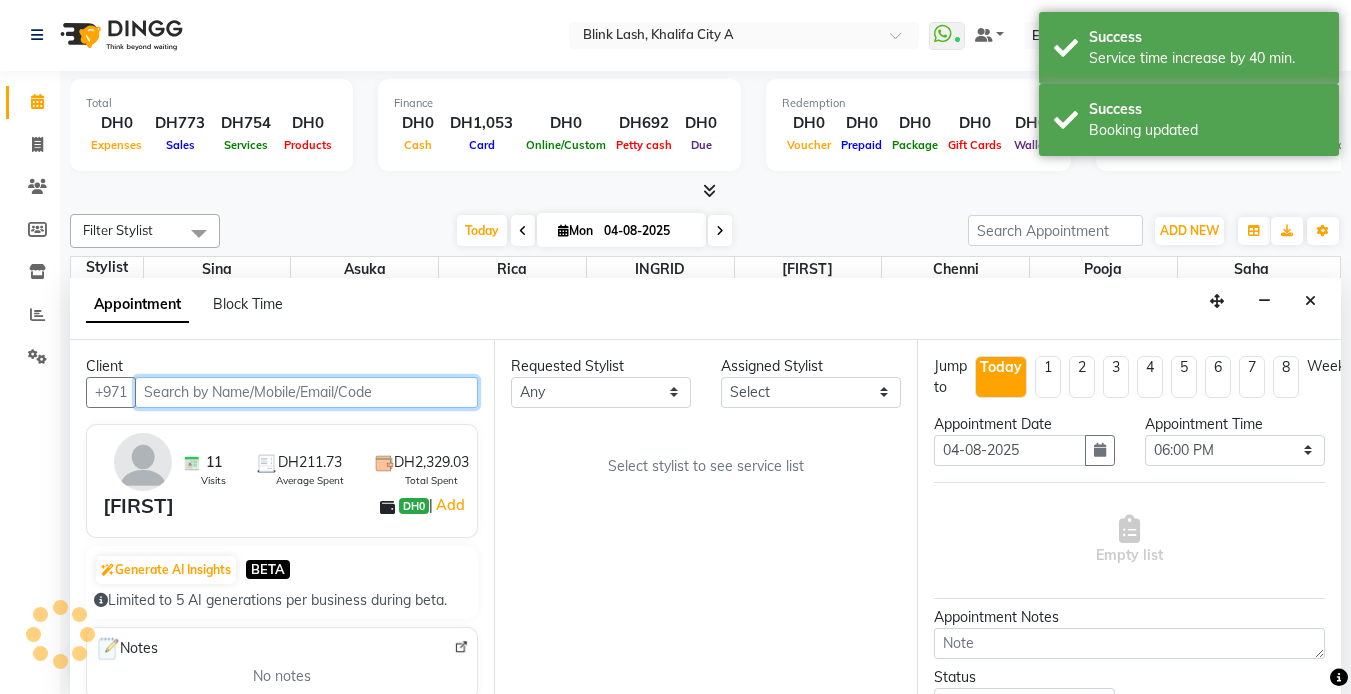 select on "51148" 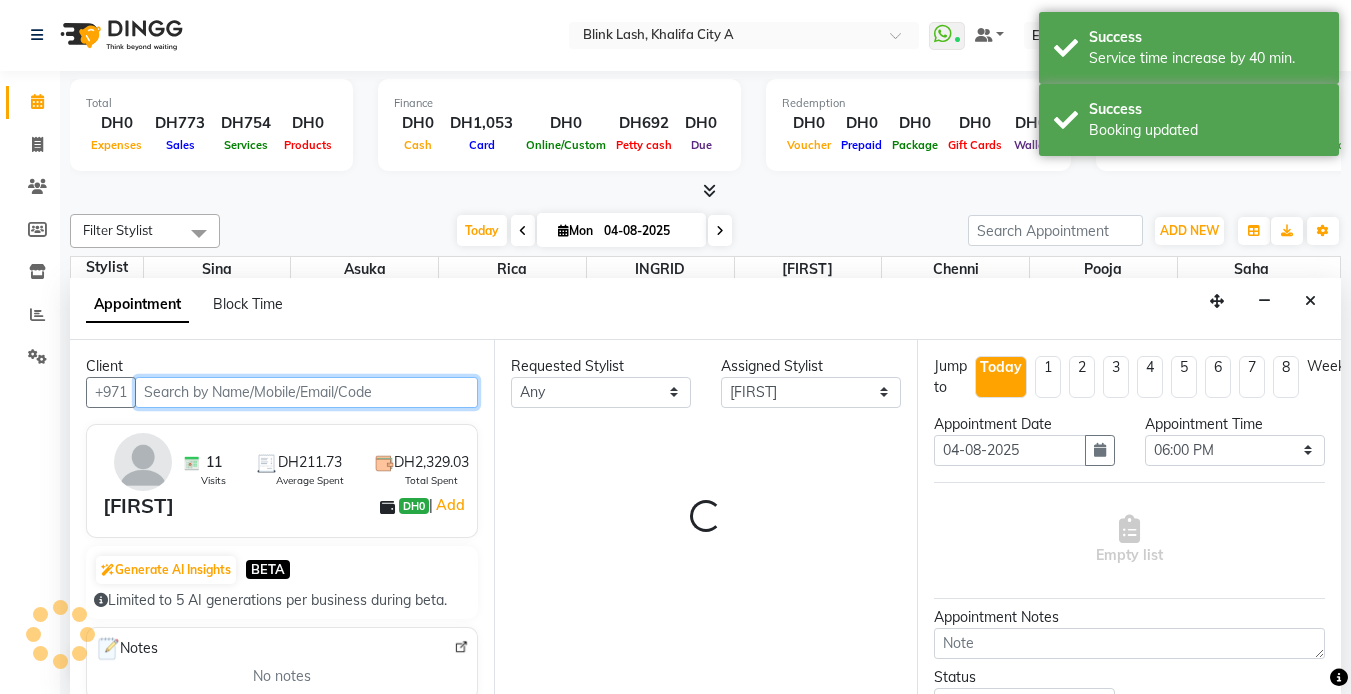 scroll, scrollTop: 638, scrollLeft: 0, axis: vertical 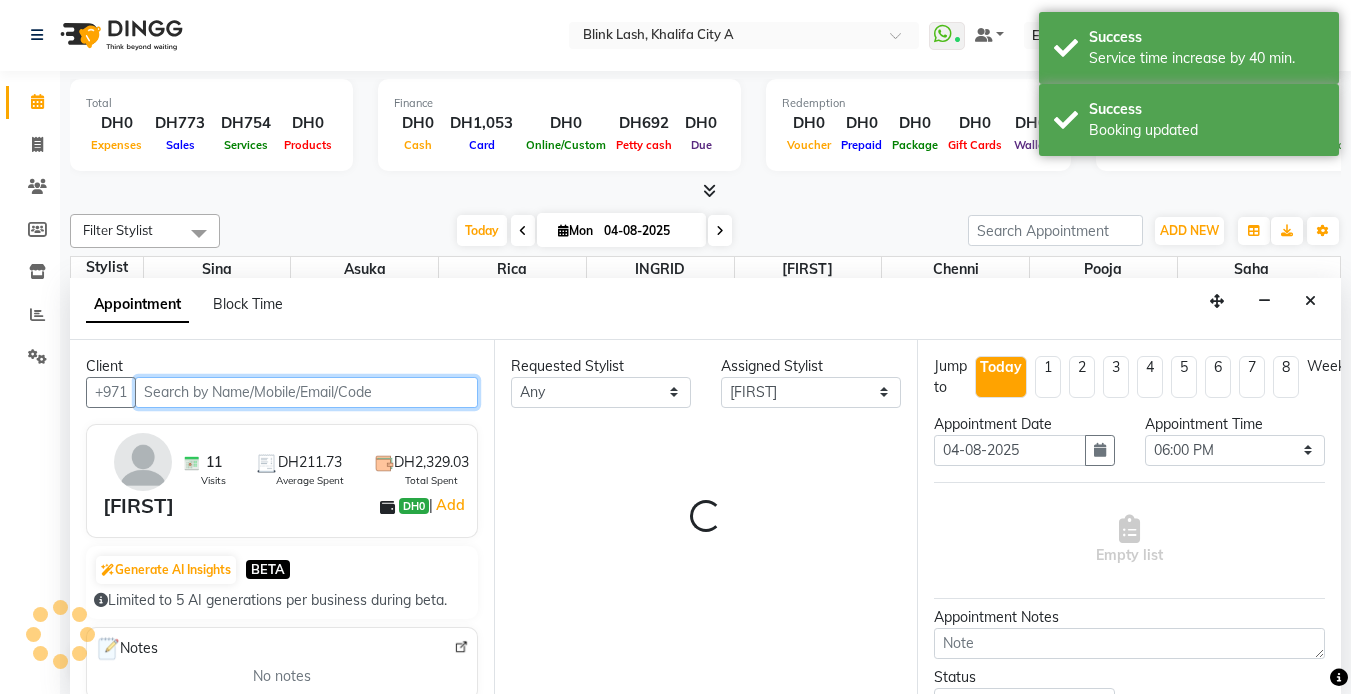 select on "2892" 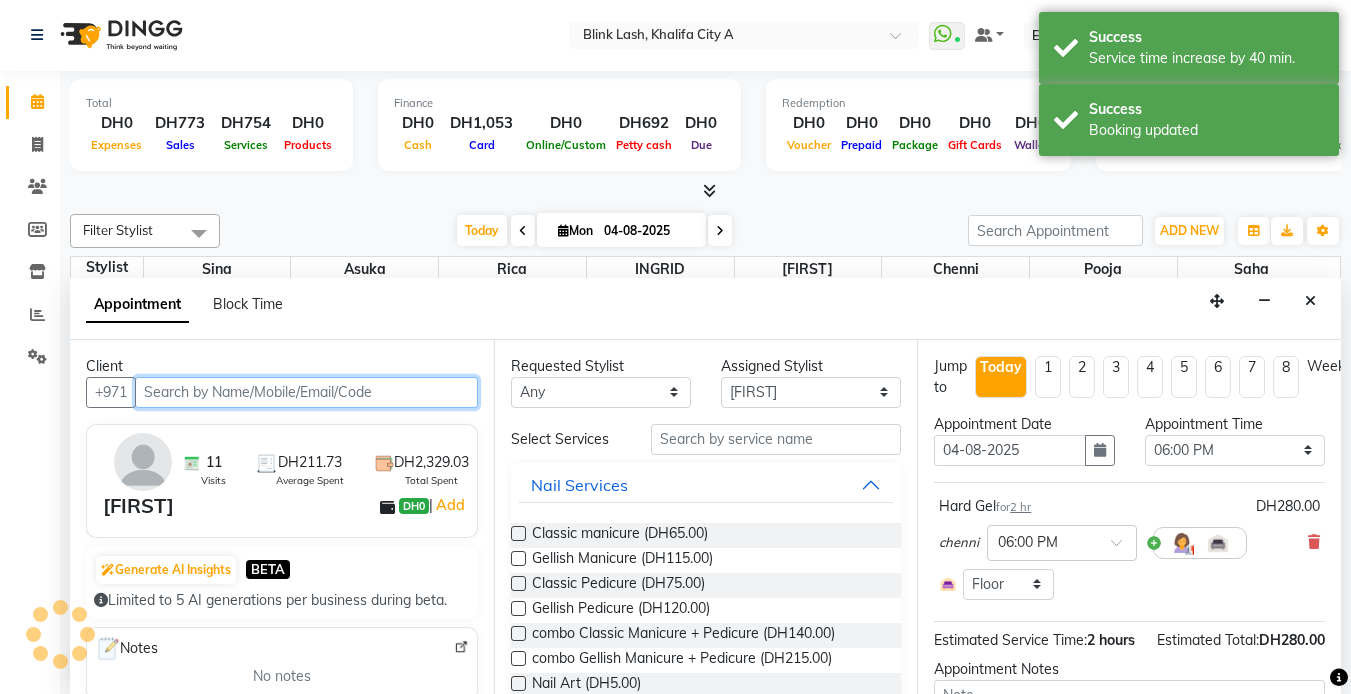 select on "2892" 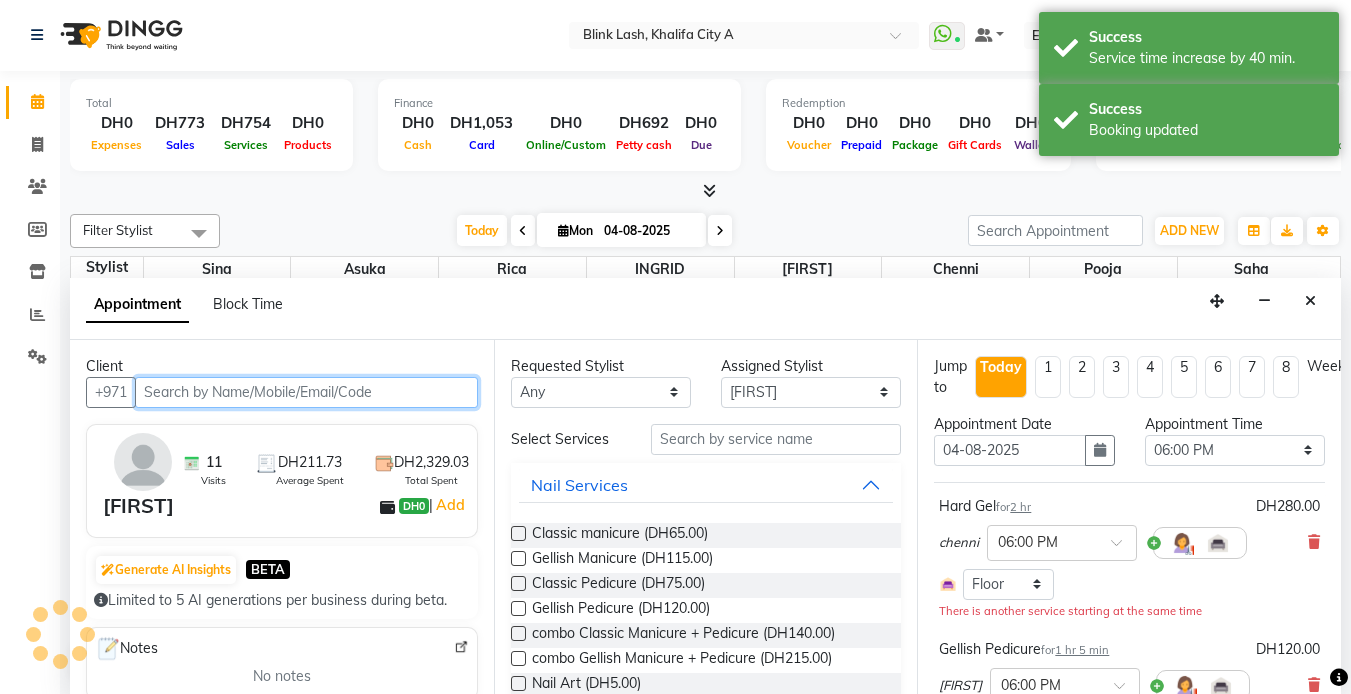 select on "2892" 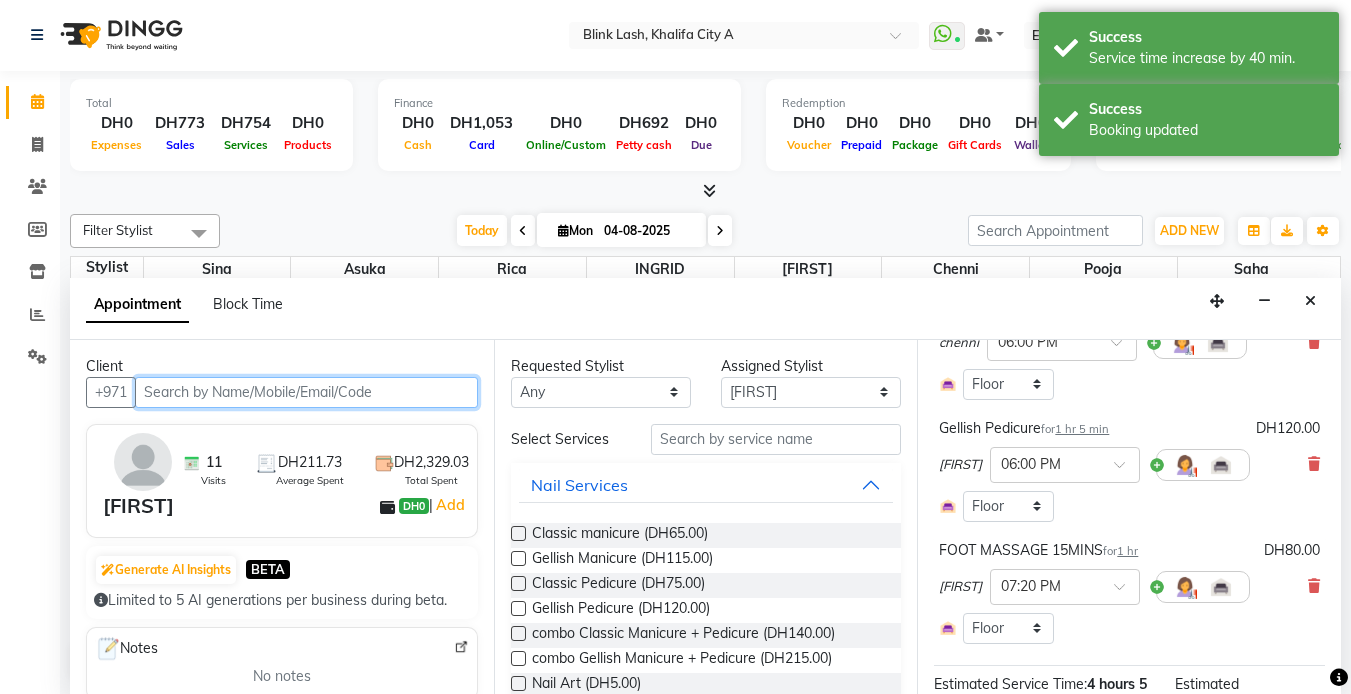 scroll, scrollTop: 300, scrollLeft: 0, axis: vertical 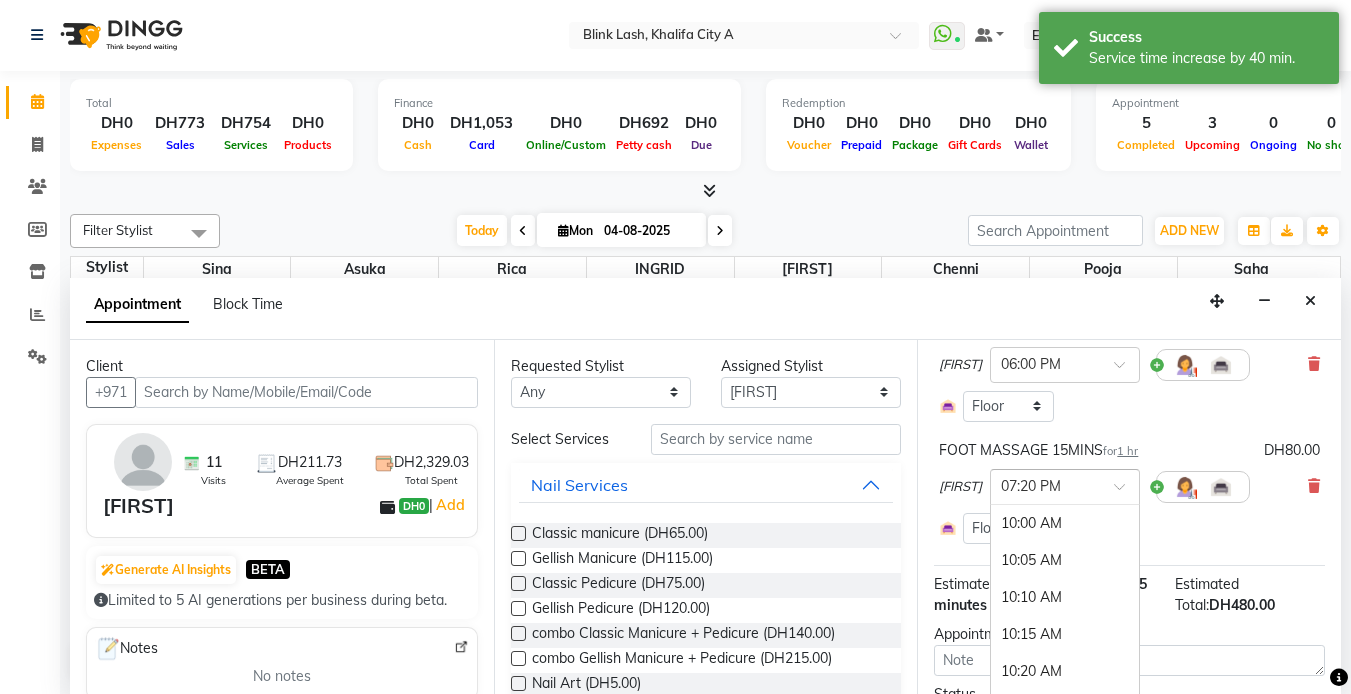 click at bounding box center [1065, 485] 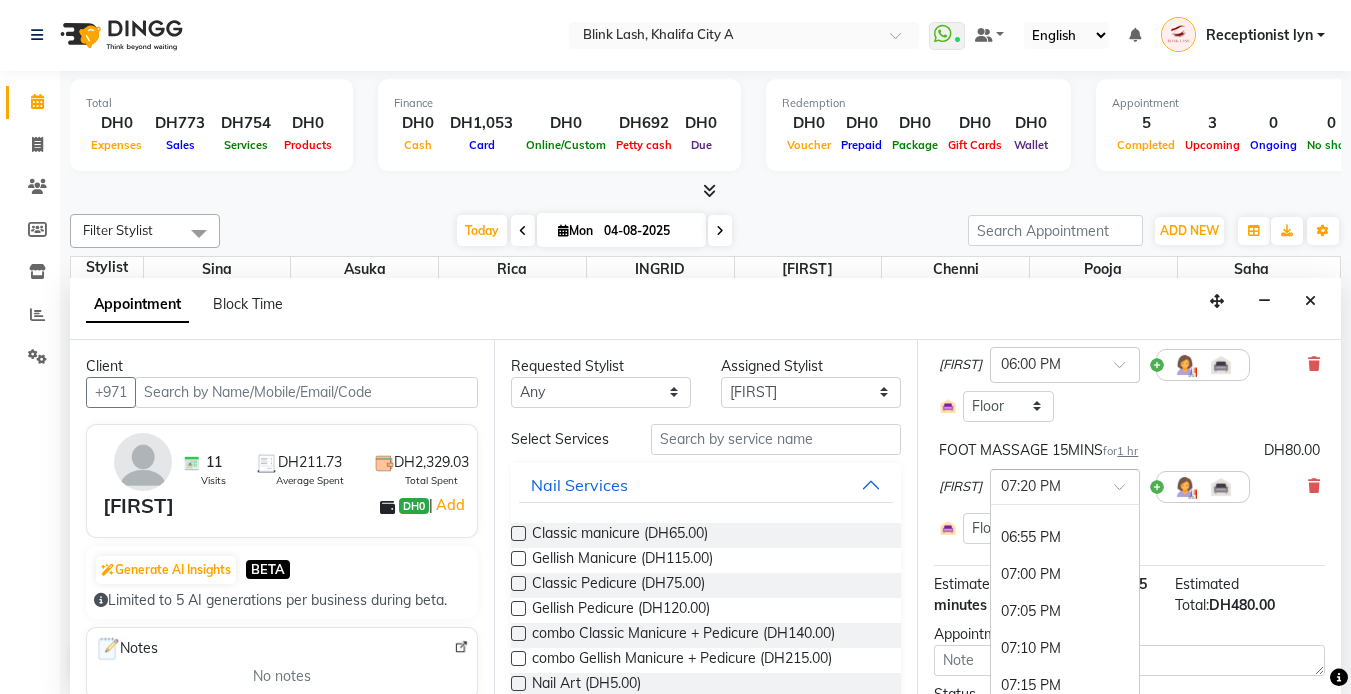 scroll, scrollTop: 3944, scrollLeft: 0, axis: vertical 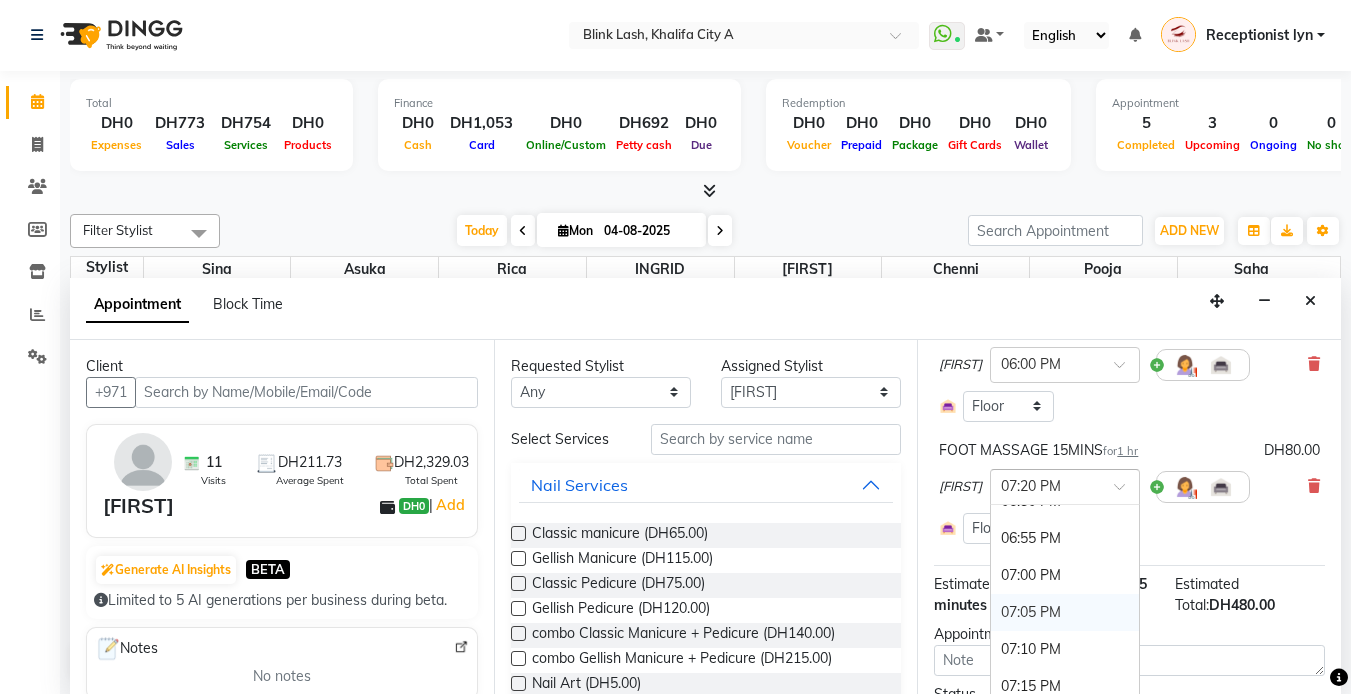 click on "07:05 PM" at bounding box center (1065, 612) 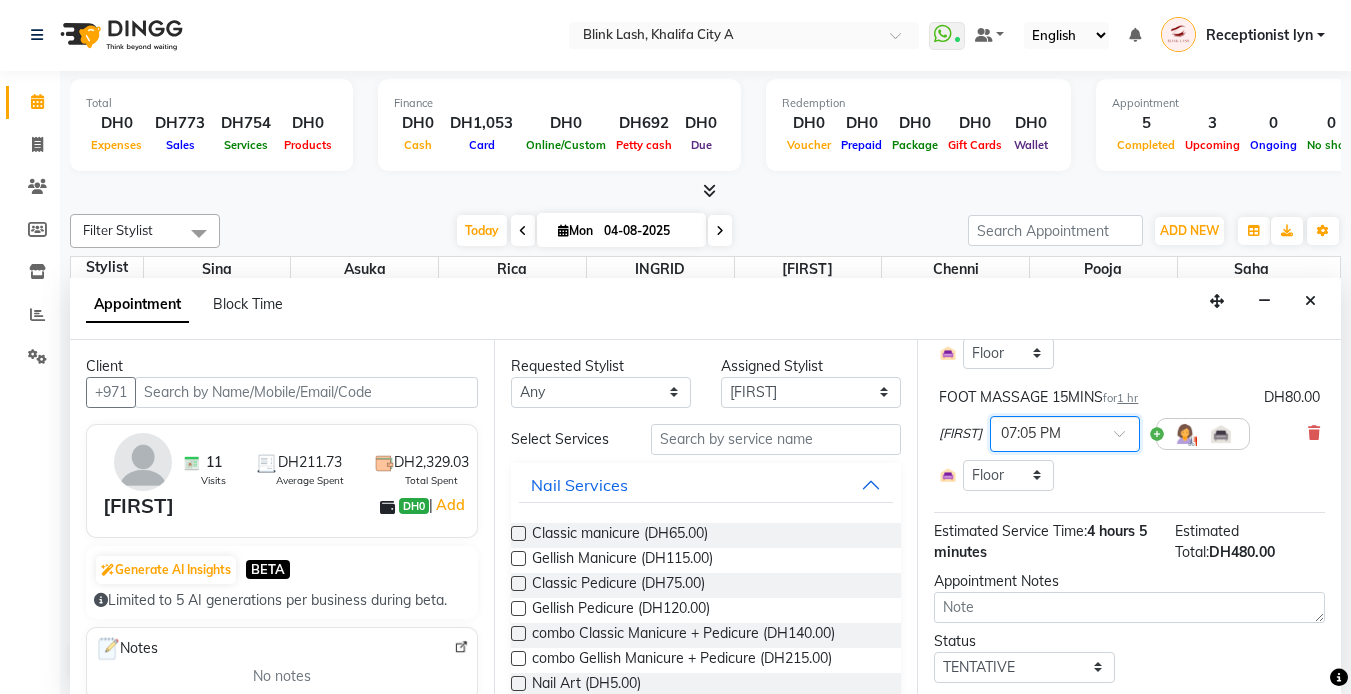 scroll, scrollTop: 425, scrollLeft: 0, axis: vertical 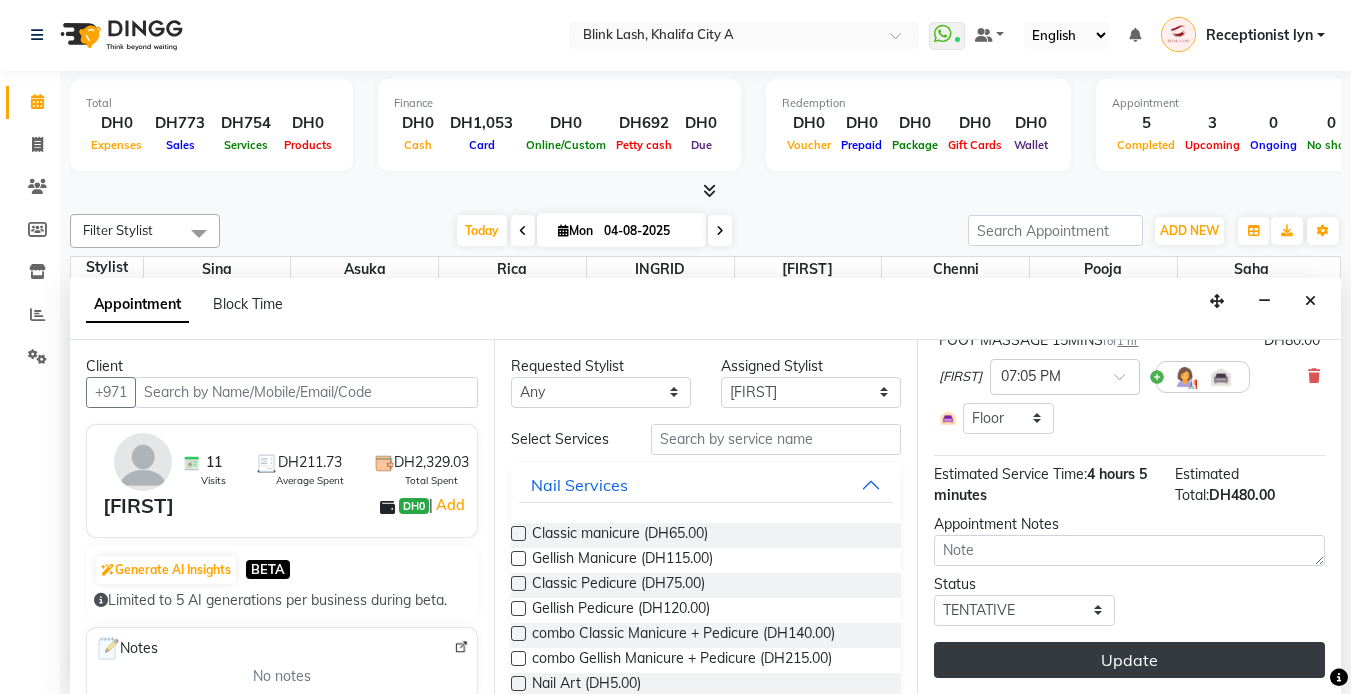 click on "Update" at bounding box center [1129, 660] 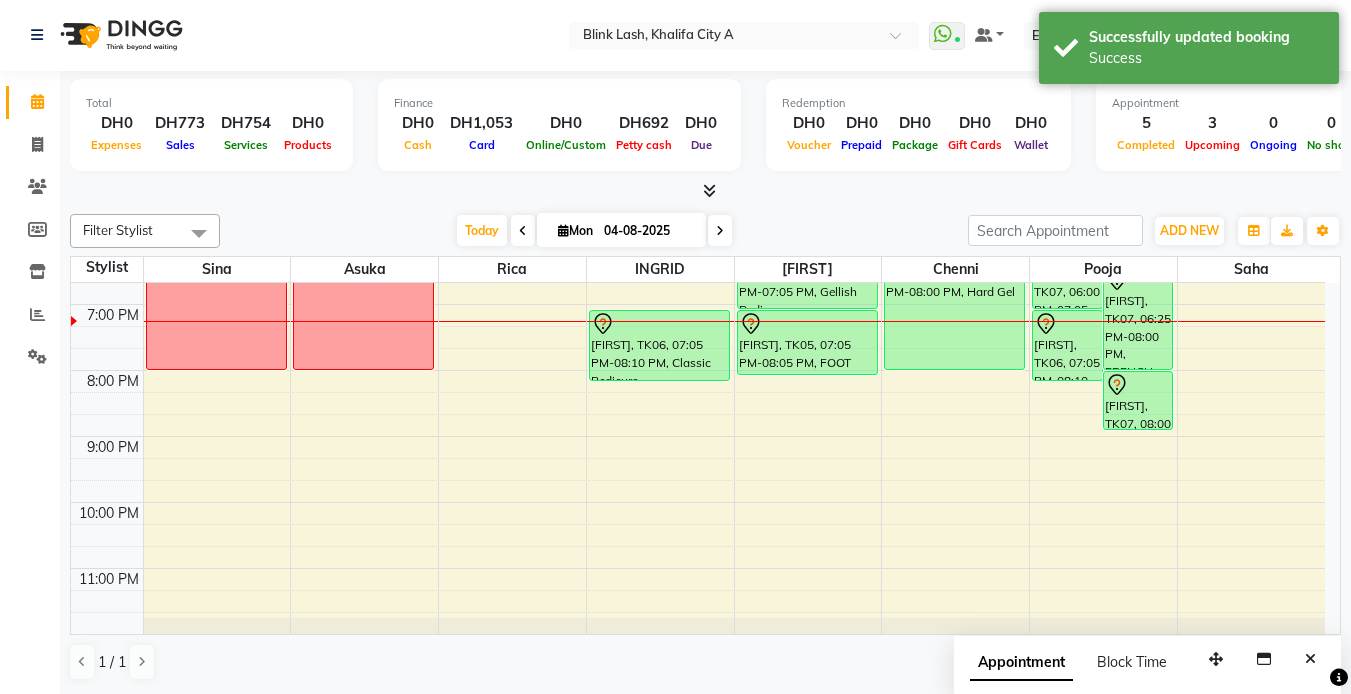 scroll, scrollTop: 0, scrollLeft: 0, axis: both 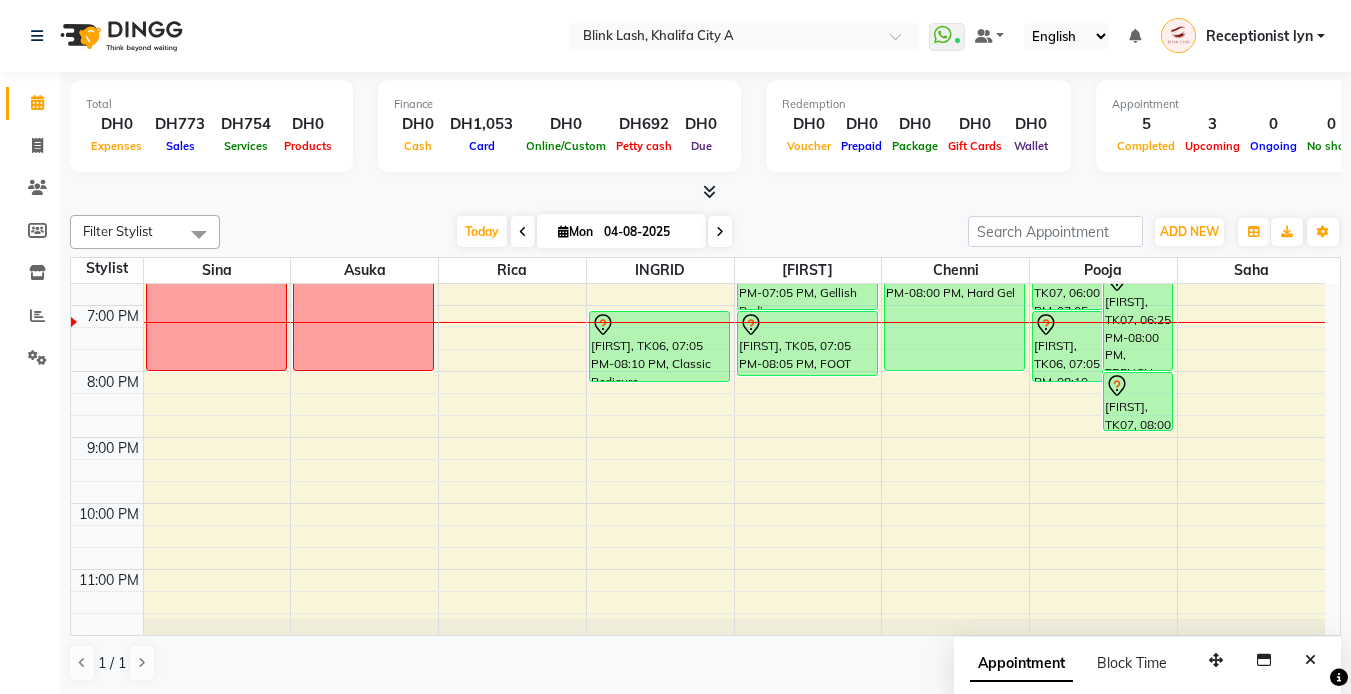 click at bounding box center (720, 231) 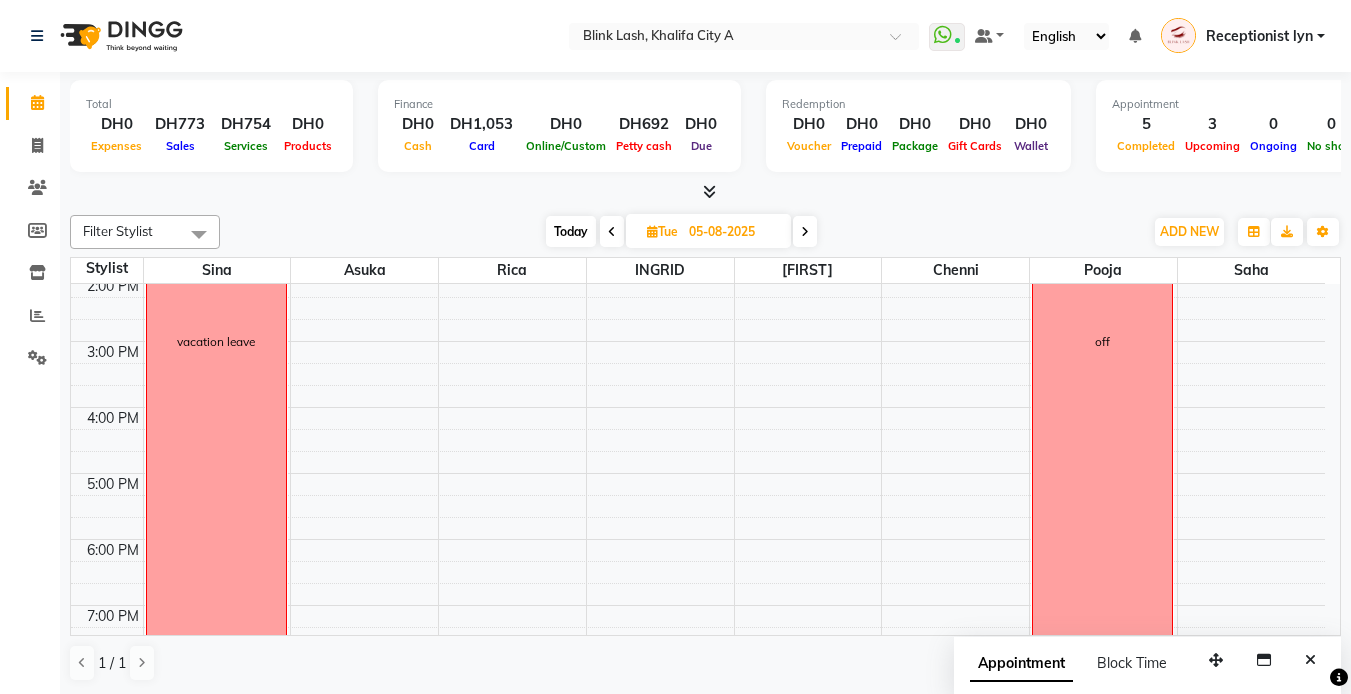 scroll, scrollTop: 138, scrollLeft: 0, axis: vertical 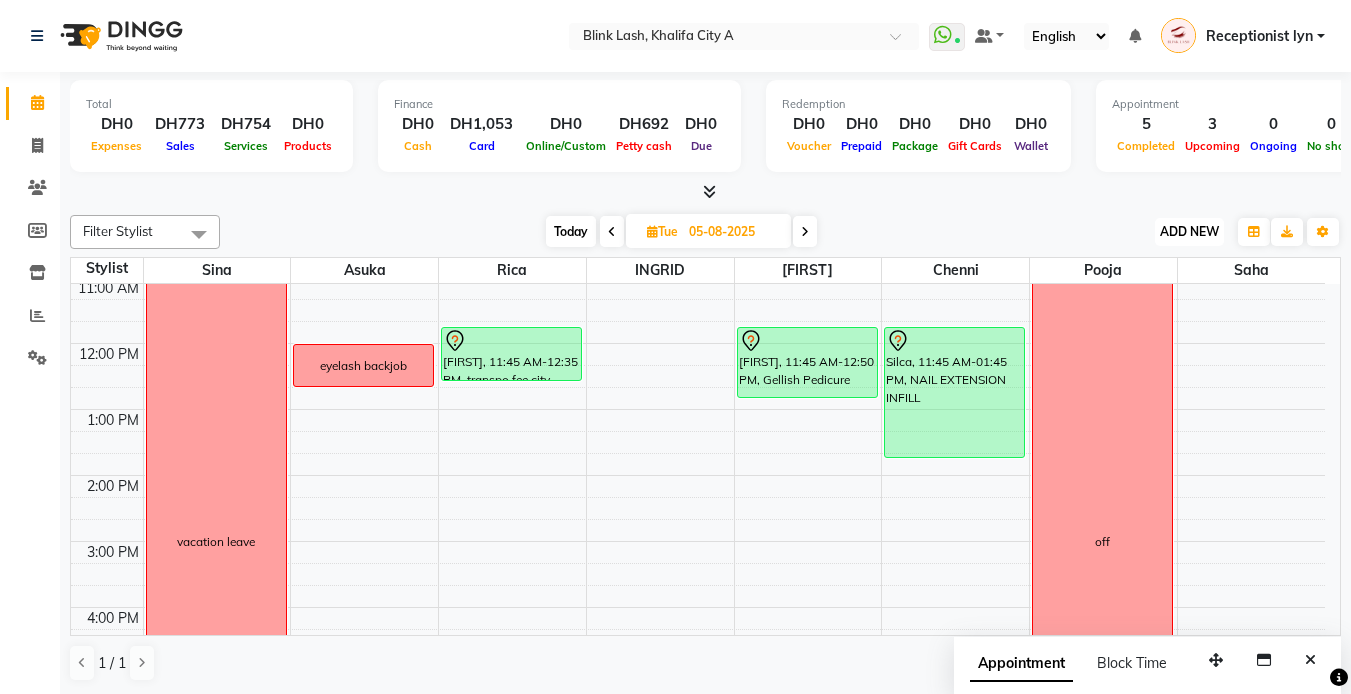 click on "ADD NEW" at bounding box center [1189, 231] 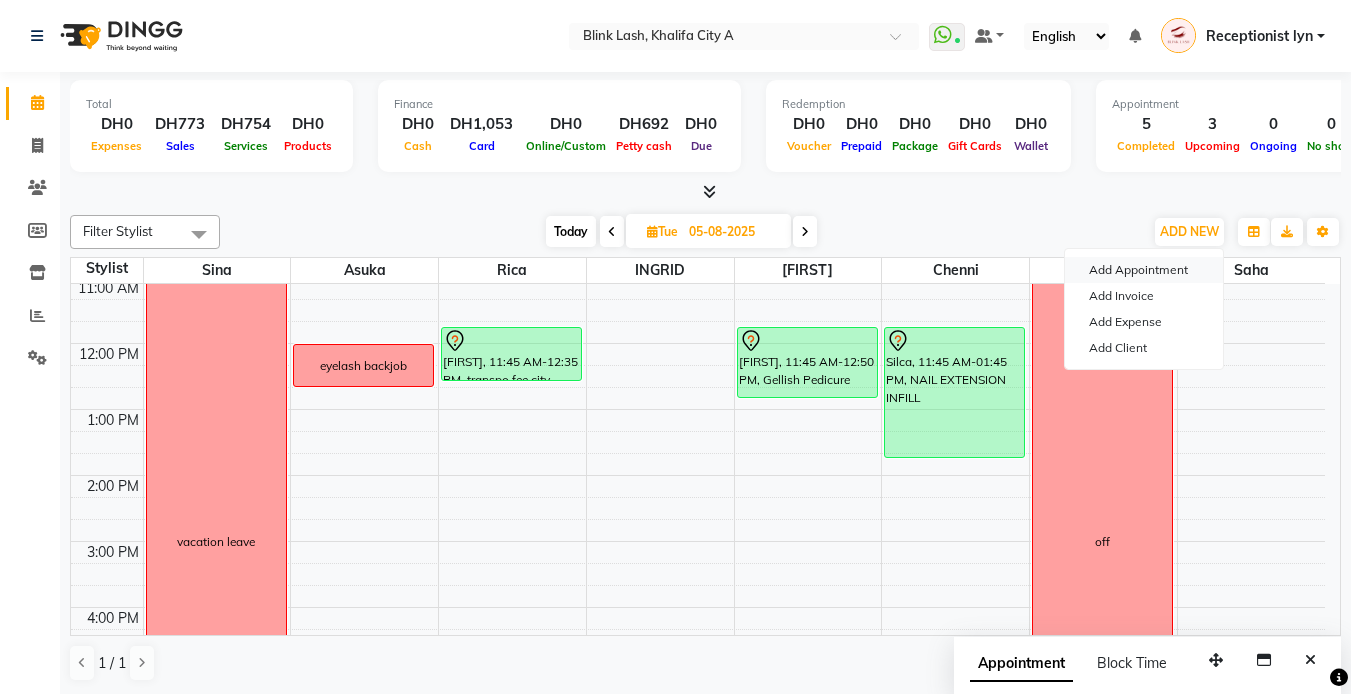 click on "Add Appointment" at bounding box center [1144, 270] 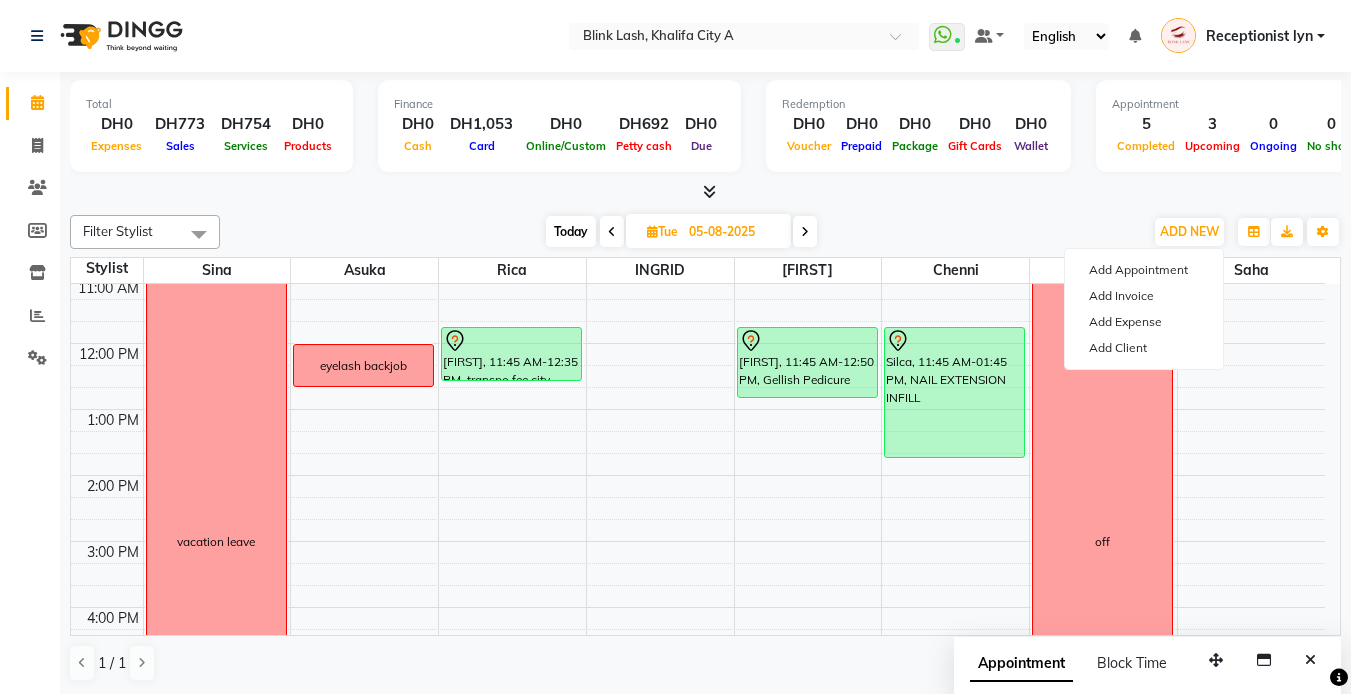 select on "tentative" 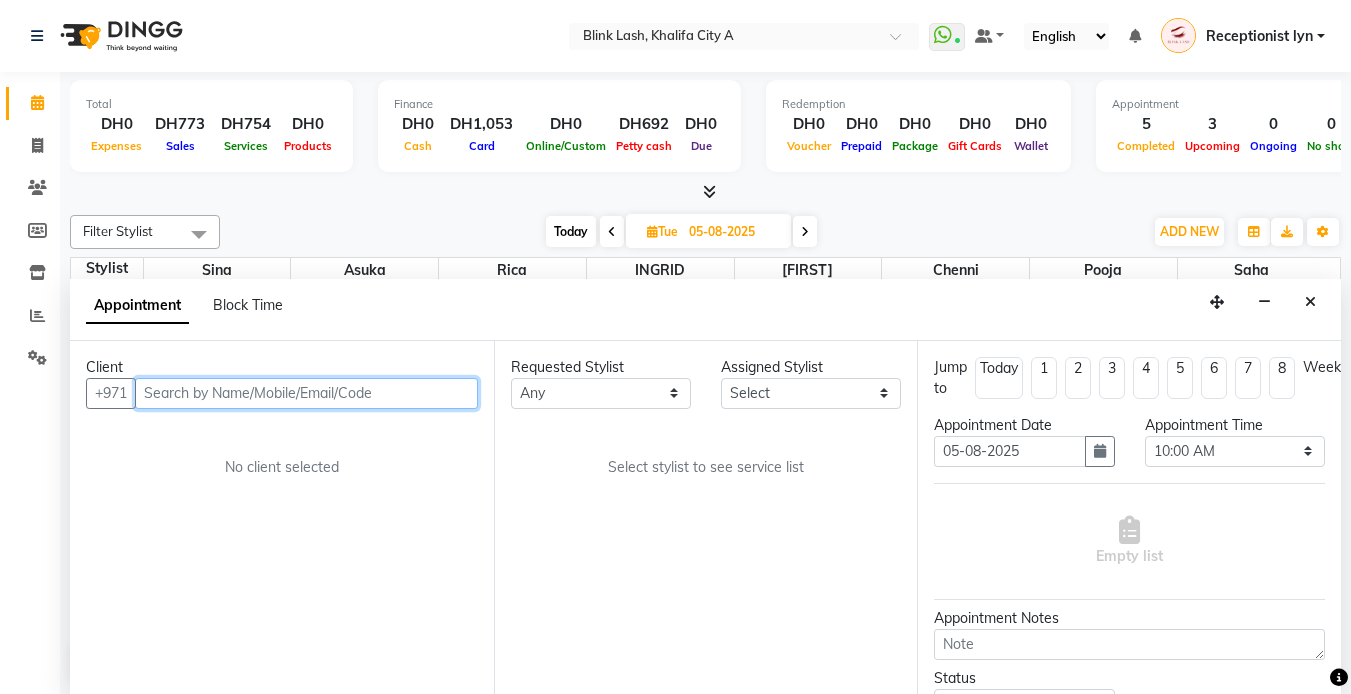 scroll, scrollTop: 1, scrollLeft: 0, axis: vertical 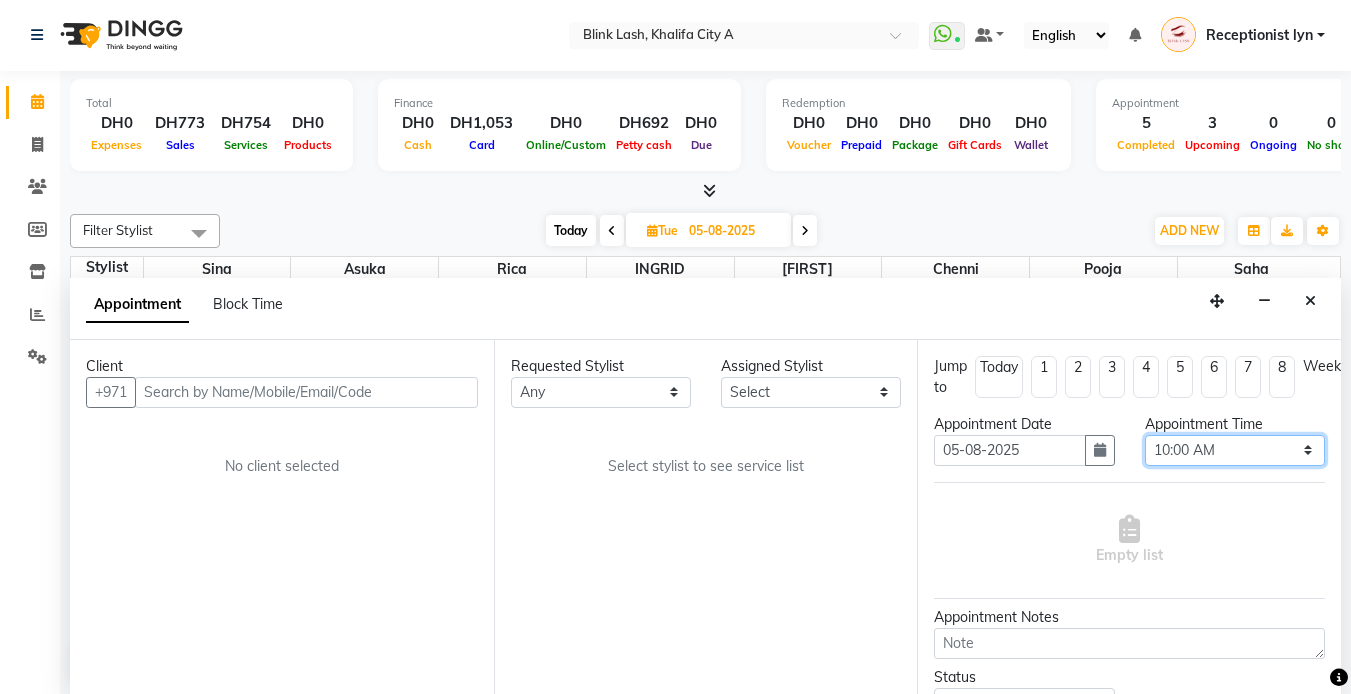 click on "Select 10:00 AM 10:05 AM 10:10 AM 10:15 AM 10:20 AM 10:25 AM 10:30 AM 10:35 AM 10:40 AM 10:45 AM 10:50 AM 10:55 AM 11:00 AM 11:05 AM 11:10 AM 11:15 AM 11:20 AM 11:25 AM 11:30 AM 11:35 AM 11:40 AM 11:45 AM 11:50 AM 11:55 AM 12:00 PM 12:05 PM 12:10 PM 12:15 PM 12:20 PM 12:25 PM 12:30 PM 12:35 PM 12:40 PM 12:45 PM 12:50 PM 12:55 PM 01:00 PM 01:05 PM 01:10 PM 01:15 PM 01:20 PM 01:25 PM 01:30 PM 01:35 PM 01:40 PM 01:45 PM 01:50 PM 01:55 PM 02:00 PM 02:05 PM 02:10 PM 02:15 PM 02:20 PM 02:25 PM 02:30 PM 02:35 PM 02:40 PM 02:45 PM 02:50 PM 02:55 PM 03:00 PM 03:05 PM 03:10 PM 03:15 PM 03:20 PM 03:25 PM 03:30 PM 03:35 PM 03:40 PM 03:45 PM 03:50 PM 03:55 PM 04:00 PM 04:05 PM 04:10 PM 04:15 PM 04:20 PM 04:25 PM 04:30 PM 04:35 PM 04:40 PM 04:45 PM 04:50 PM 04:55 PM 05:00 PM 05:05 PM 05:10 PM 05:15 PM 05:20 PM 05:25 PM 05:30 PM 05:35 PM 05:40 PM 05:45 PM 05:50 PM 05:55 PM 06:00 PM 06:05 PM 06:10 PM 06:15 PM 06:20 PM 06:25 PM 06:30 PM 06:35 PM 06:40 PM 06:45 PM 06:50 PM 06:55 PM 07:00 PM 07:05 PM 07:10 PM 07:15 PM 07:20 PM" at bounding box center [1235, 450] 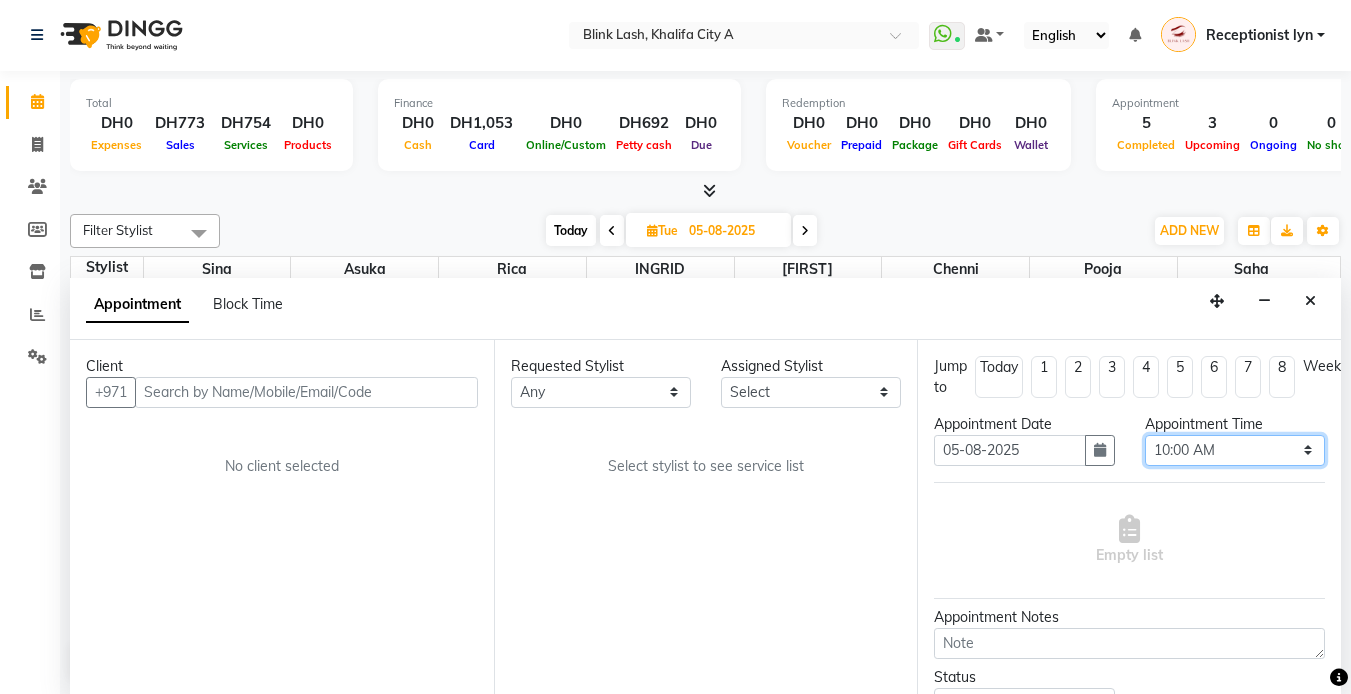 select on "780" 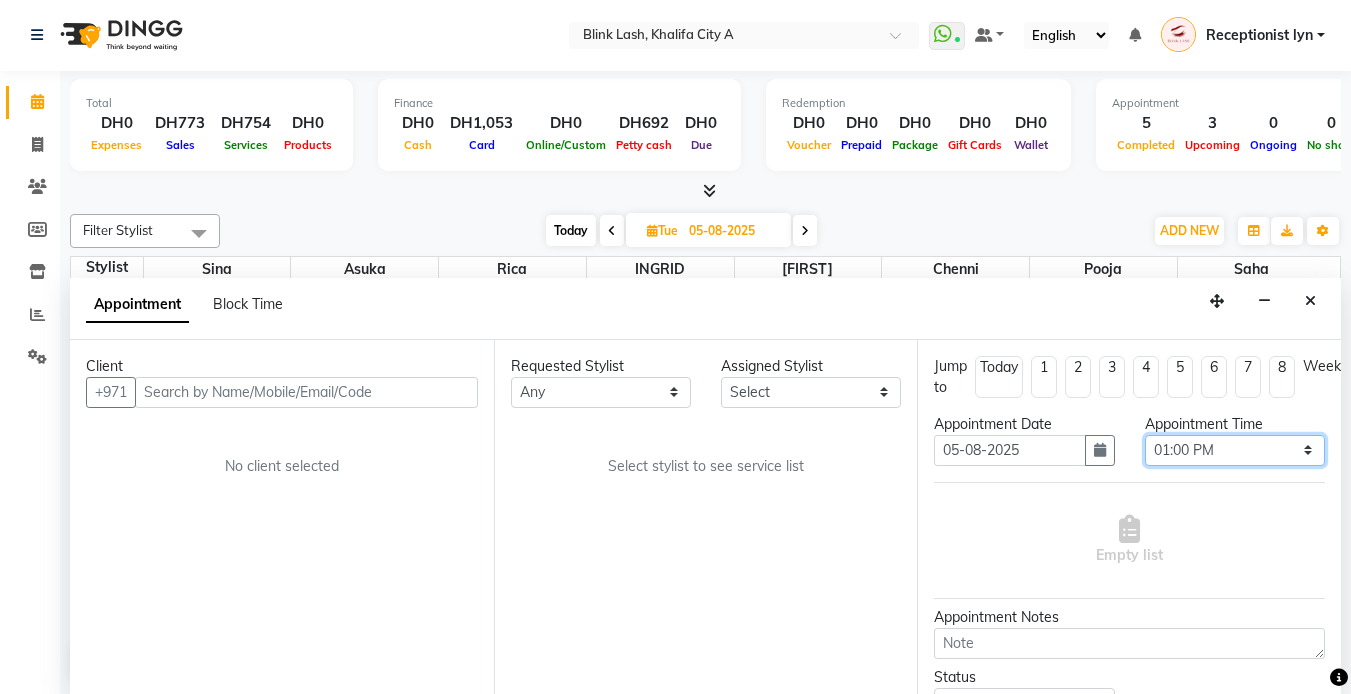 click on "Select 10:00 AM 10:05 AM 10:10 AM 10:15 AM 10:20 AM 10:25 AM 10:30 AM 10:35 AM 10:40 AM 10:45 AM 10:50 AM 10:55 AM 11:00 AM 11:05 AM 11:10 AM 11:15 AM 11:20 AM 11:25 AM 11:30 AM 11:35 AM 11:40 AM 11:45 AM 11:50 AM 11:55 AM 12:00 PM 12:05 PM 12:10 PM 12:15 PM 12:20 PM 12:25 PM 12:30 PM 12:35 PM 12:40 PM 12:45 PM 12:50 PM 12:55 PM 01:00 PM 01:05 PM 01:10 PM 01:15 PM 01:20 PM 01:25 PM 01:30 PM 01:35 PM 01:40 PM 01:45 PM 01:50 PM 01:55 PM 02:00 PM 02:05 PM 02:10 PM 02:15 PM 02:20 PM 02:25 PM 02:30 PM 02:35 PM 02:40 PM 02:45 PM 02:50 PM 02:55 PM 03:00 PM 03:05 PM 03:10 PM 03:15 PM 03:20 PM 03:25 PM 03:30 PM 03:35 PM 03:40 PM 03:45 PM 03:50 PM 03:55 PM 04:00 PM 04:05 PM 04:10 PM 04:15 PM 04:20 PM 04:25 PM 04:30 PM 04:35 PM 04:40 PM 04:45 PM 04:50 PM 04:55 PM 05:00 PM 05:05 PM 05:10 PM 05:15 PM 05:20 PM 05:25 PM 05:30 PM 05:35 PM 05:40 PM 05:45 PM 05:50 PM 05:55 PM 06:00 PM 06:05 PM 06:10 PM 06:15 PM 06:20 PM 06:25 PM 06:30 PM 06:35 PM 06:40 PM 06:45 PM 06:50 PM 06:55 PM 07:00 PM 07:05 PM 07:10 PM 07:15 PM 07:20 PM" at bounding box center (1235, 450) 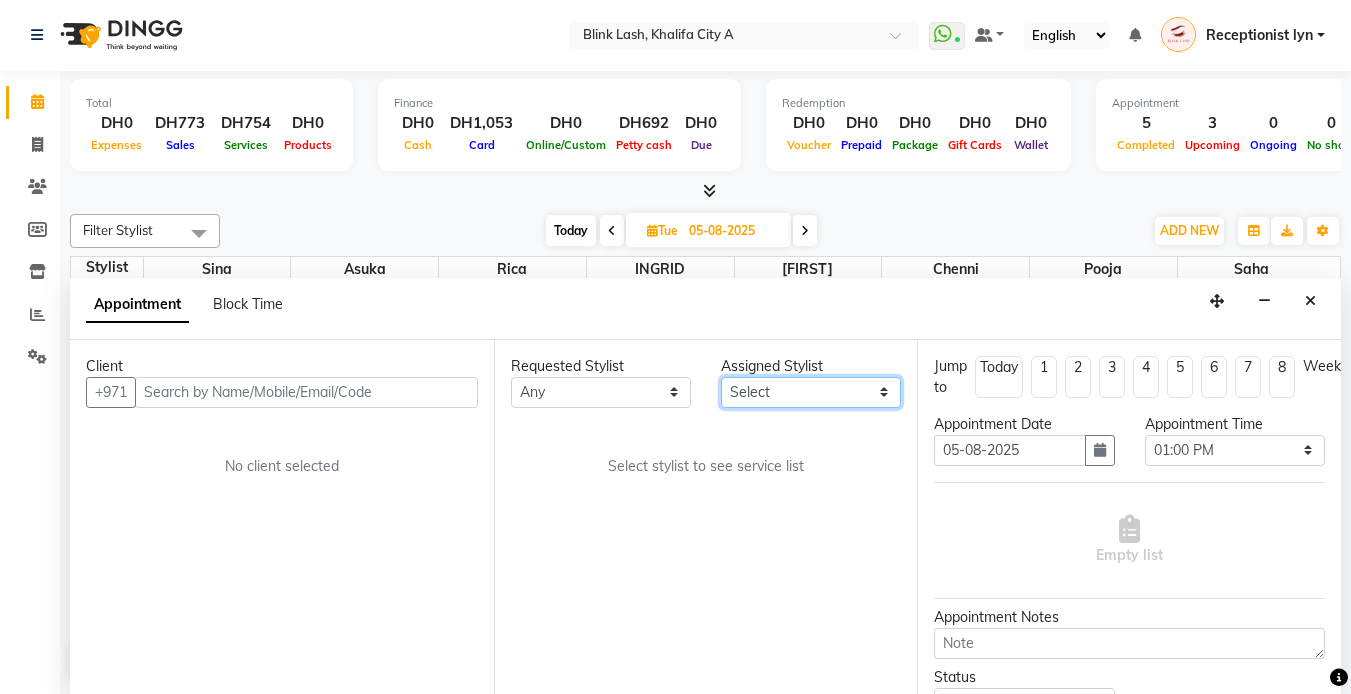 click on "Select Asuka chenni INGRID jumana pooja Rica saha Sina" at bounding box center (811, 392) 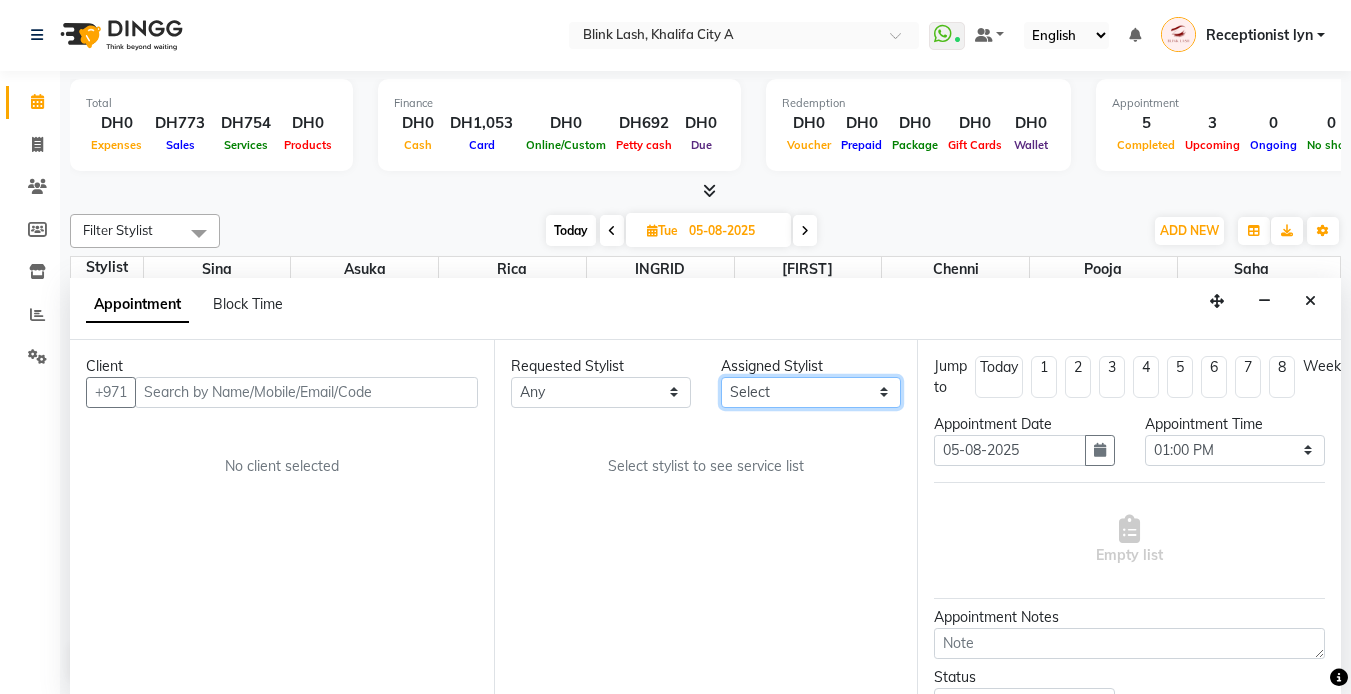 select on "46934" 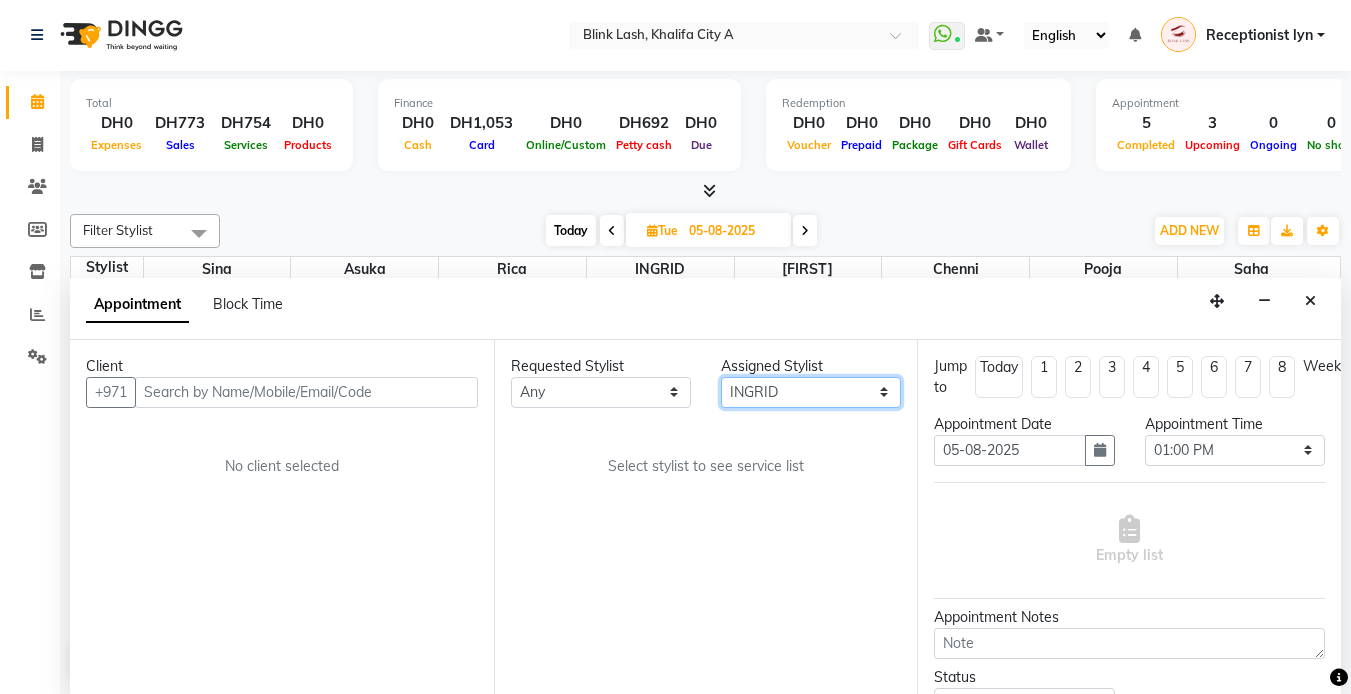 click on "Select Asuka chenni INGRID jumana pooja Rica saha Sina" at bounding box center [811, 392] 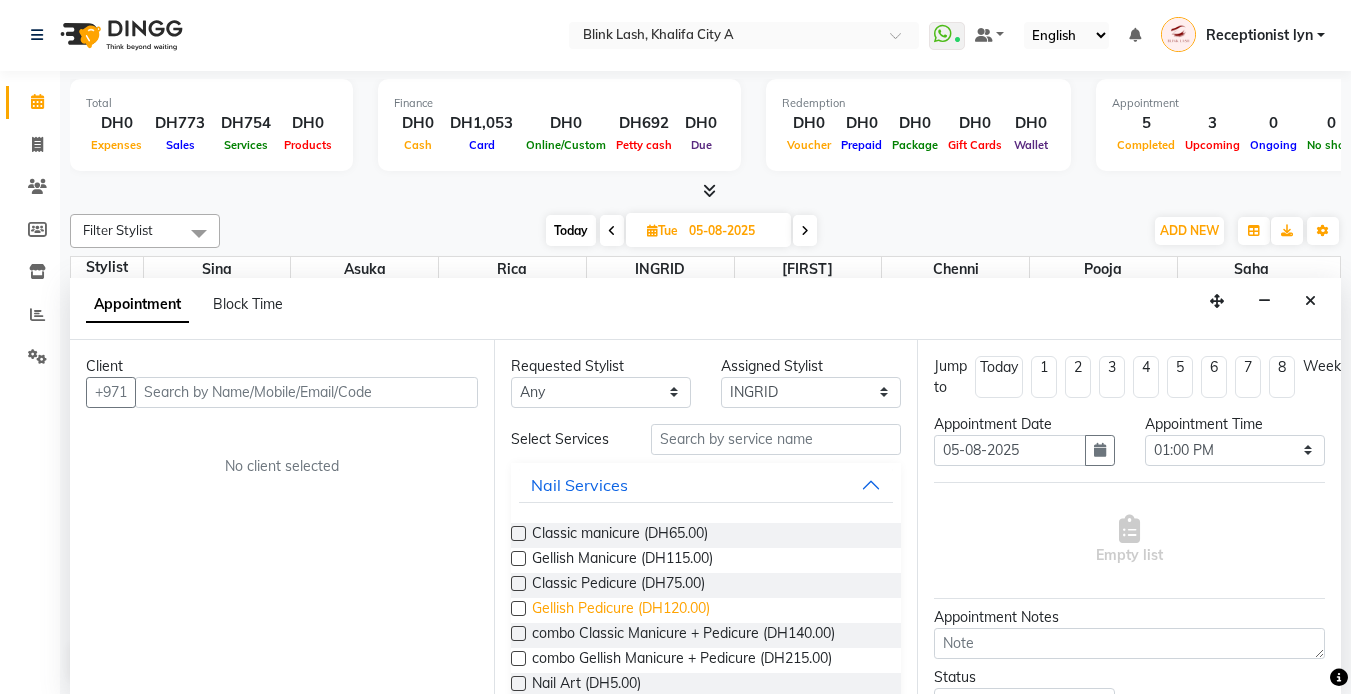 click on "Gellish Pedicure (DH120.00)" at bounding box center [621, 610] 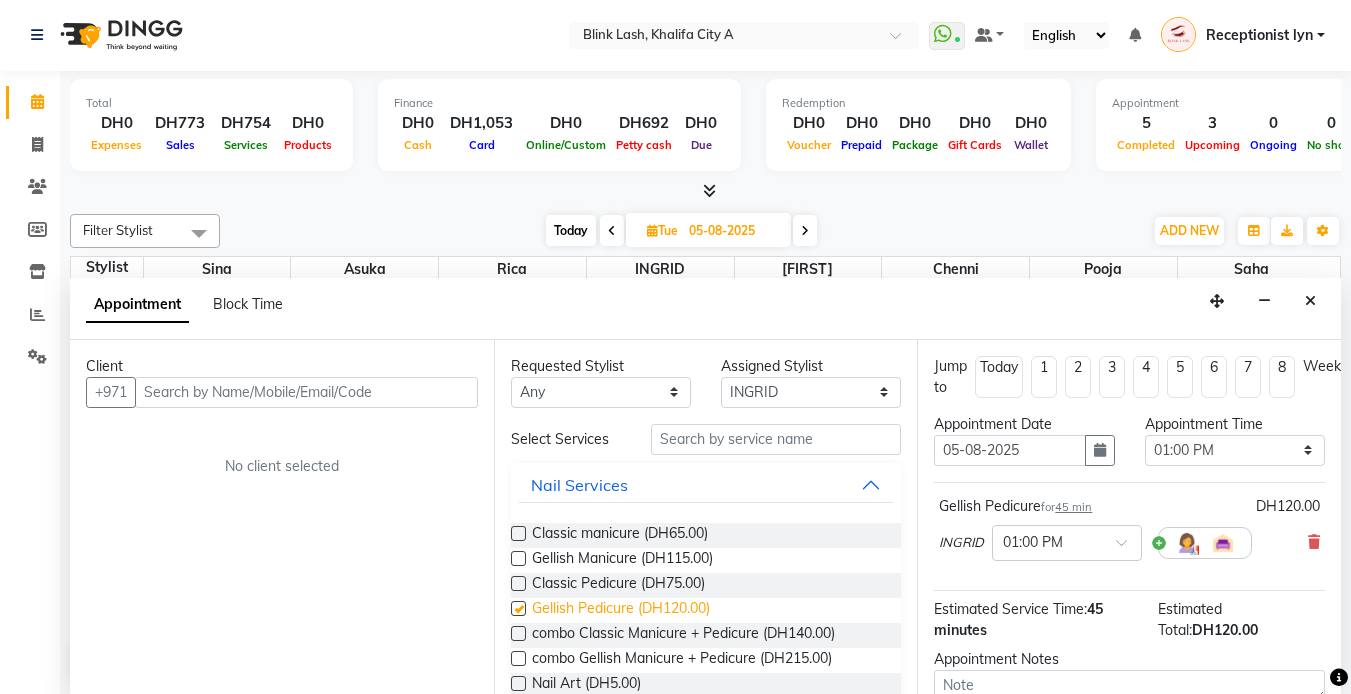checkbox on "false" 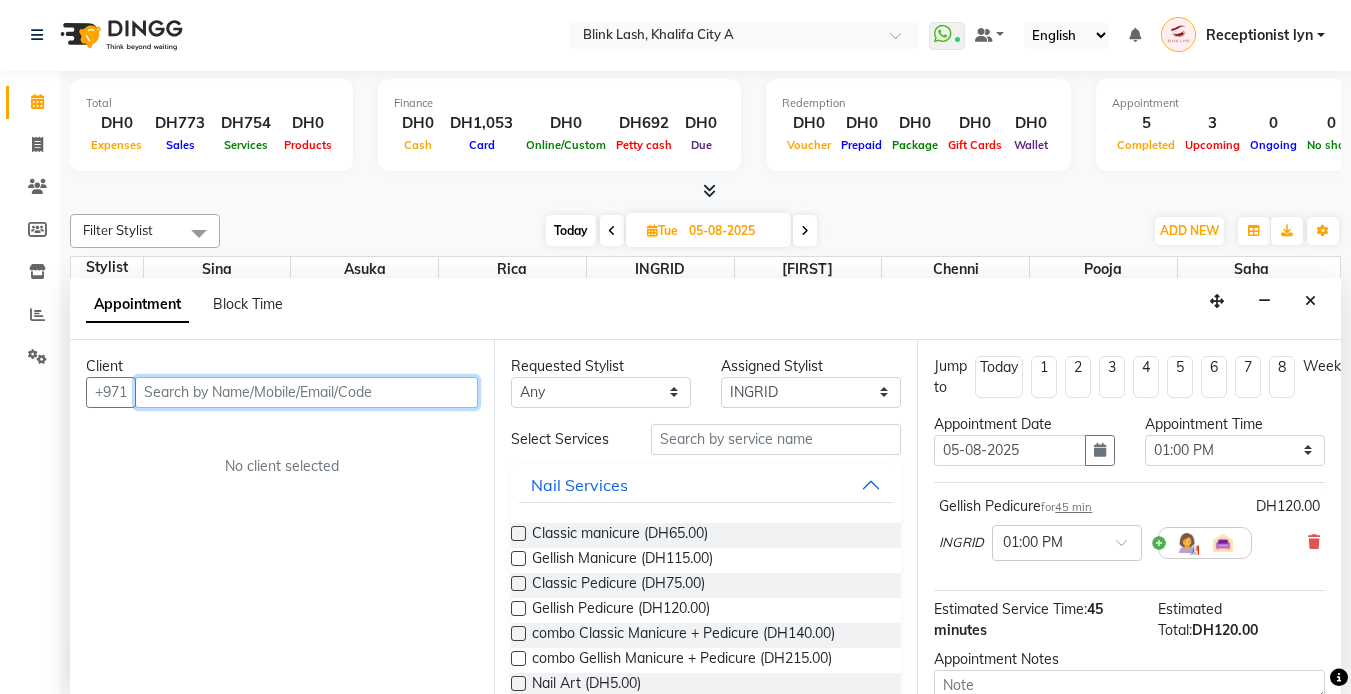 click at bounding box center (306, 392) 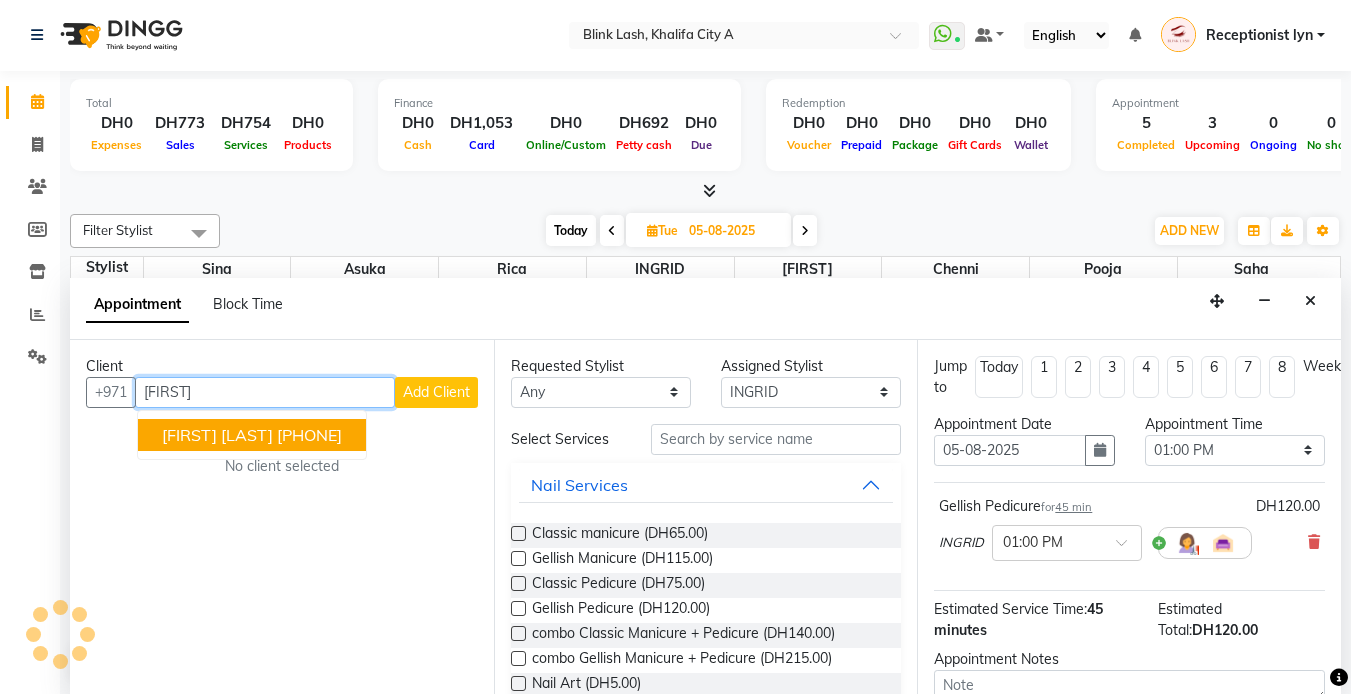 click on "[PHONE]" at bounding box center (309, 435) 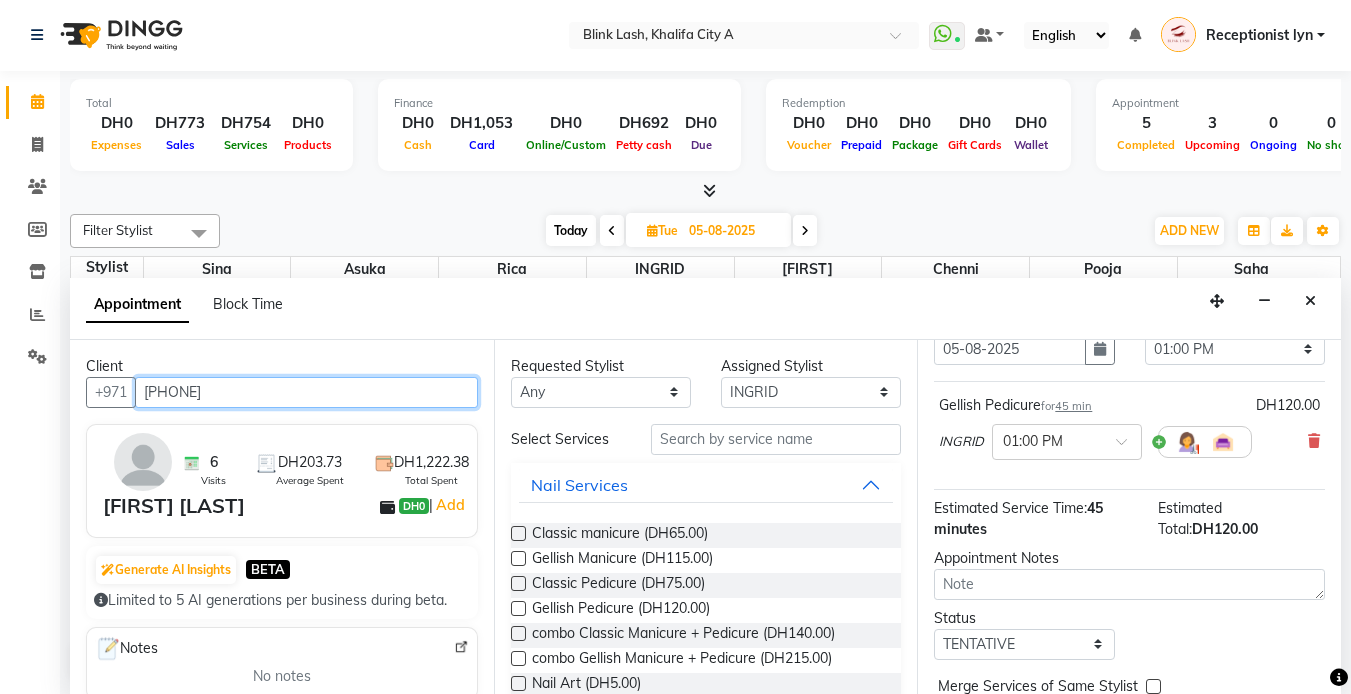 scroll, scrollTop: 208, scrollLeft: 0, axis: vertical 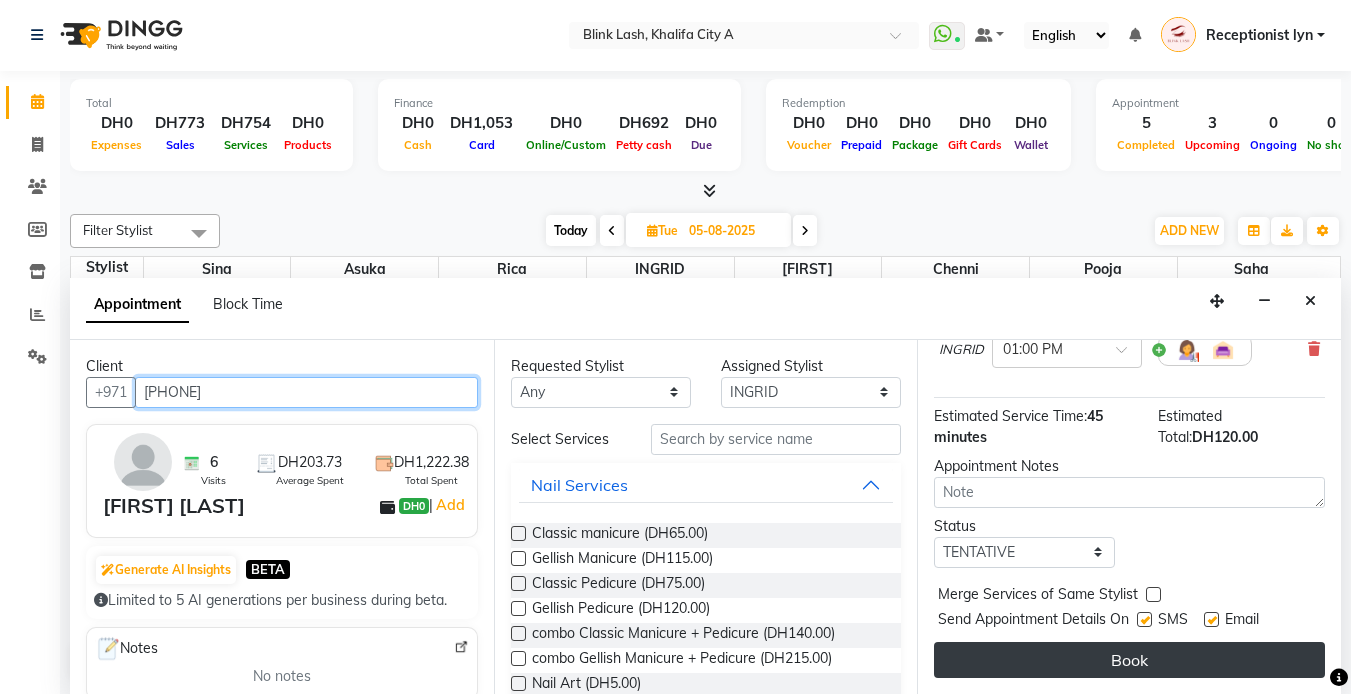 type on "[PHONE]" 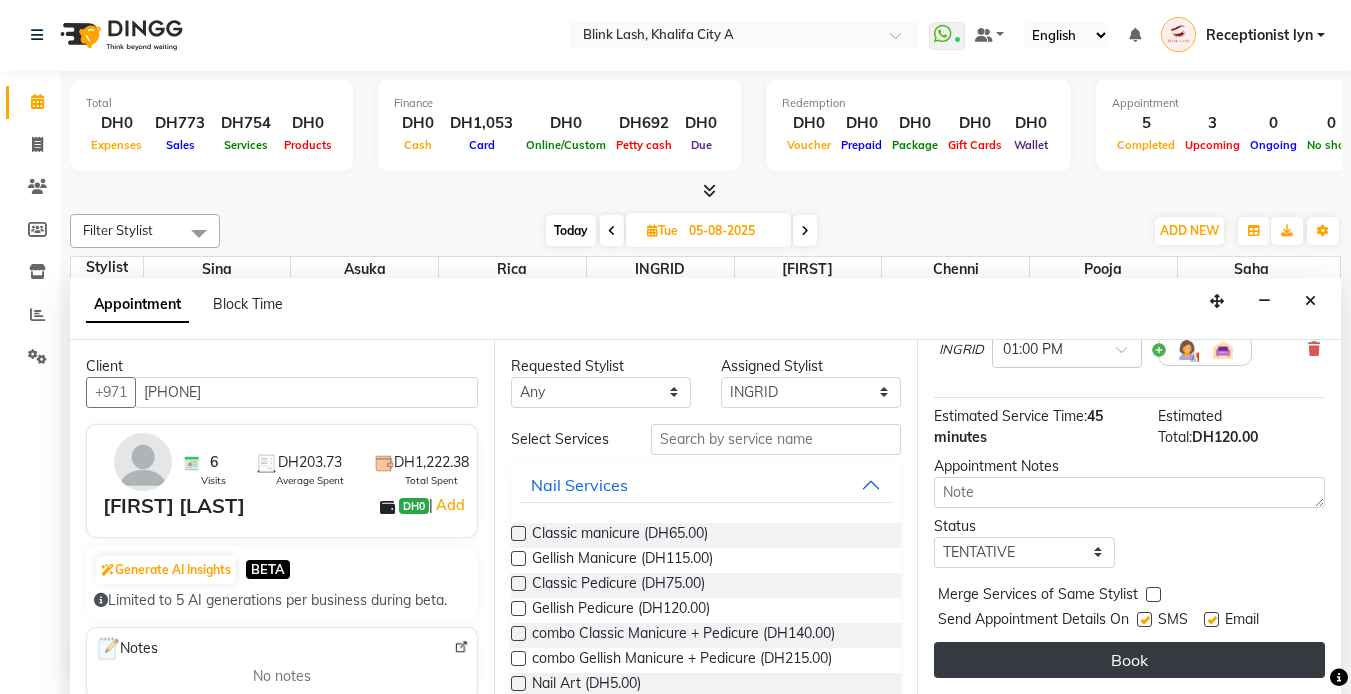 click on "Book" at bounding box center [1129, 660] 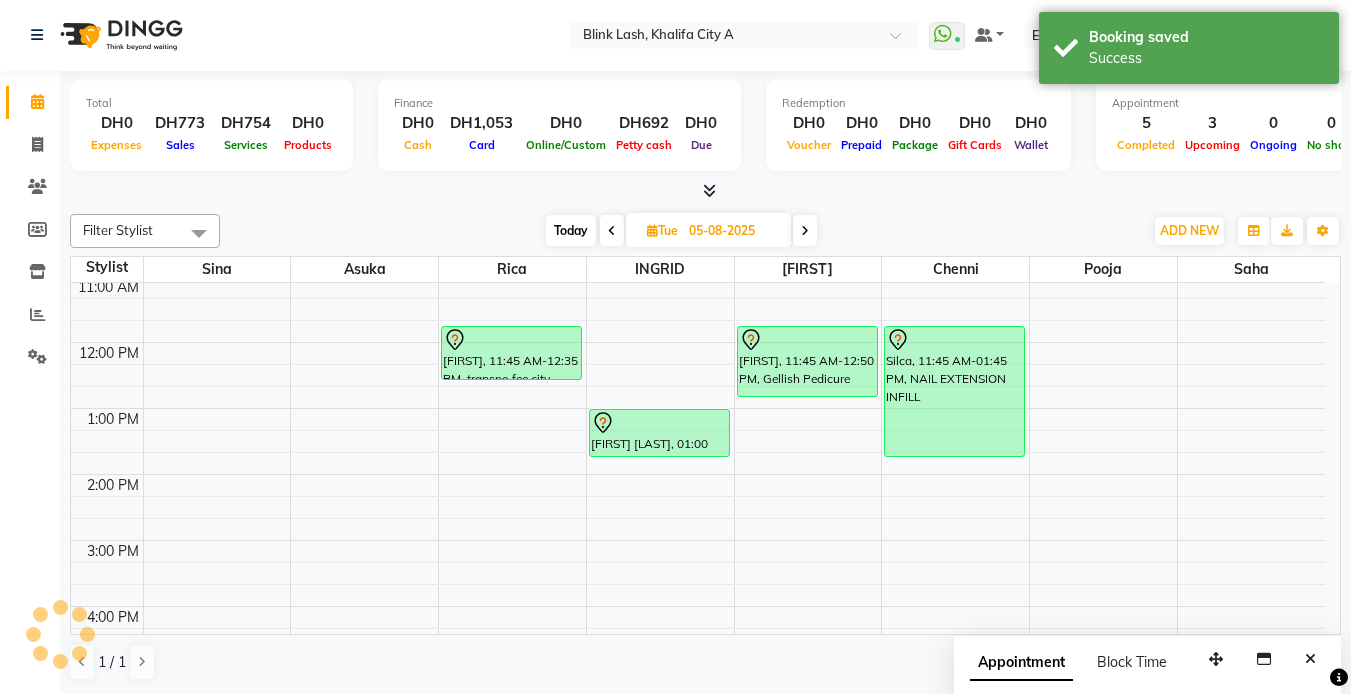 scroll, scrollTop: 0, scrollLeft: 0, axis: both 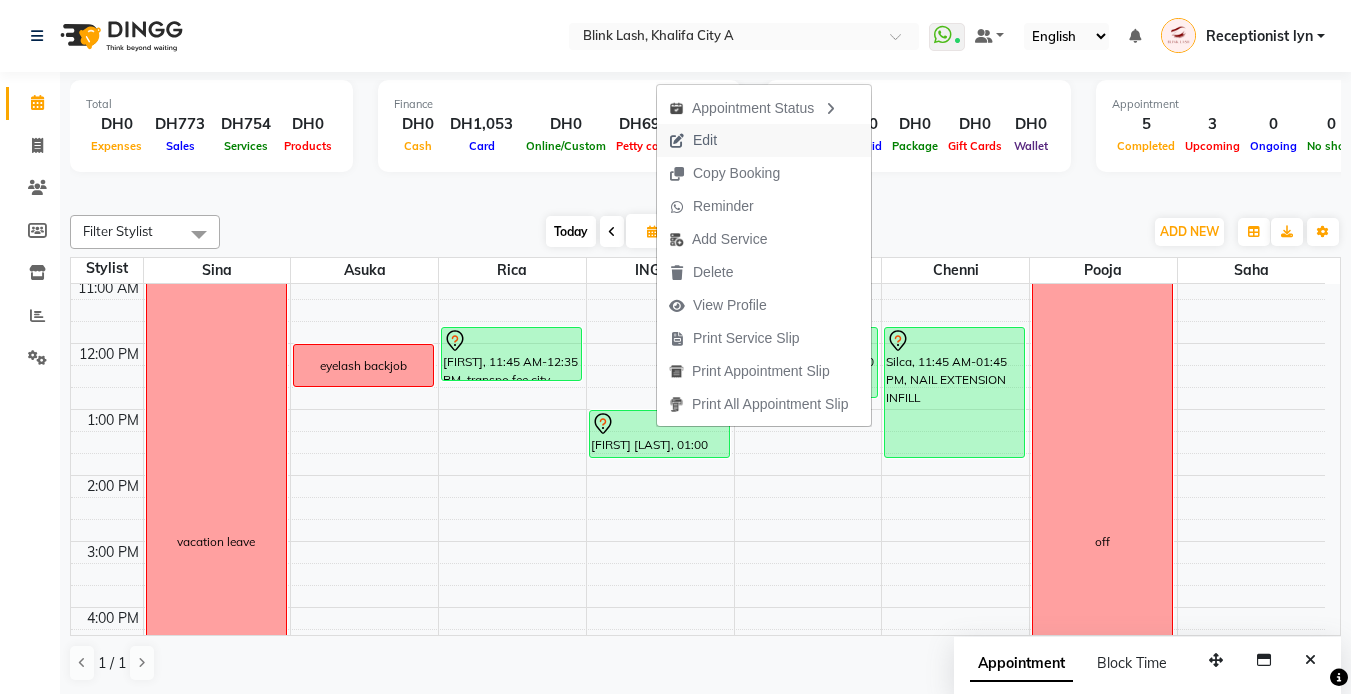 click on "Edit" at bounding box center [705, 140] 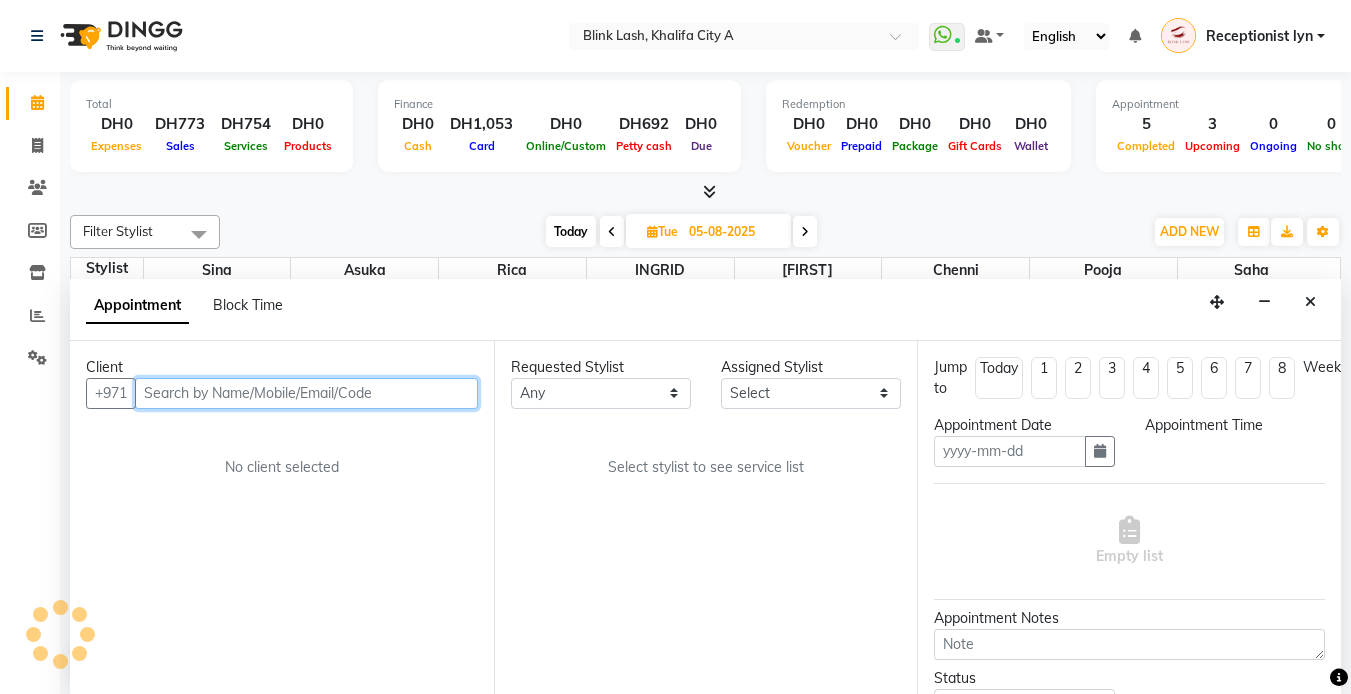 scroll, scrollTop: 1, scrollLeft: 0, axis: vertical 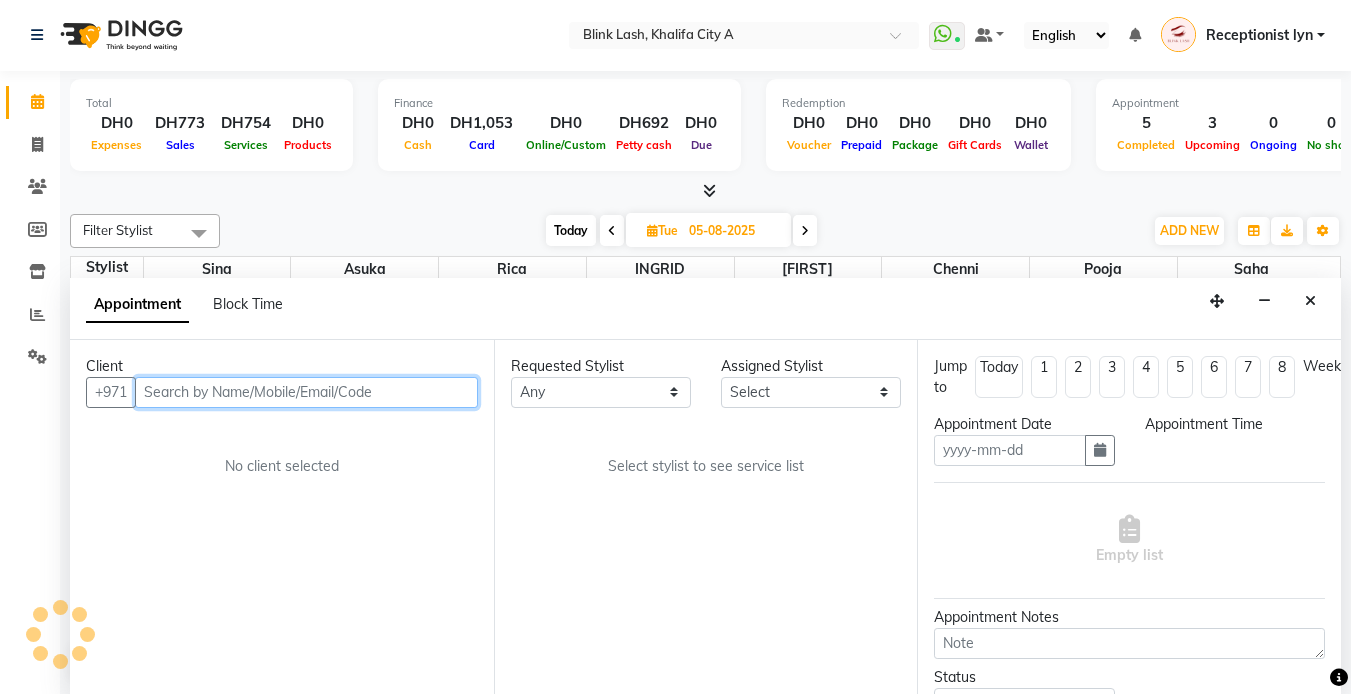 type on "05-08-2025" 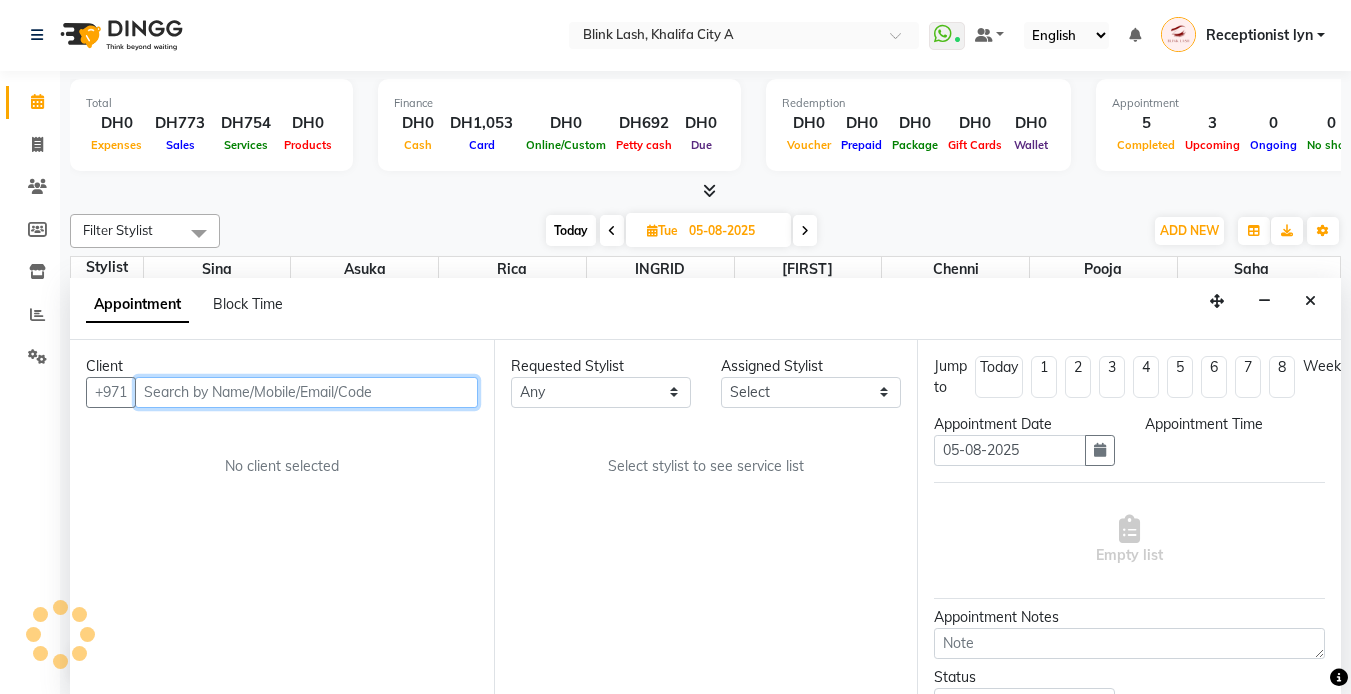 select on "780" 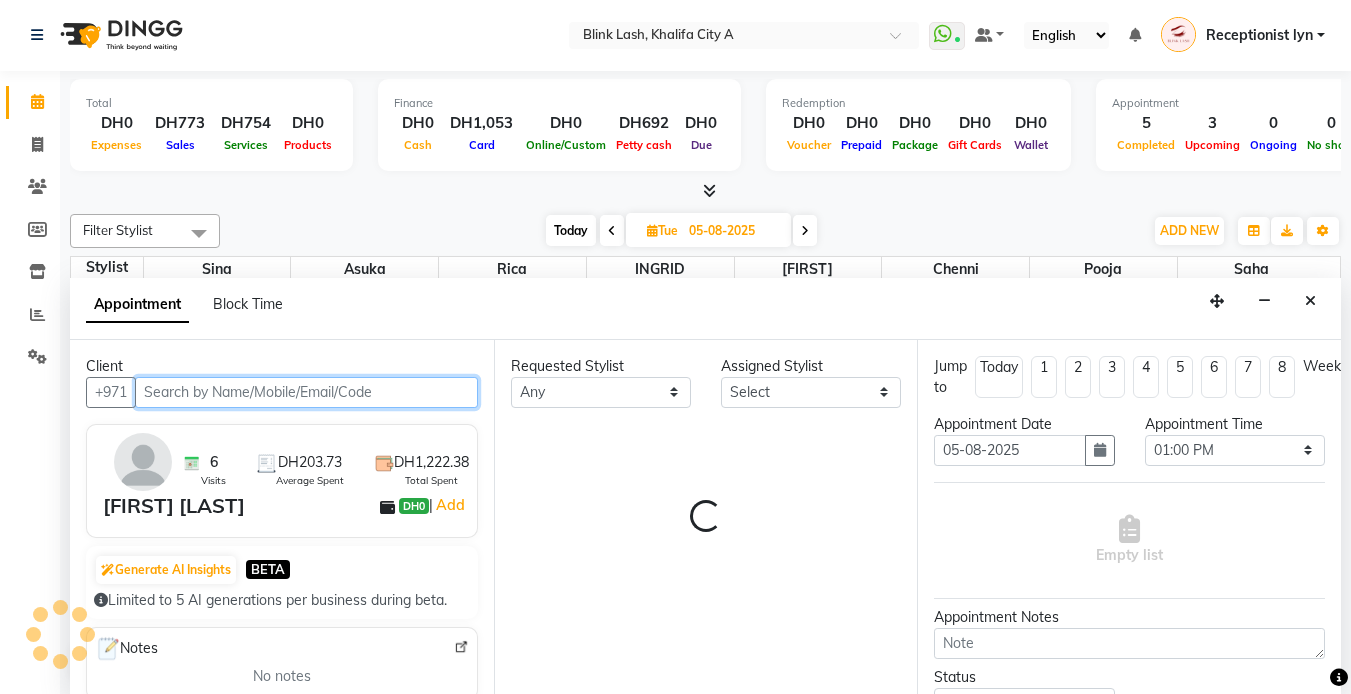 scroll, scrollTop: 638, scrollLeft: 0, axis: vertical 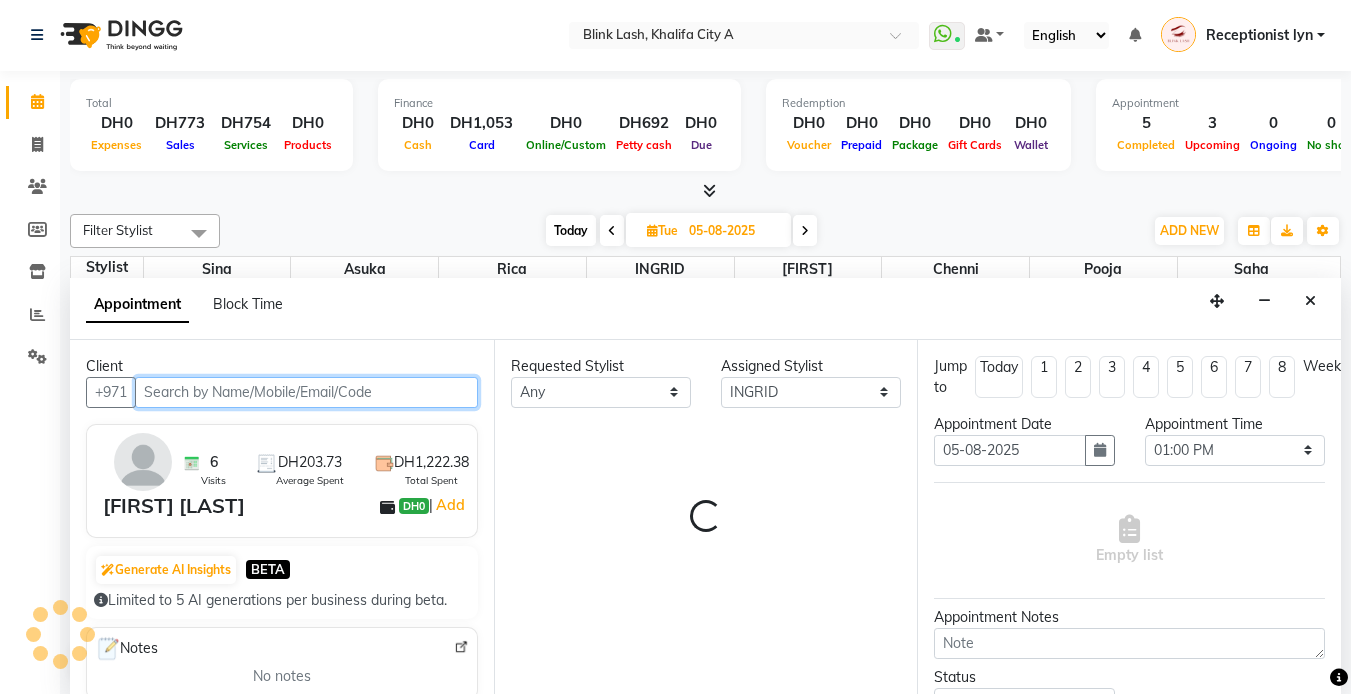 select on "2892" 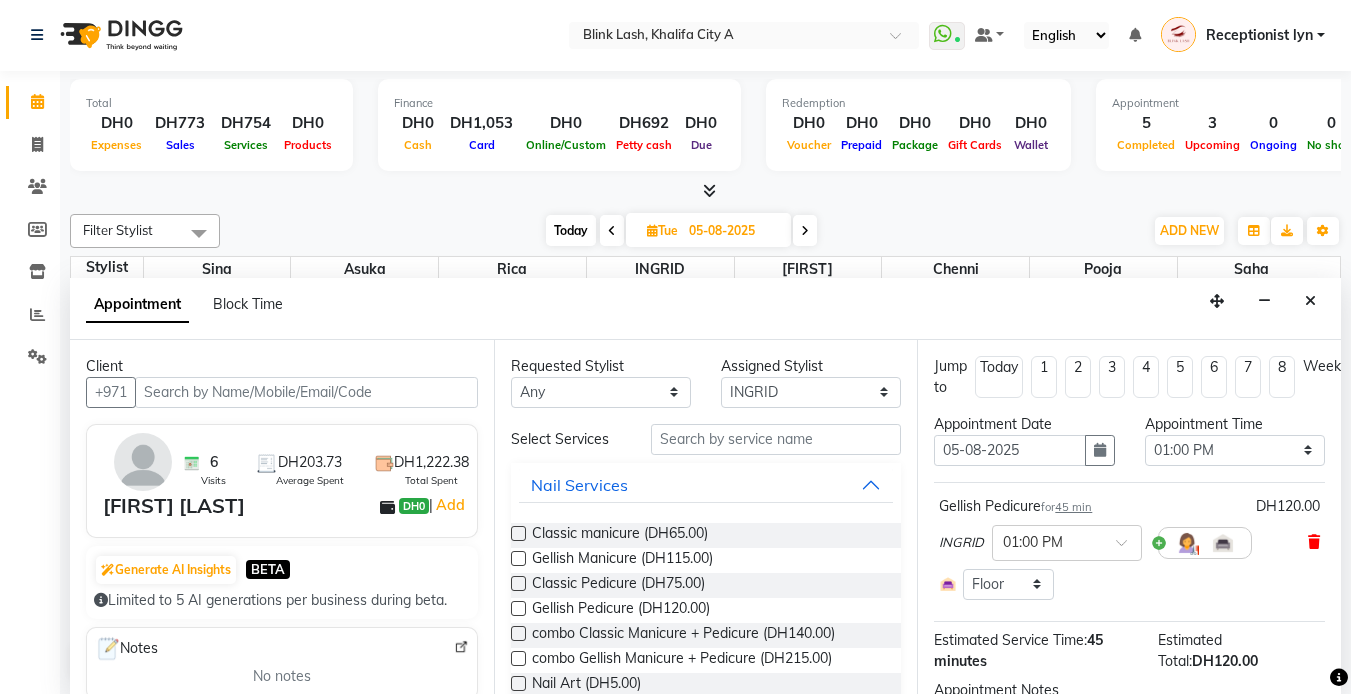click at bounding box center [1314, 542] 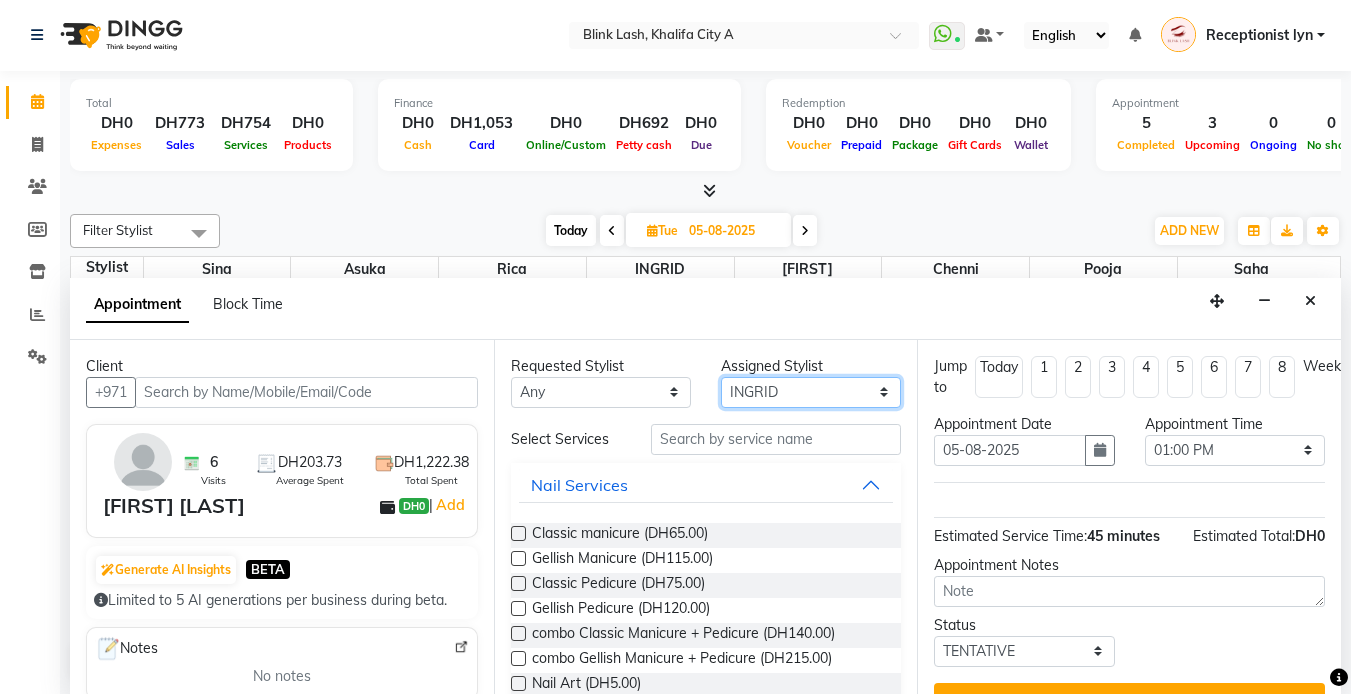 click on "Select Asuka chenni INGRID jumana pooja Rica saha Sina" at bounding box center [811, 392] 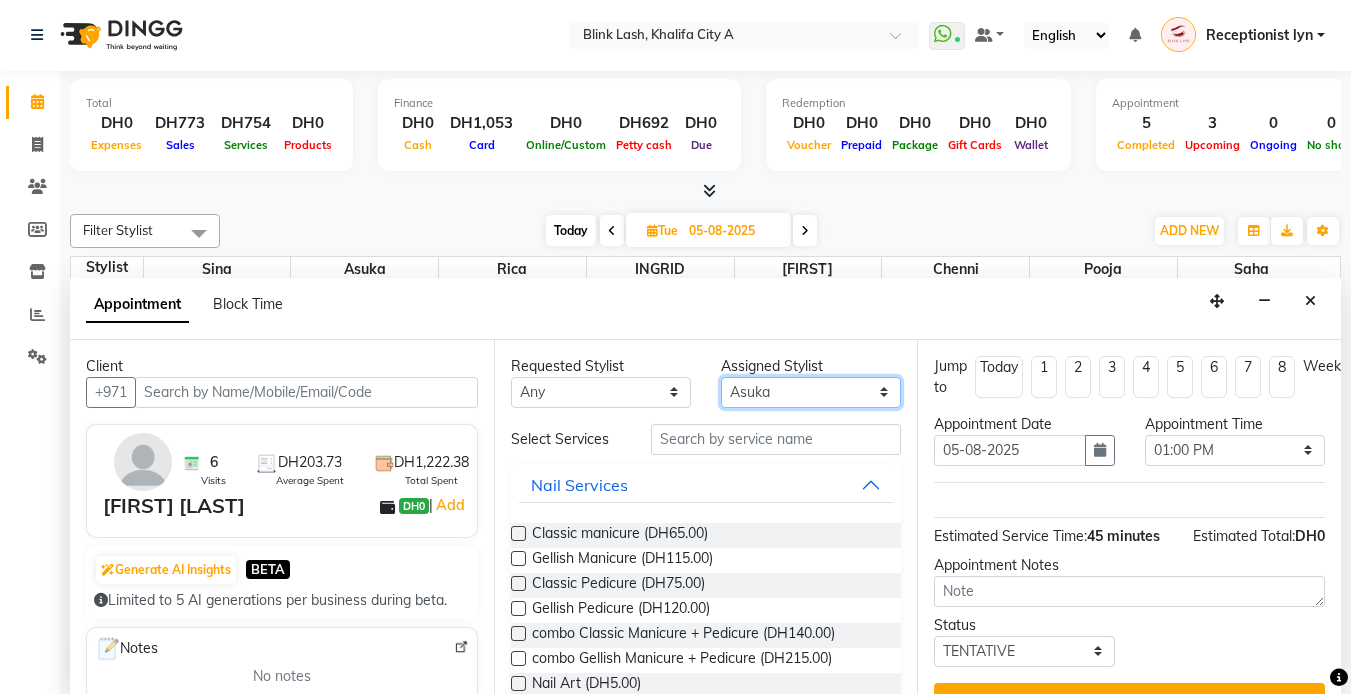 click on "Select Asuka chenni INGRID jumana pooja Rica saha Sina" at bounding box center [811, 392] 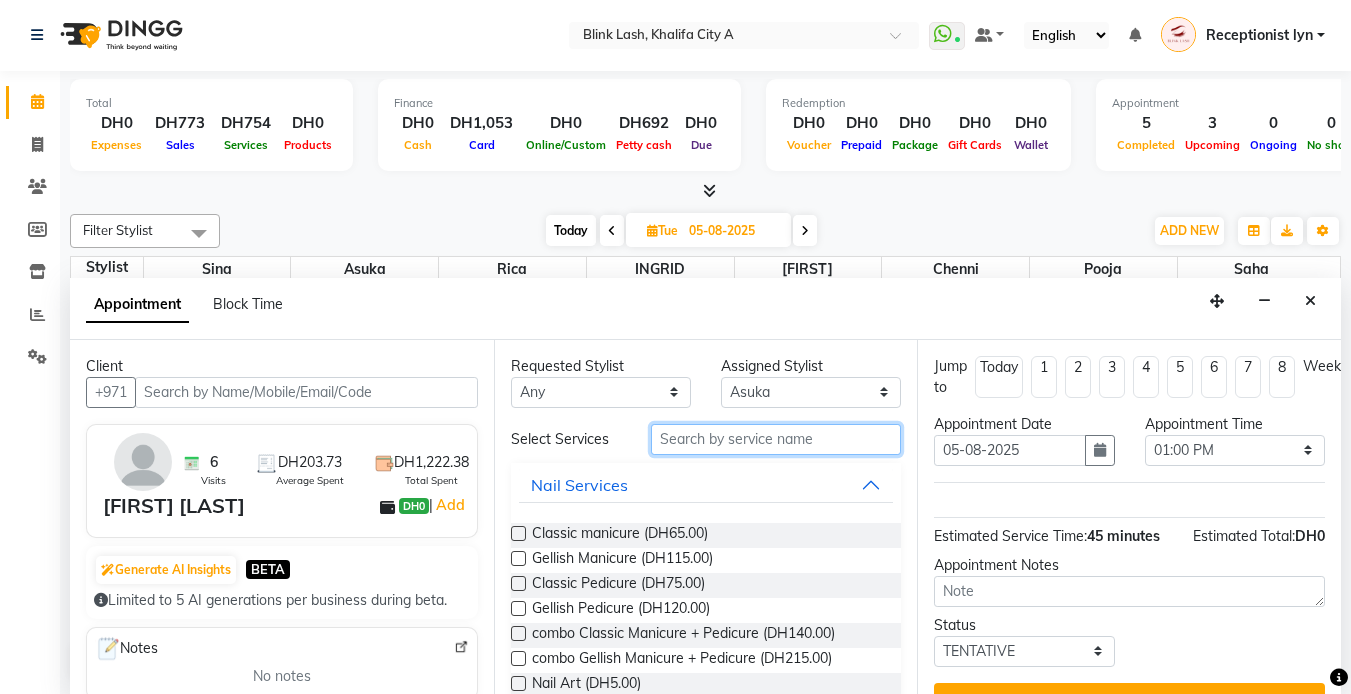click at bounding box center (776, 439) 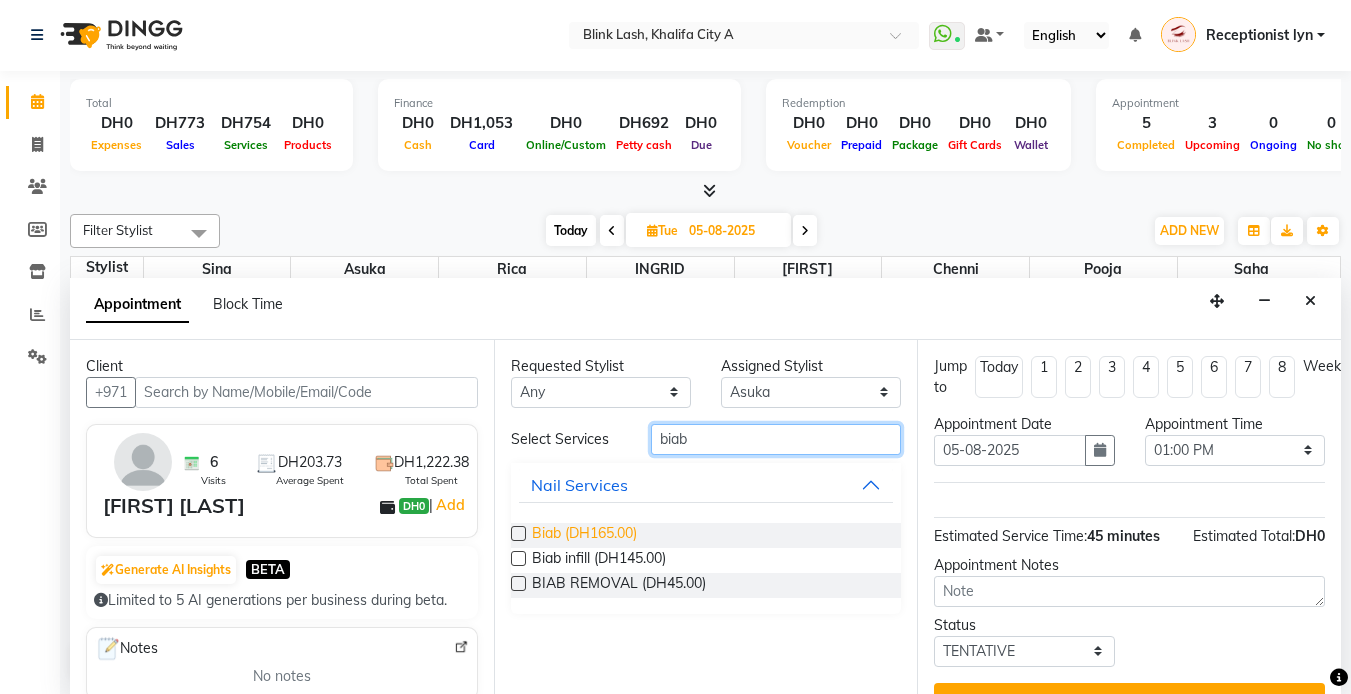 type on "biab" 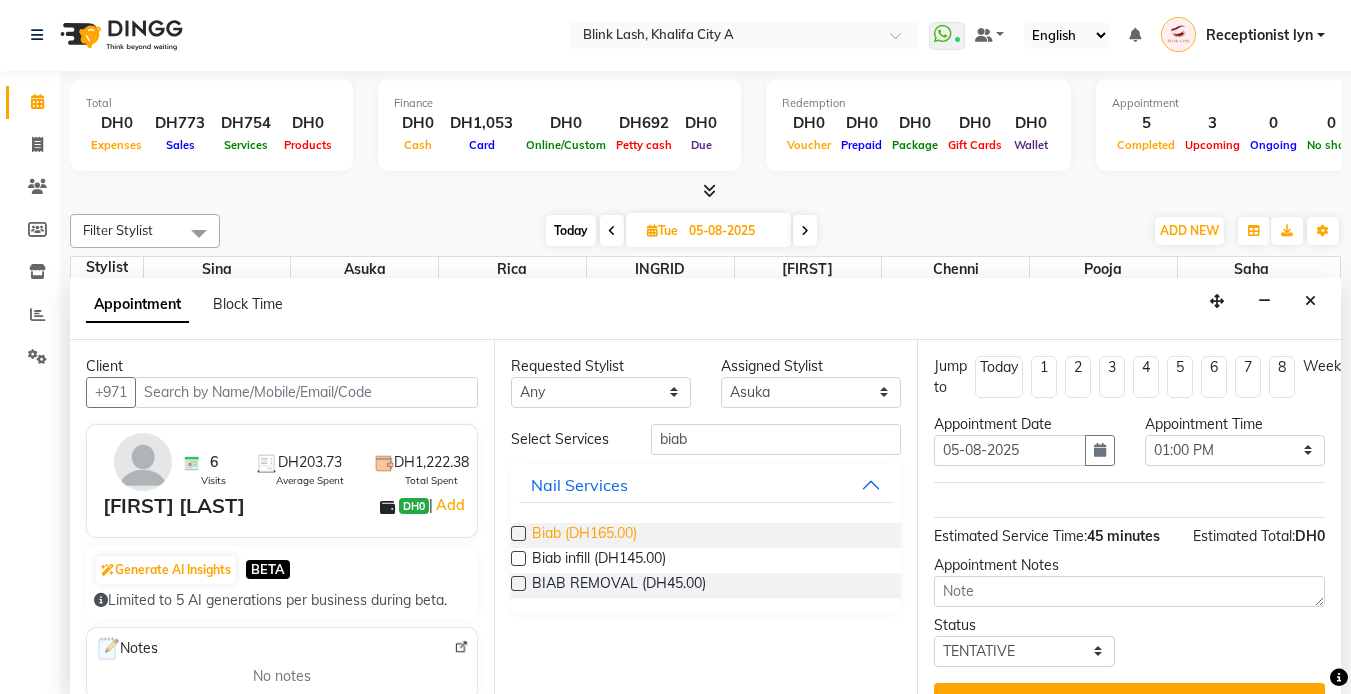 click on "Biab (DH165.00)" at bounding box center [584, 535] 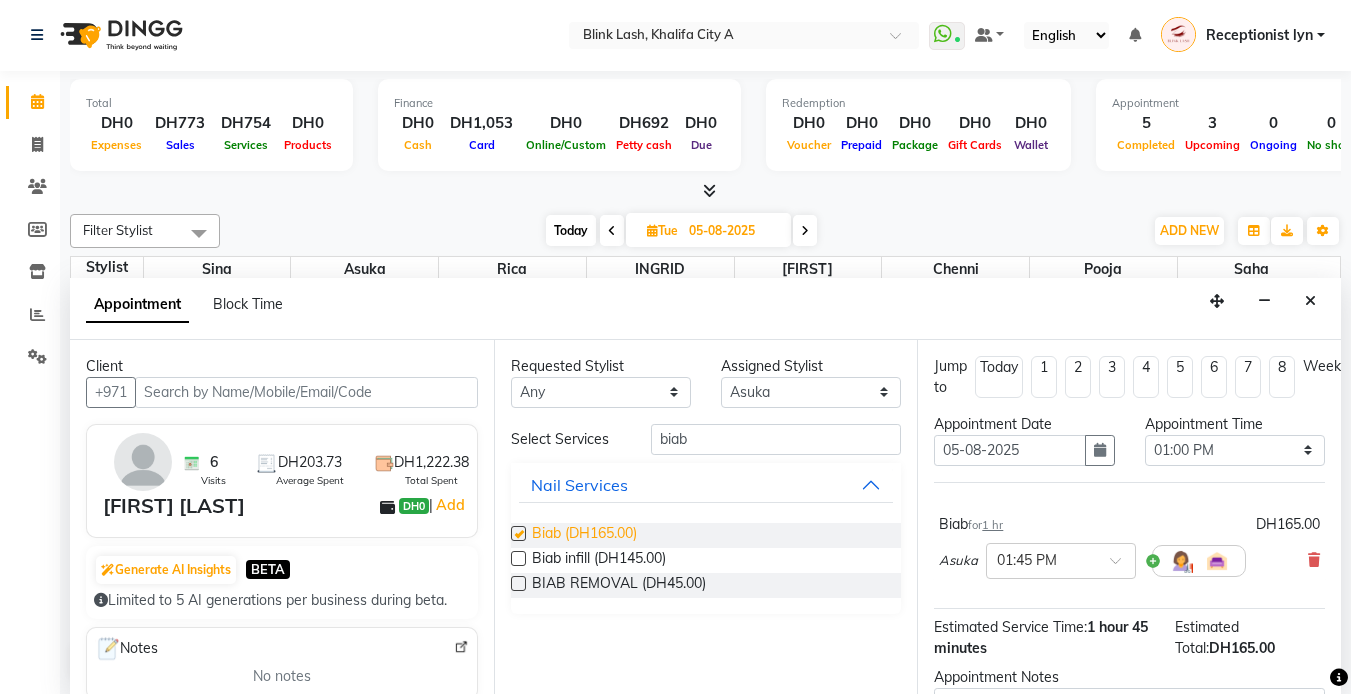 checkbox on "false" 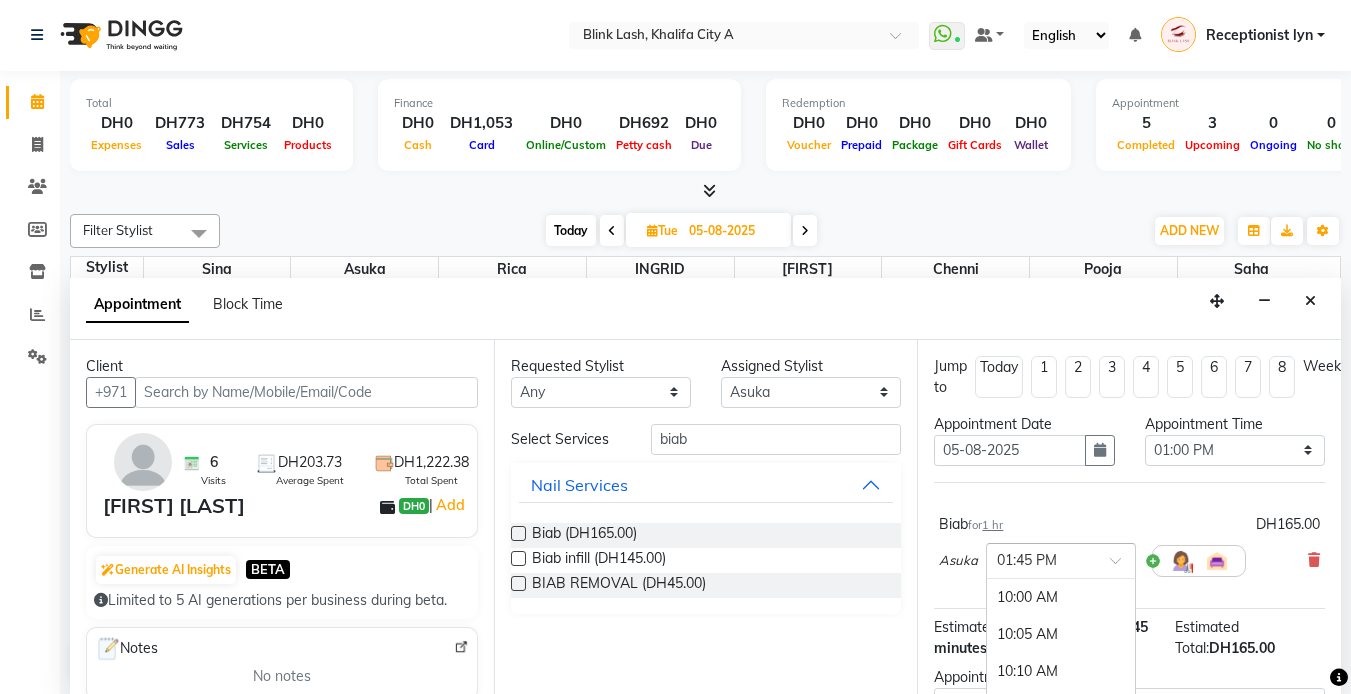 click at bounding box center (1061, 559) 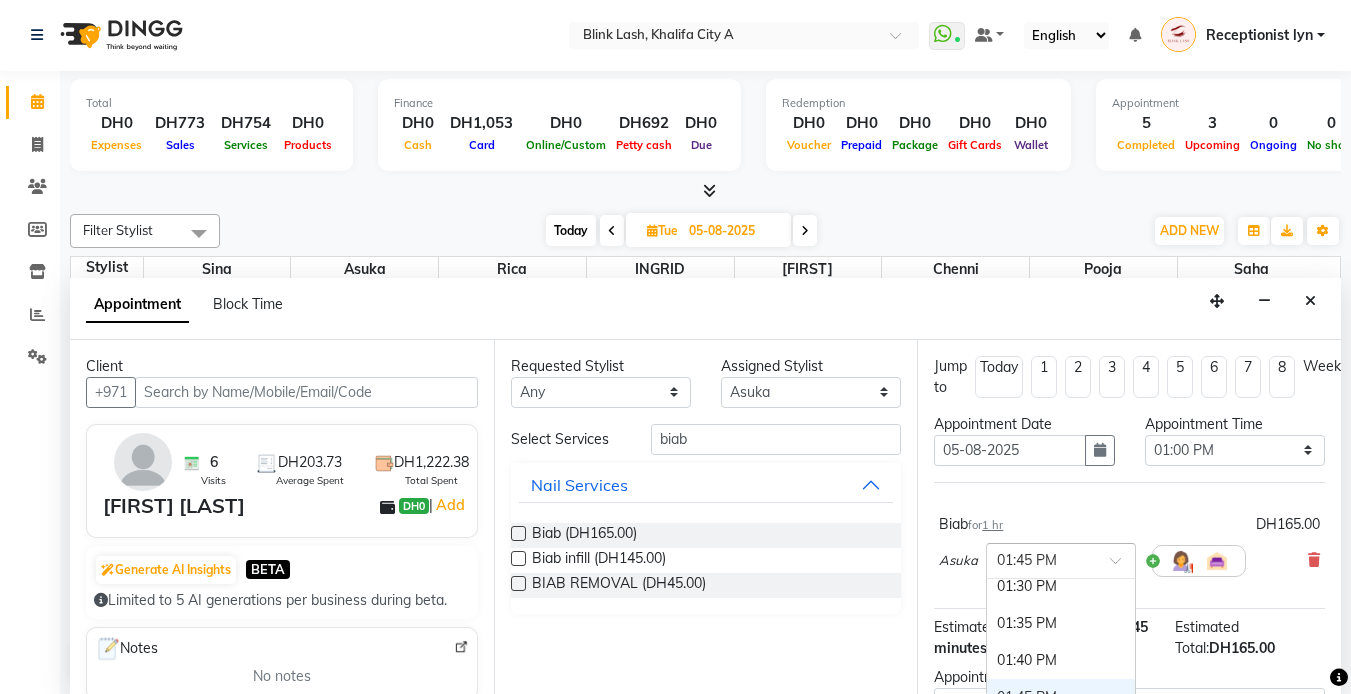 scroll, scrollTop: 1381, scrollLeft: 0, axis: vertical 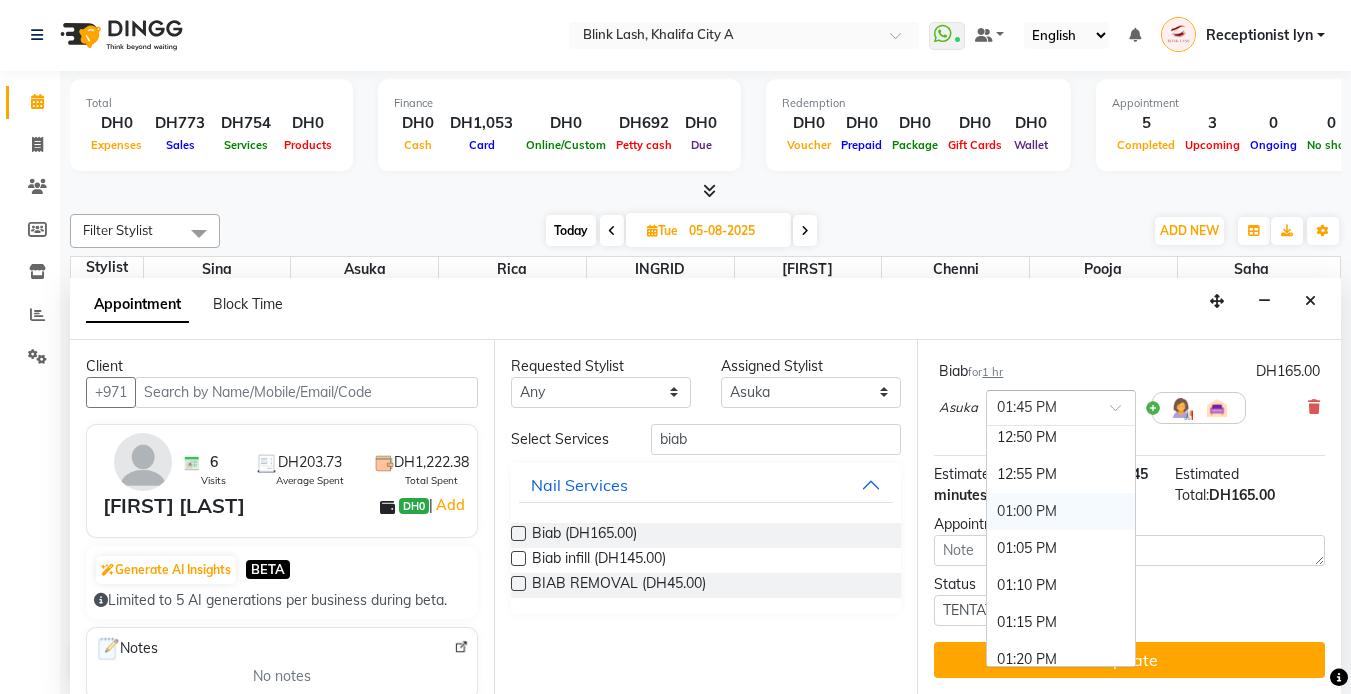drag, startPoint x: 1054, startPoint y: 510, endPoint x: 1044, endPoint y: 501, distance: 13.453624 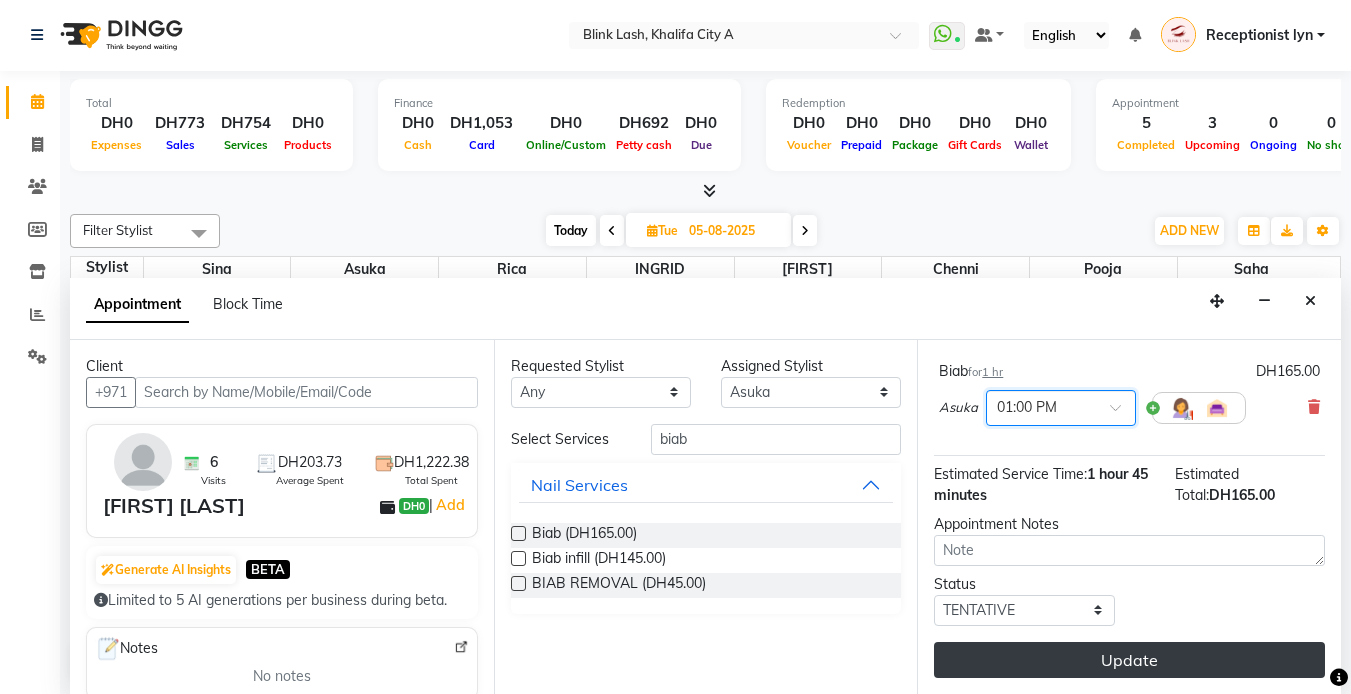click on "Update" at bounding box center [1129, 660] 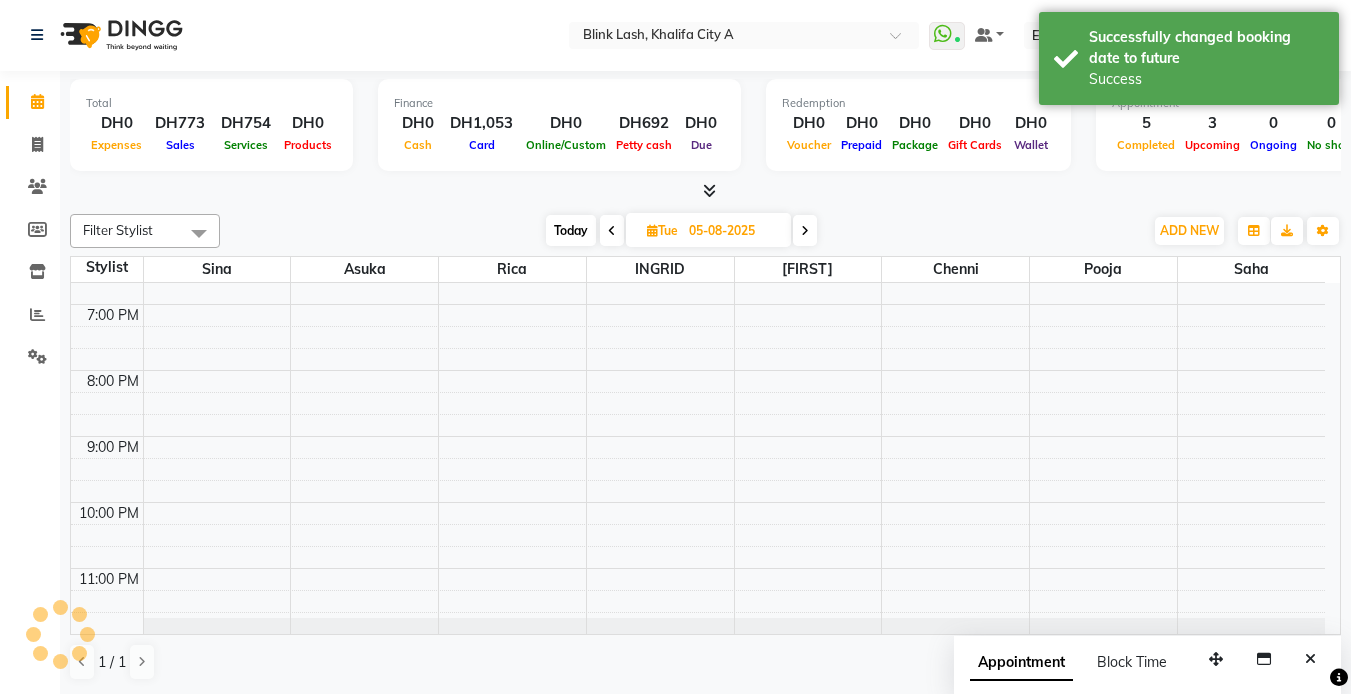 scroll, scrollTop: 0, scrollLeft: 0, axis: both 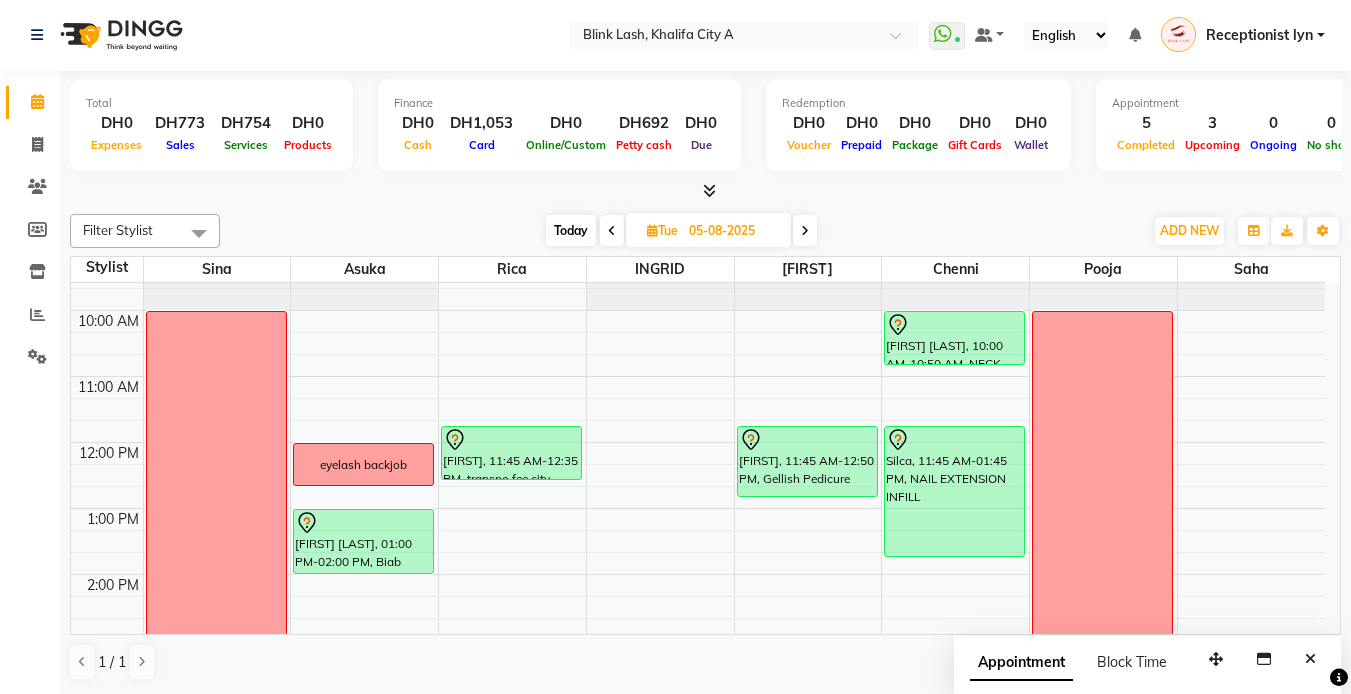click at bounding box center [709, 190] 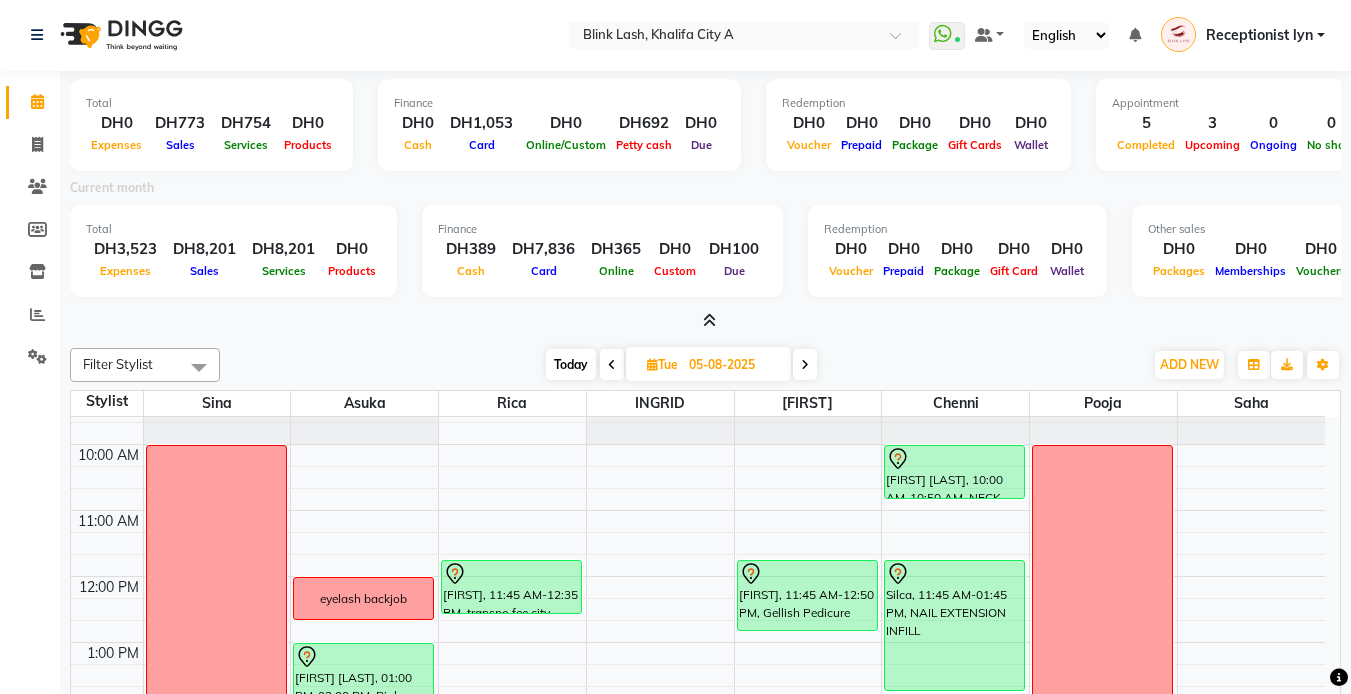 click on "Total  DH0  Expenses DH773  Sales DH754  Services DH0  Products Finance  DH0  Cash DH1,053  Card DH0  Online/Custom DH692 Petty cash DH0 Due  Redemption  DH0 Voucher DH0 Prepaid DH0 Package DH0  Gift Cards DH0  Wallet  Appointment  5 Completed 3 Upcoming 0 Ongoing 0 No show  Other sales  DH0  Packages DH0  Memberships DH0  Vouchers DH0  Prepaids DH0  Gift Cards Current month Total  DH3,523  Expenses DH8,201  Sales DH8,201 Services DH0 Products  Finance  DH389  Cash DH7,836  Card DH365 Online DH0 Custom DH100 Due  Redemption  DH0 Voucher DH0 Prepaid DH0 Package DH0 Gift Card DH0 Wallet Other sales  DH0  Packages DH0  Memberships DH0  Vouchers DH0  Prepaids DH0  Gift Cards Filter Stylist Select All [FIRST] [LAST] [LAST] [LAST] [LAST] [LAST] [LAST] Today  Tue 05-08-2025 Toggle Dropdown Add Appointment Add Invoice Add Expense Add Client Toggle Dropdown Add Appointment Add Invoice Add Expense Add Client ADD NEW Toggle Dropdown Add Appointment Add Invoice Add Expense Add Client Filter Stylist Select All [FIRST] [LAST] [LAST] [LAST] [LAST] [LAST] [LAST]" 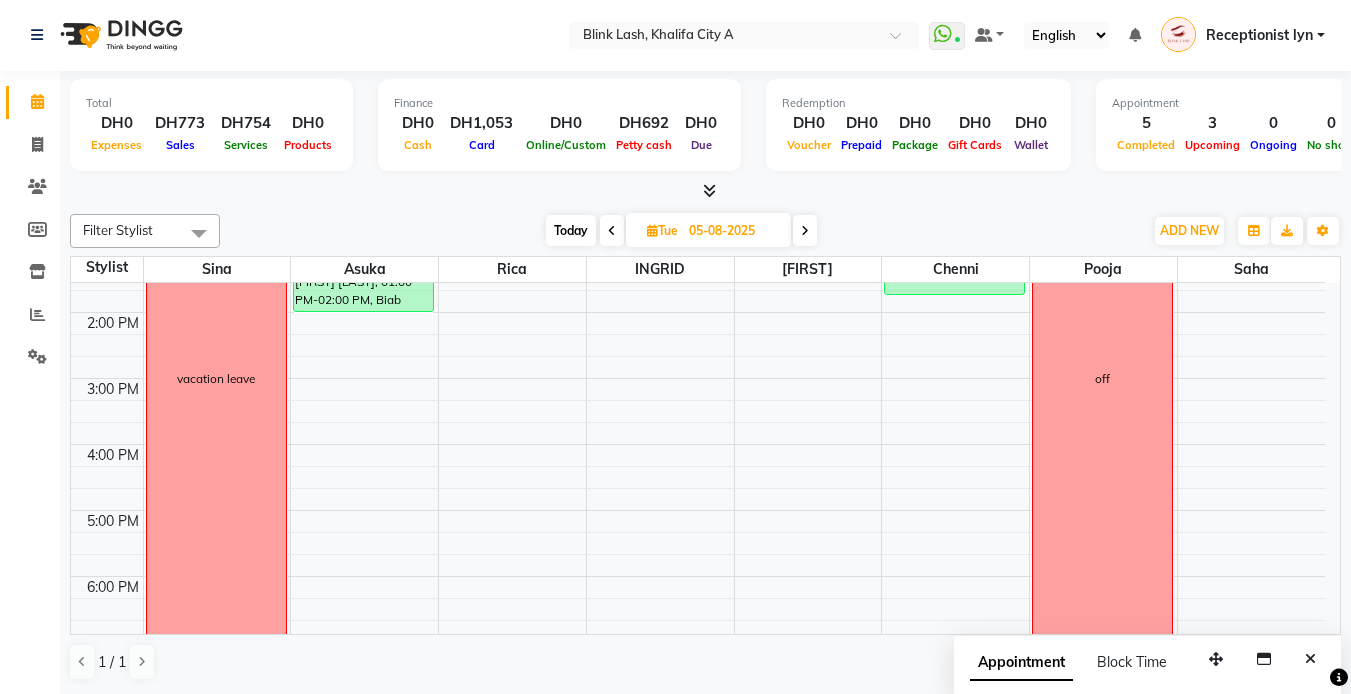 scroll, scrollTop: 0, scrollLeft: 0, axis: both 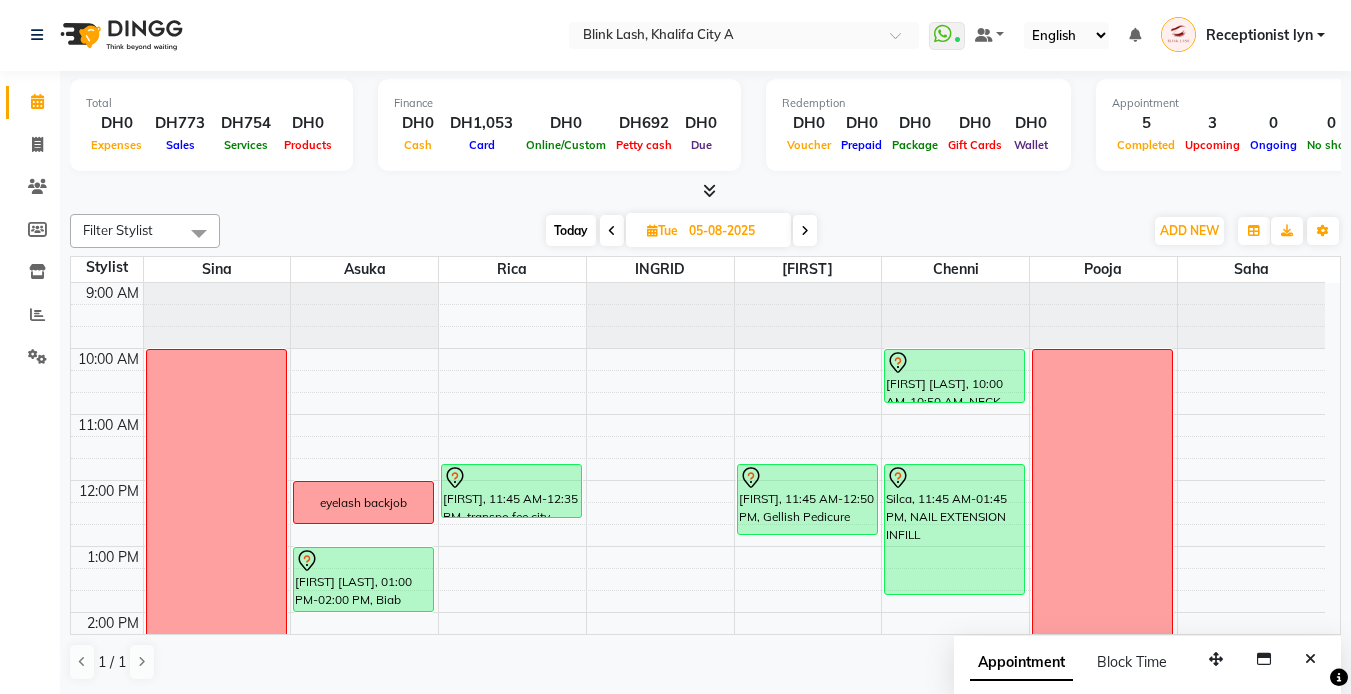 click on "Today" at bounding box center (571, 230) 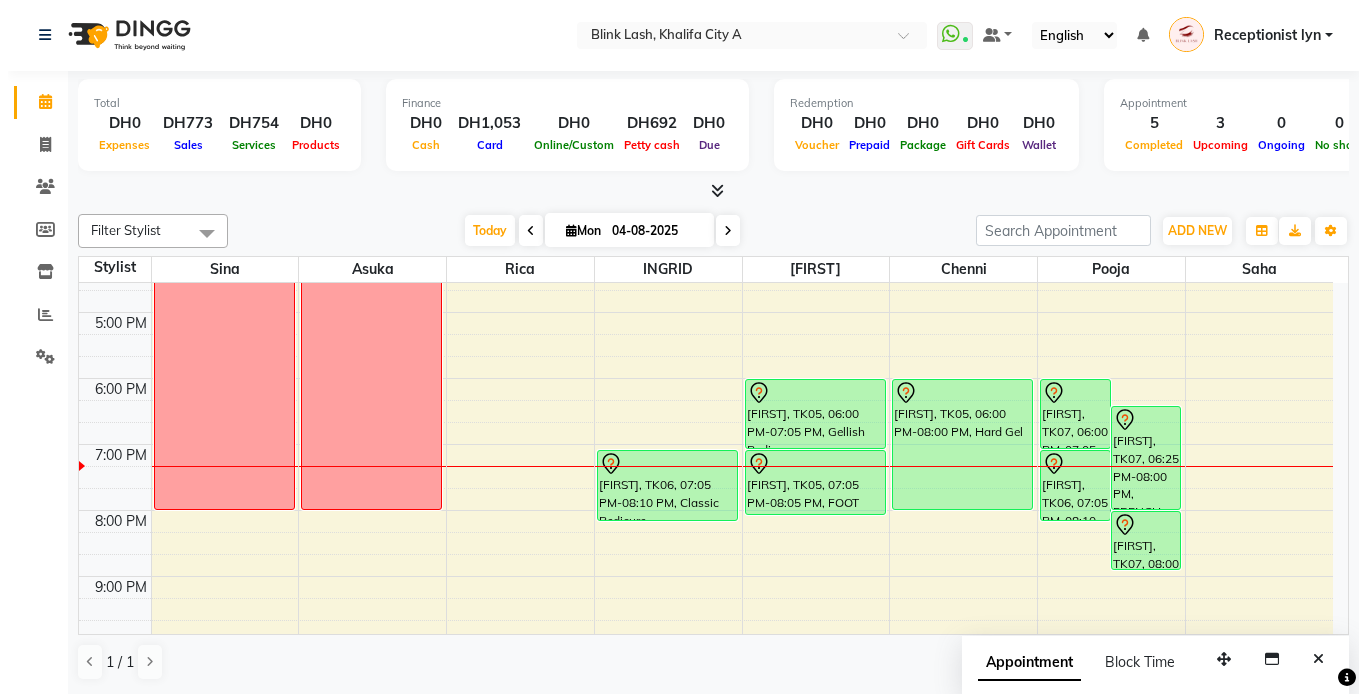scroll, scrollTop: 500, scrollLeft: 0, axis: vertical 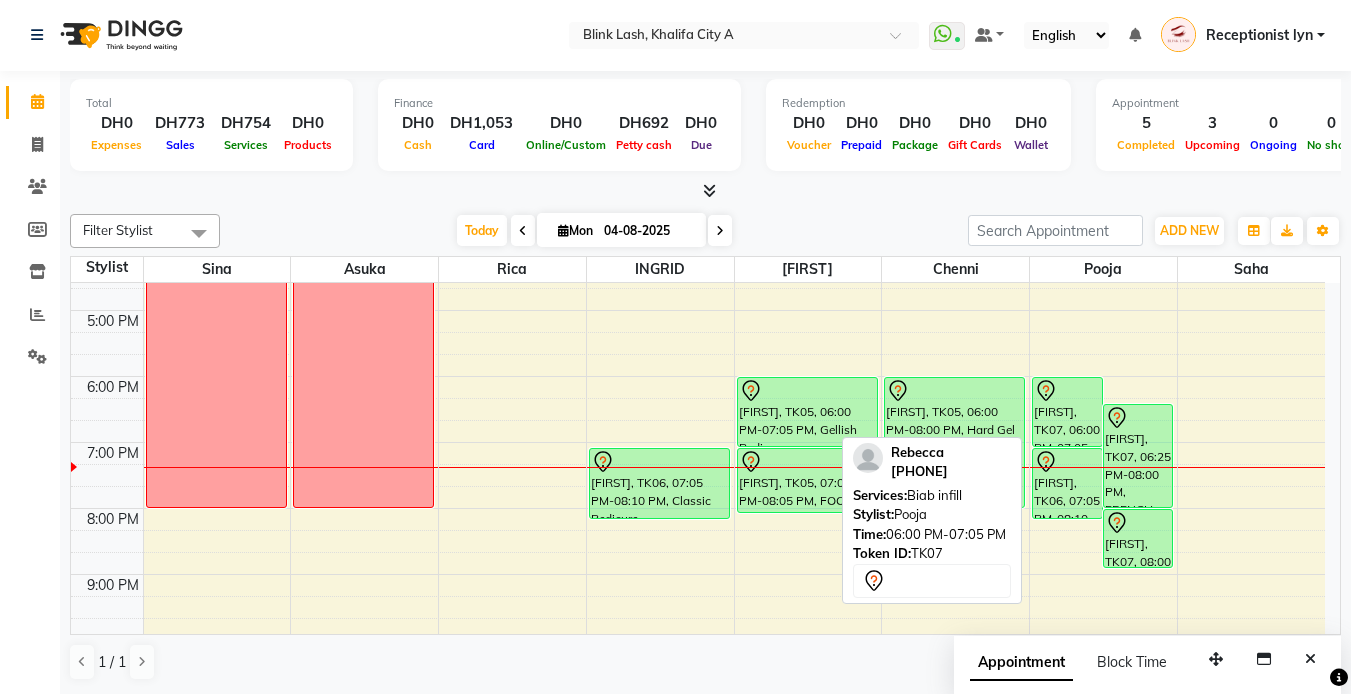 click on "[FIRST], TK07, 06:00 PM-07:05 PM, Biab infill" at bounding box center (1067, 412) 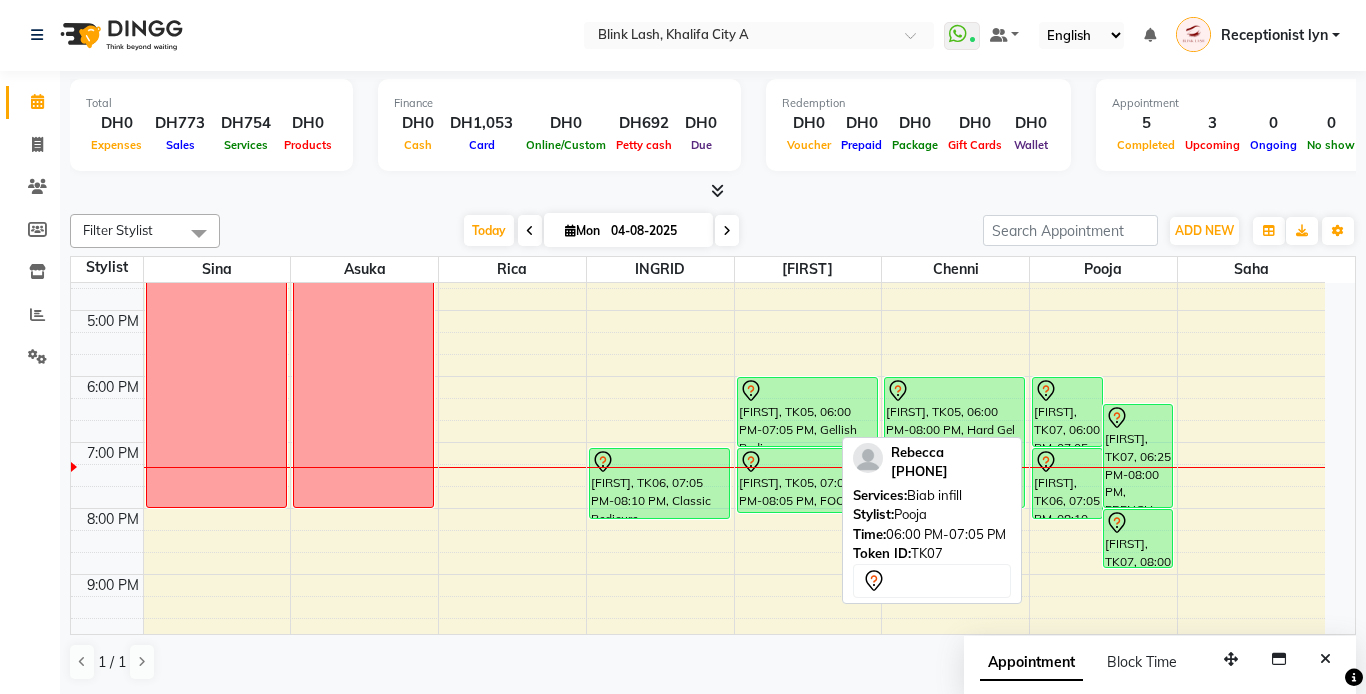 select on "7" 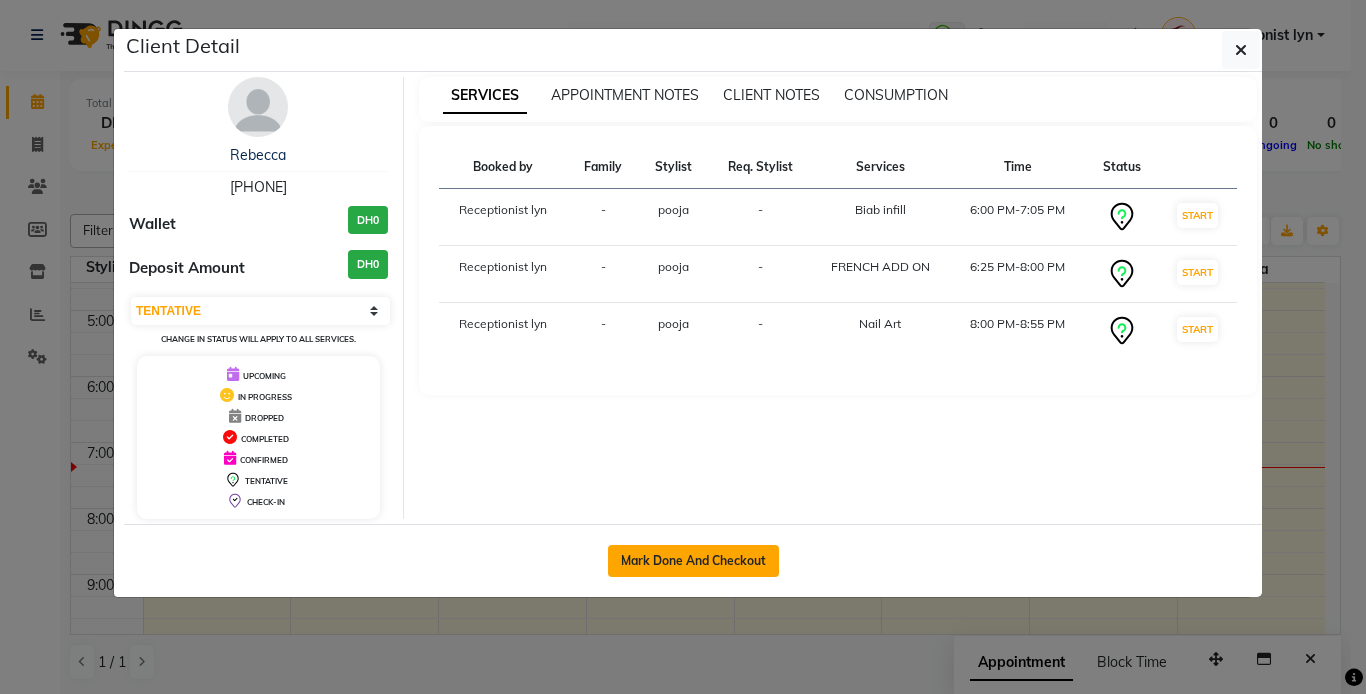 click on "Mark Done And Checkout" 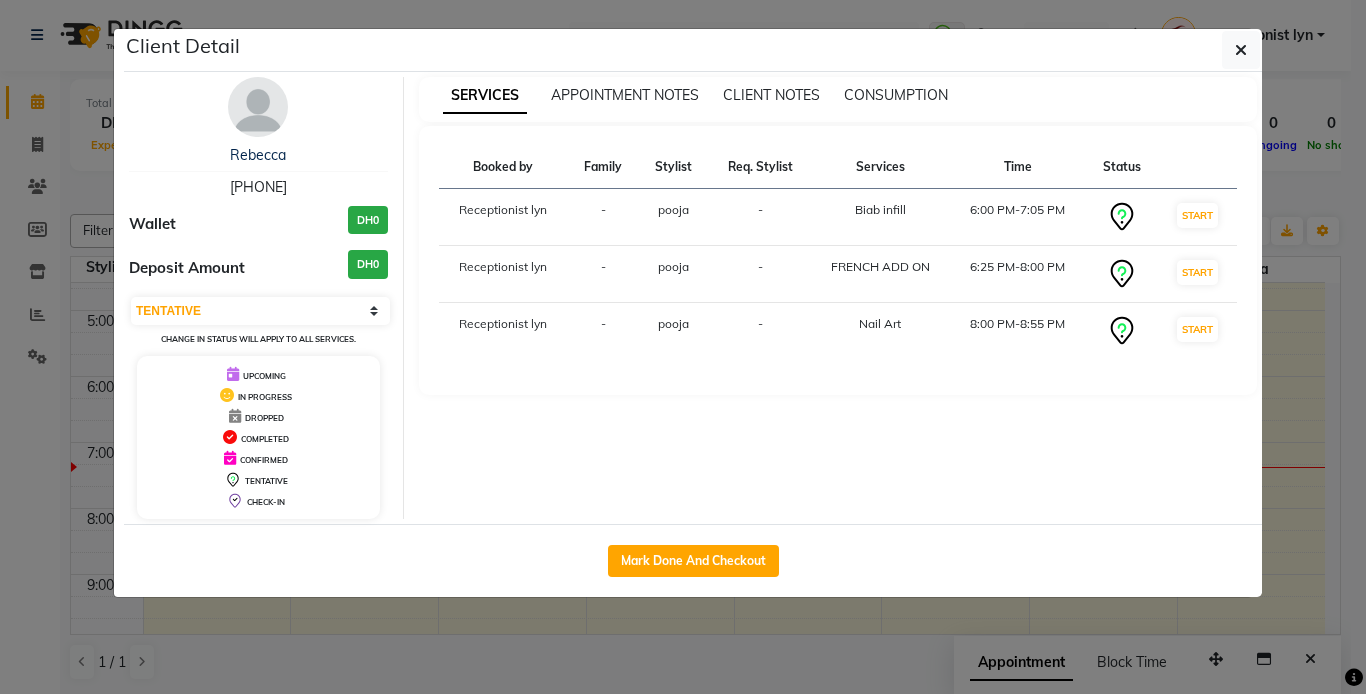 select on "service" 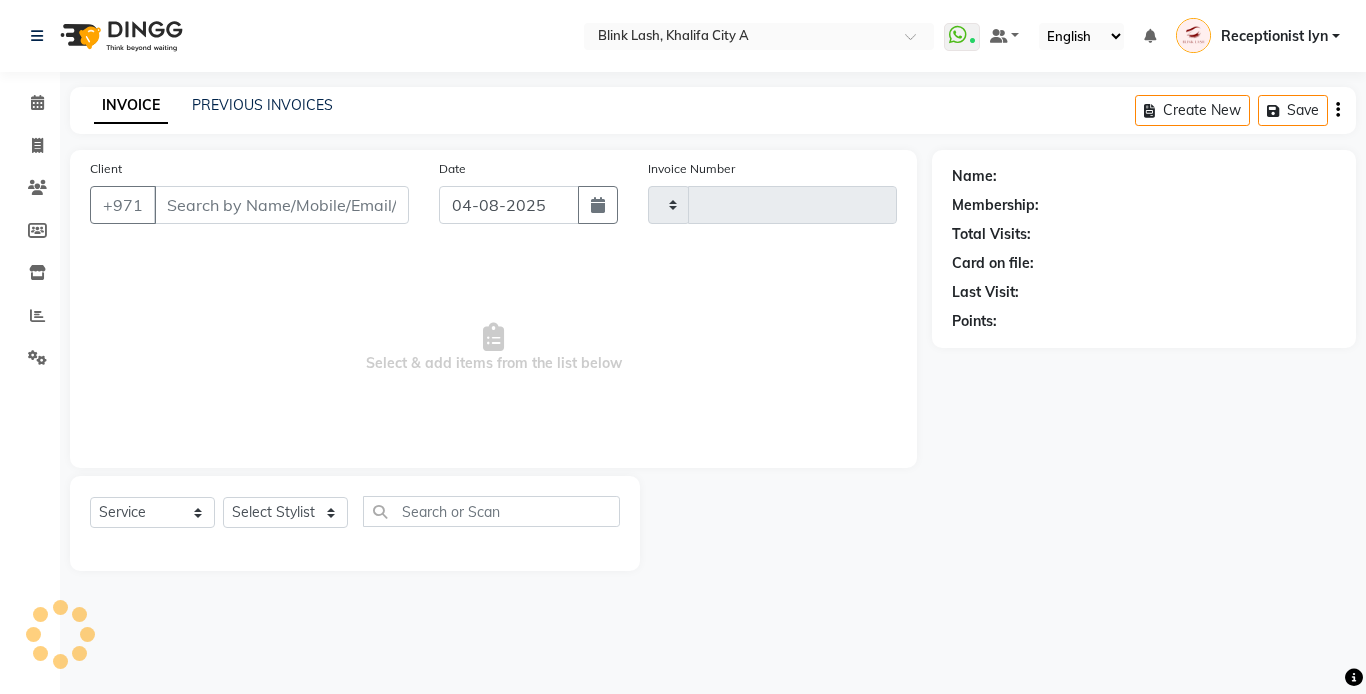 type on "1227" 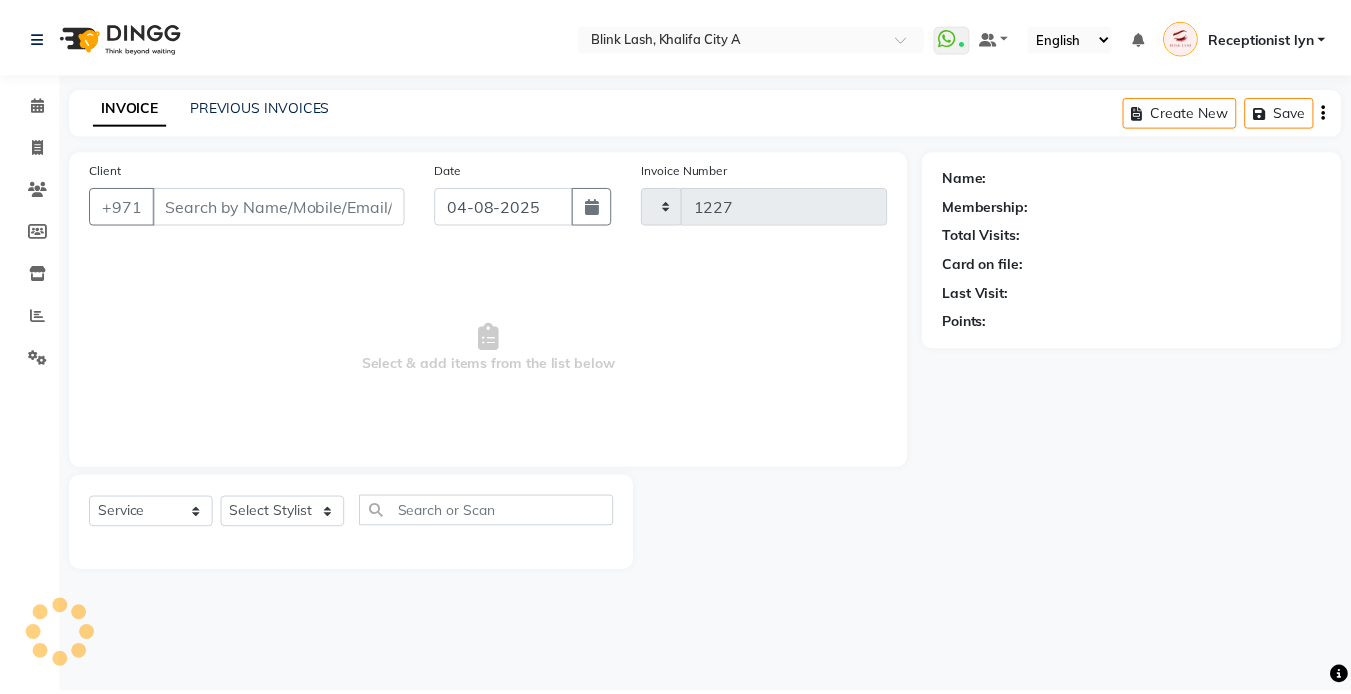 scroll, scrollTop: 0, scrollLeft: 0, axis: both 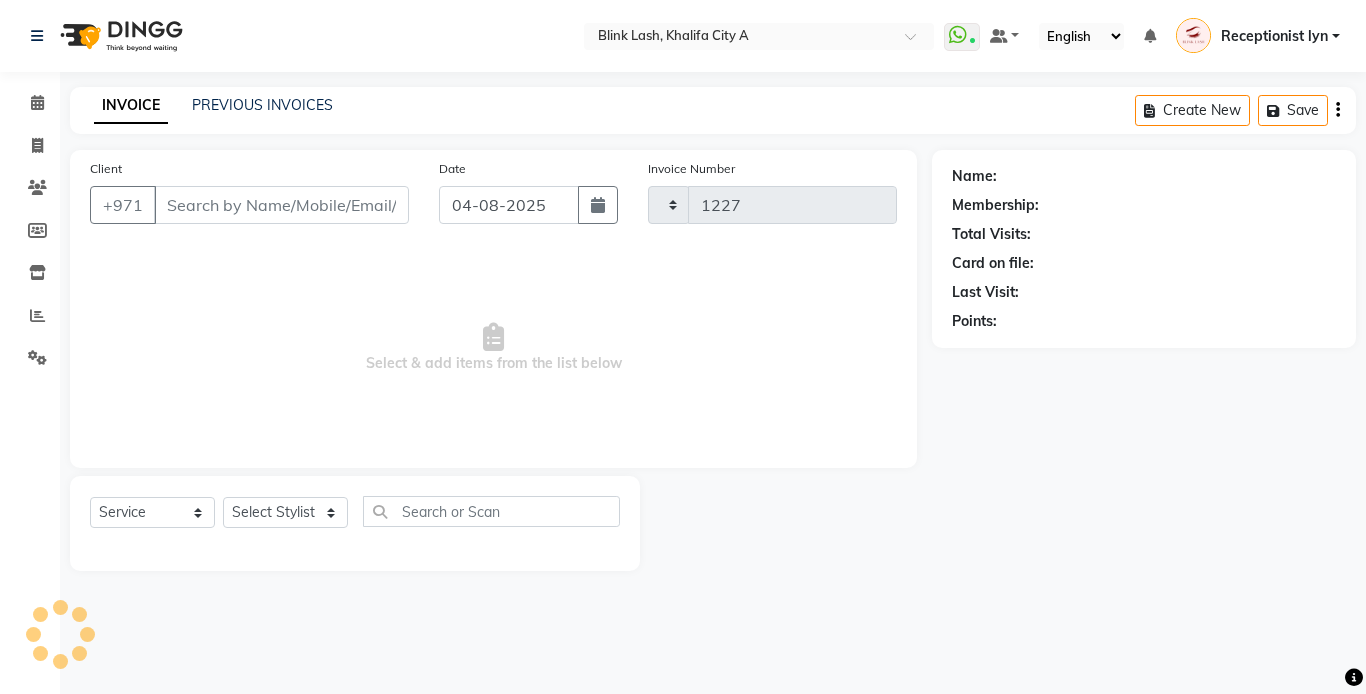 select on "5970" 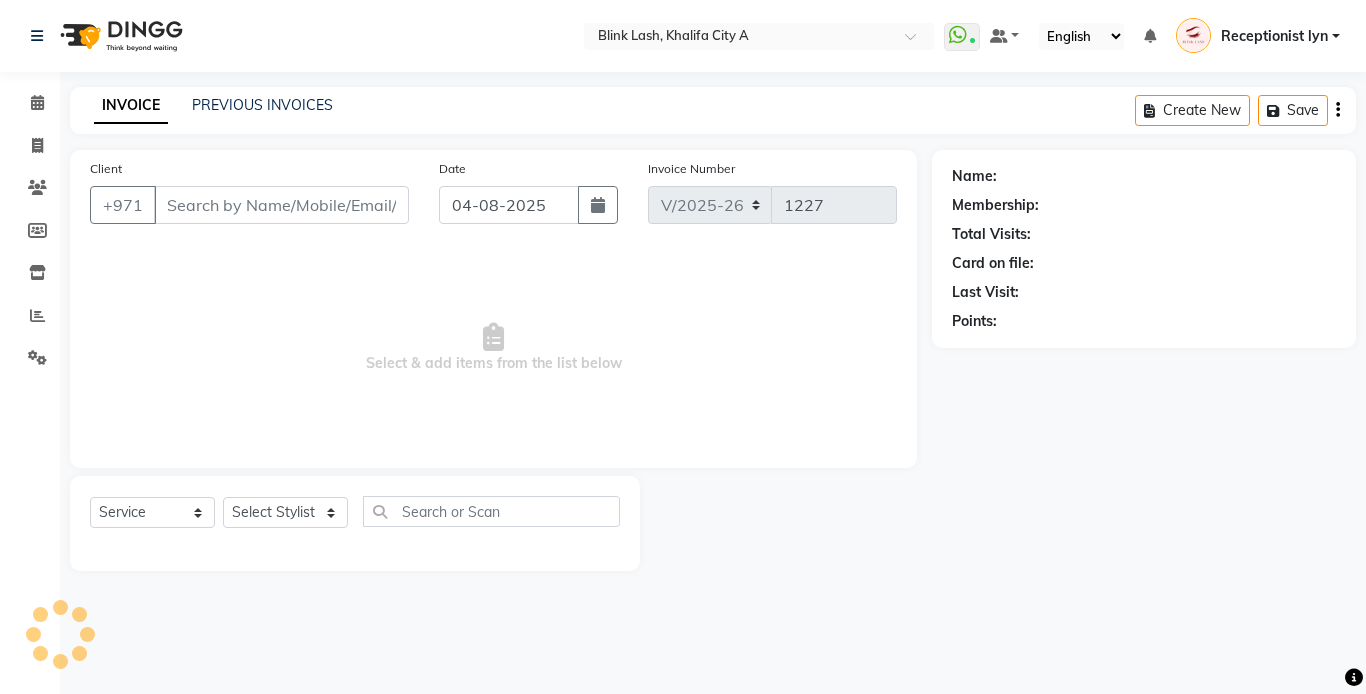 type on "[PHONE]" 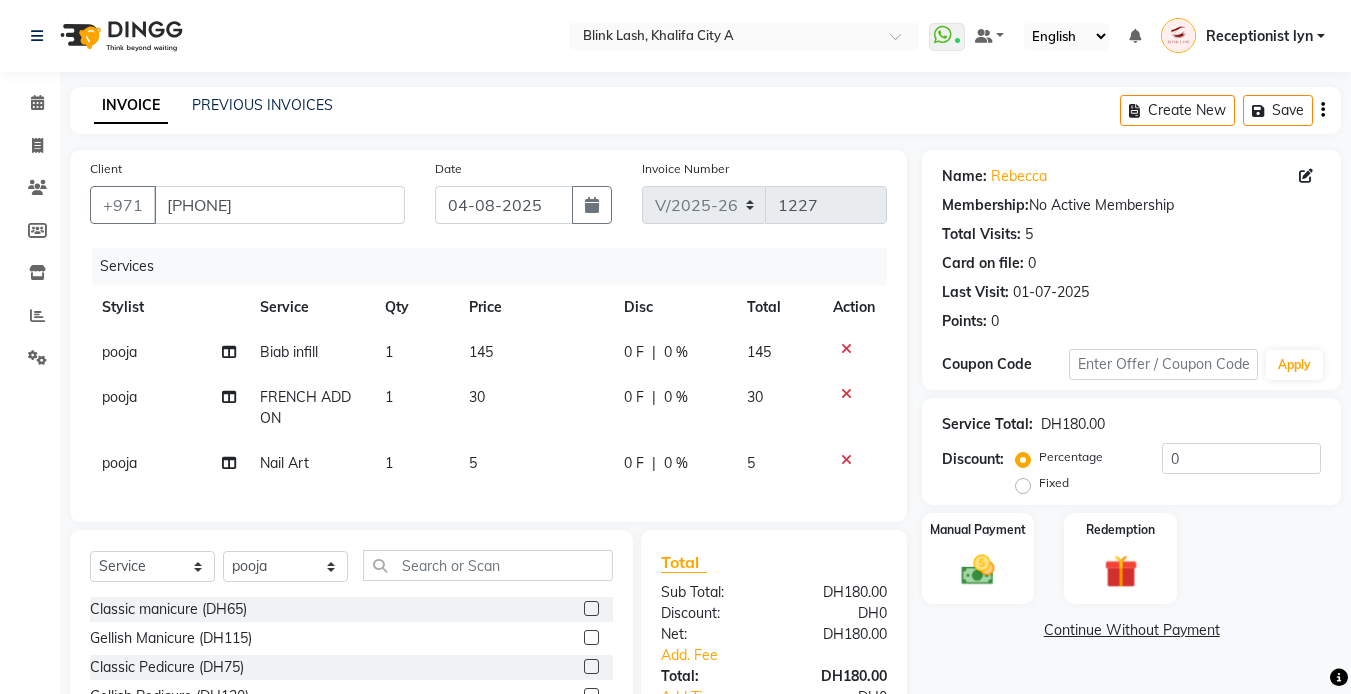 click on "1" 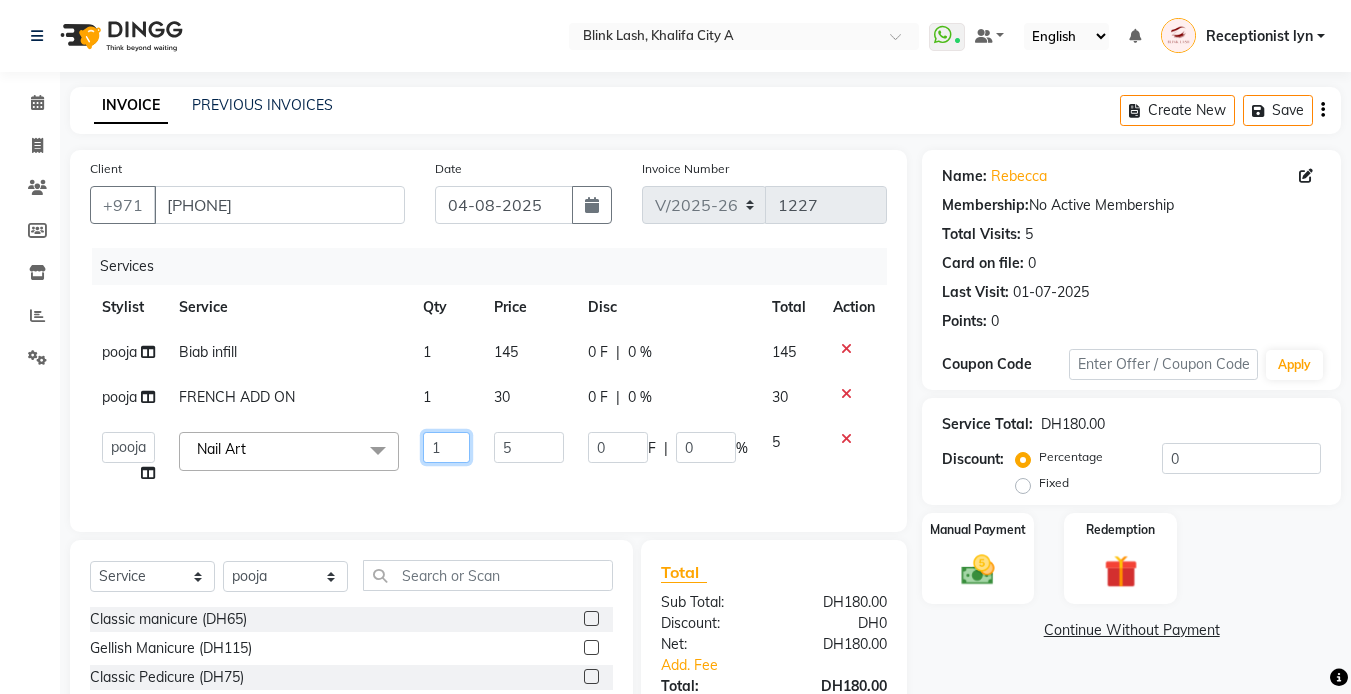click on "1" 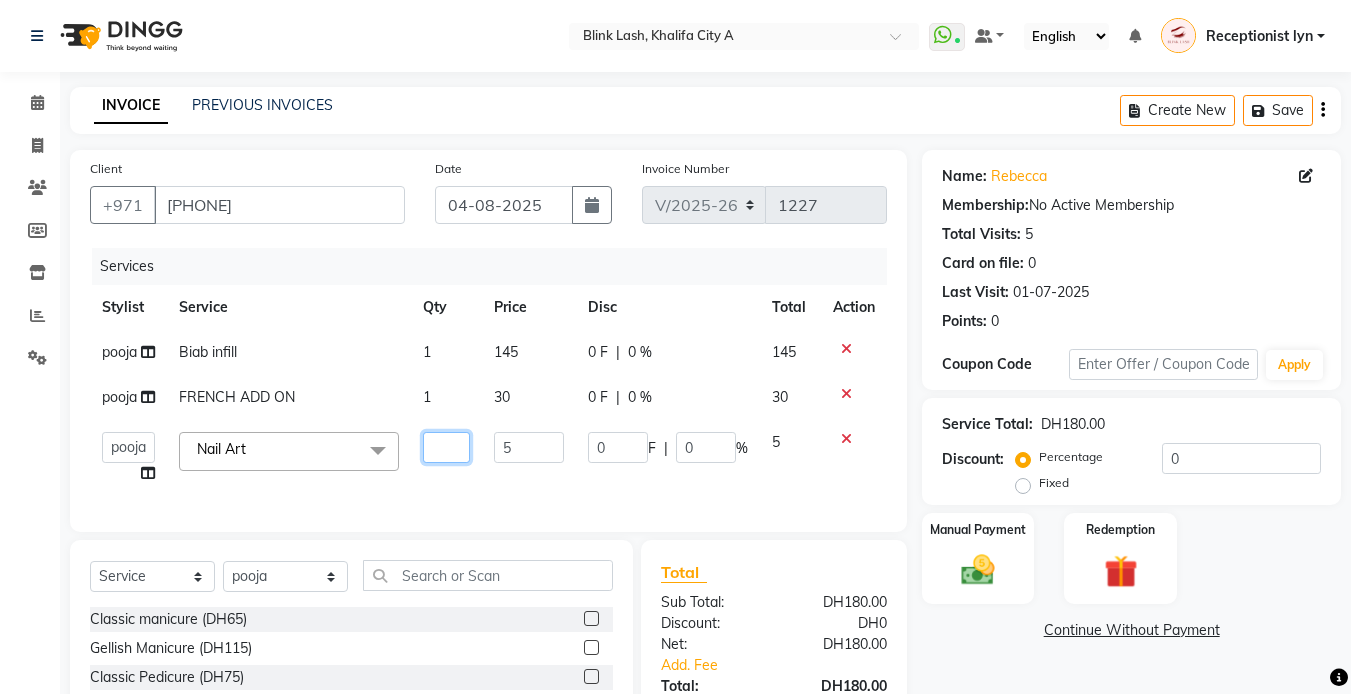 type on "2" 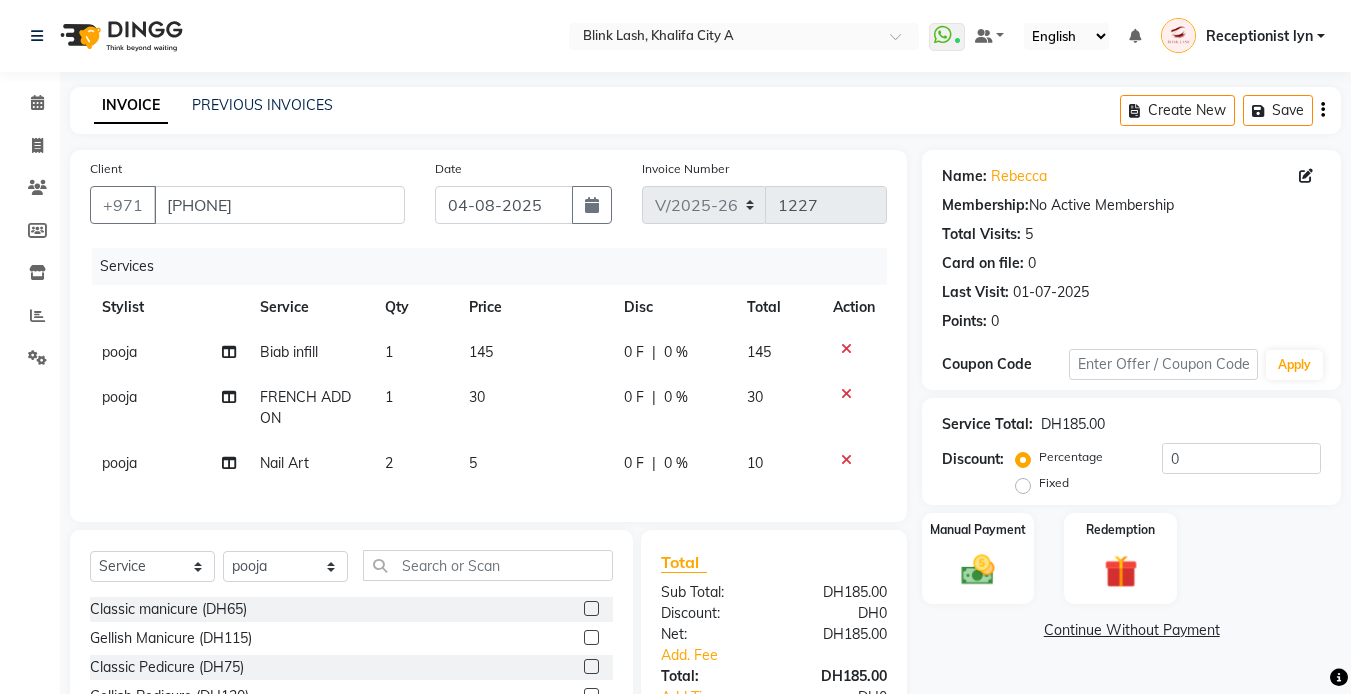 click on "Manual Payment Redemption" 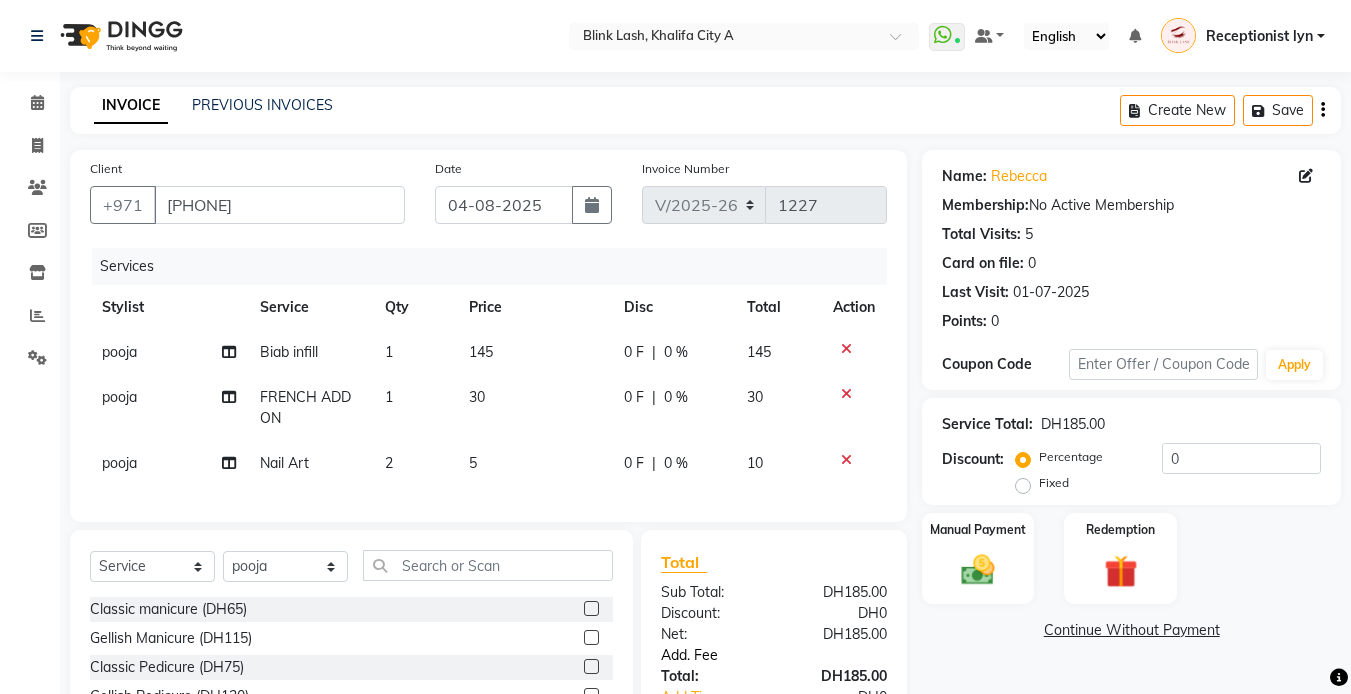 scroll, scrollTop: 176, scrollLeft: 0, axis: vertical 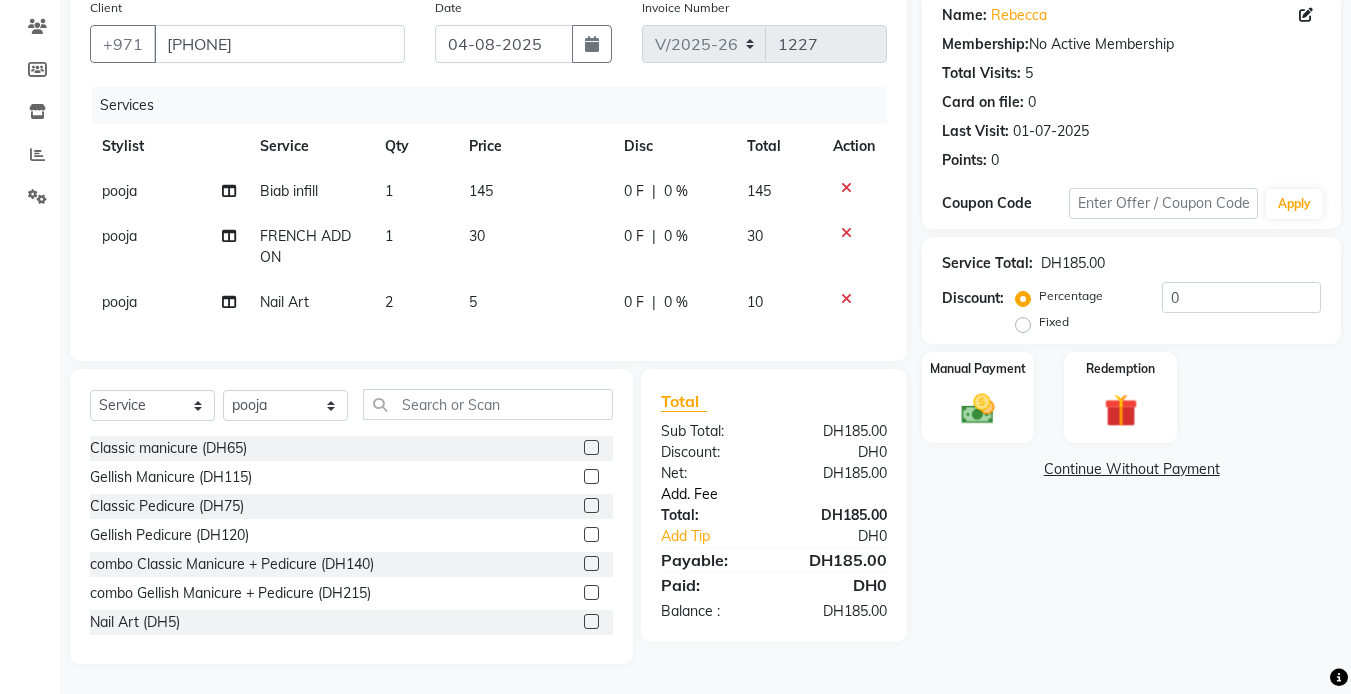 click on "Add. Fee" 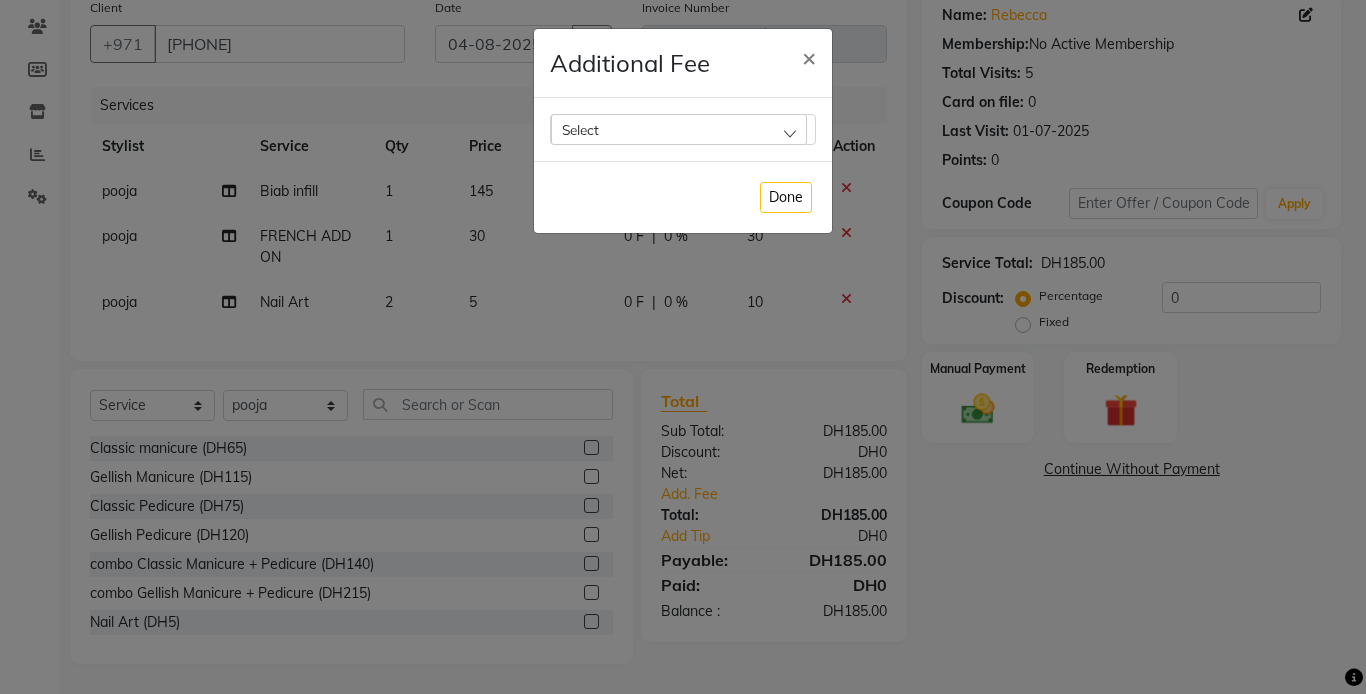 drag, startPoint x: 769, startPoint y: 134, endPoint x: 748, endPoint y: 154, distance: 29 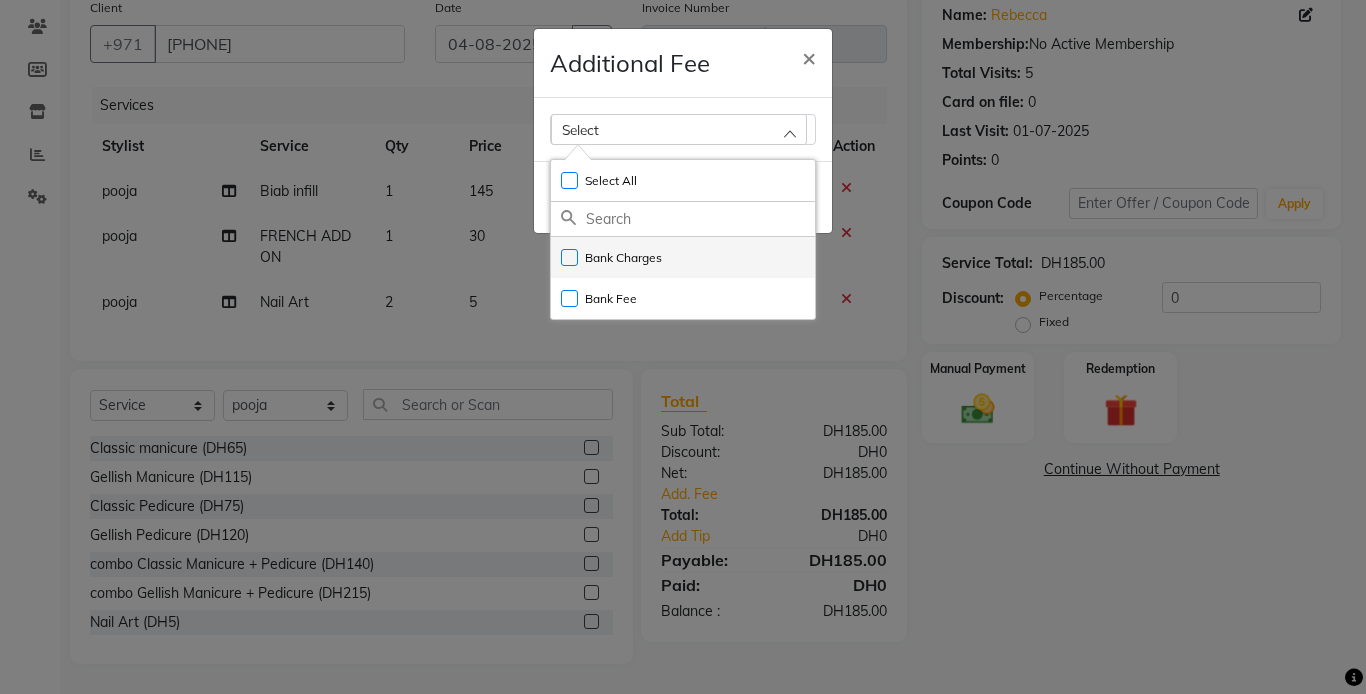click on "Bank Charges" 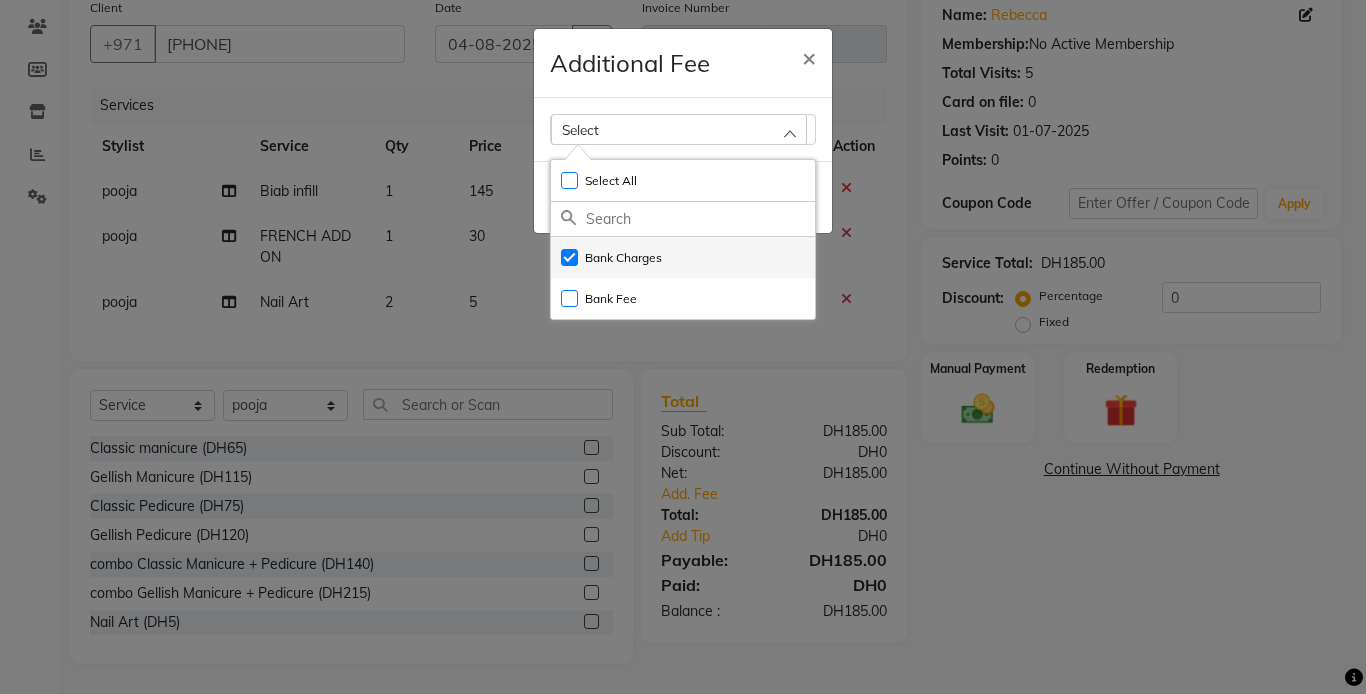 checkbox on "true" 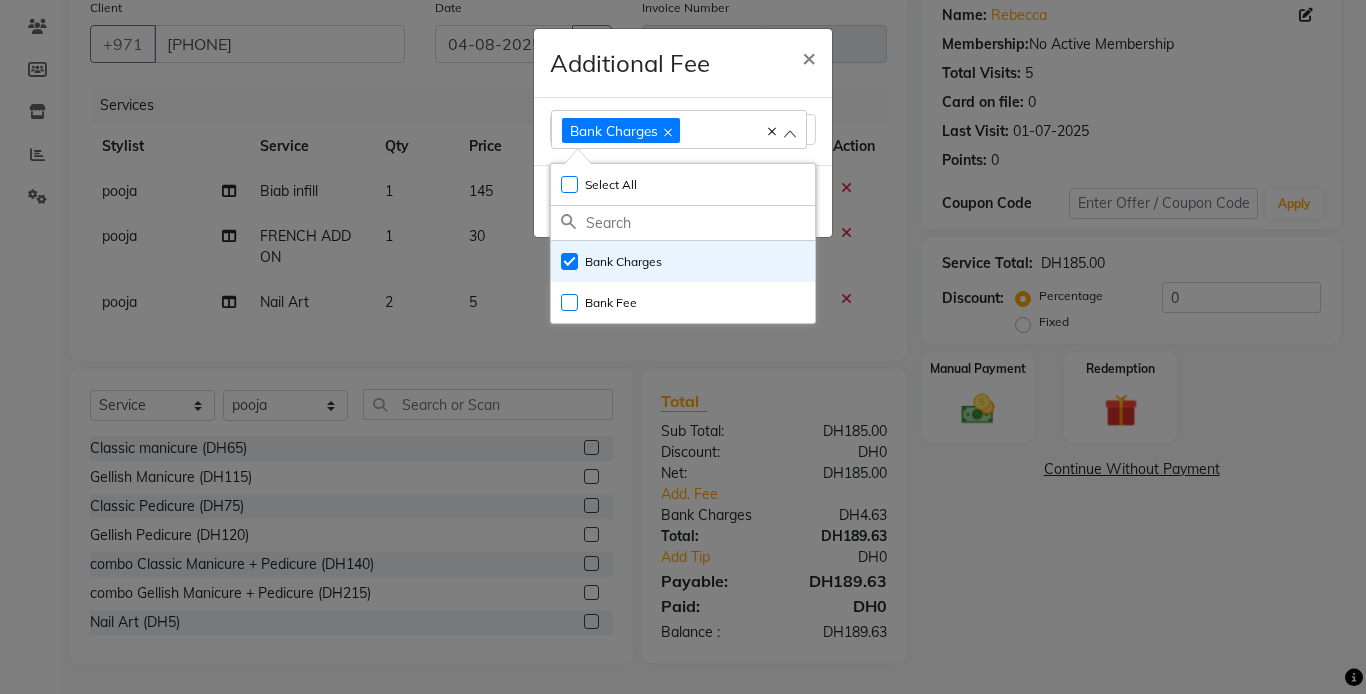 click on "Additional Fee × Bank Charges Select All UnSelect All Bank Charges Bank Fee  Done" 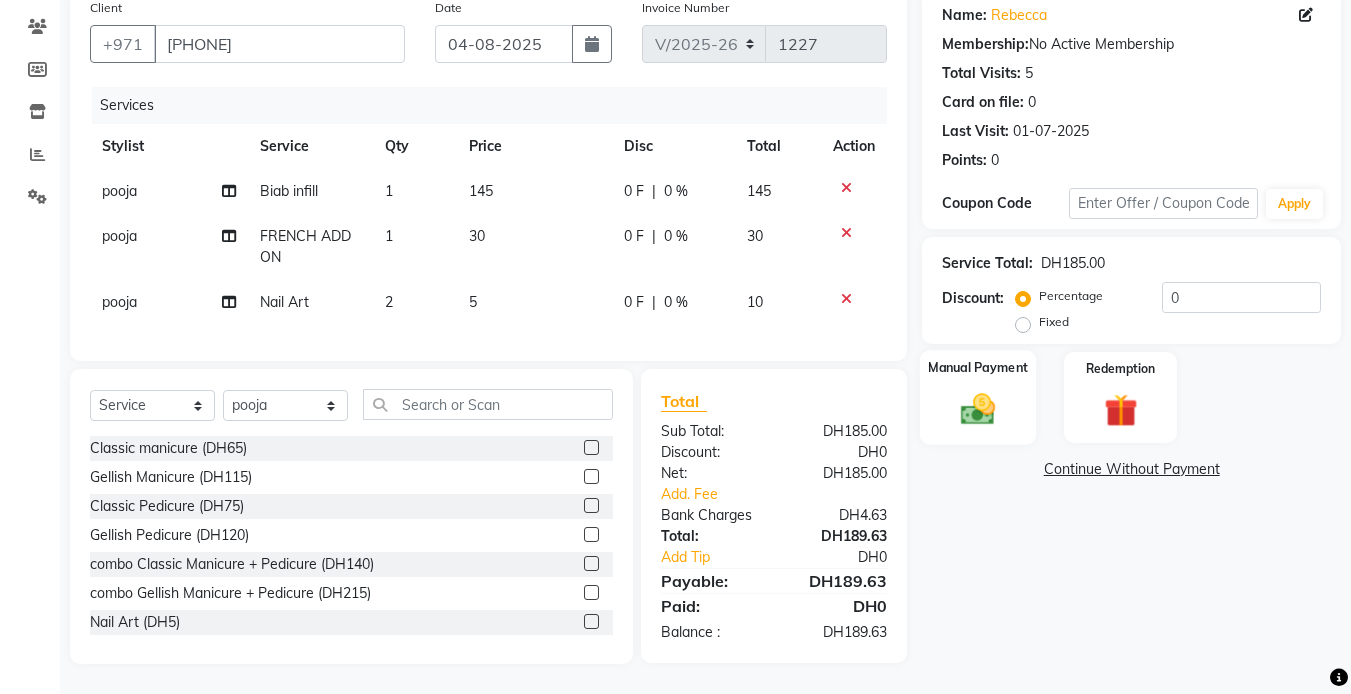 click 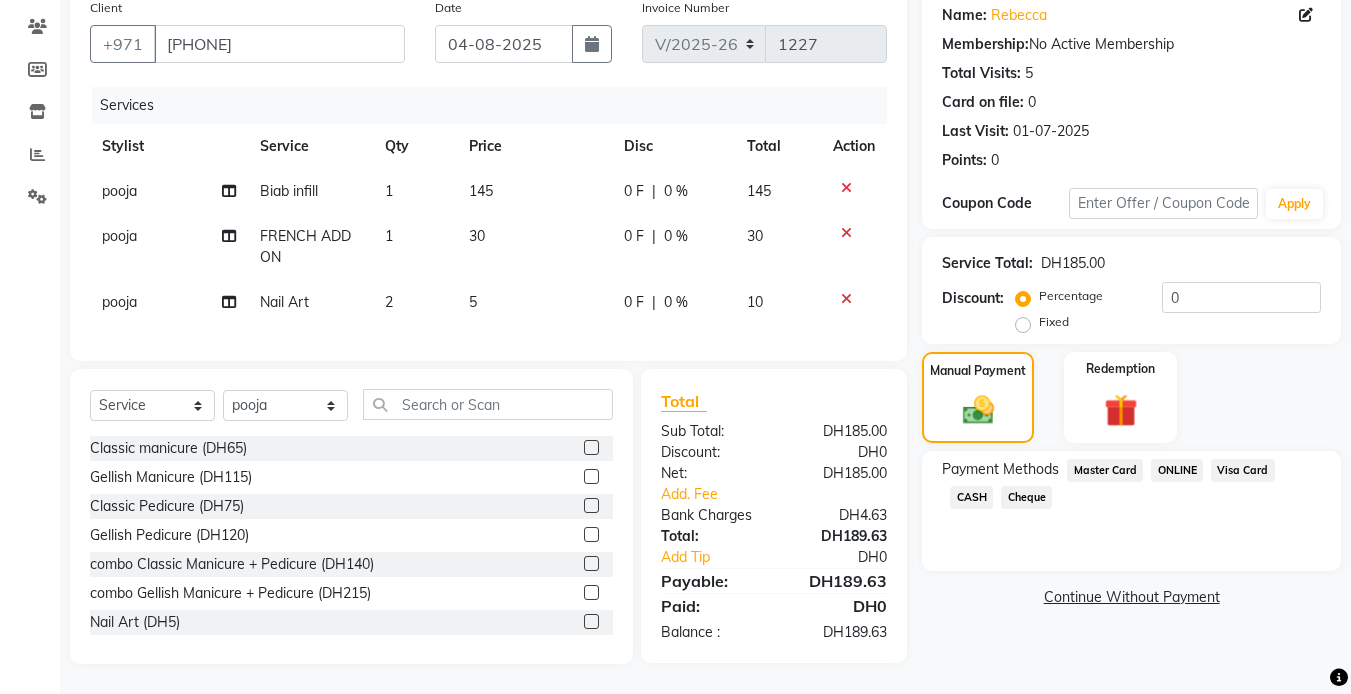 click on "Visa Card" 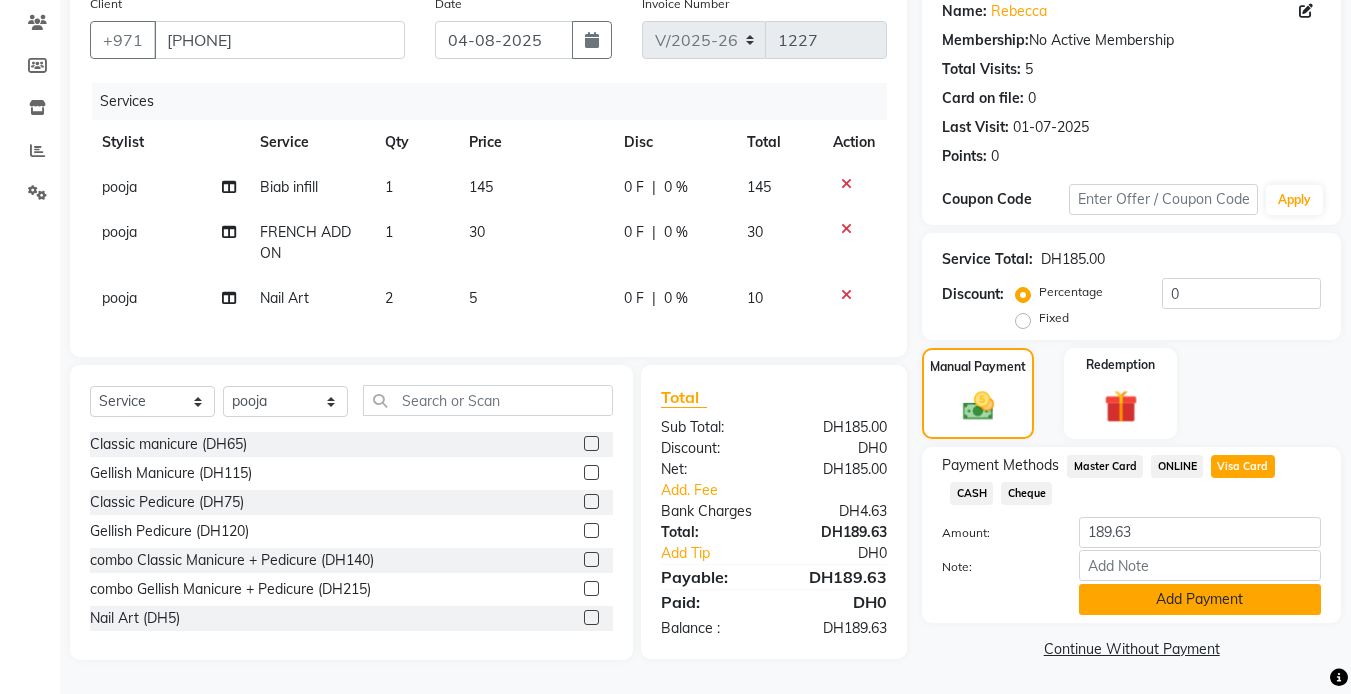click on "Add Payment" 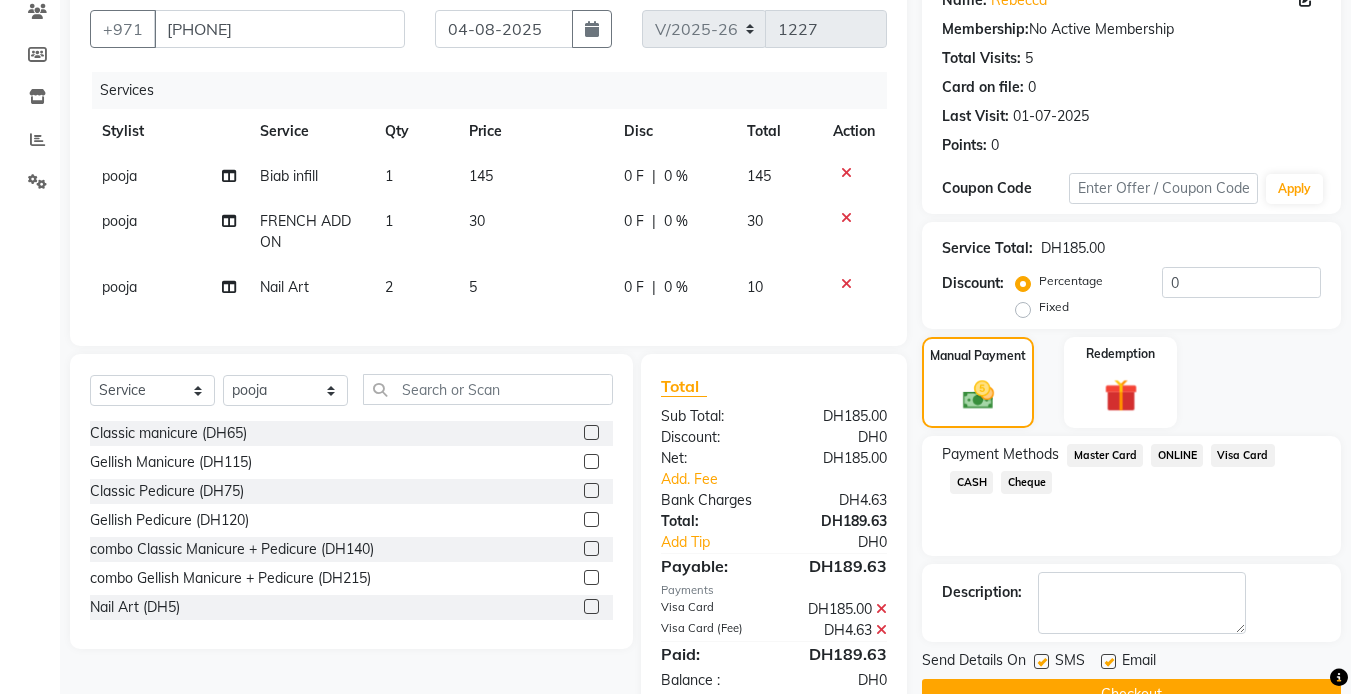 click on "Checkout" 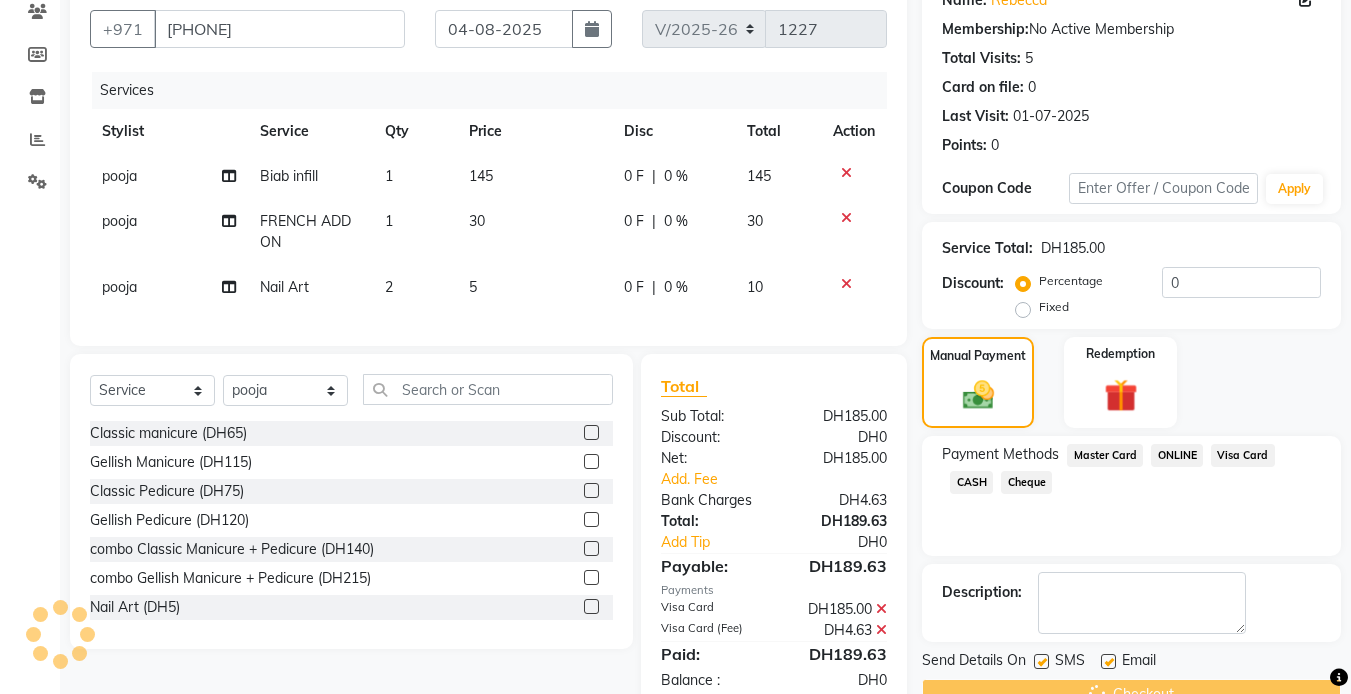 scroll, scrollTop: 238, scrollLeft: 0, axis: vertical 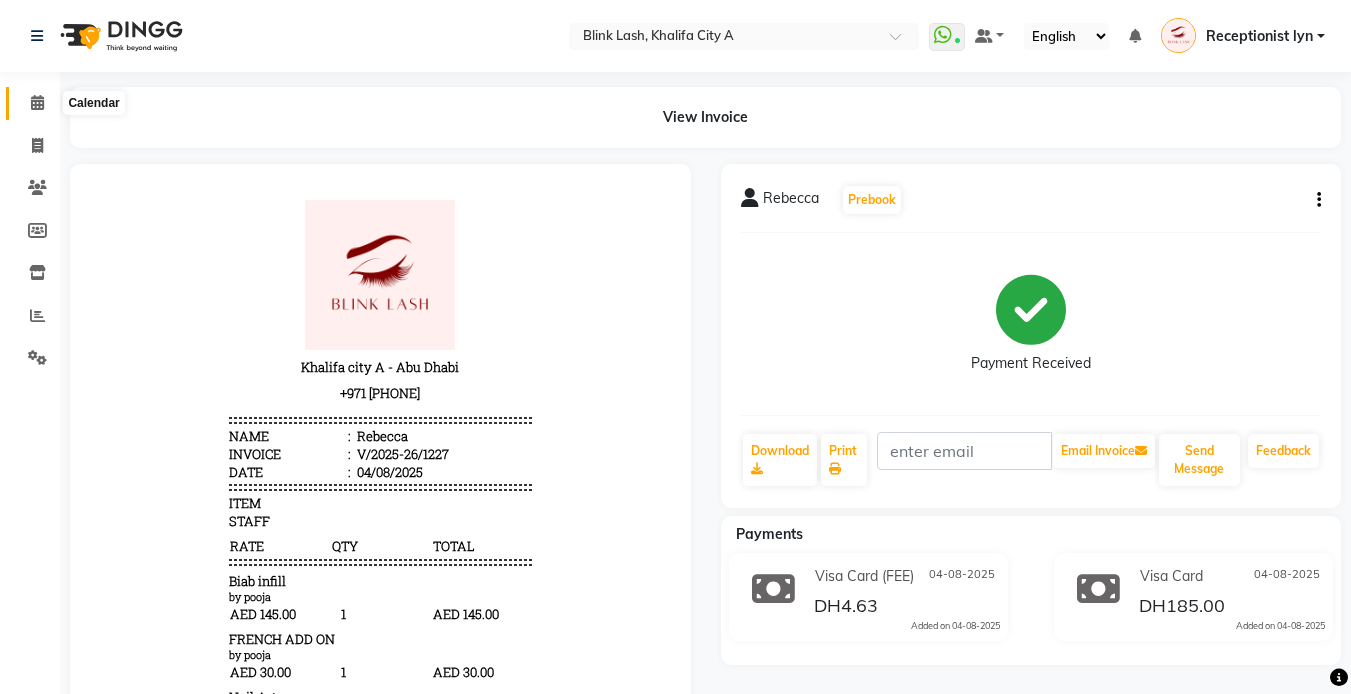 click 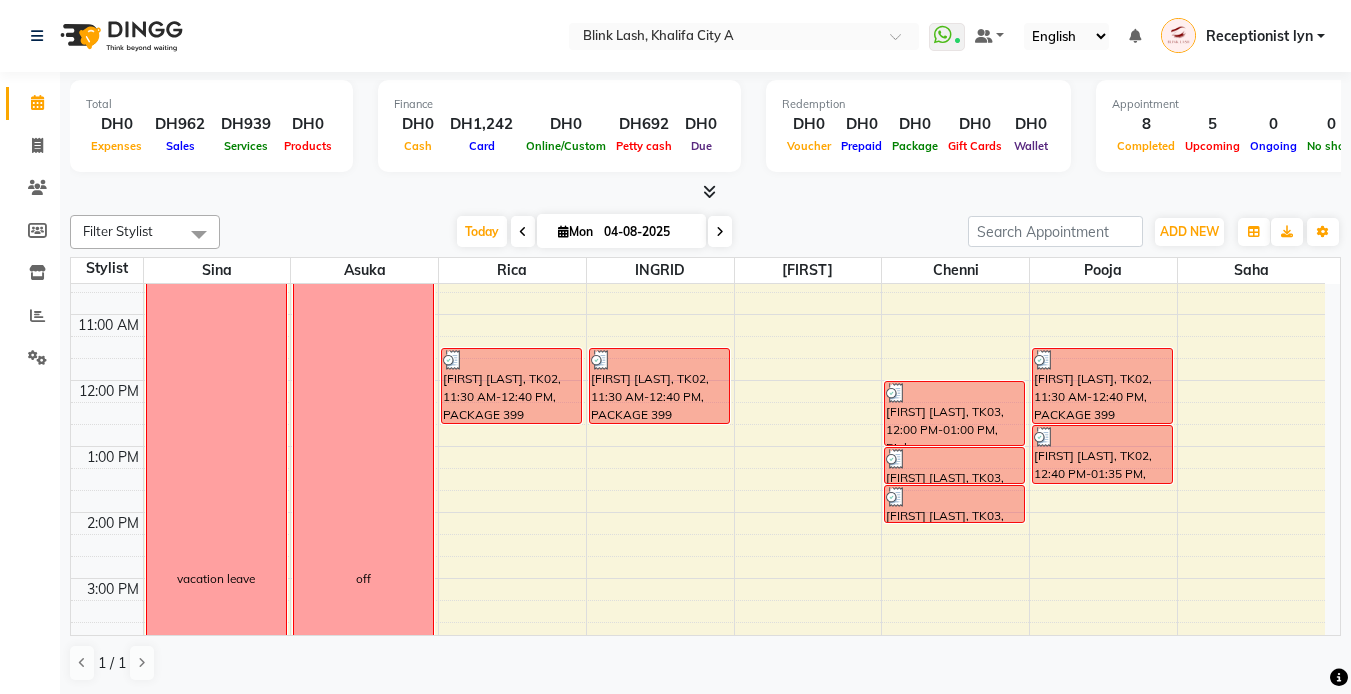 scroll, scrollTop: 100, scrollLeft: 0, axis: vertical 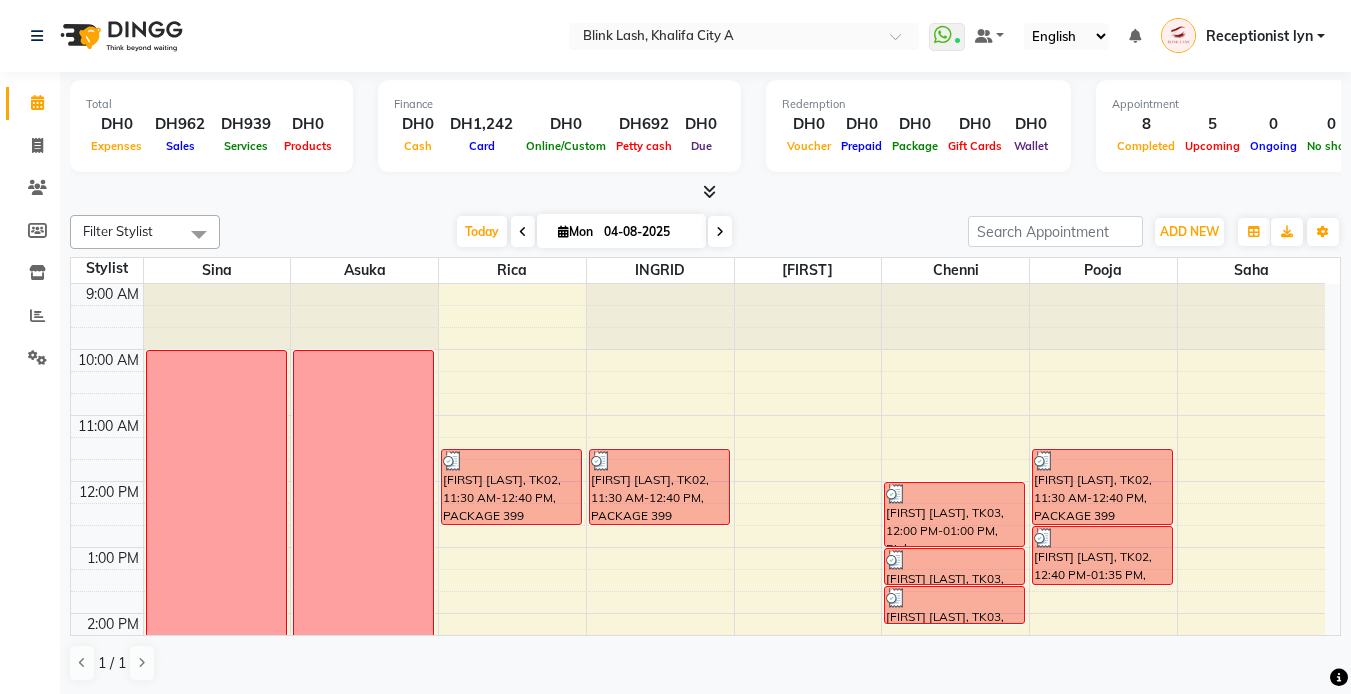 click at bounding box center [709, 191] 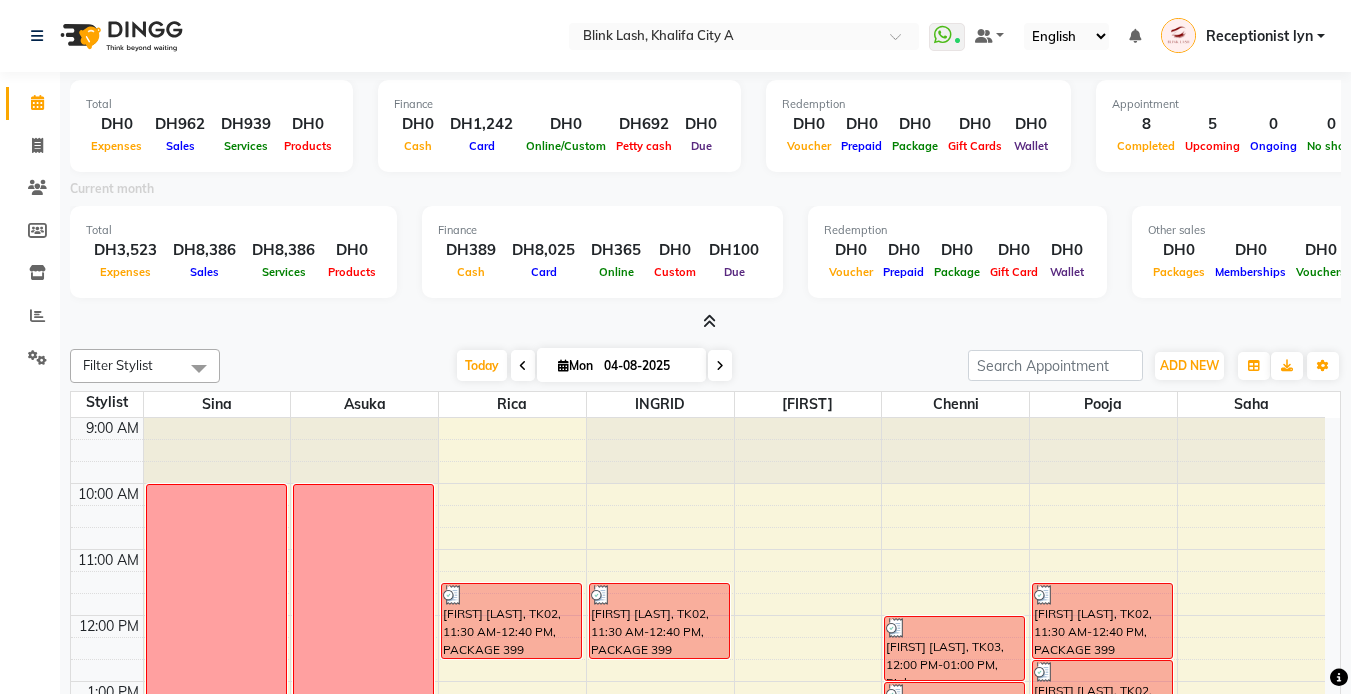click at bounding box center (709, 321) 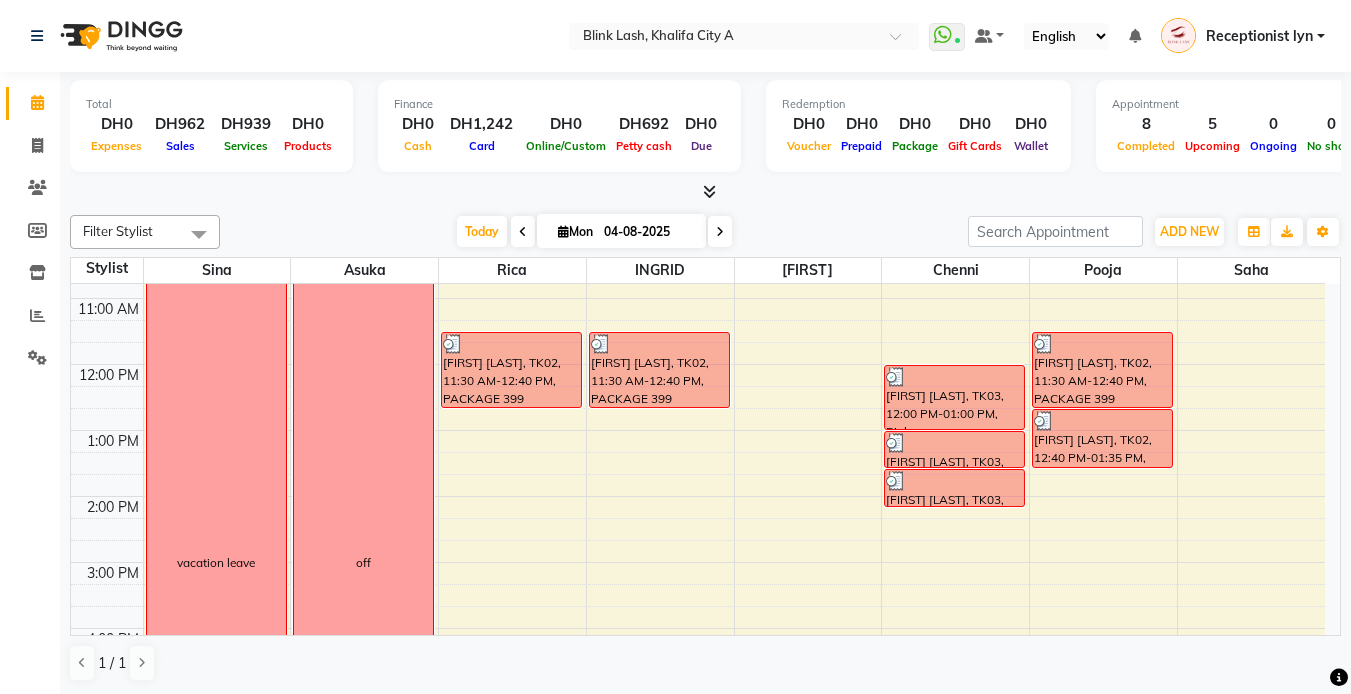 scroll, scrollTop: 300, scrollLeft: 0, axis: vertical 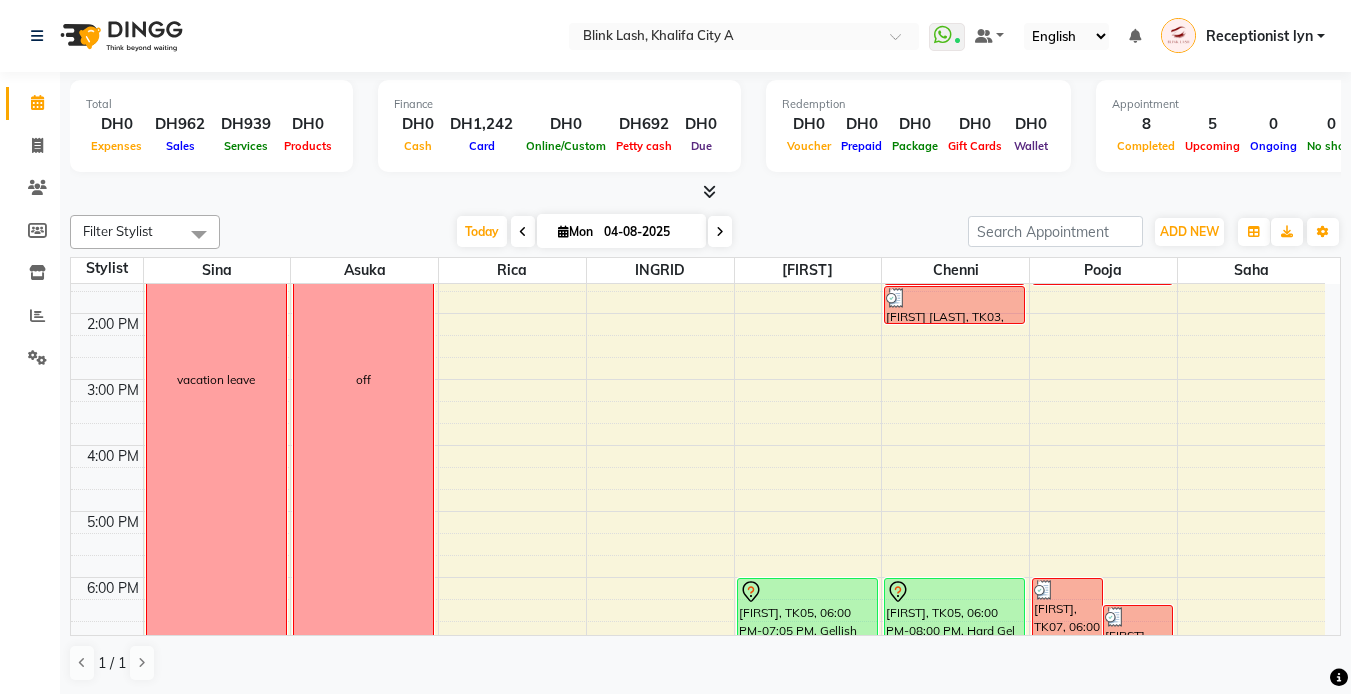 click at bounding box center (720, 231) 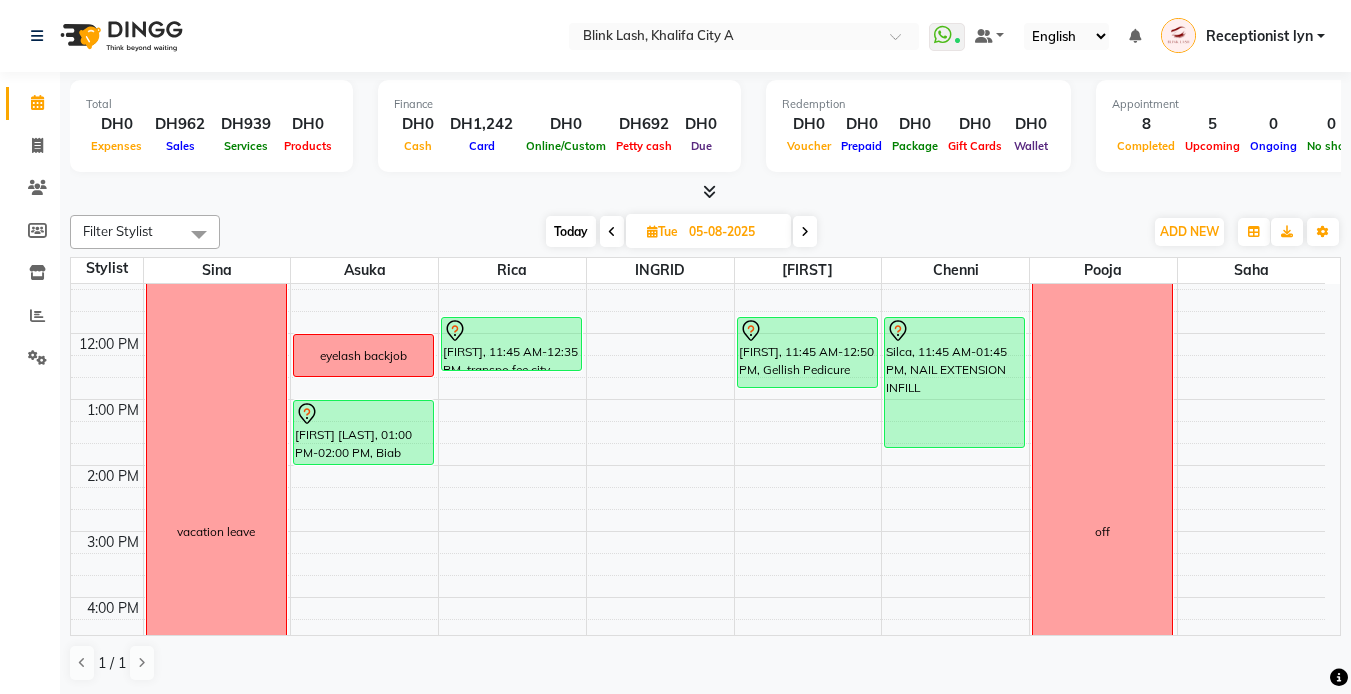 scroll, scrollTop: 0, scrollLeft: 0, axis: both 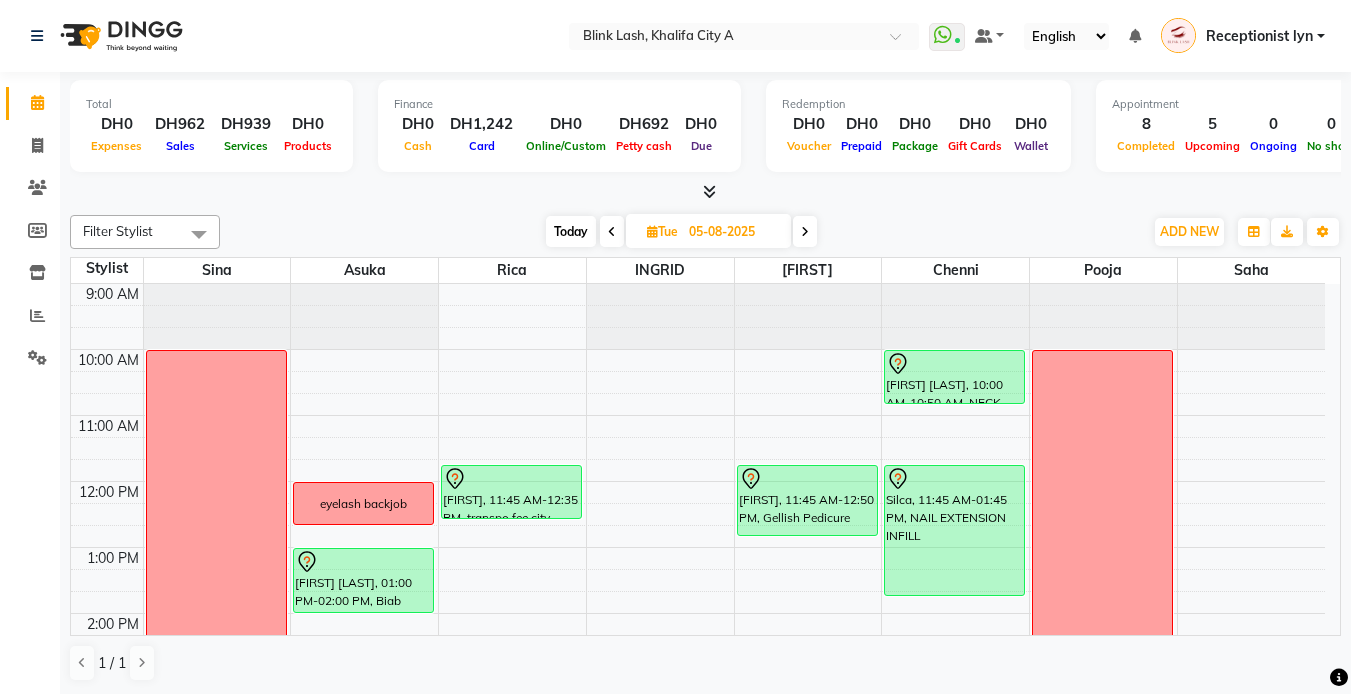 click at bounding box center (805, 231) 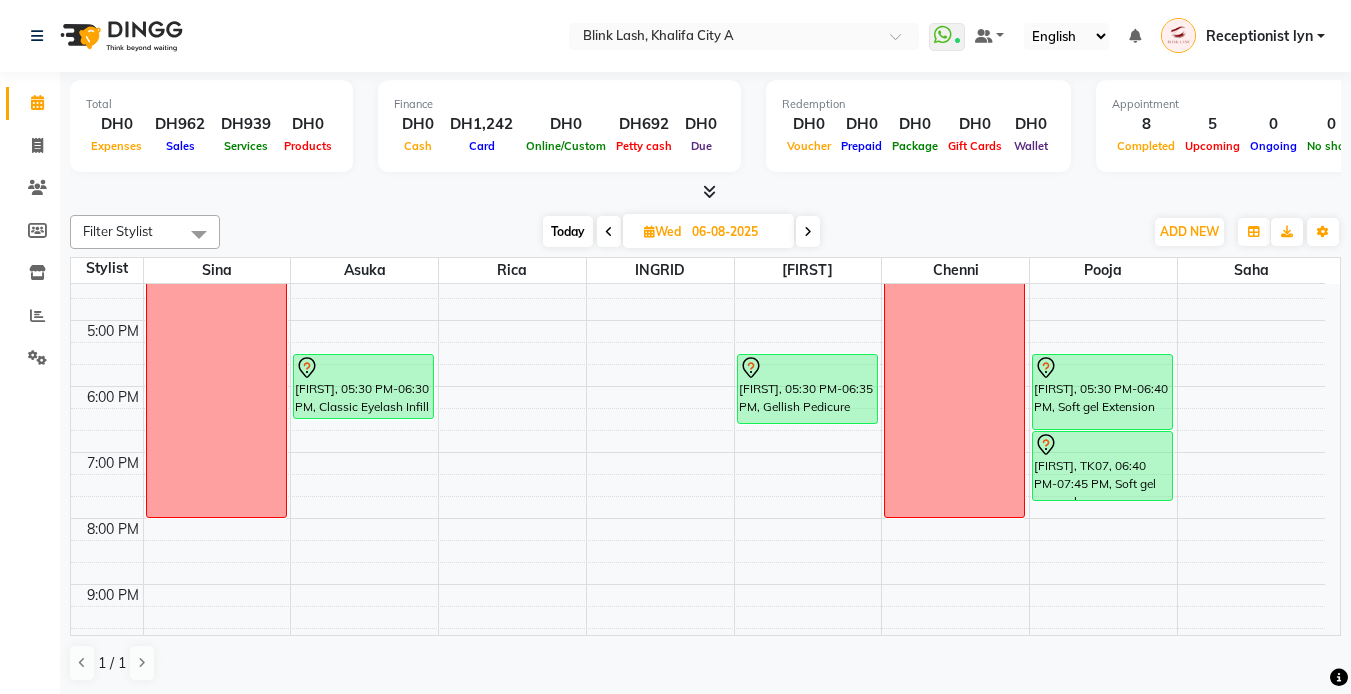 scroll, scrollTop: 500, scrollLeft: 0, axis: vertical 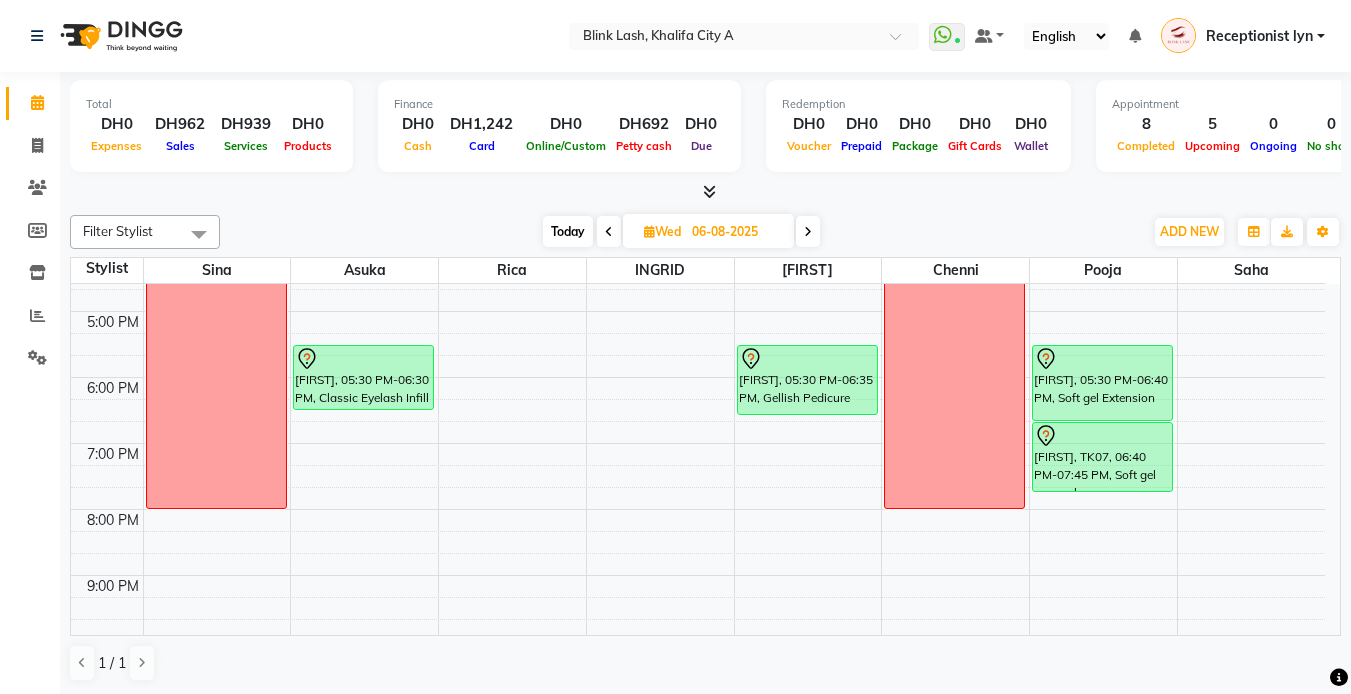 click at bounding box center (808, 232) 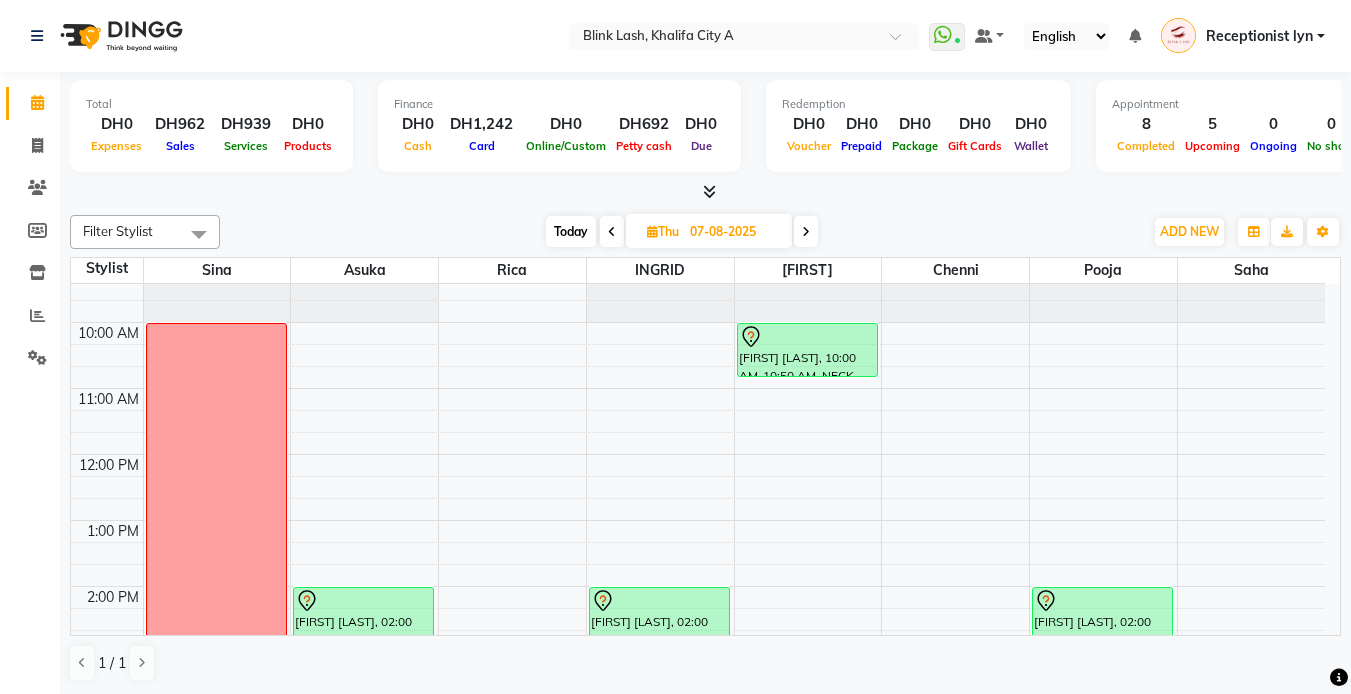 scroll, scrollTop: 0, scrollLeft: 0, axis: both 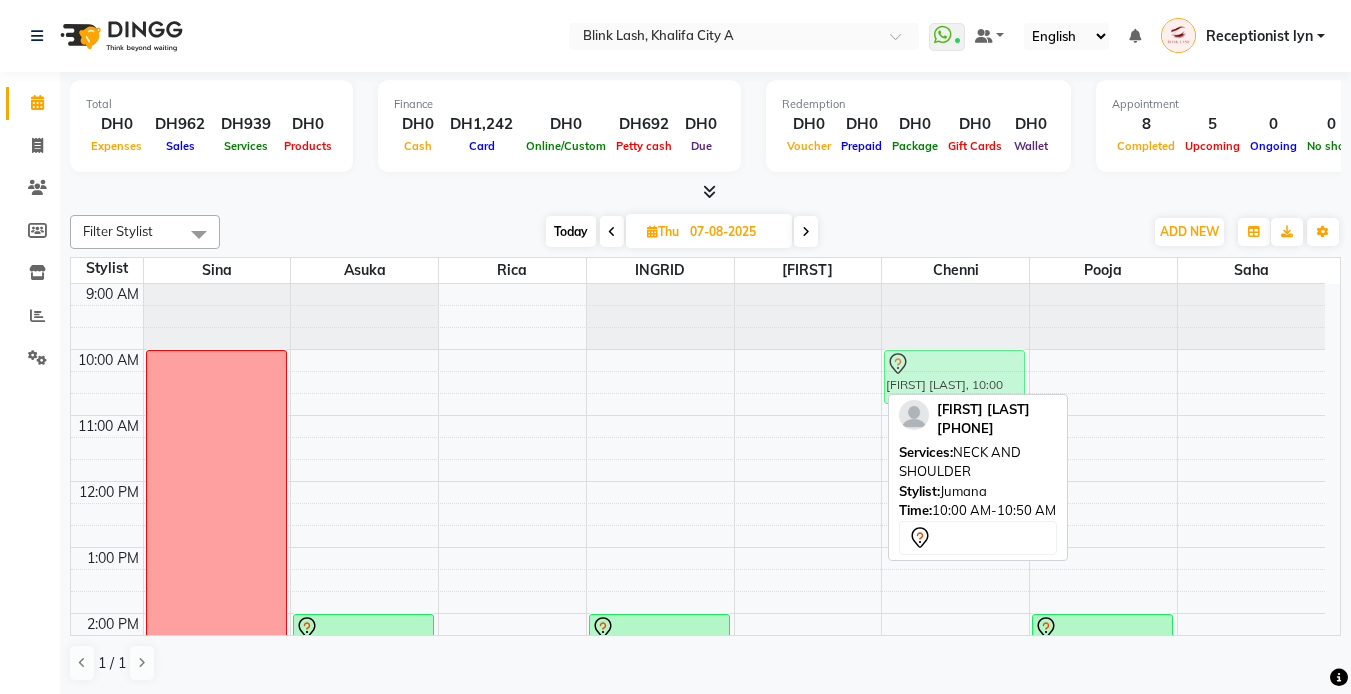 drag, startPoint x: 853, startPoint y: 373, endPoint x: 943, endPoint y: 372, distance: 90.005554 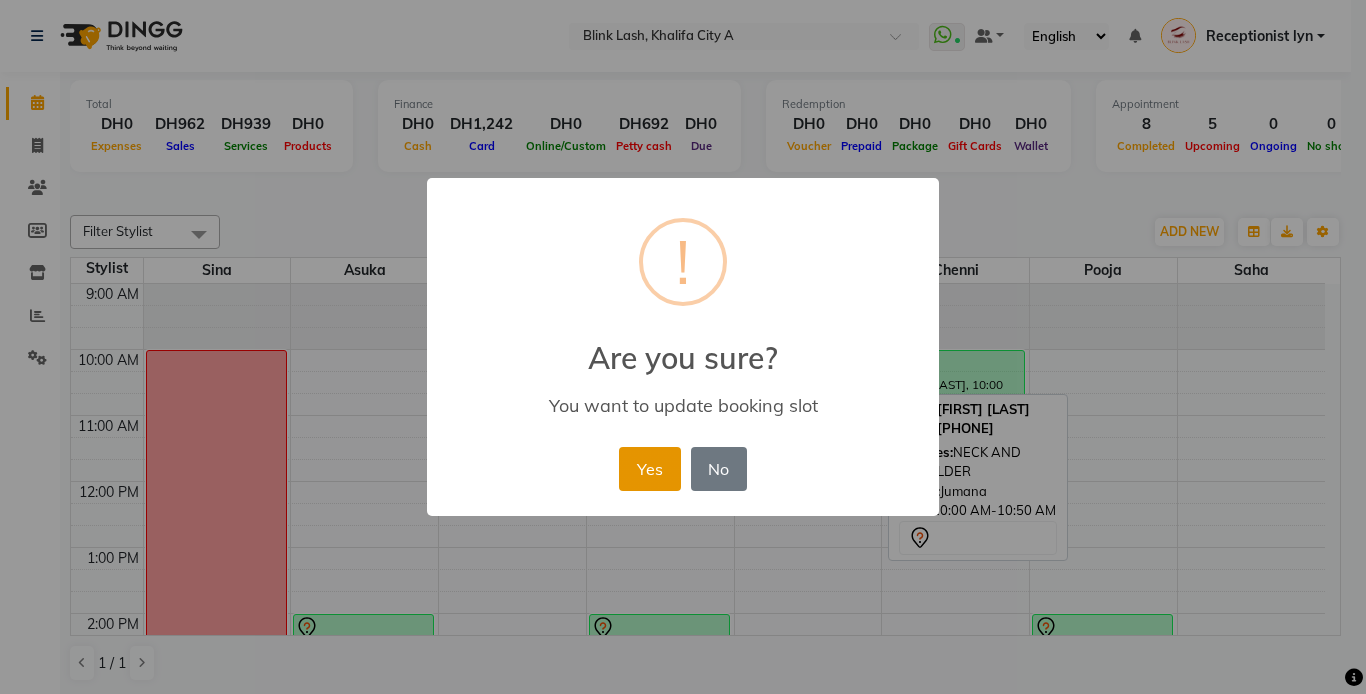 click on "Yes" at bounding box center (649, 469) 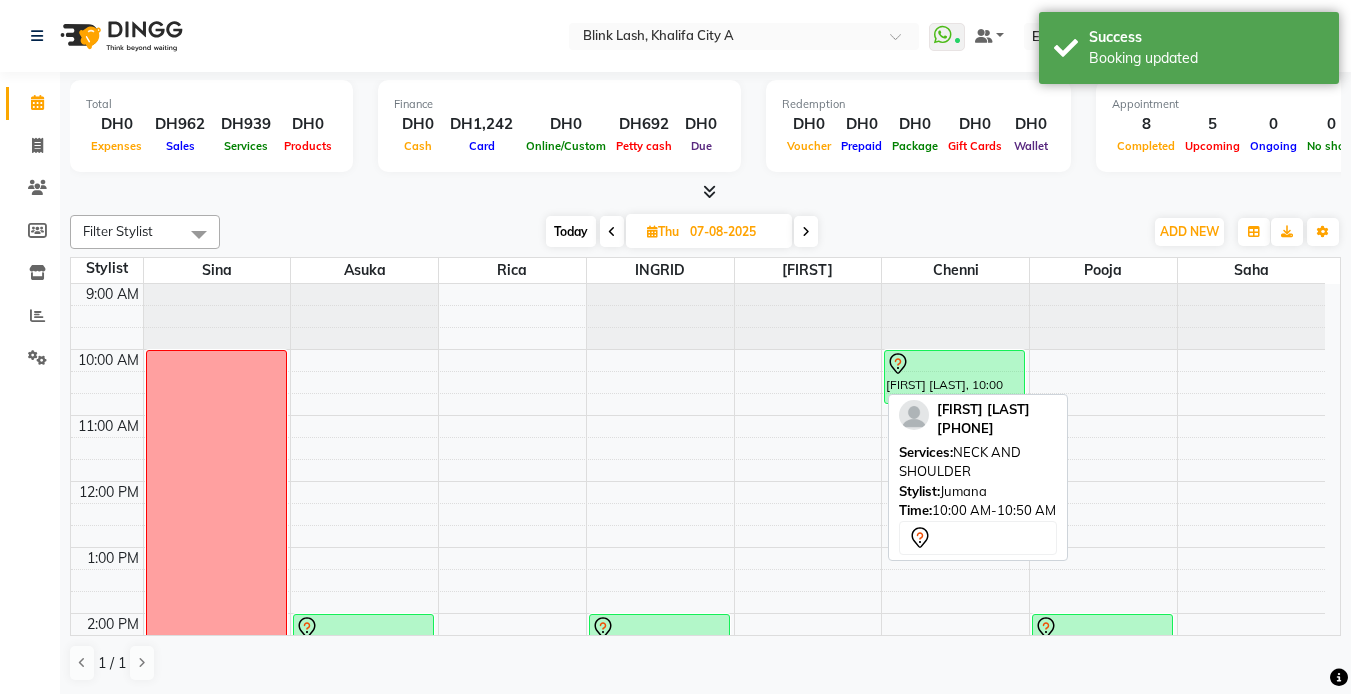 click at bounding box center (806, 232) 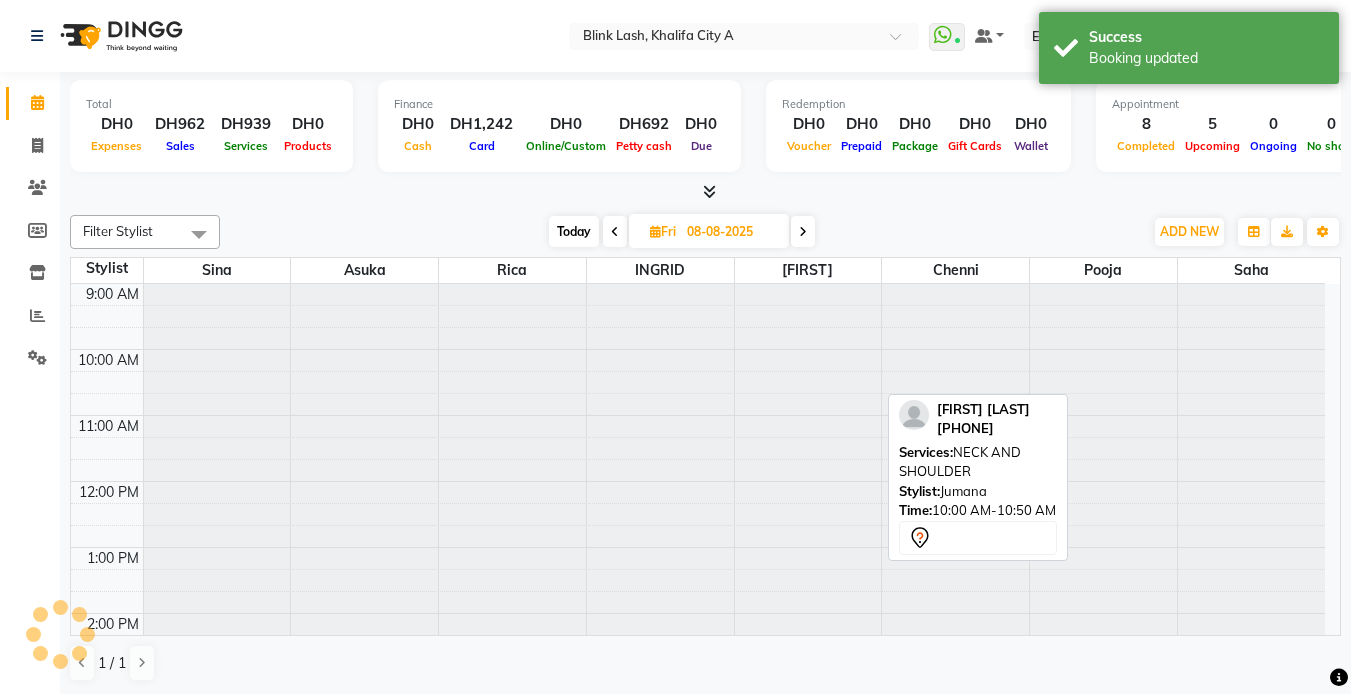 scroll, scrollTop: 638, scrollLeft: 0, axis: vertical 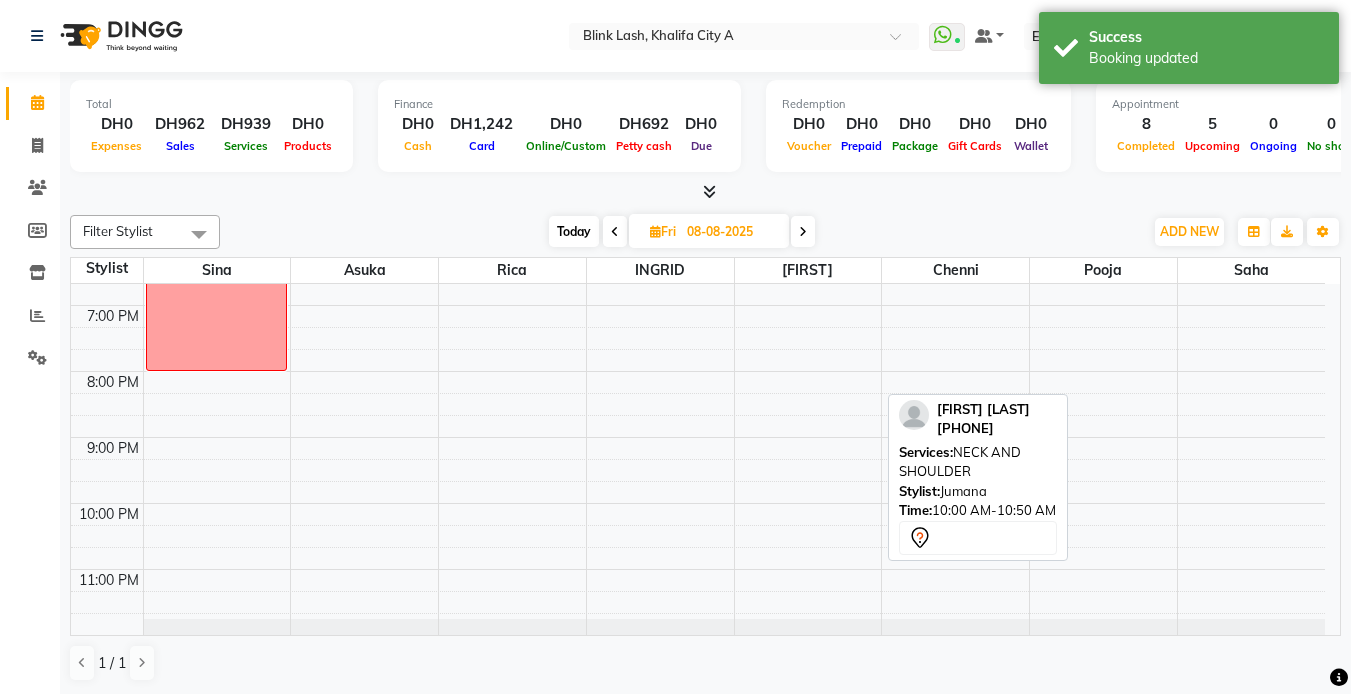 click at bounding box center [803, 232] 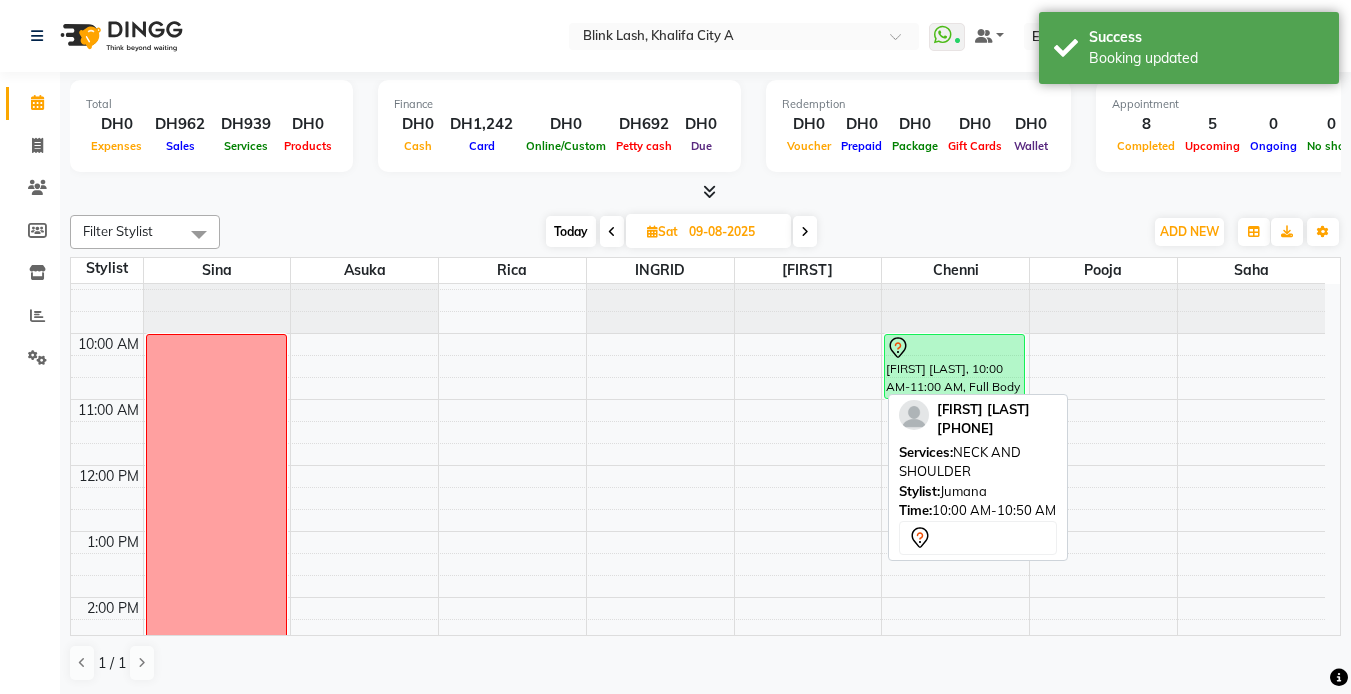 scroll, scrollTop: 0, scrollLeft: 0, axis: both 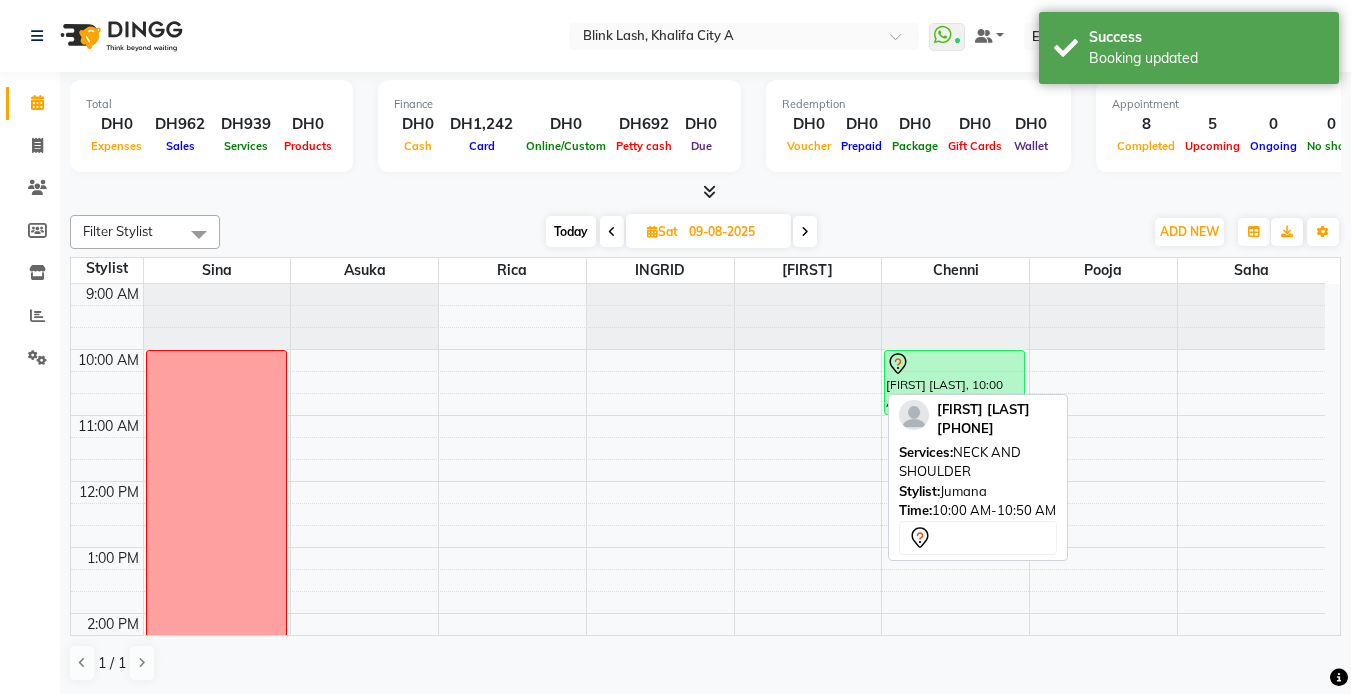 click on "Today" at bounding box center (571, 231) 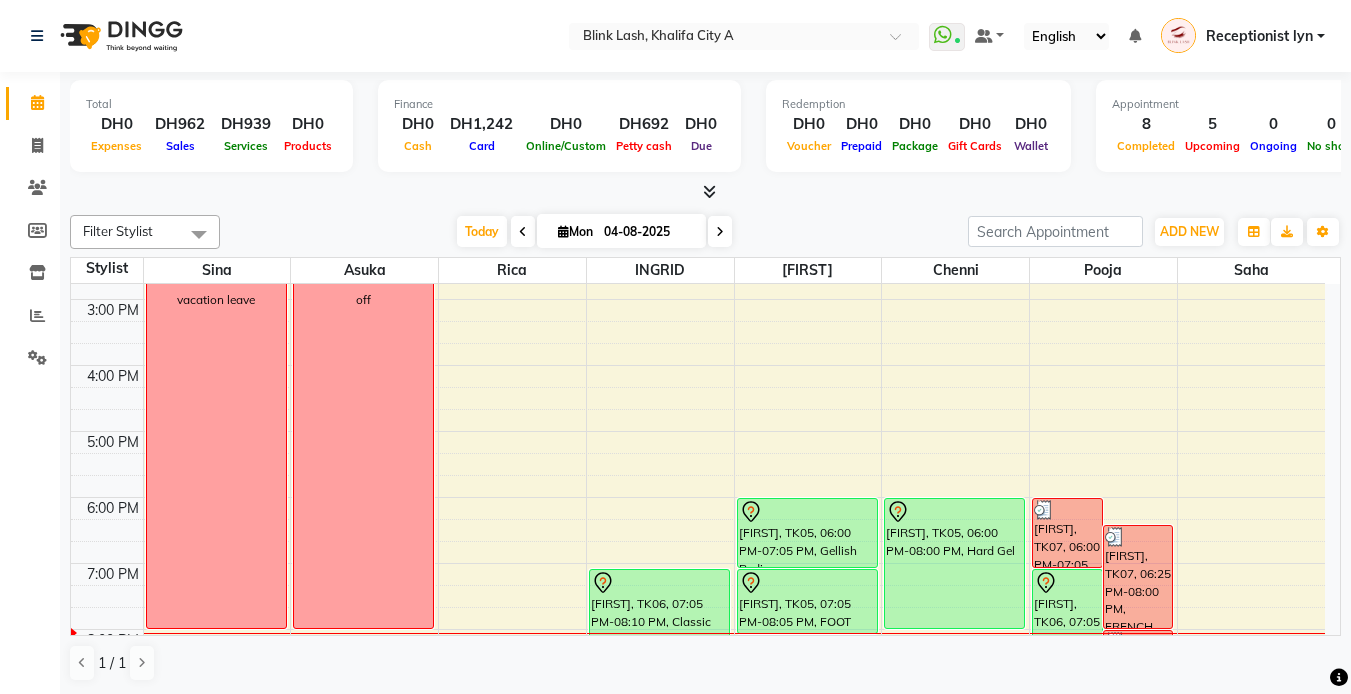 scroll, scrollTop: 500, scrollLeft: 0, axis: vertical 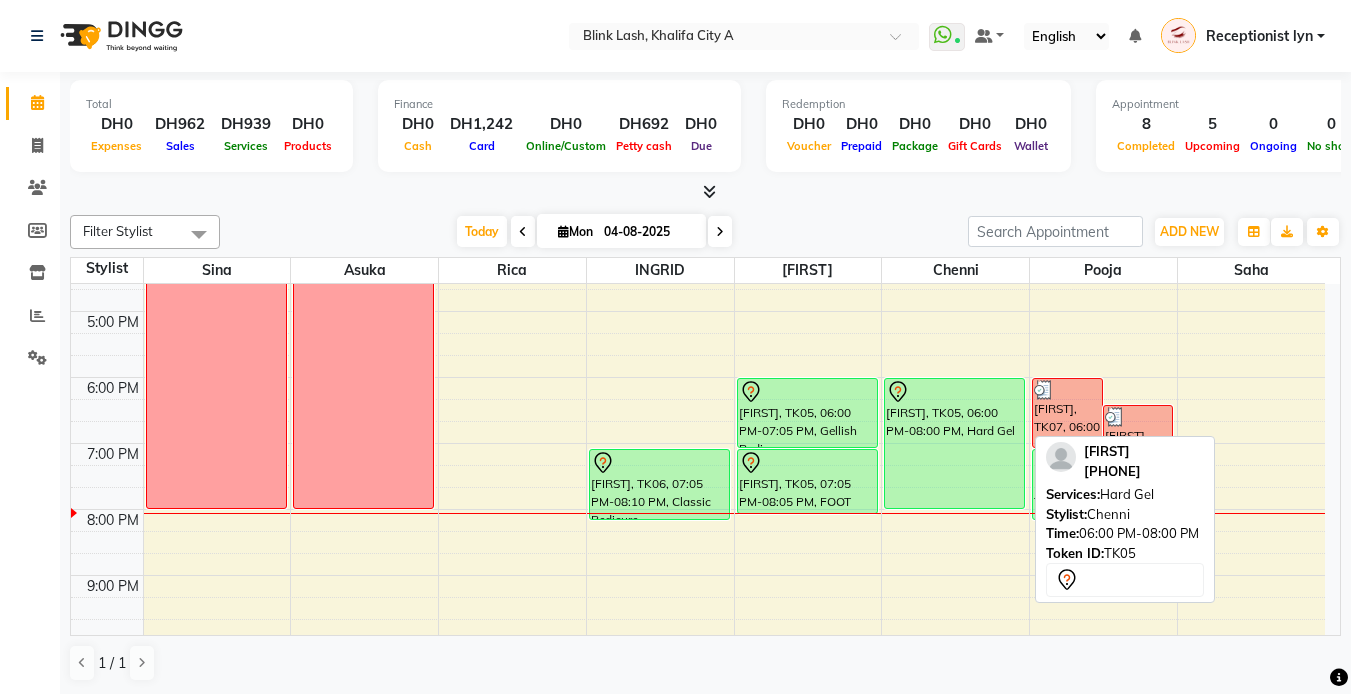 click on "[FIRST], TK05, 06:00 PM-08:00 PM, Hard Gel" at bounding box center (954, 443) 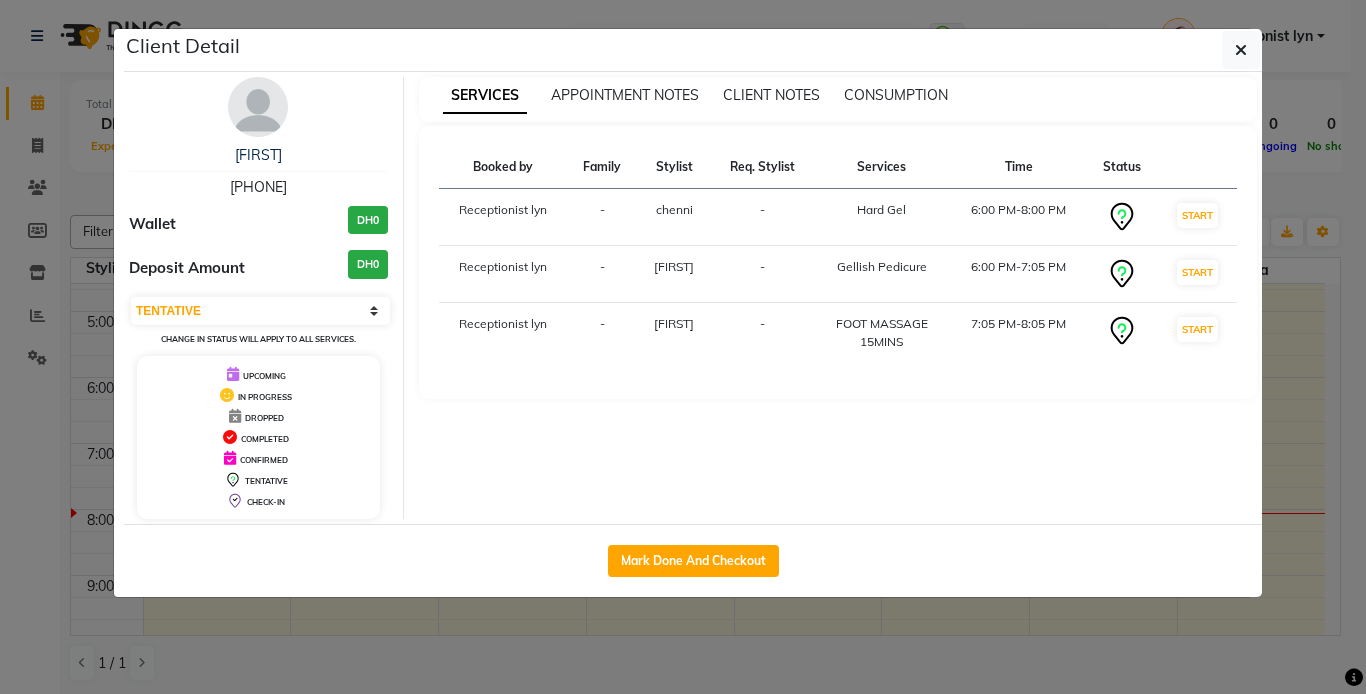 click on "Mark Done And Checkout" 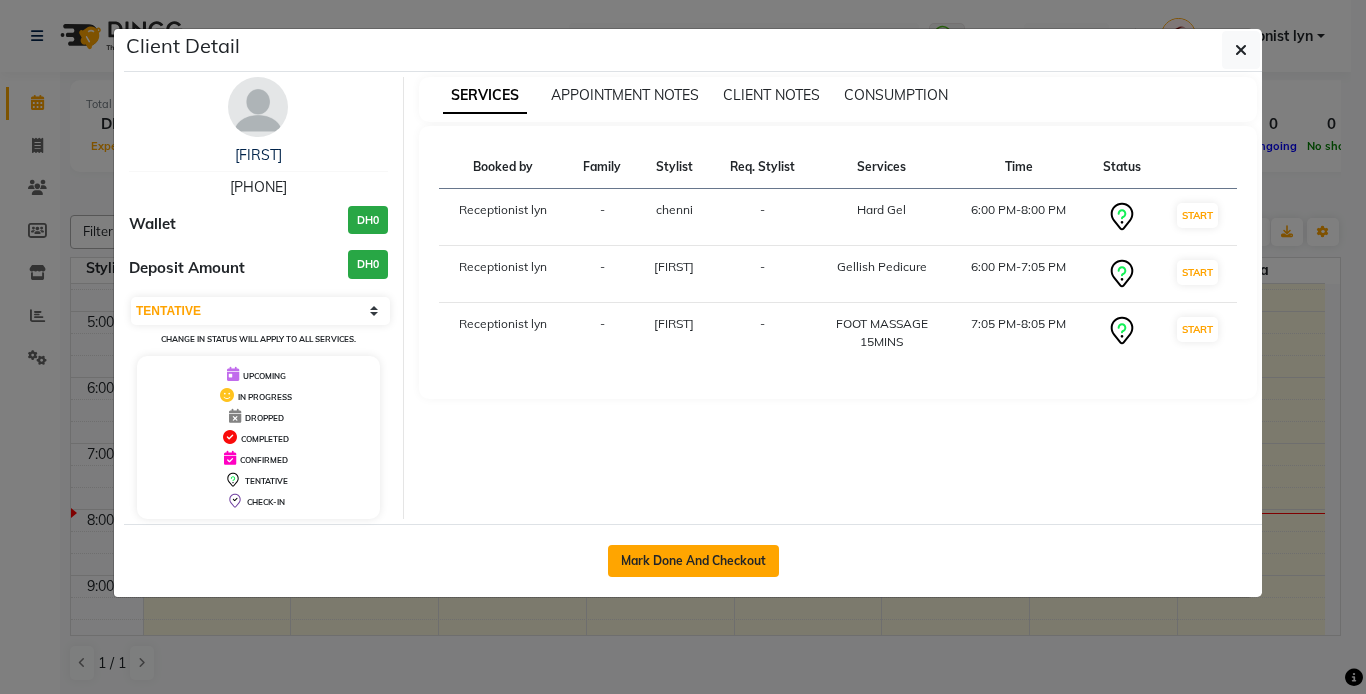 click on "Mark Done And Checkout" 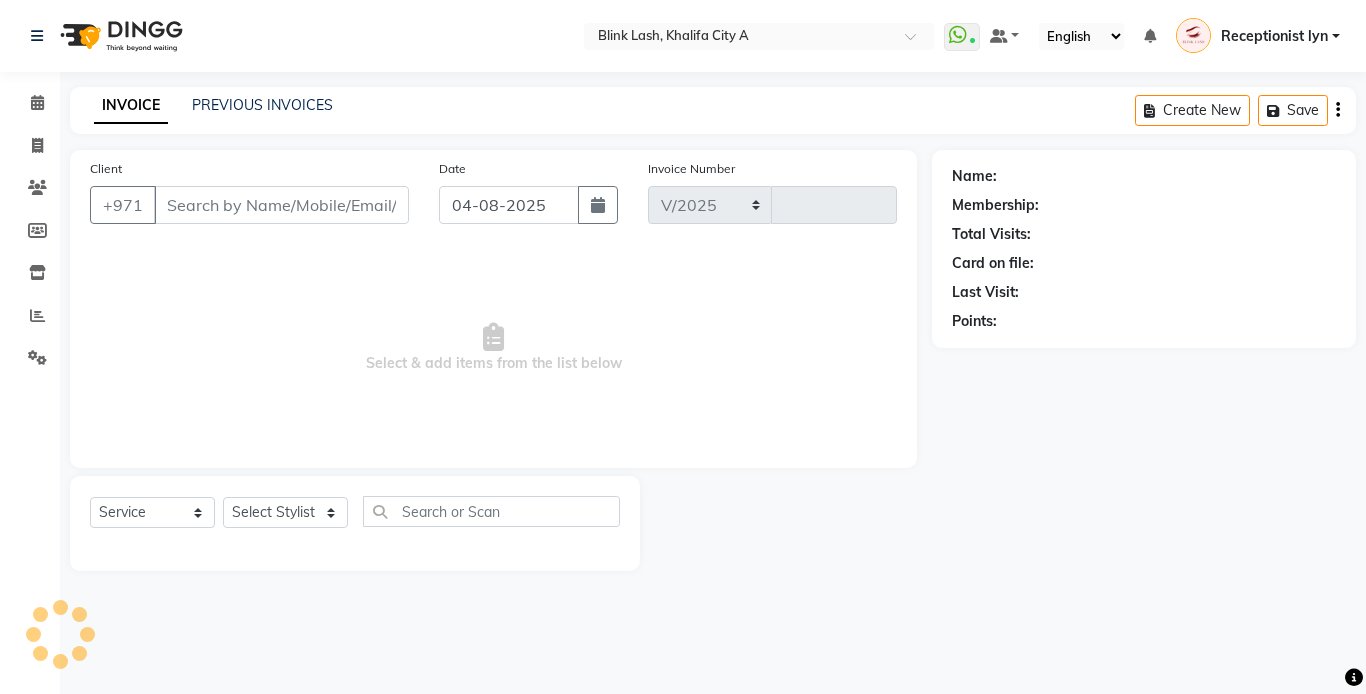 select on "5970" 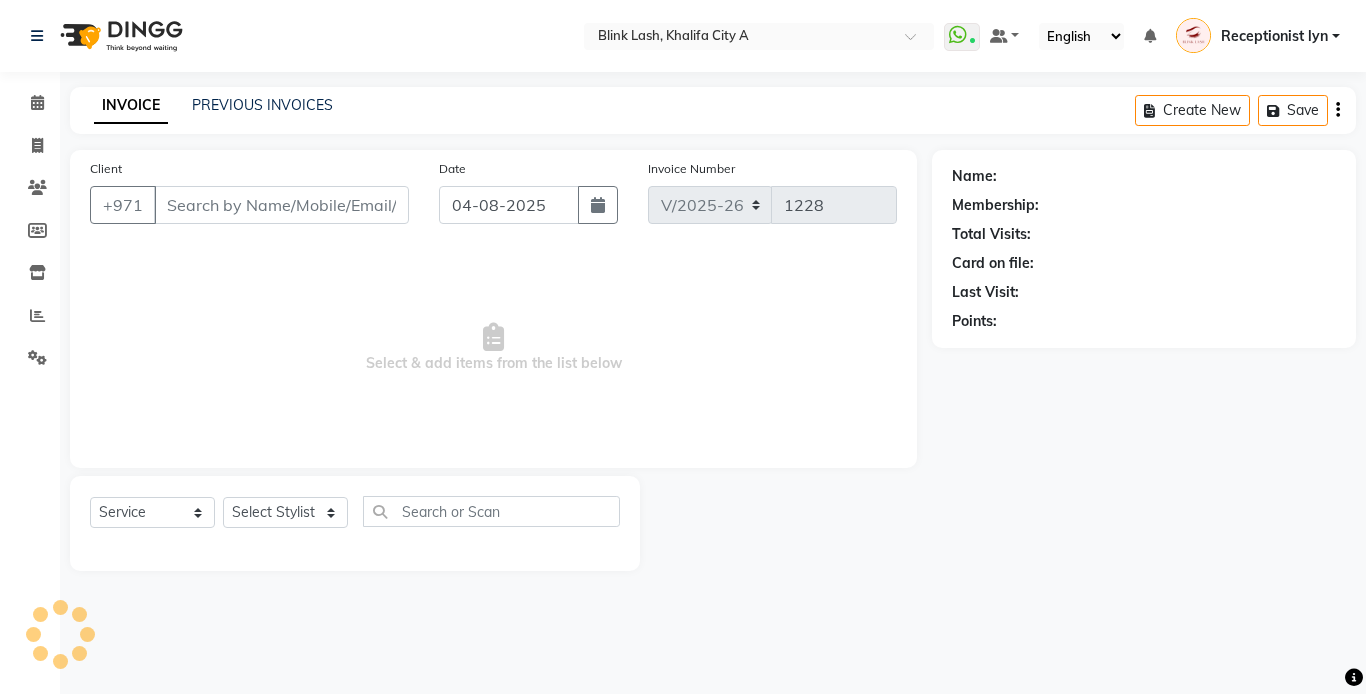 type on "[PHONE]" 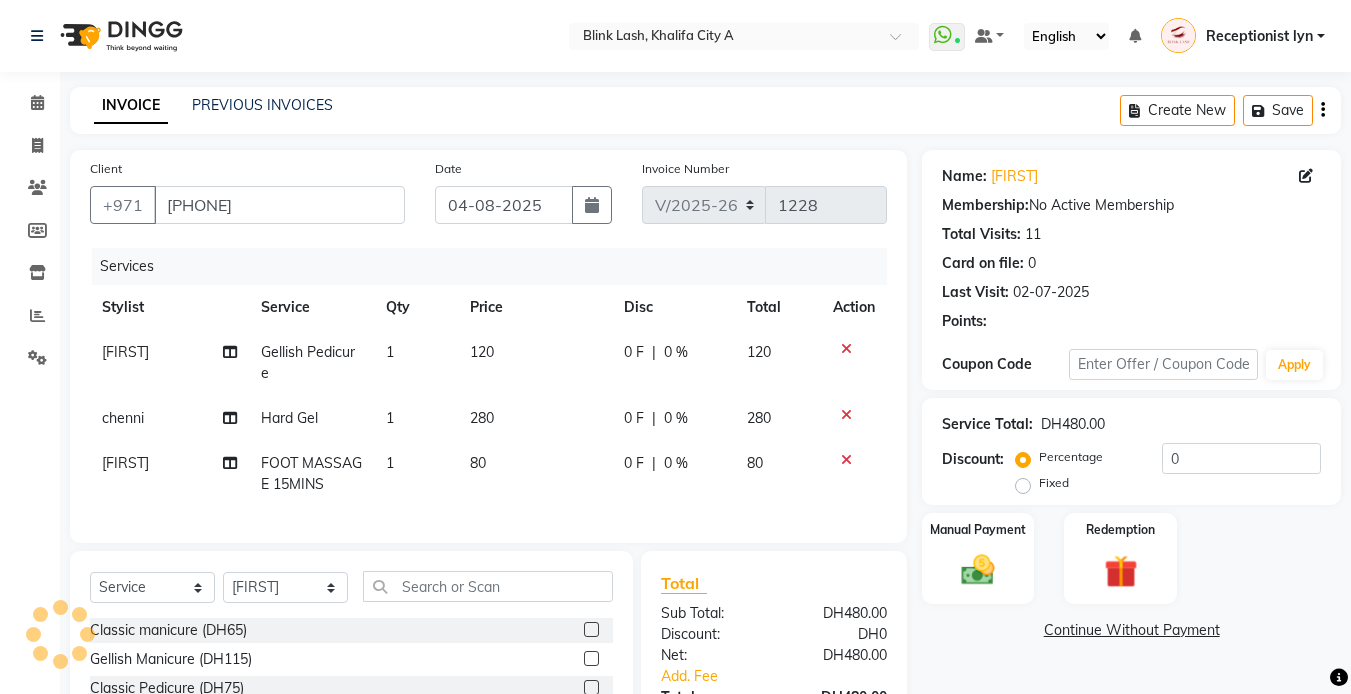 click on "80" 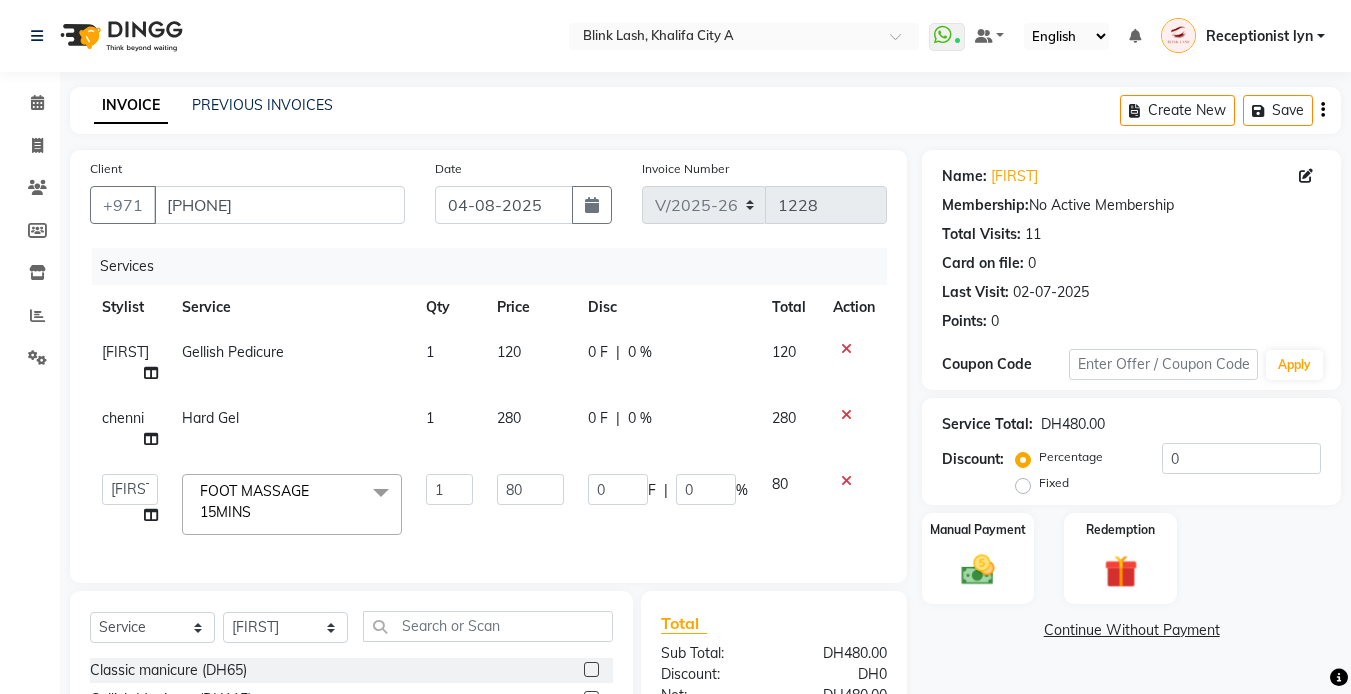 scroll, scrollTop: 100, scrollLeft: 0, axis: vertical 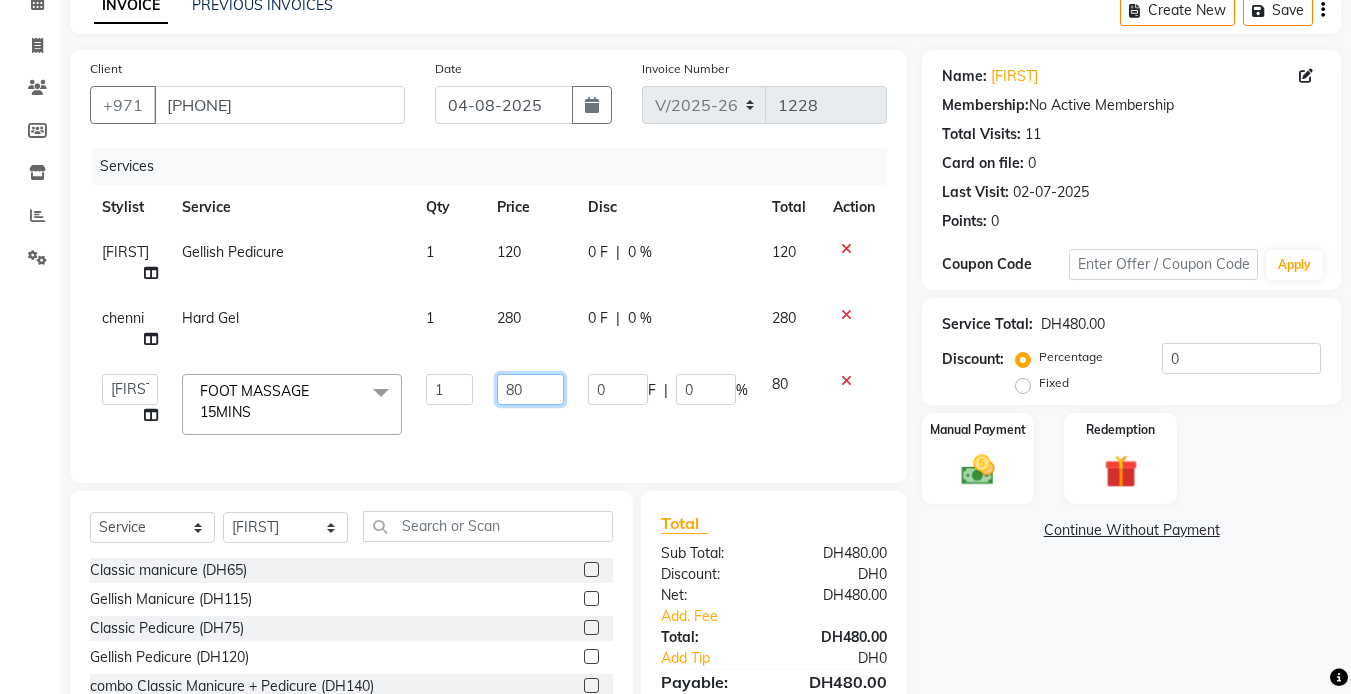 click on "80" 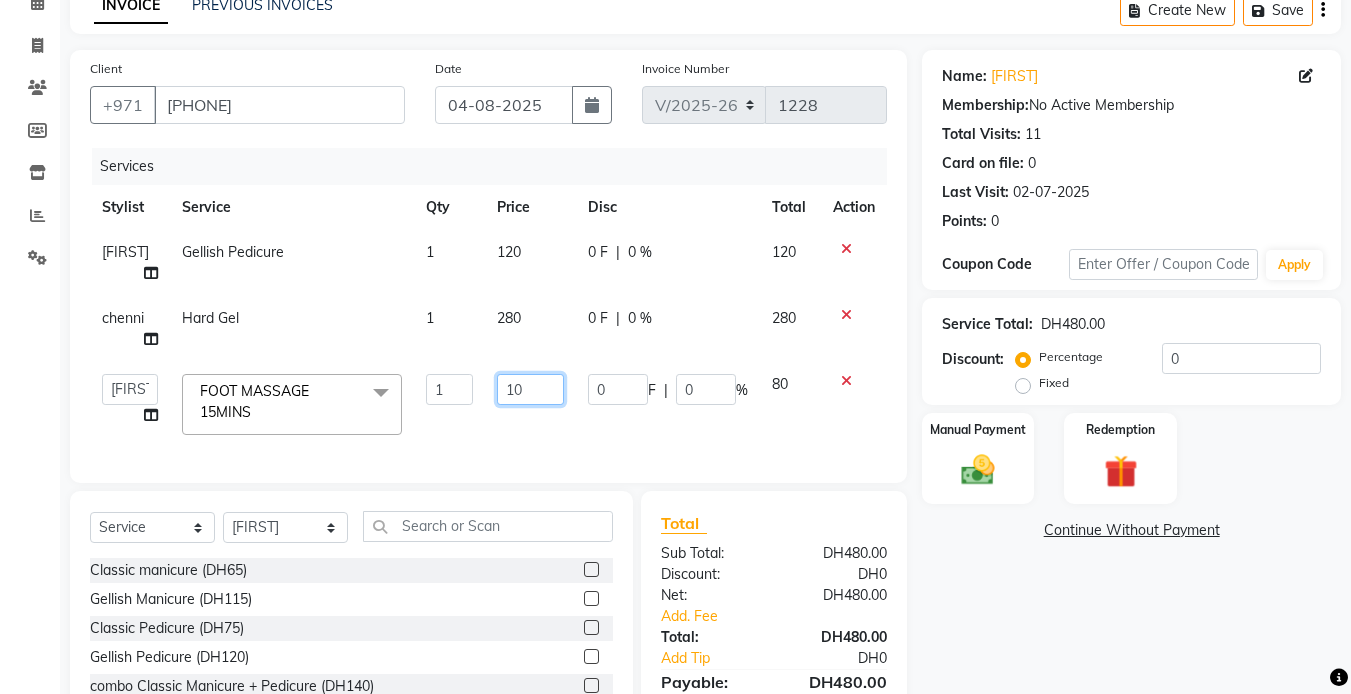 type on "100" 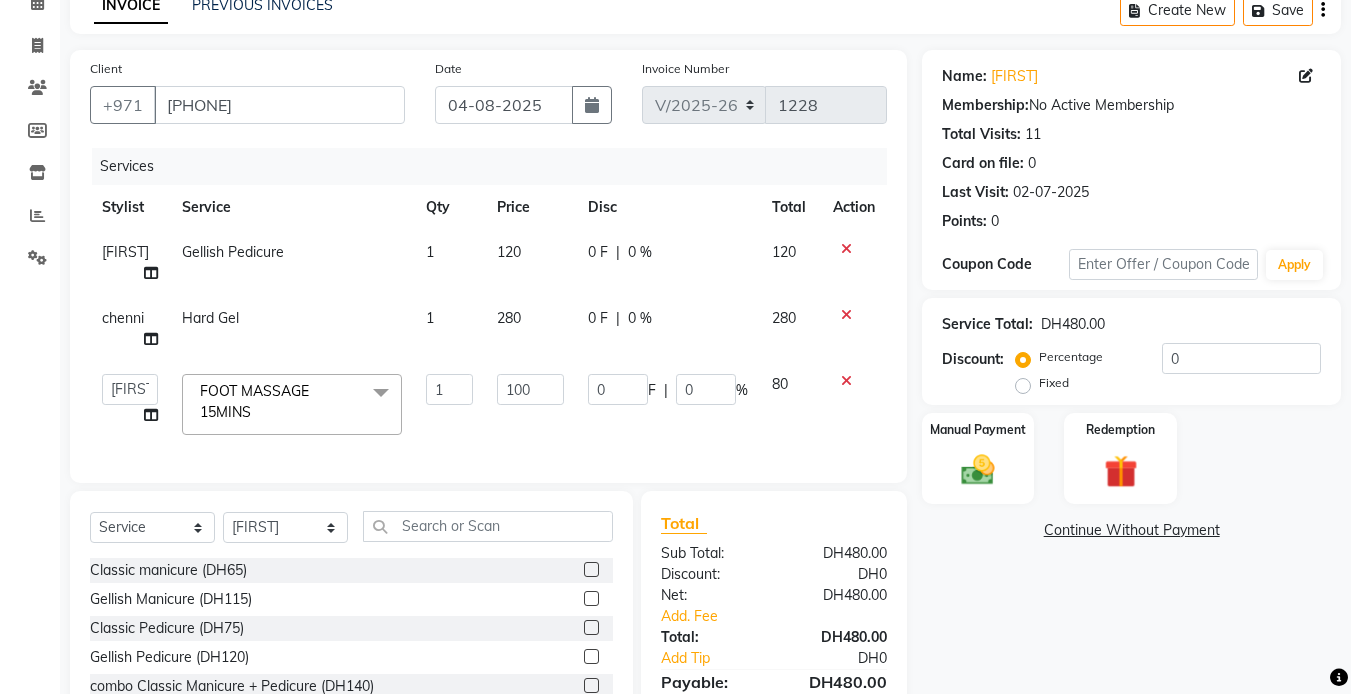 click on "Name: [FIRST]  Membership:  No Active Membership  Total Visits:  11 Card on file:  0 Last Visit:   02-07-2025 Points:   0  Coupon Code Apply Service Total:  DH480.00  Discount:  Percentage   Fixed  0 Manual Payment Redemption  Continue Without Payment" 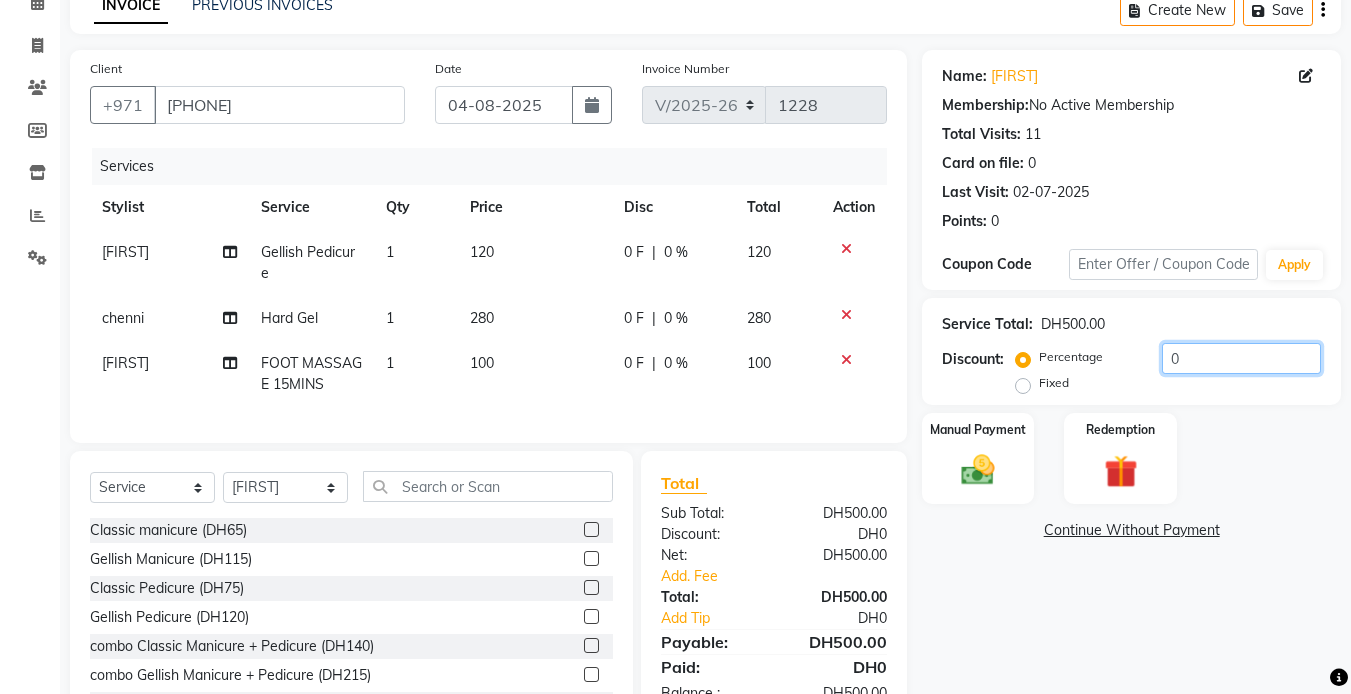 scroll, scrollTop: 197, scrollLeft: 0, axis: vertical 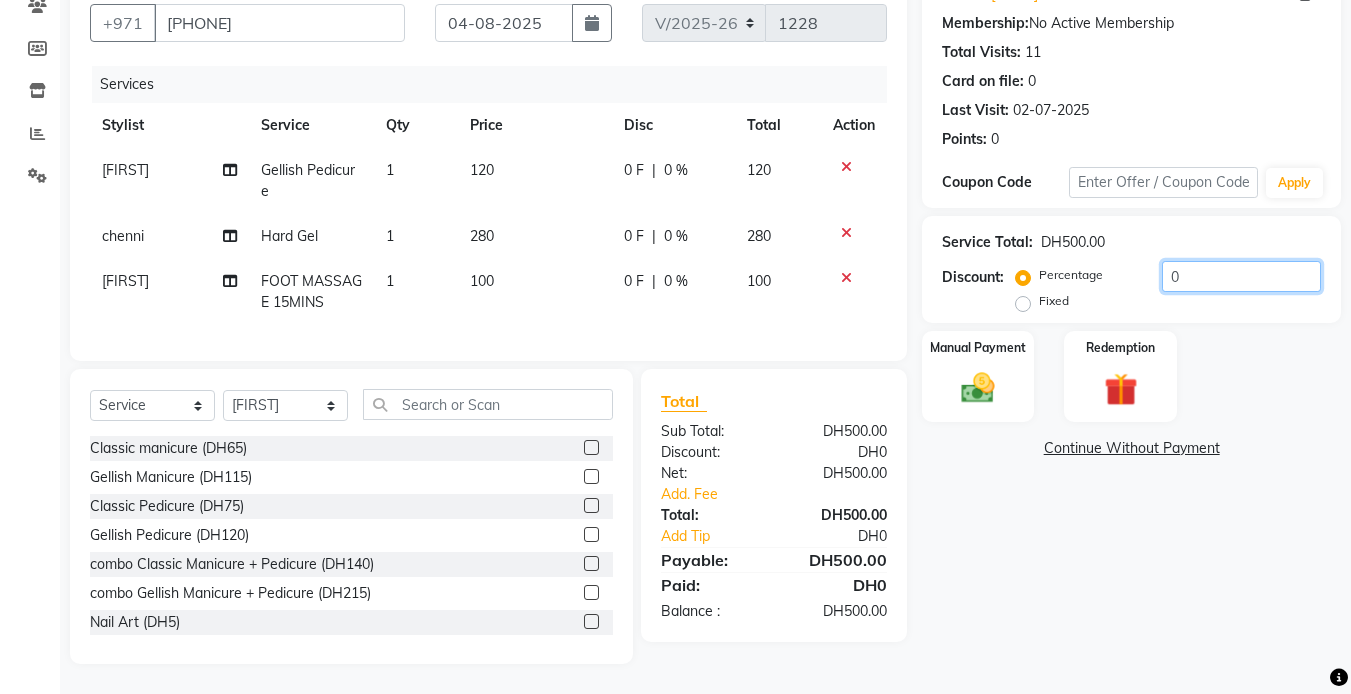 click on "0" 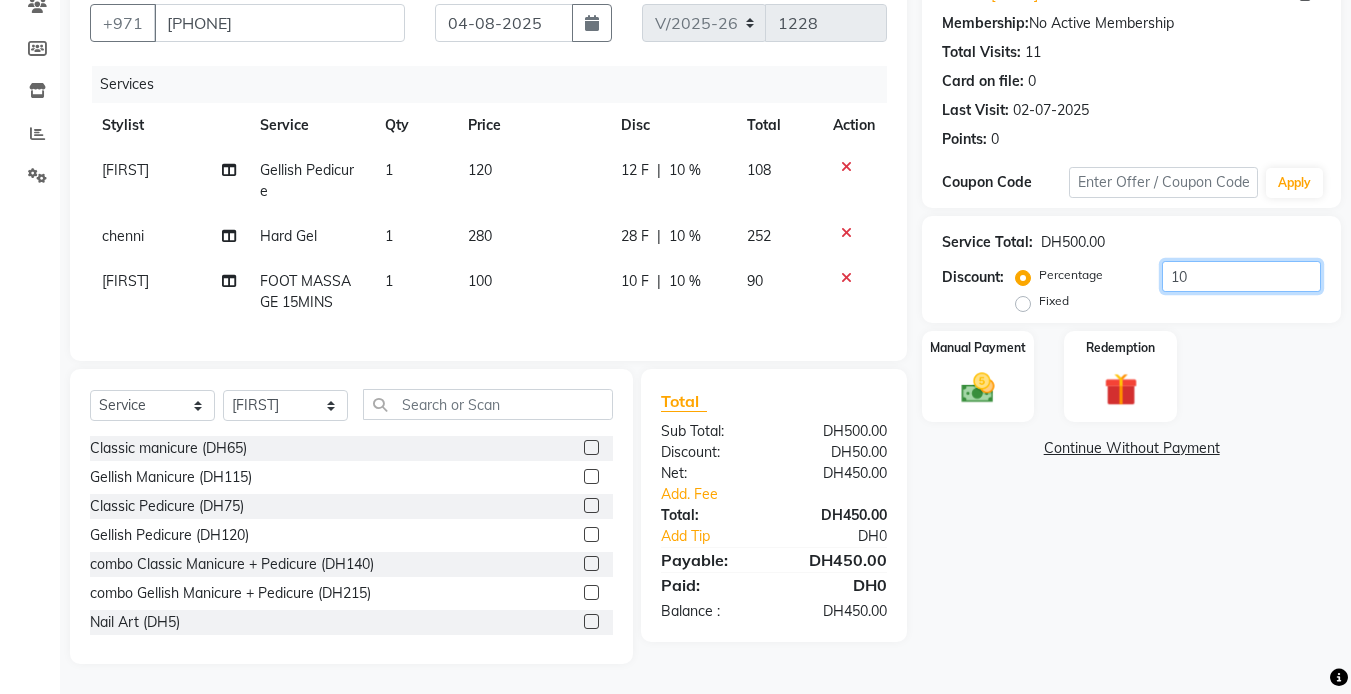 type on "10" 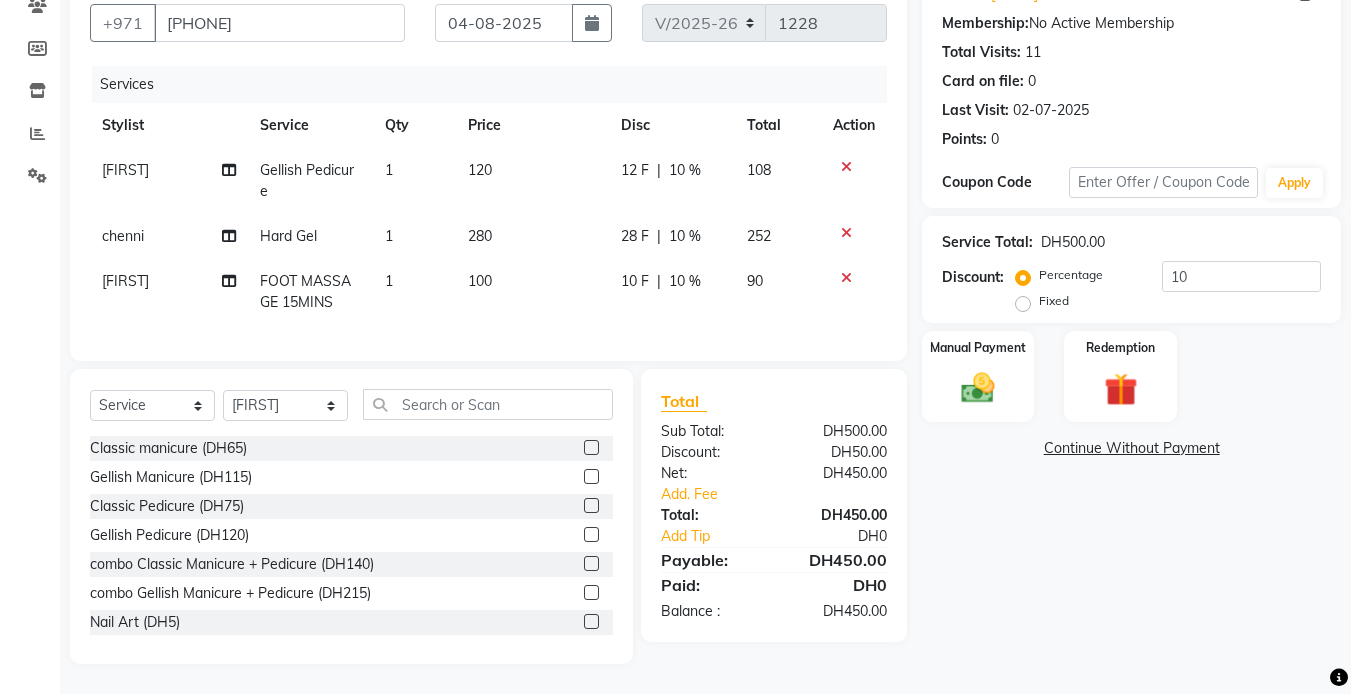 click on "Manual Payment Redemption" 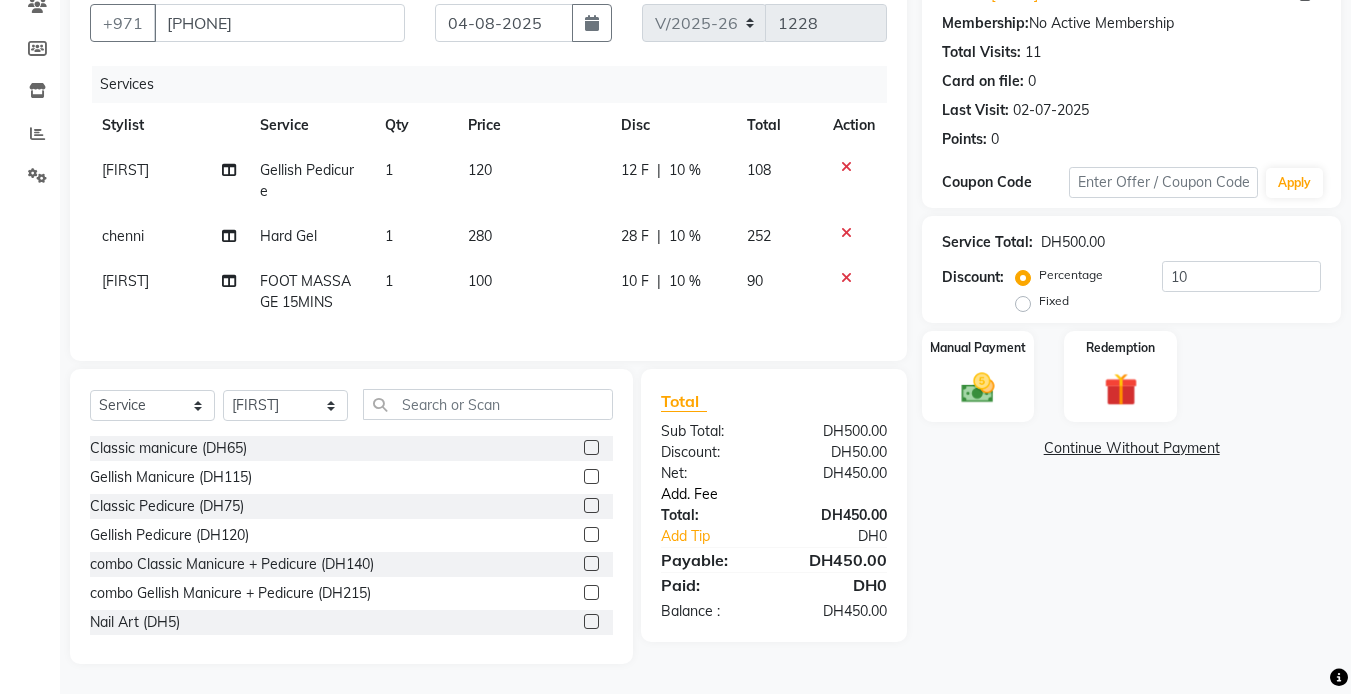click on "Add. Fee" 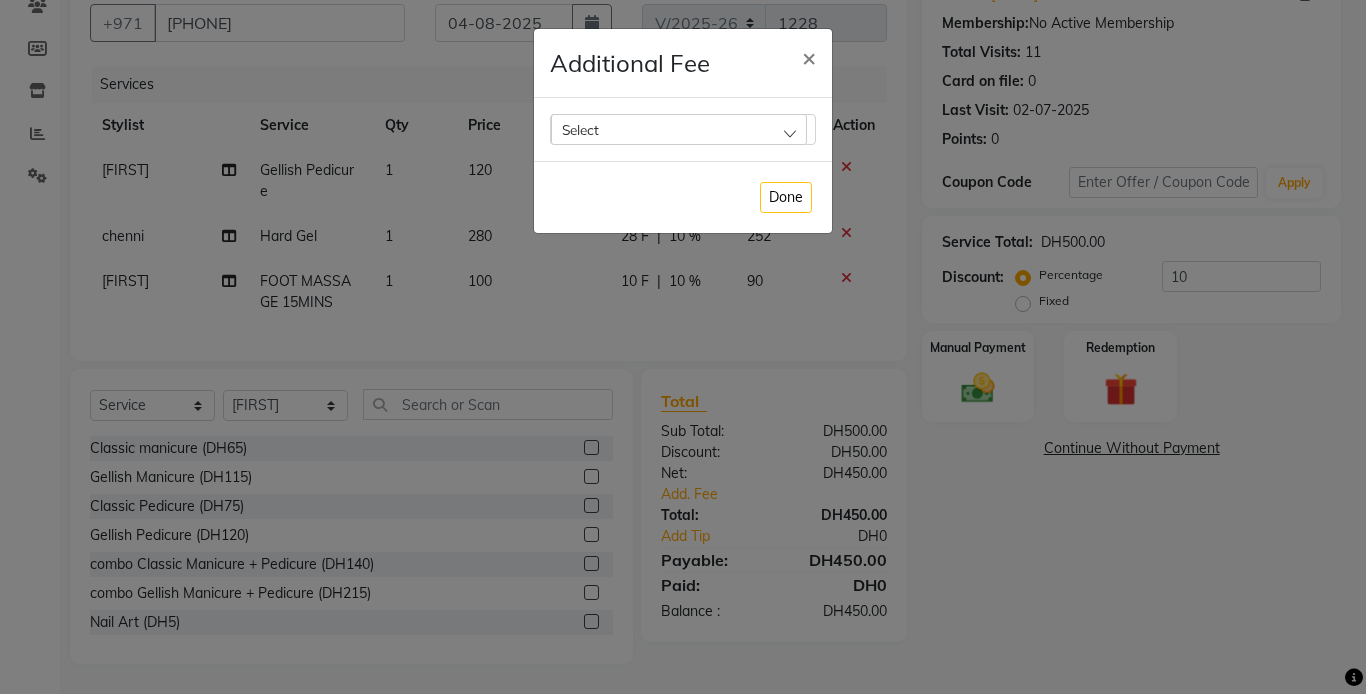 click on "Select" 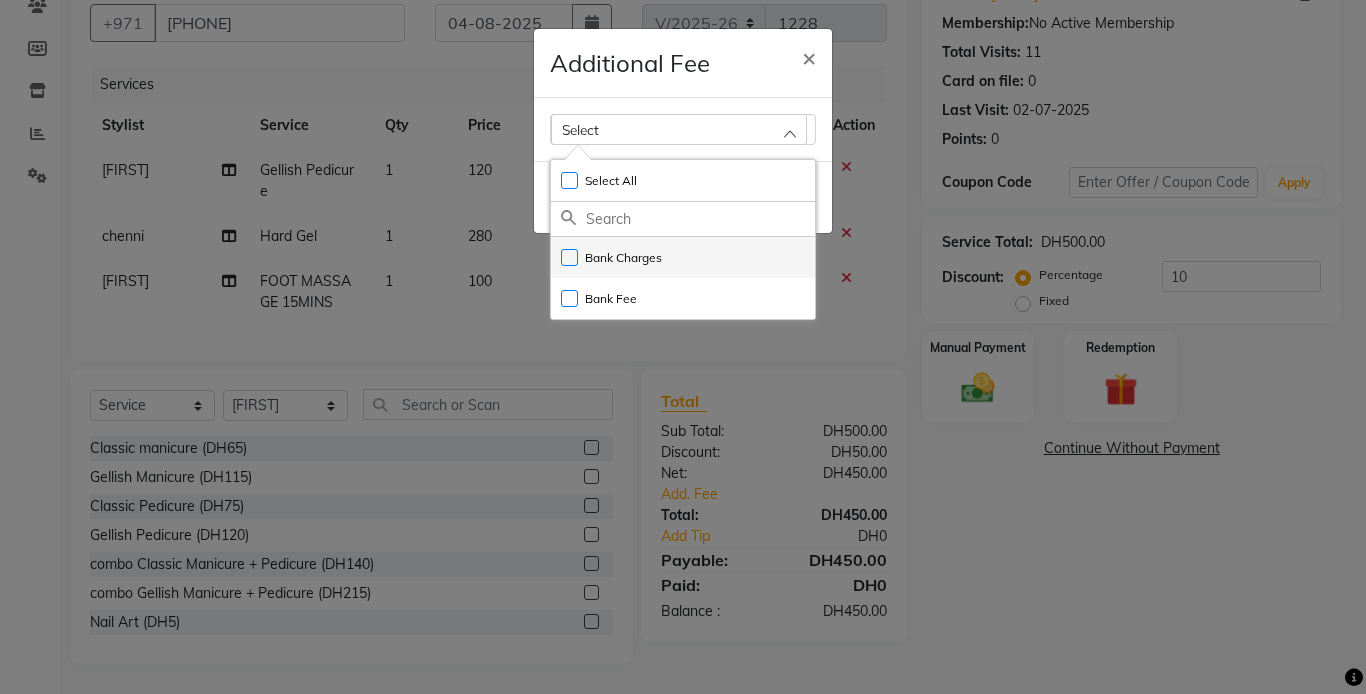 click on "Bank Charges" 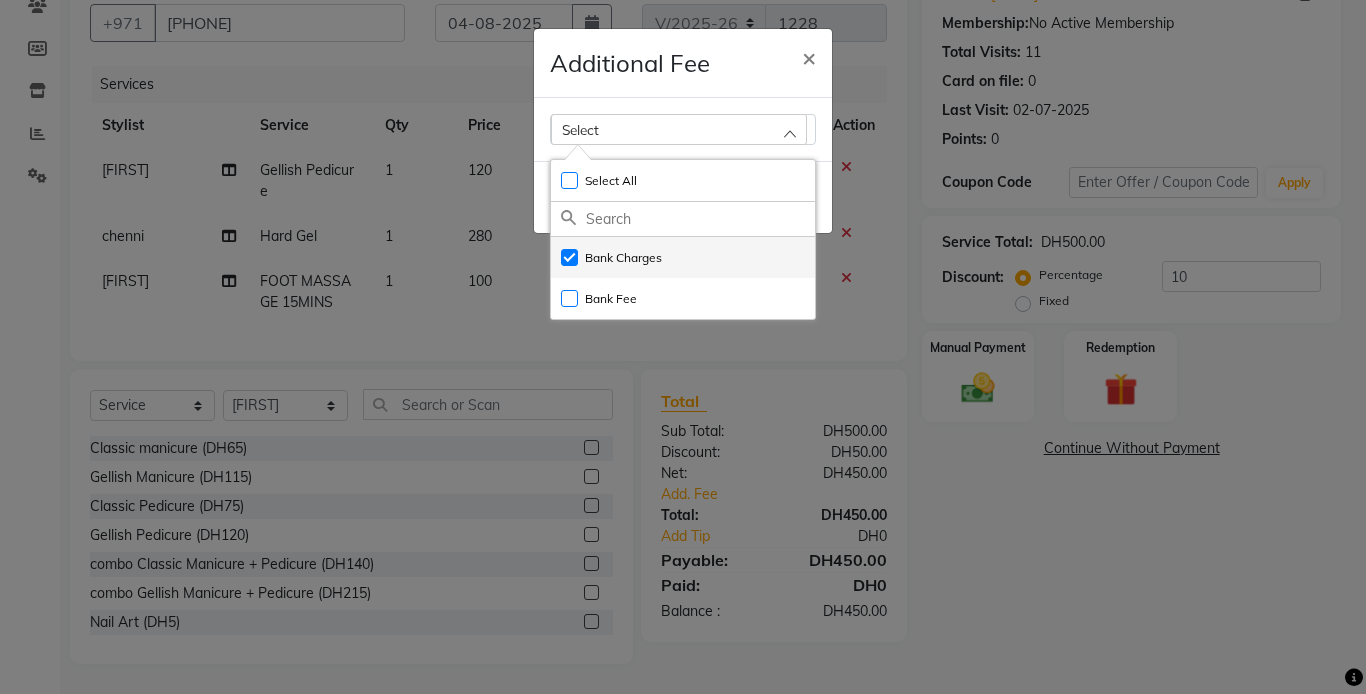 checkbox on "true" 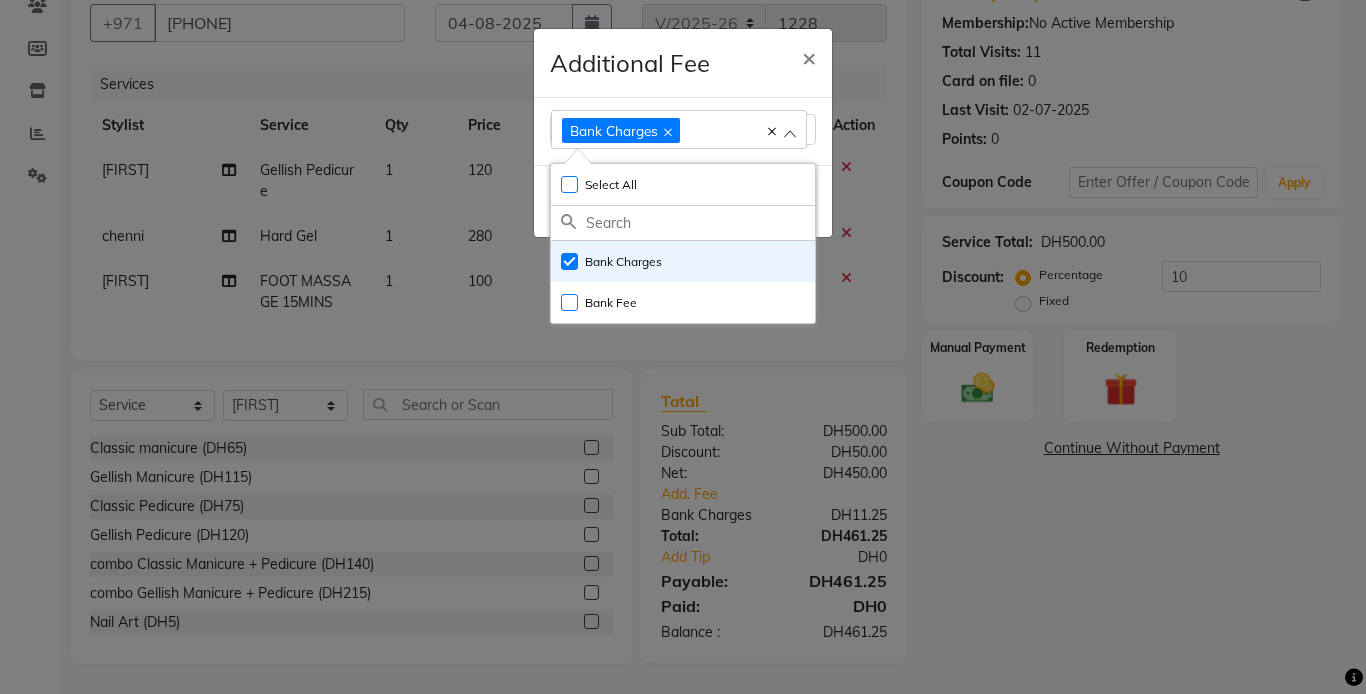 drag, startPoint x: 1048, startPoint y: 580, endPoint x: 1023, endPoint y: 481, distance: 102.10779 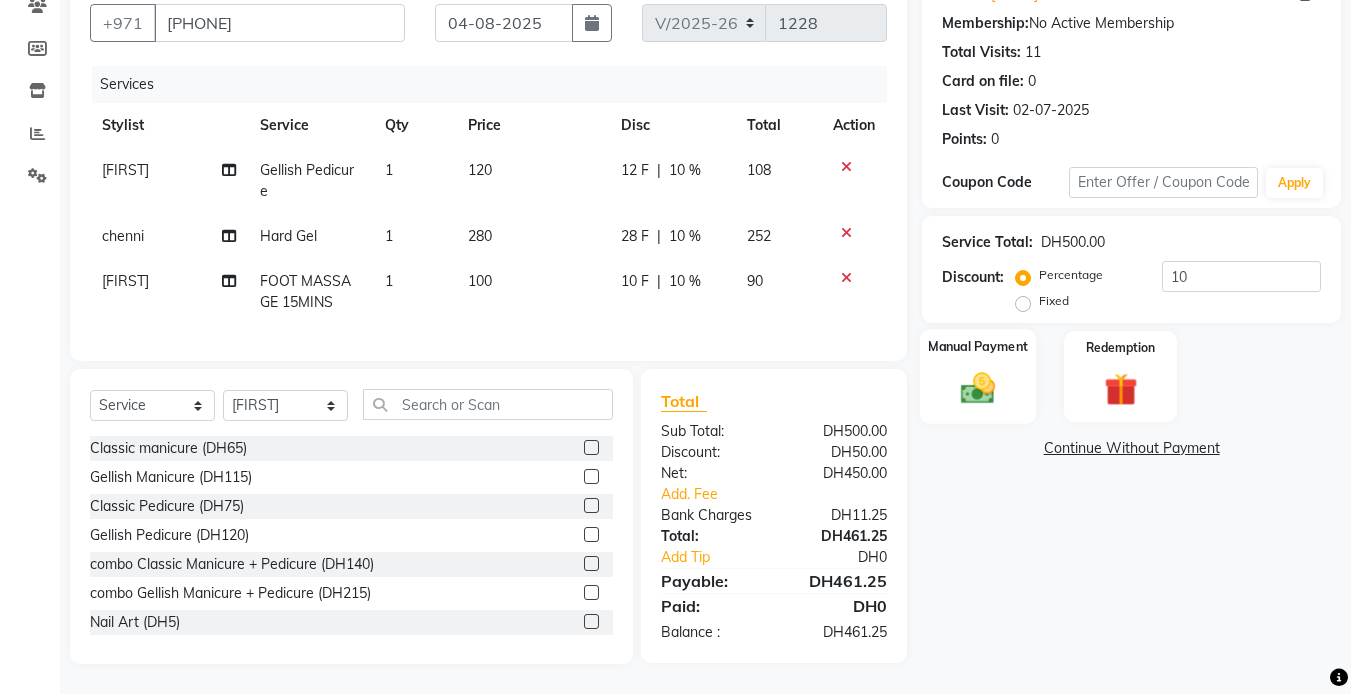 click 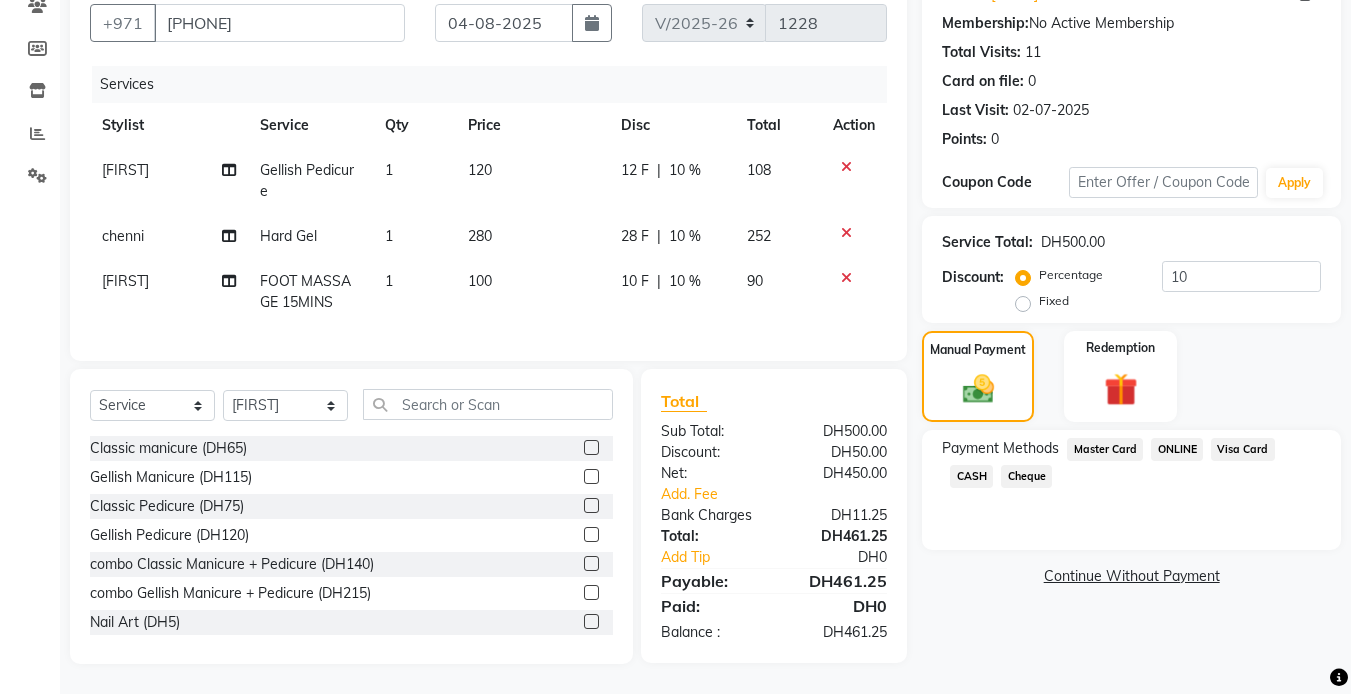 click on "Visa Card" 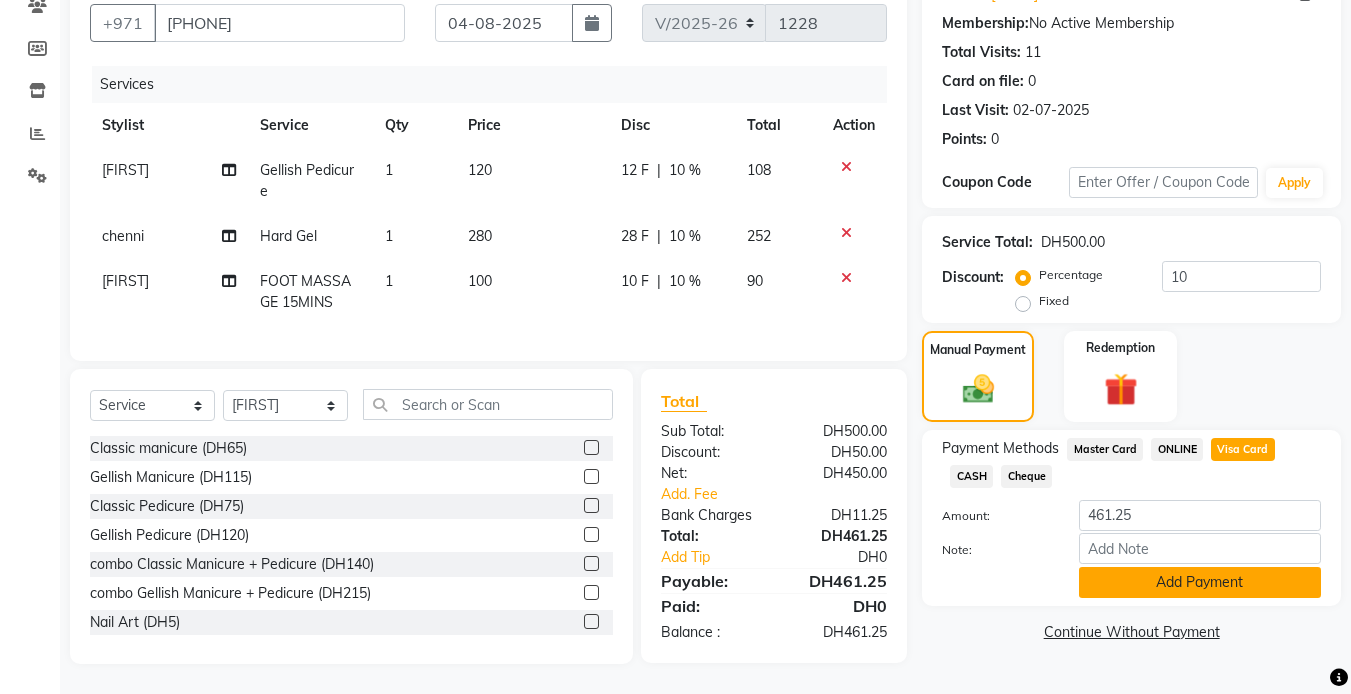 click on "Add Payment" 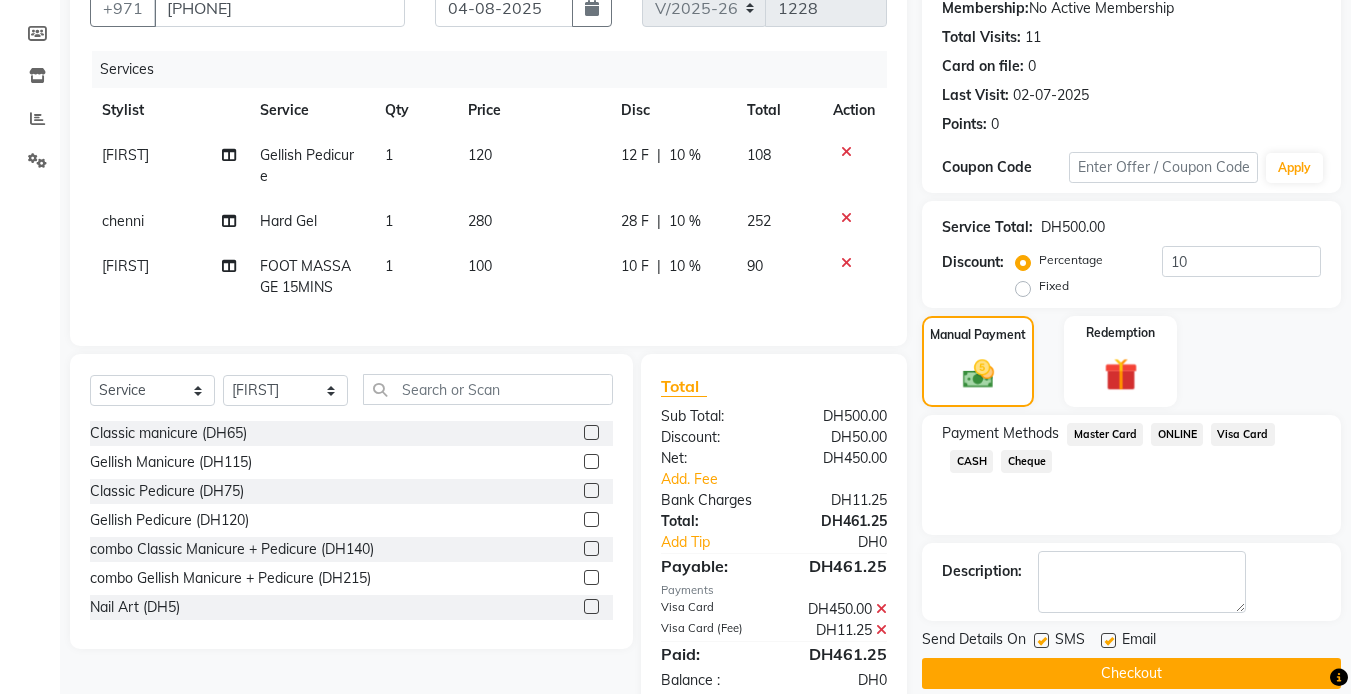 click on "Checkout" 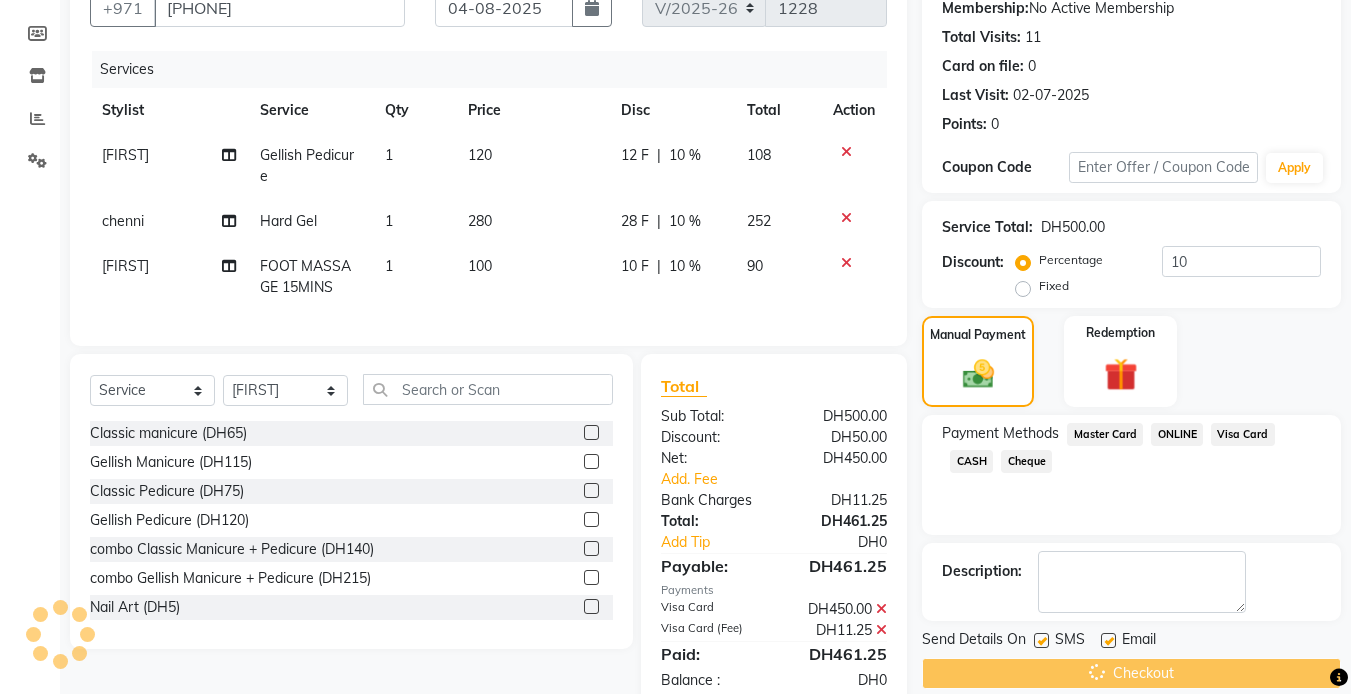 scroll, scrollTop: 259, scrollLeft: 0, axis: vertical 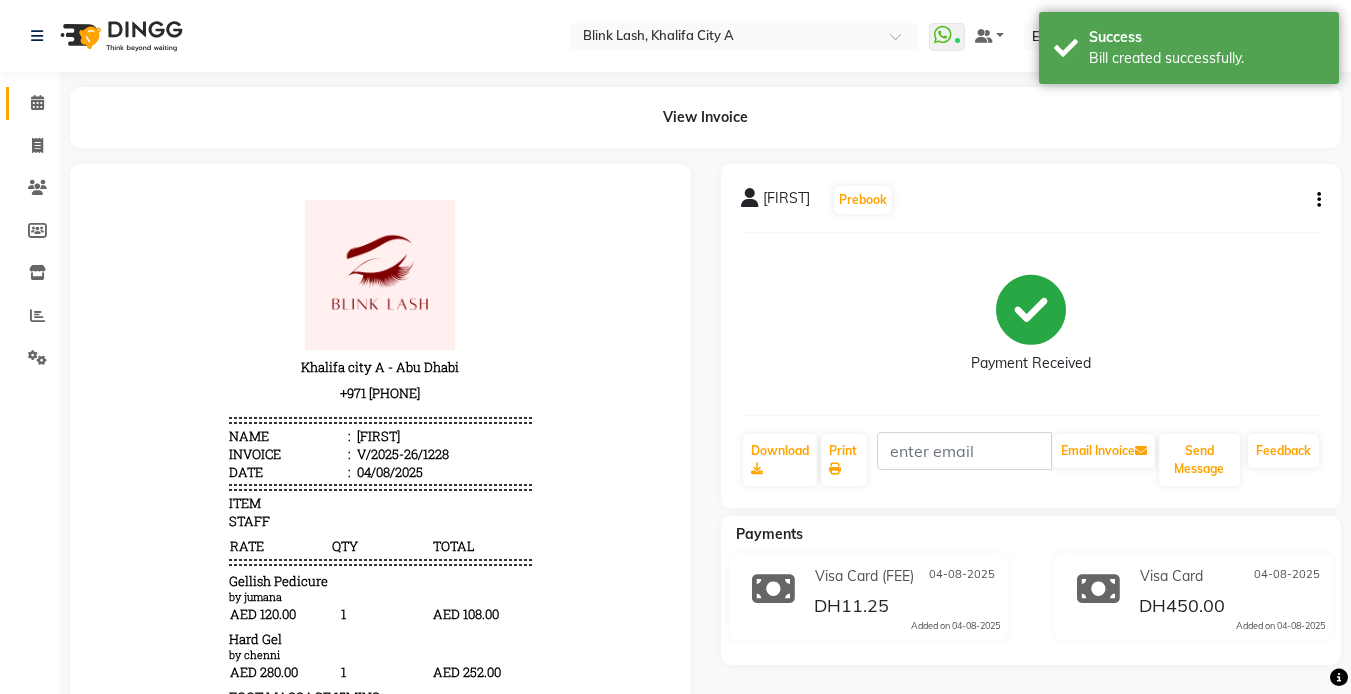 click on "Calendar" 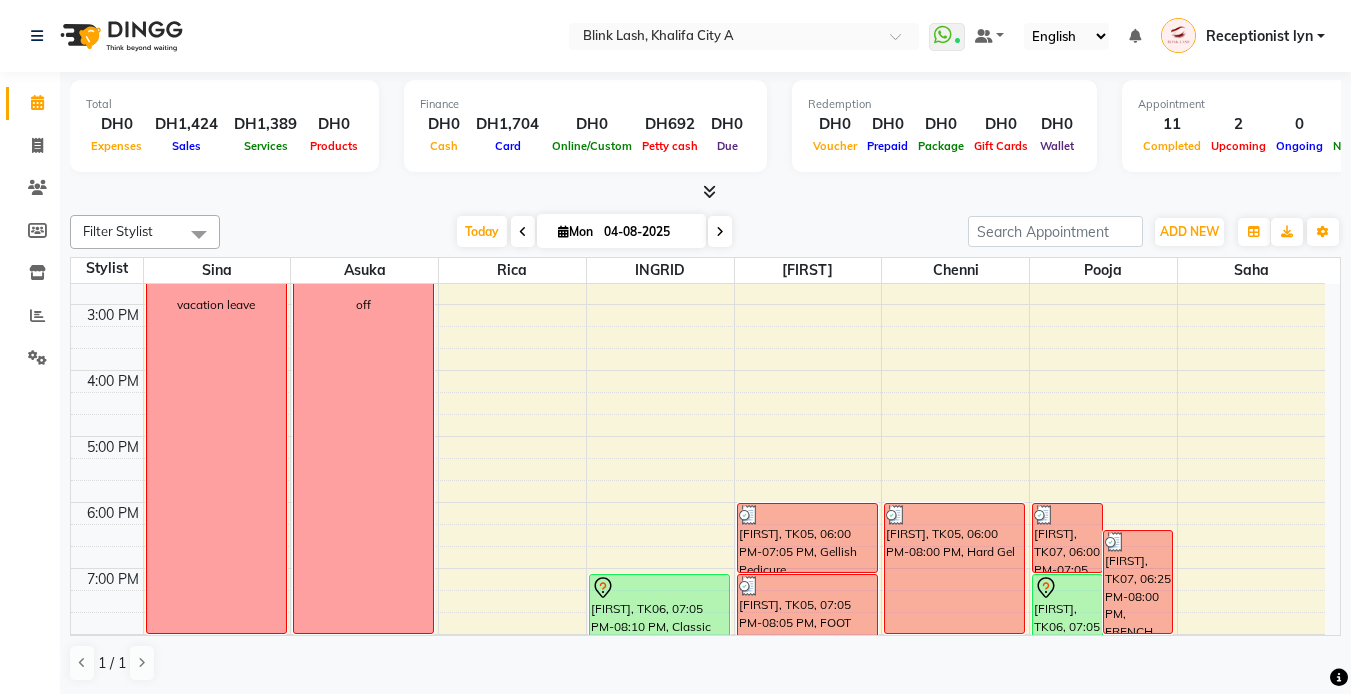 scroll, scrollTop: 500, scrollLeft: 0, axis: vertical 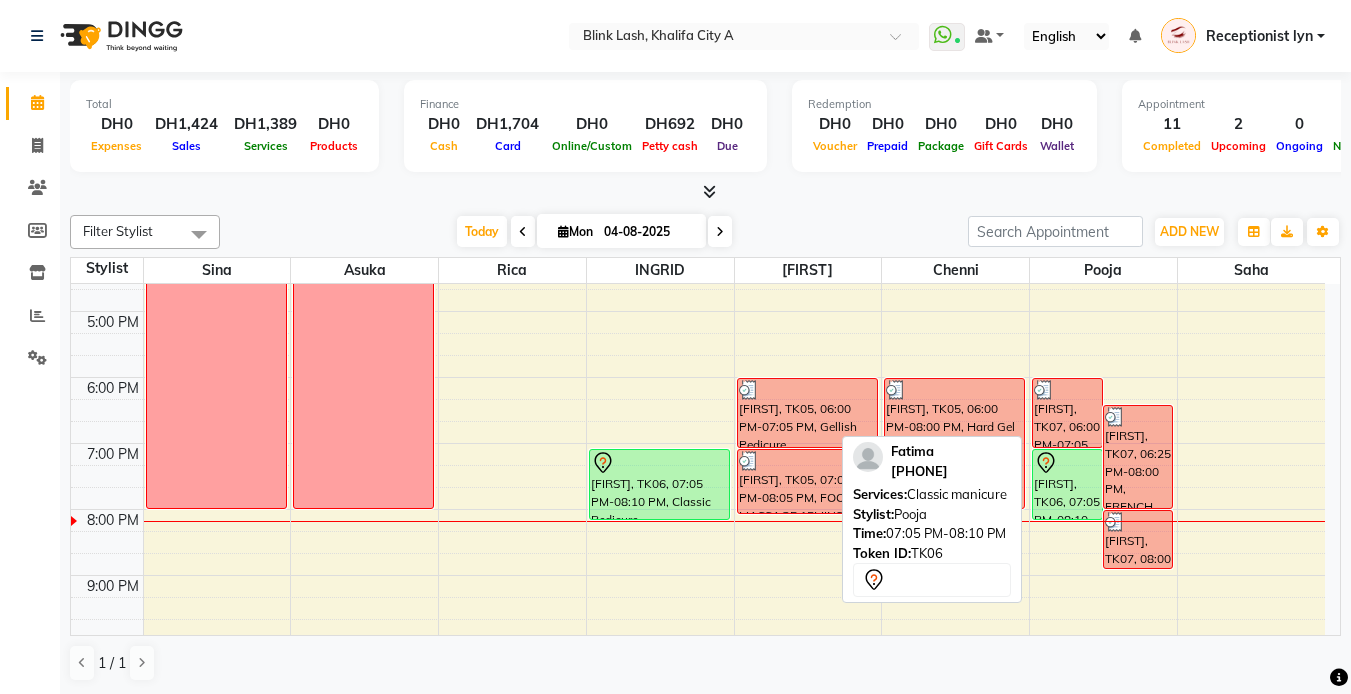 click on "[FIRST], TK06, 07:05 PM-08:10 PM, Classic manicure" at bounding box center (1067, 484) 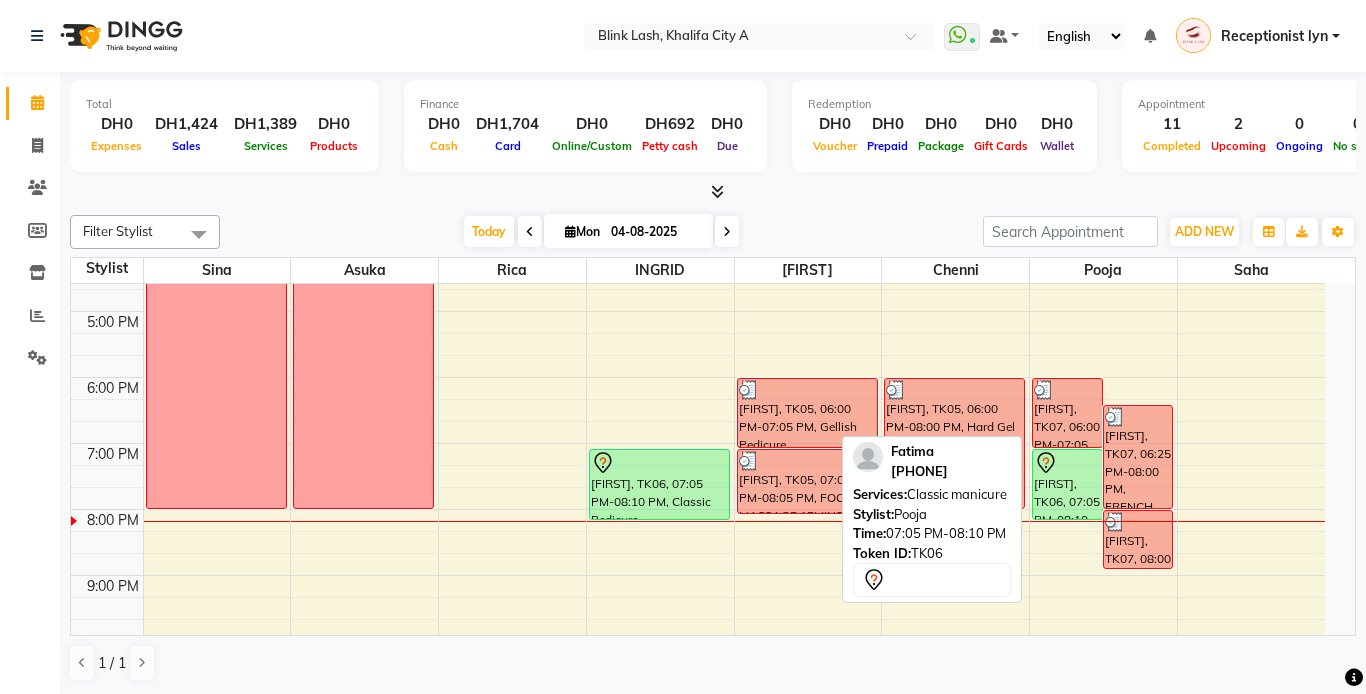 select on "7" 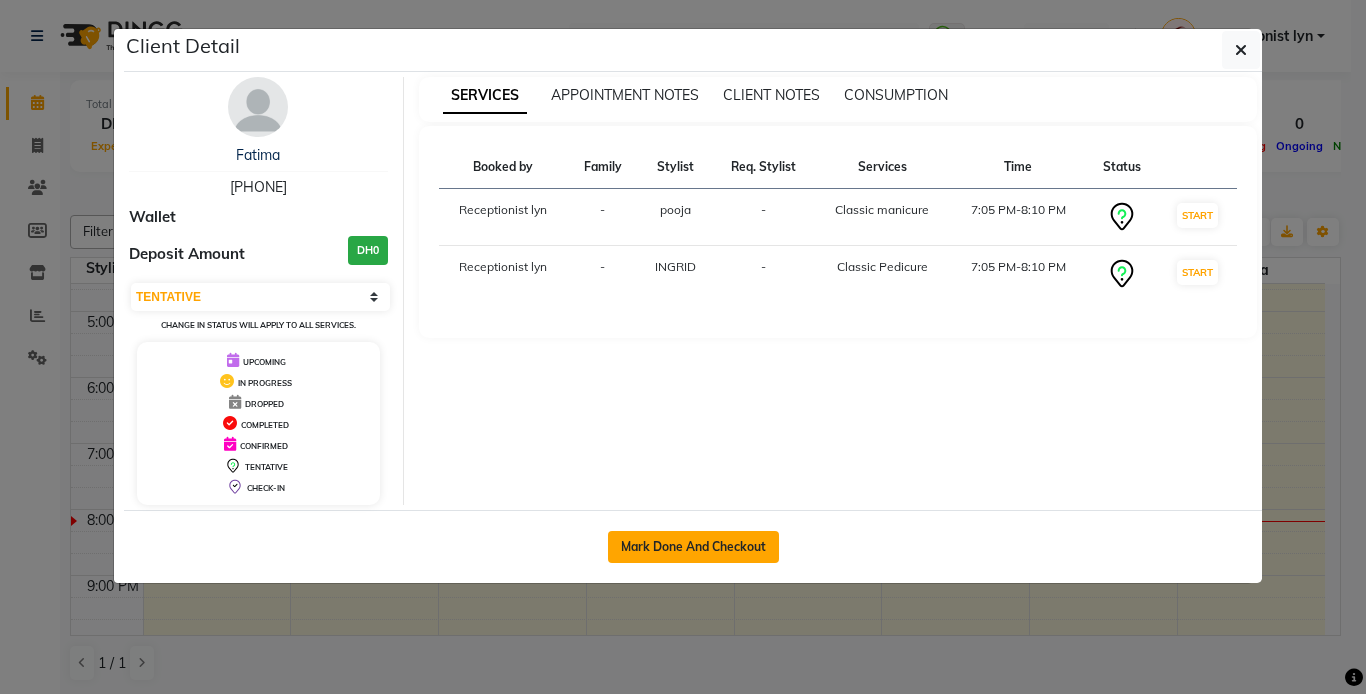 click on "Mark Done And Checkout" 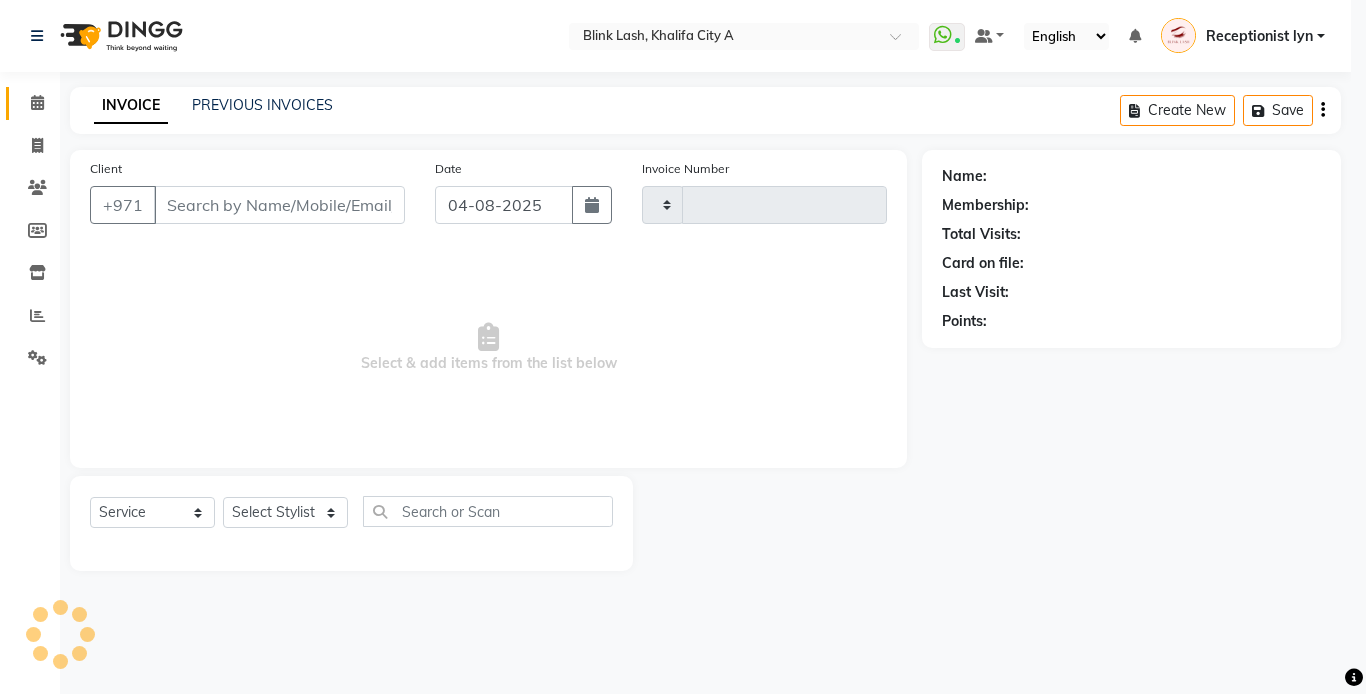 type on "1229" 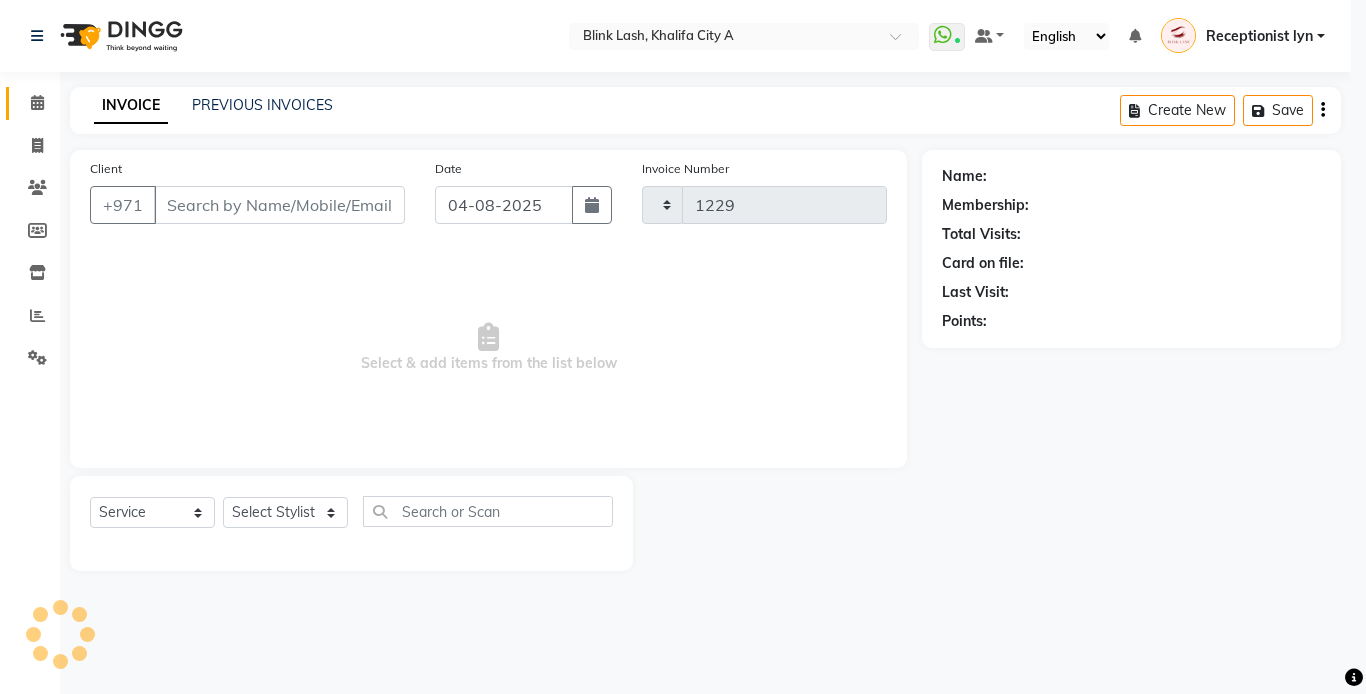 select on "5970" 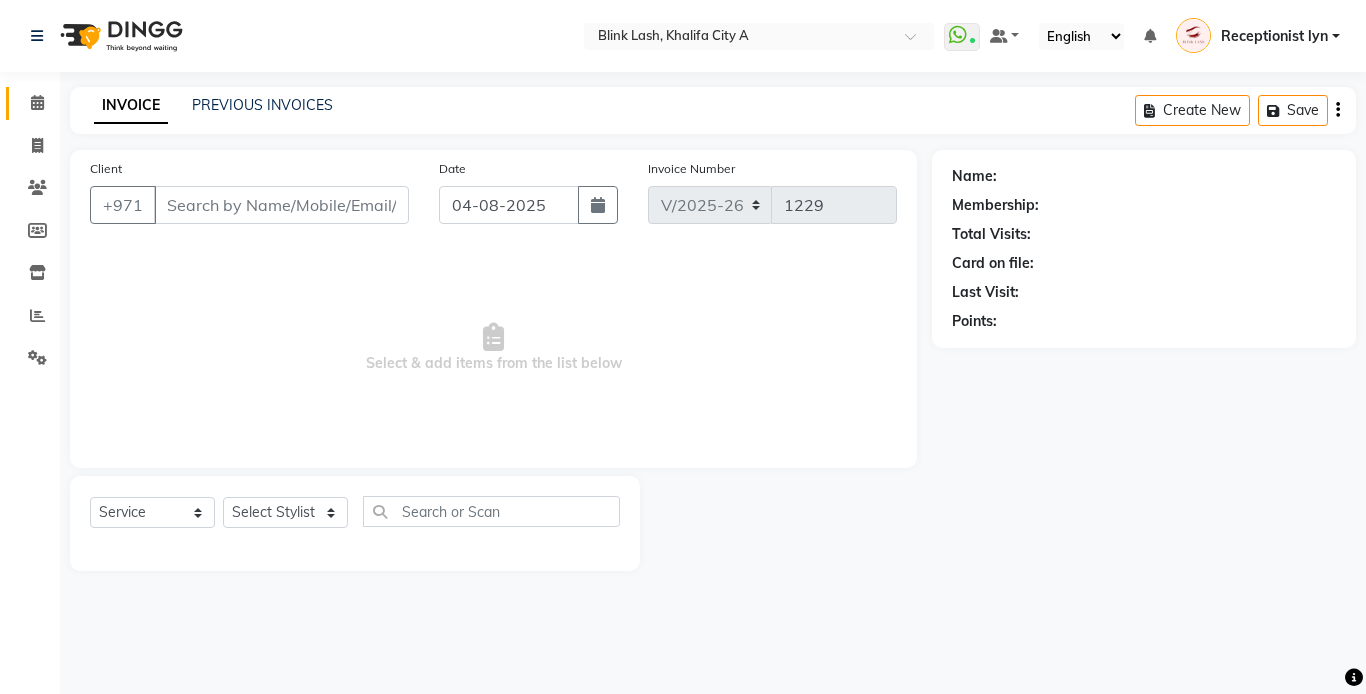 type on "[PHONE]" 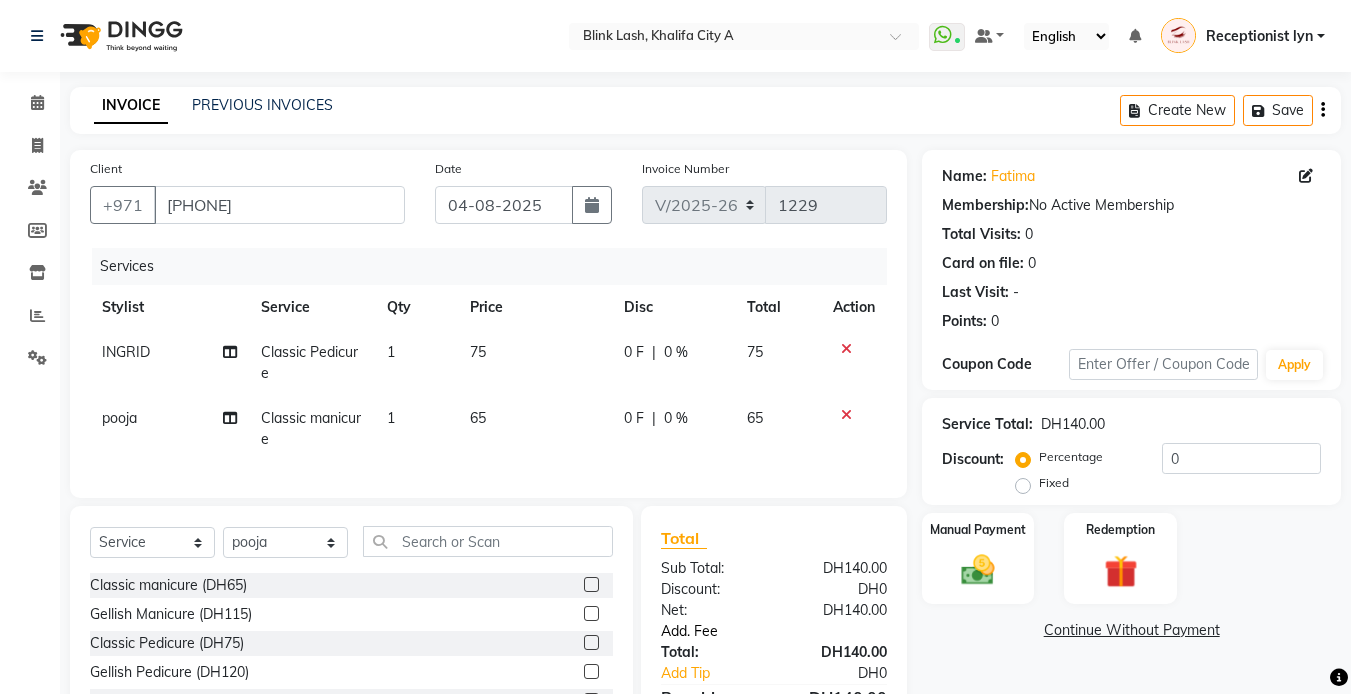 click on "Add. Fee" 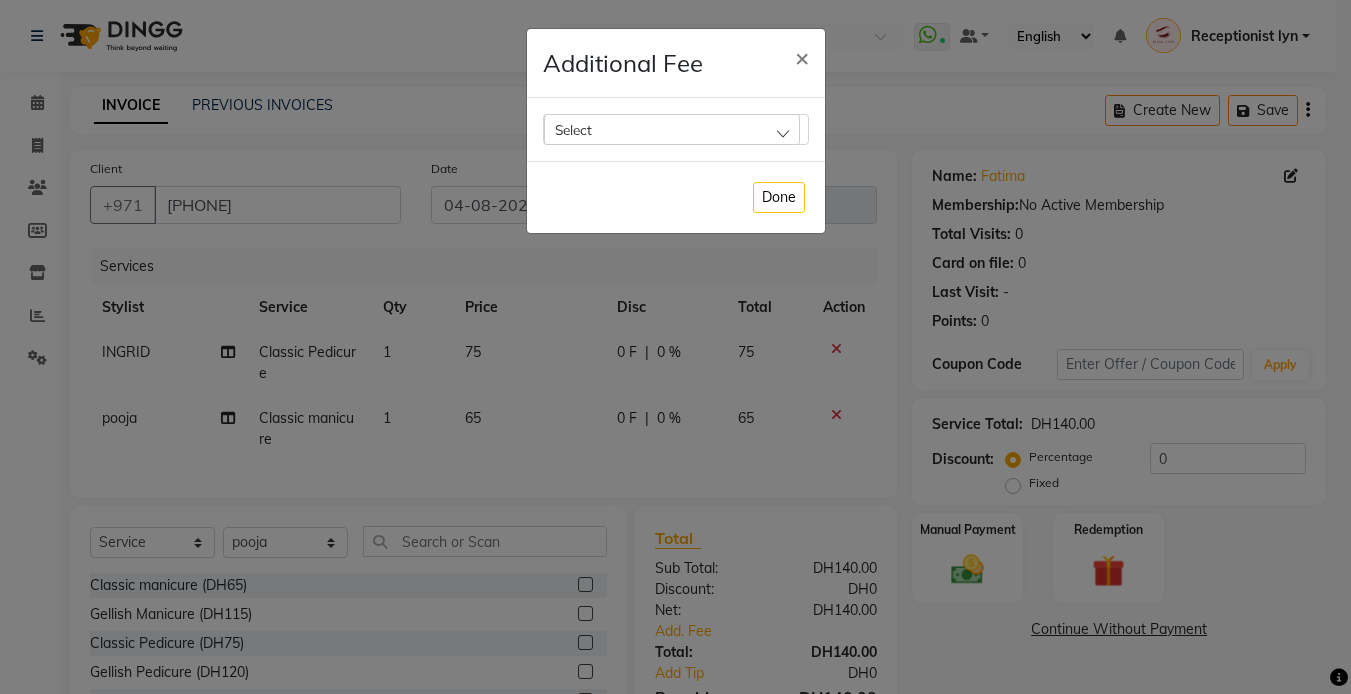 scroll, scrollTop: 152, scrollLeft: 0, axis: vertical 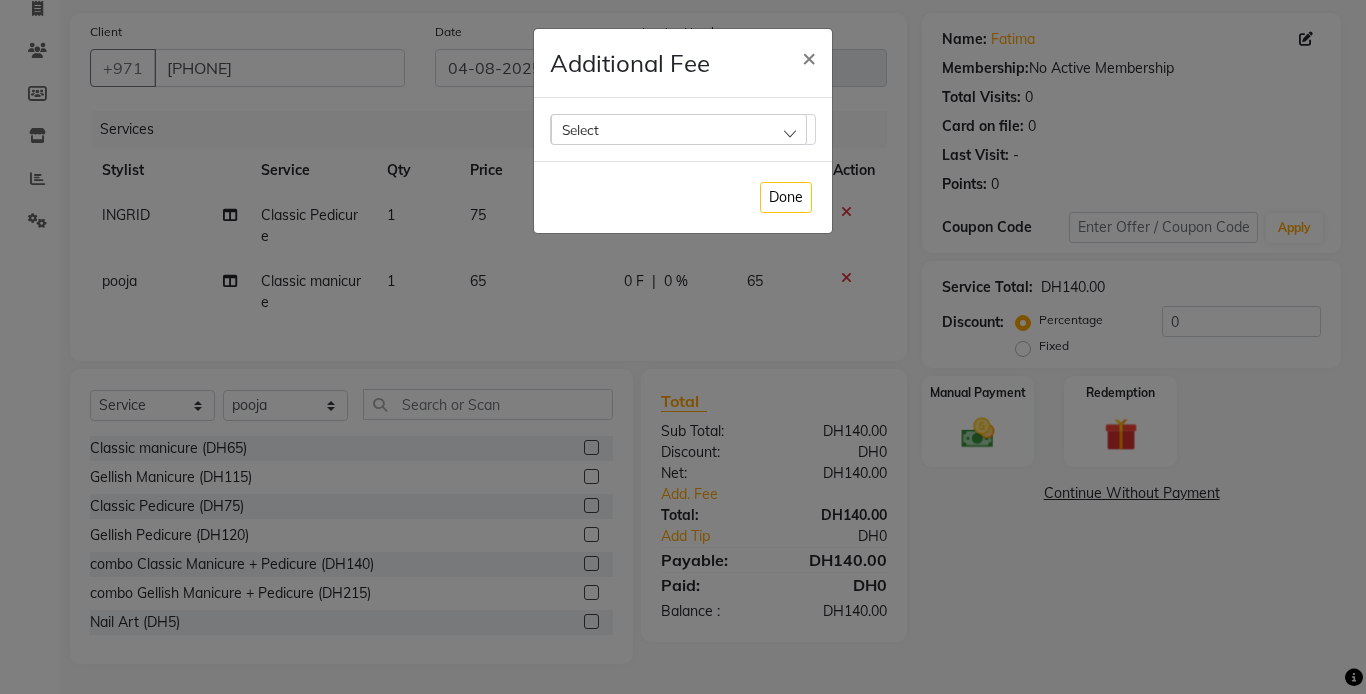 click on "Select" 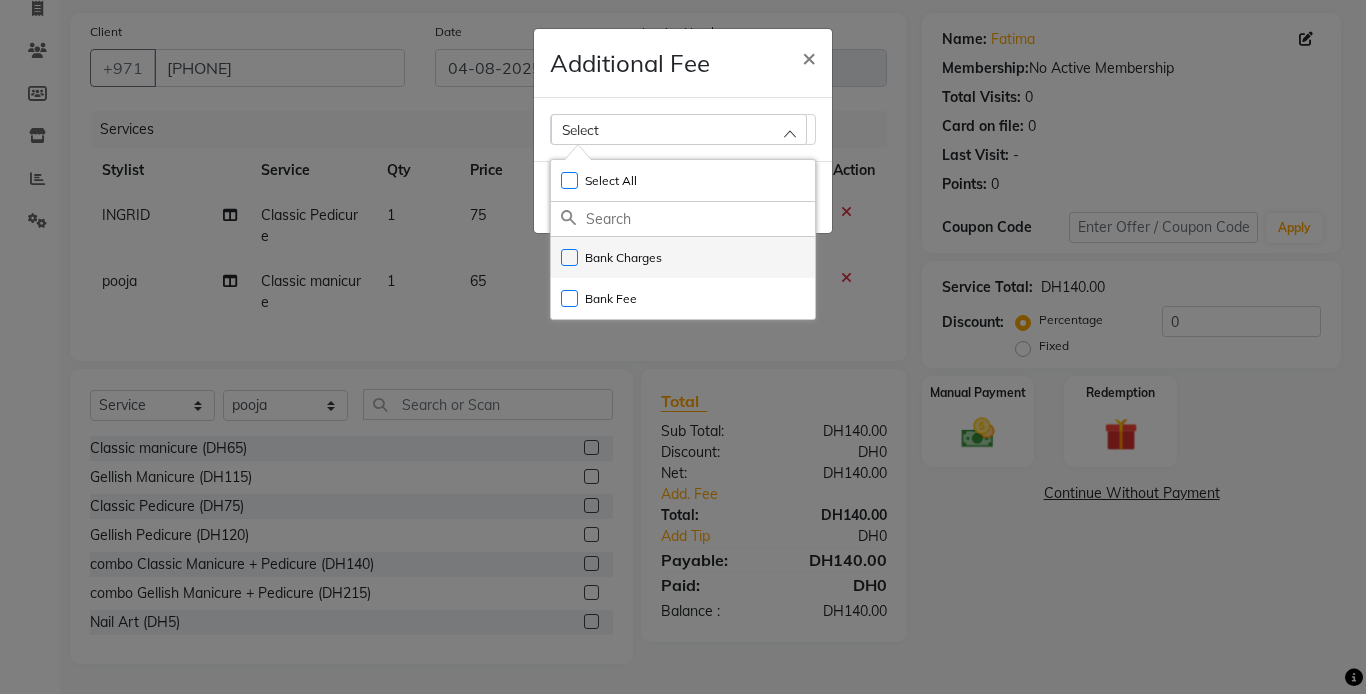 click on "Bank Charges" 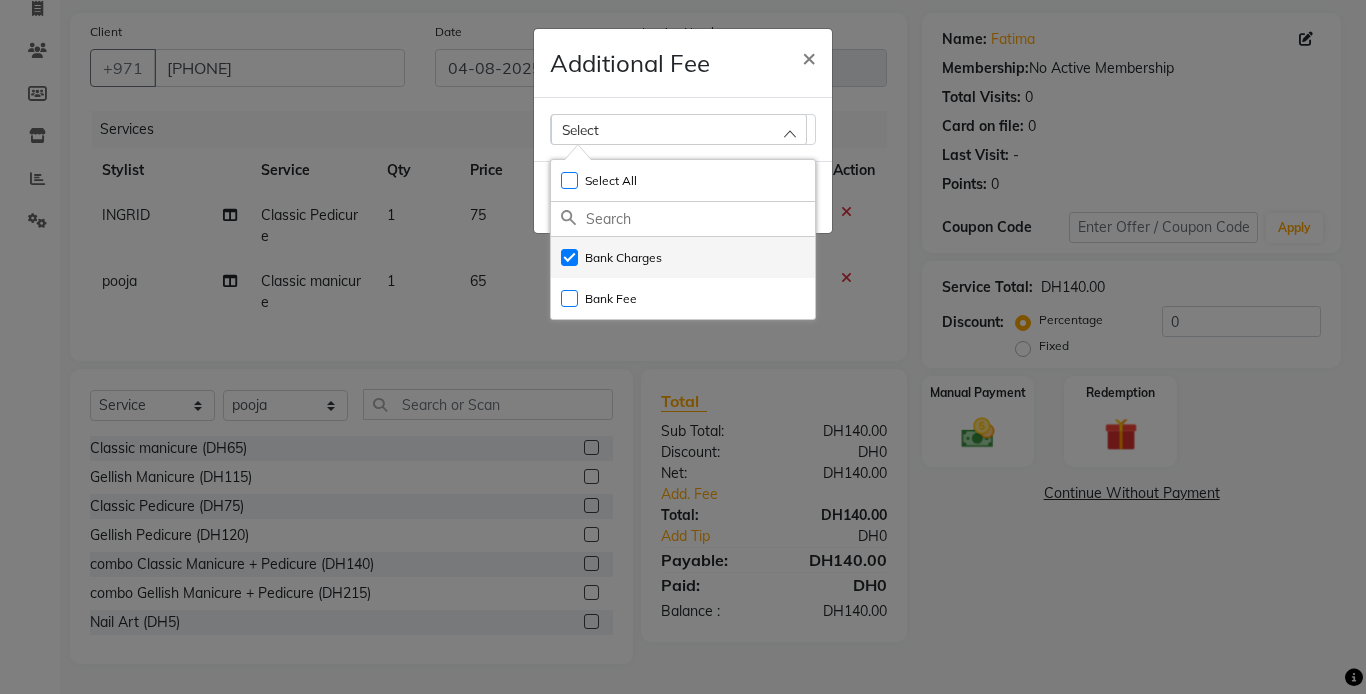 checkbox on "true" 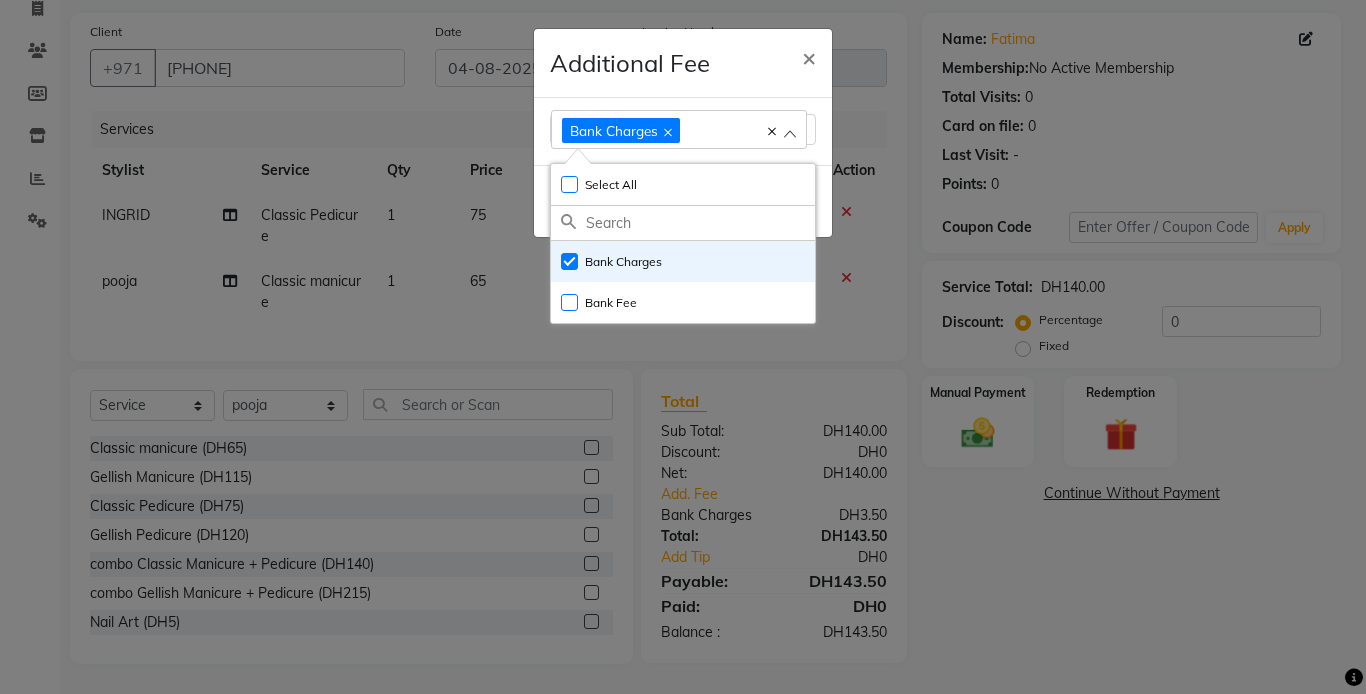 click on "Additional Fee × Bank Charges Select All UnSelect All Bank Charges Bank Fee  Done" 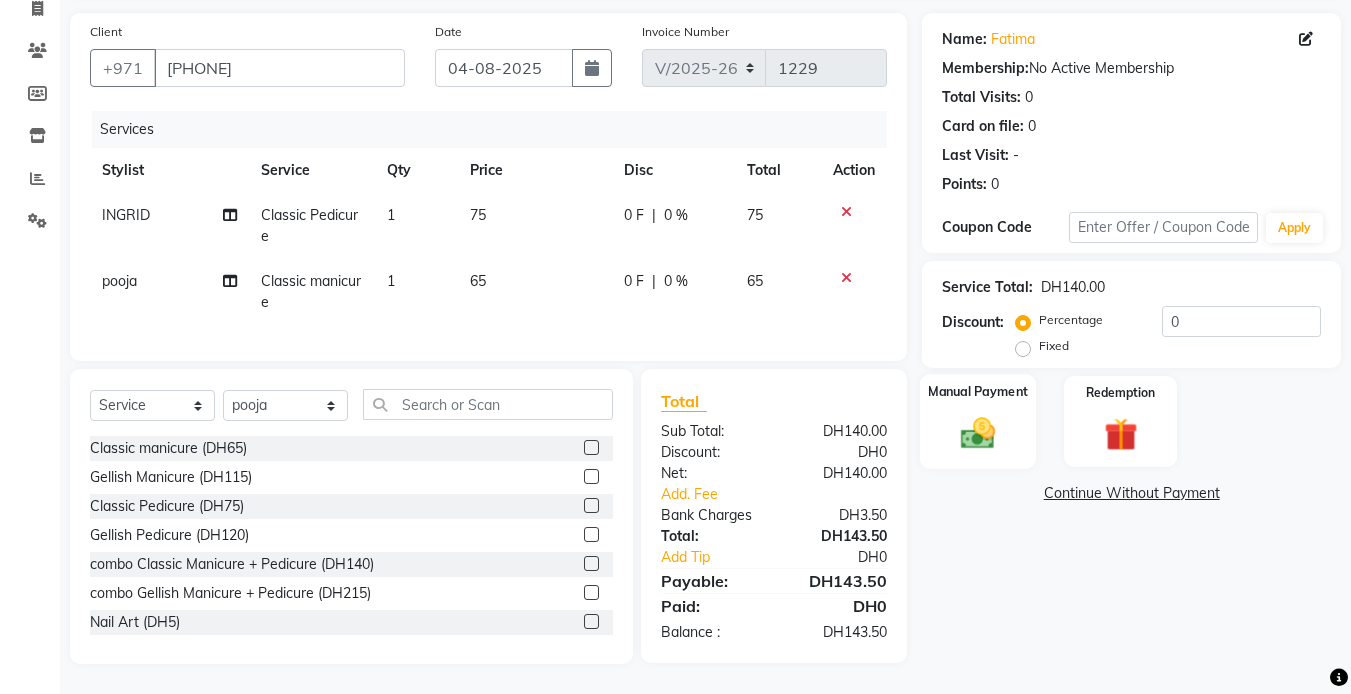 click 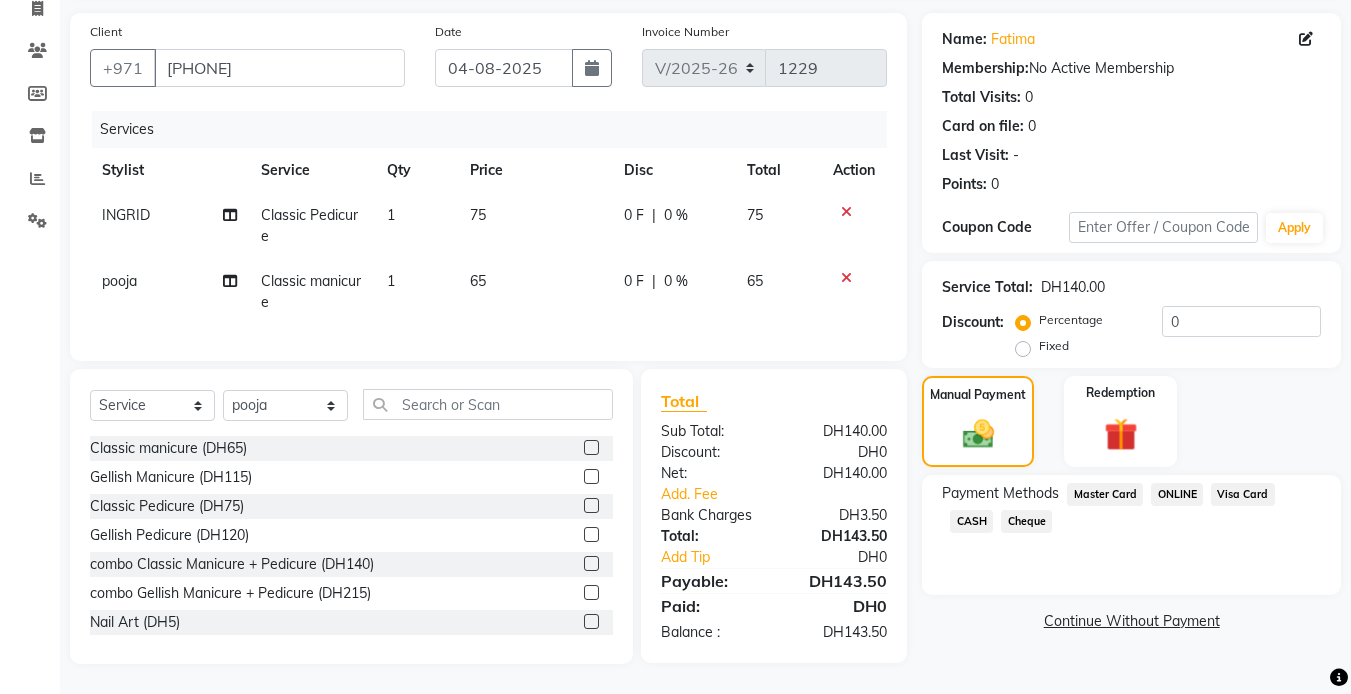 click on "Visa Card" 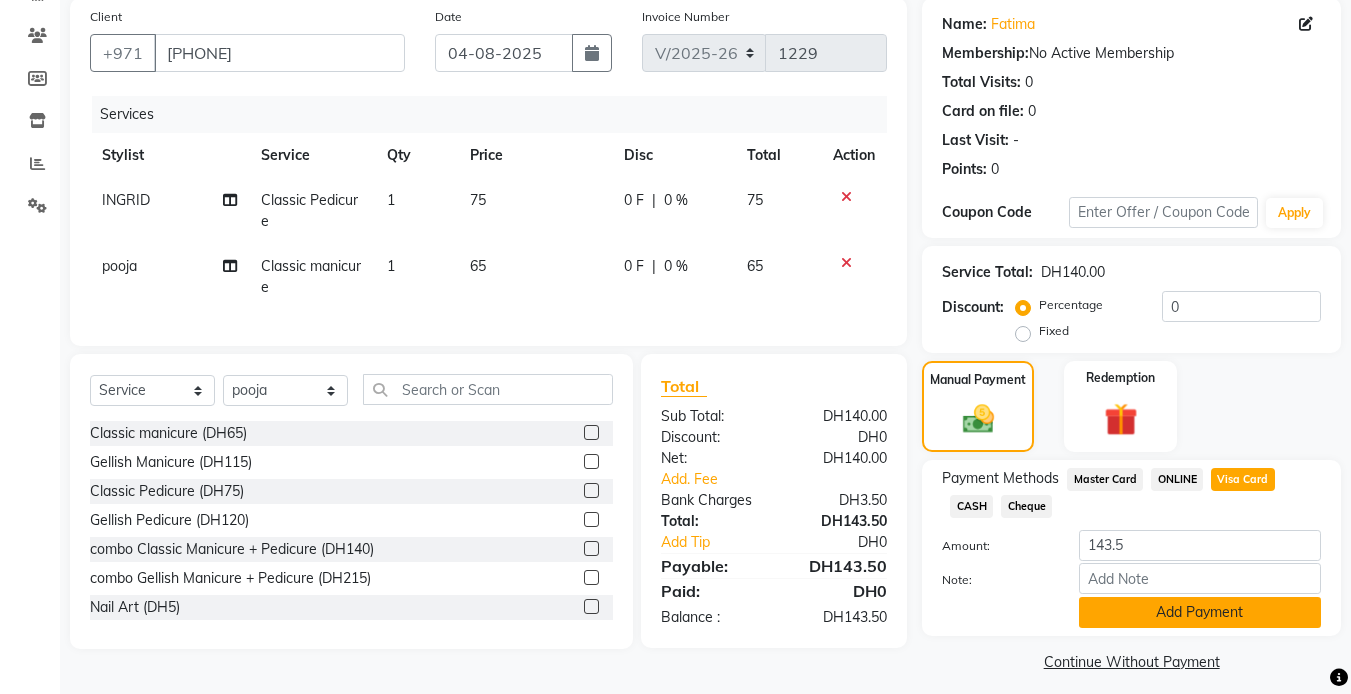 click on "Add Payment" 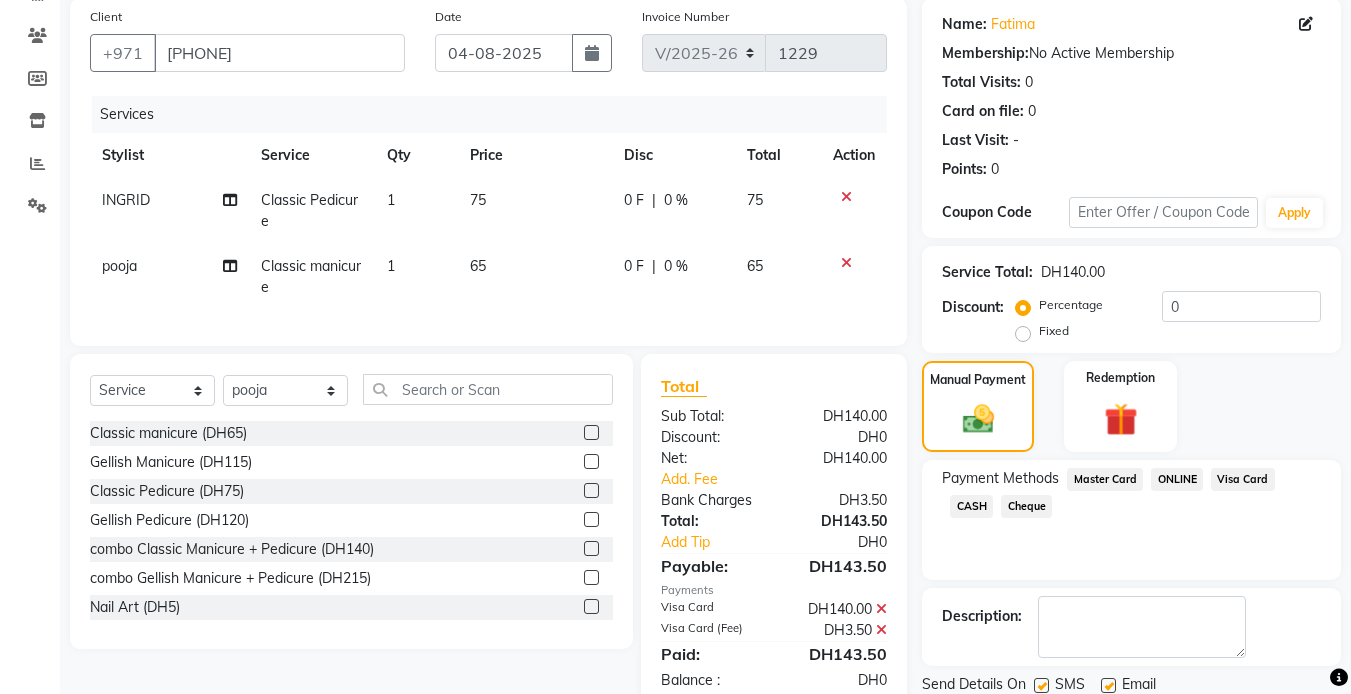 click on "Checkout" 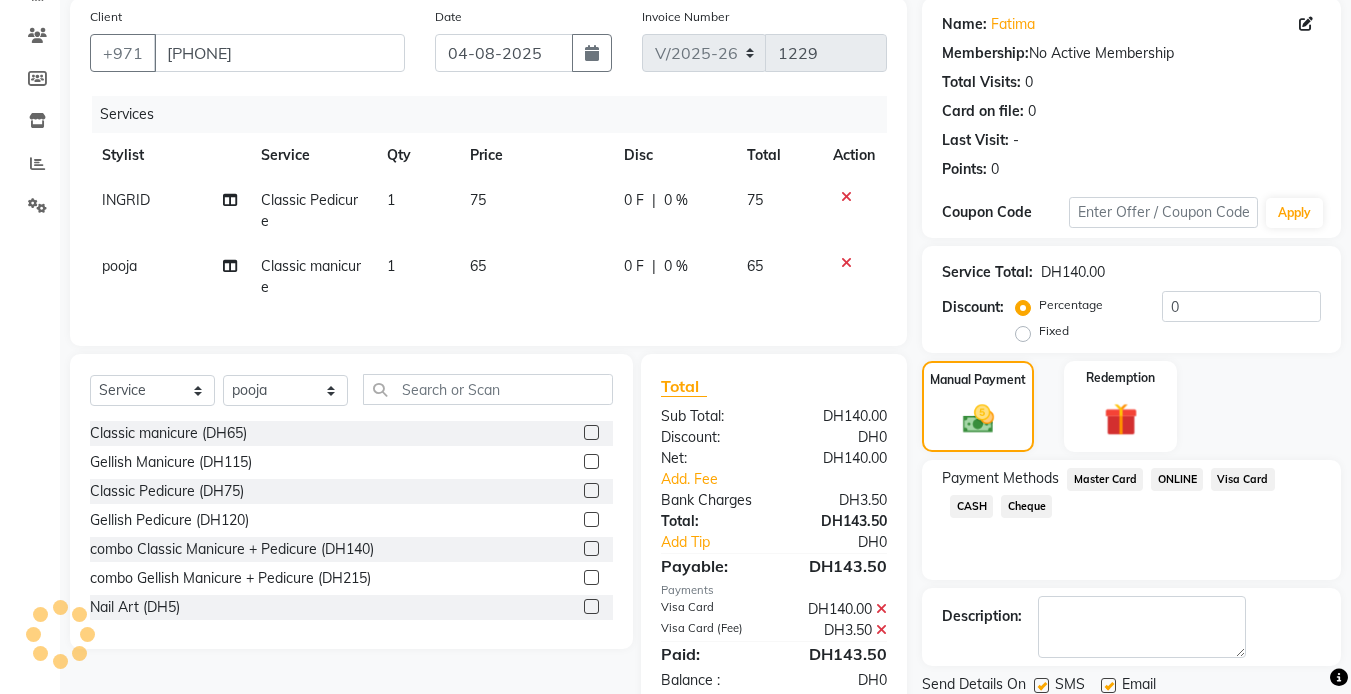 scroll, scrollTop: 222, scrollLeft: 0, axis: vertical 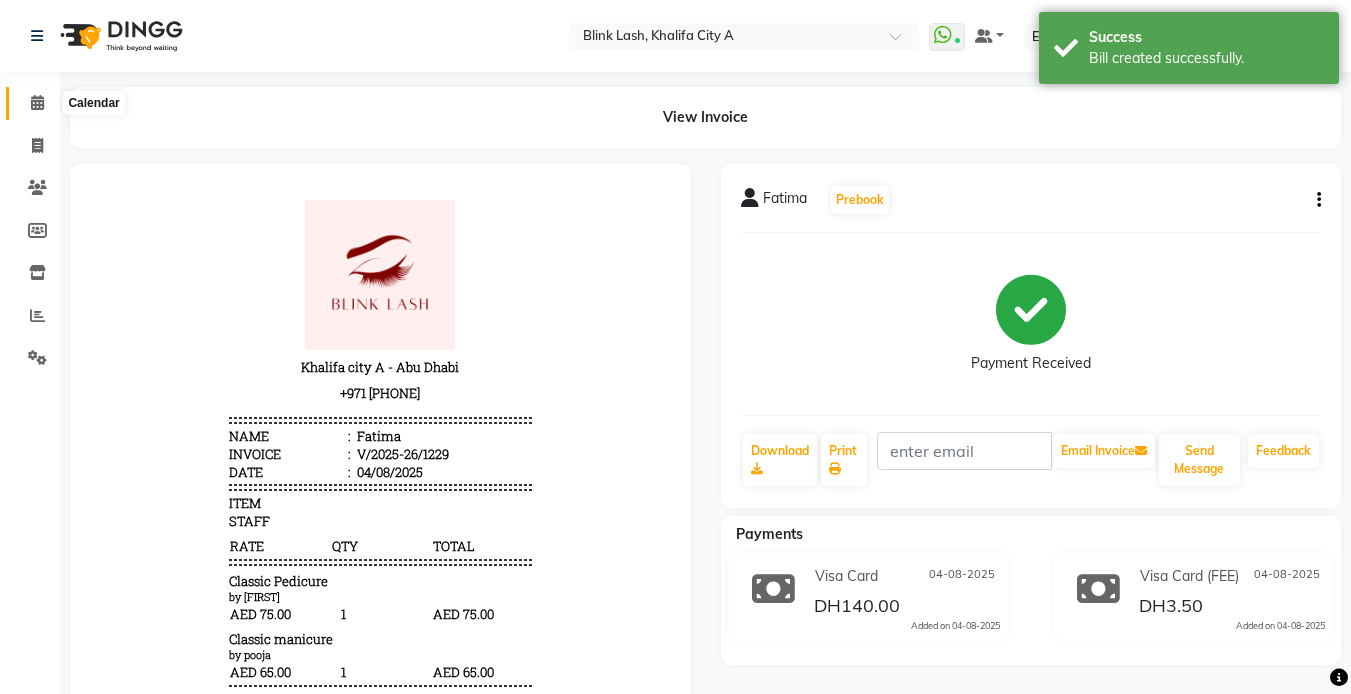 click 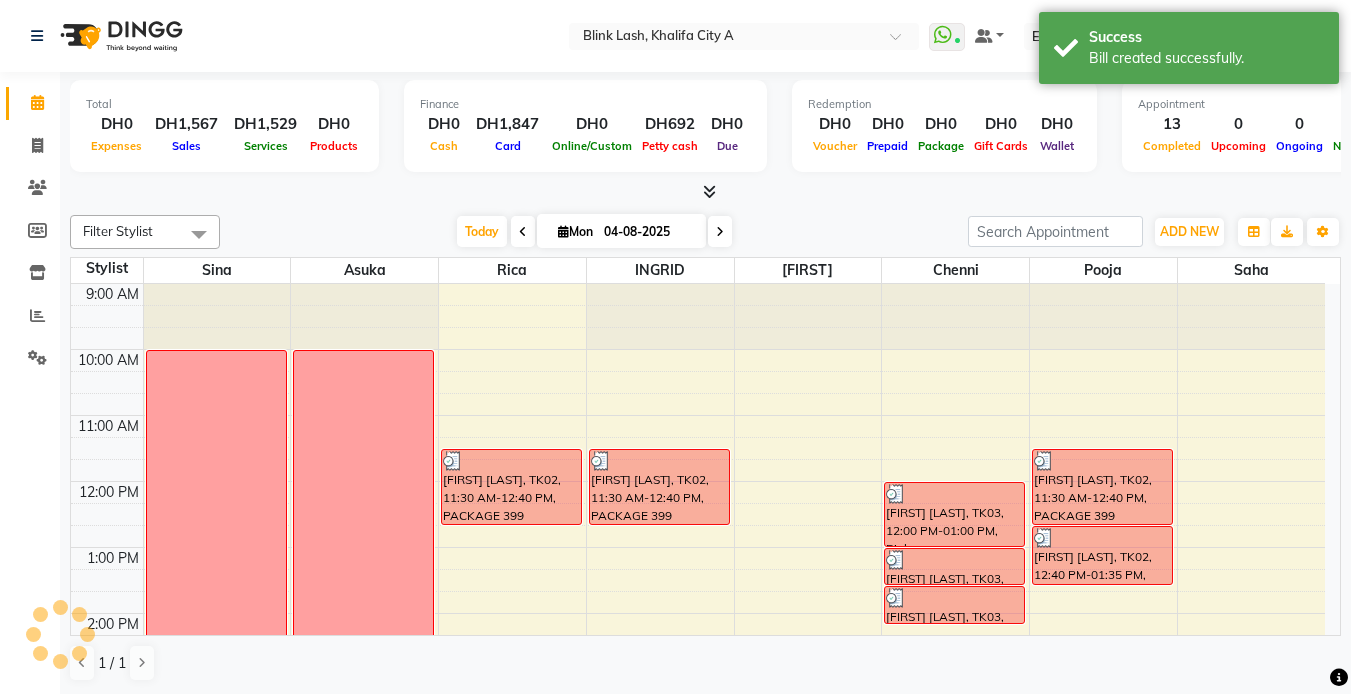 scroll, scrollTop: 0, scrollLeft: 0, axis: both 